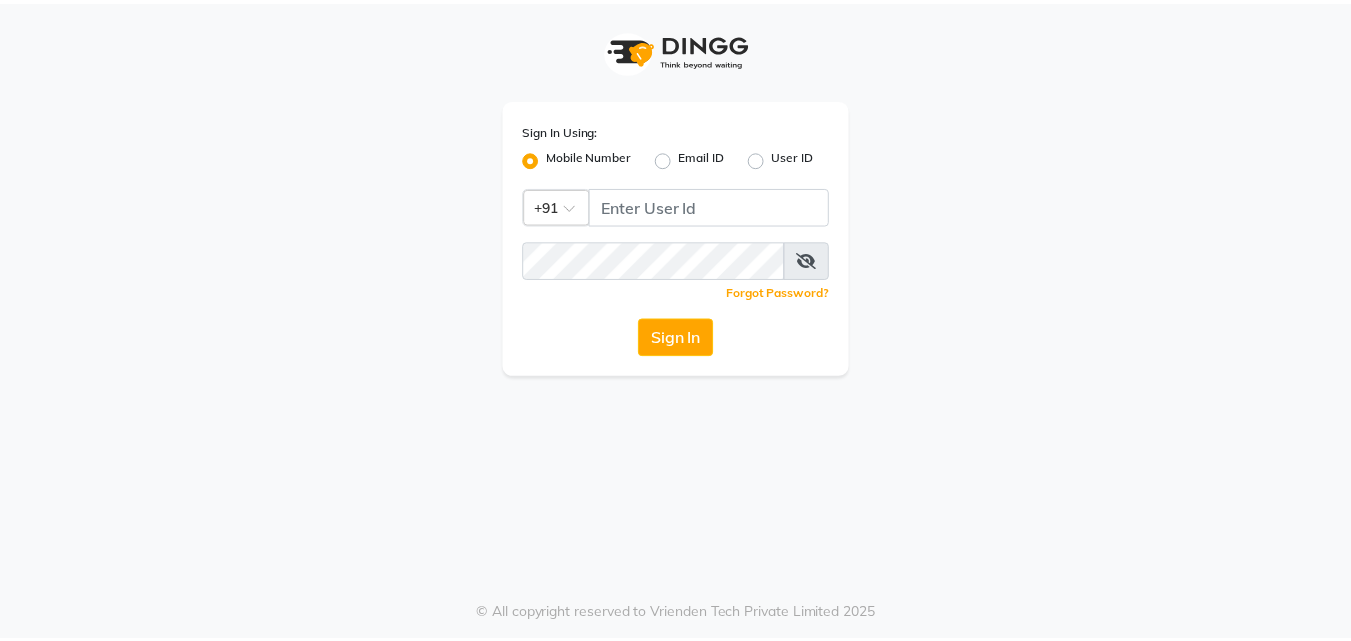 scroll, scrollTop: 0, scrollLeft: 0, axis: both 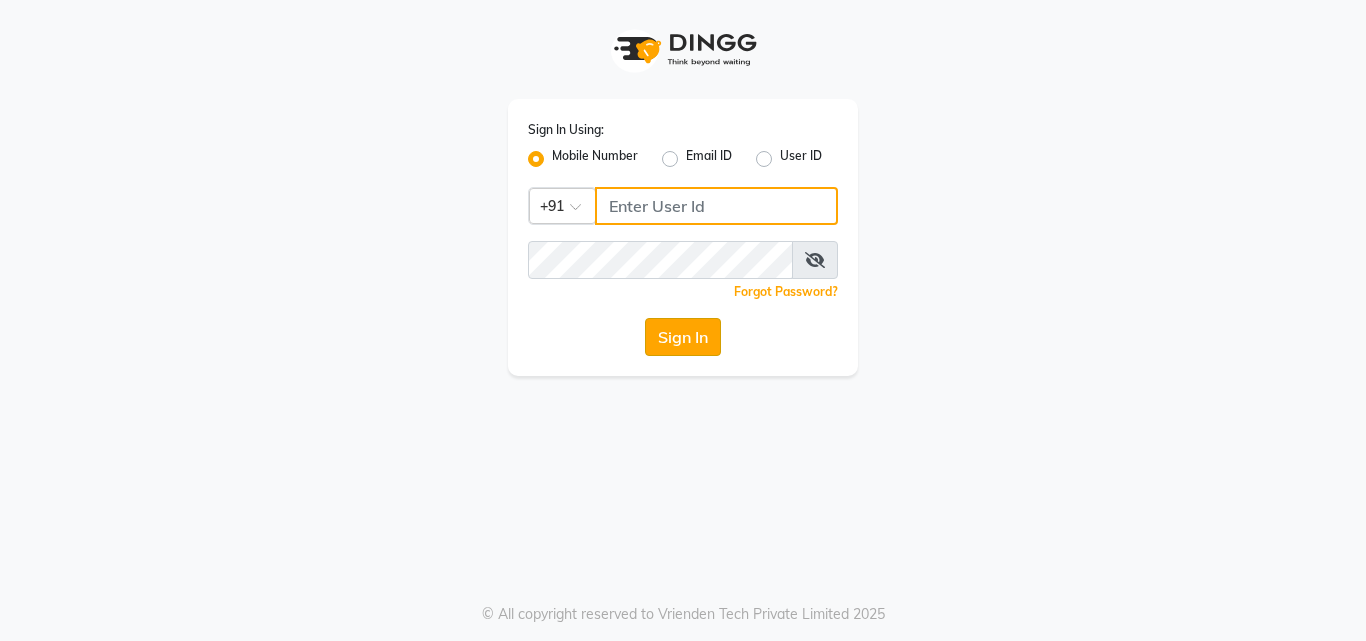type on "[PHONE]" 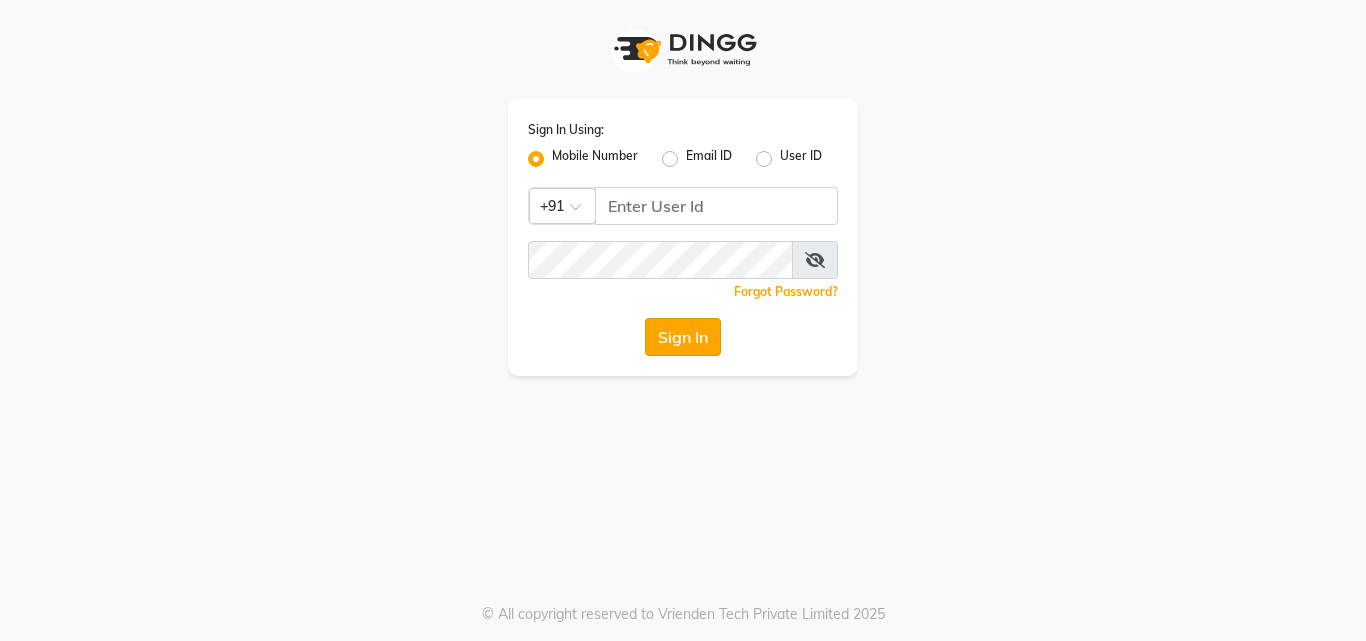 click on "Sign In" 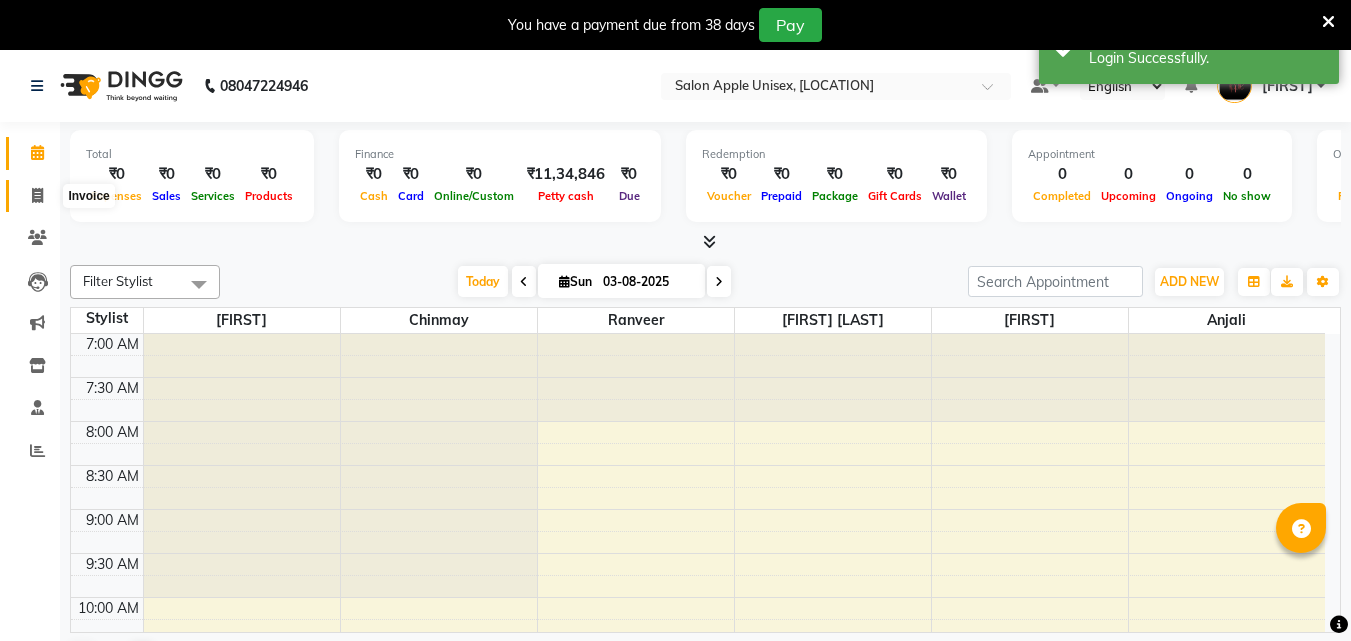 click 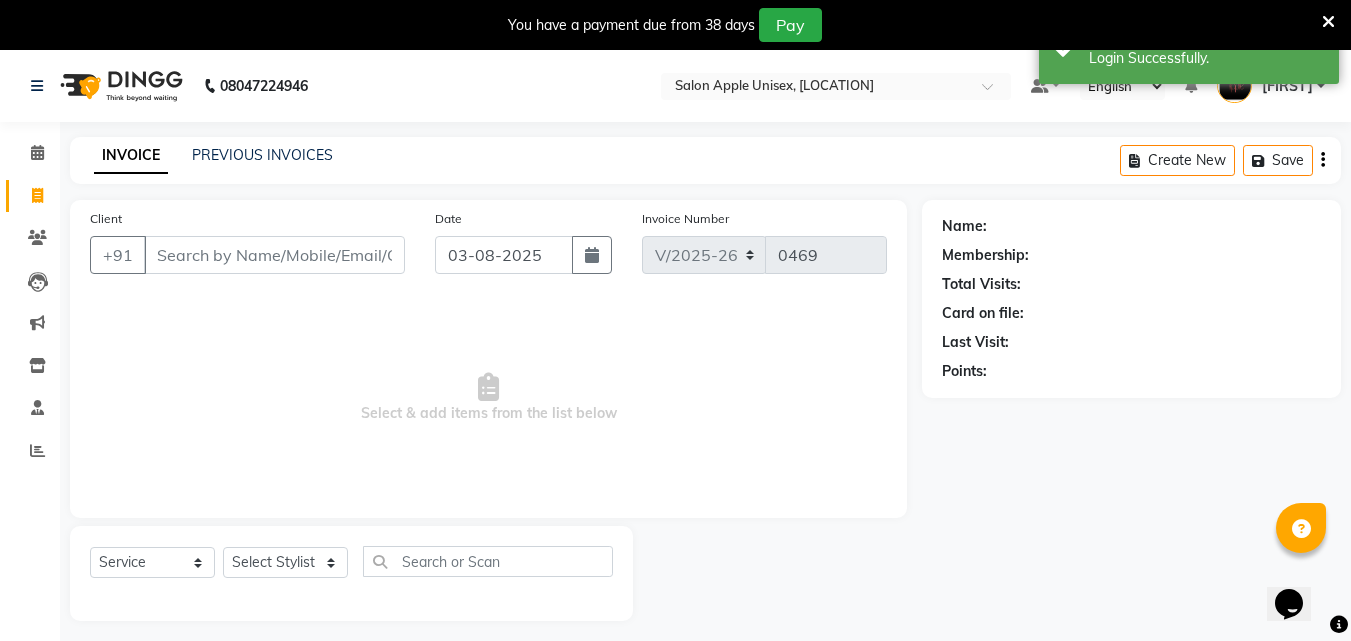 scroll, scrollTop: 0, scrollLeft: 0, axis: both 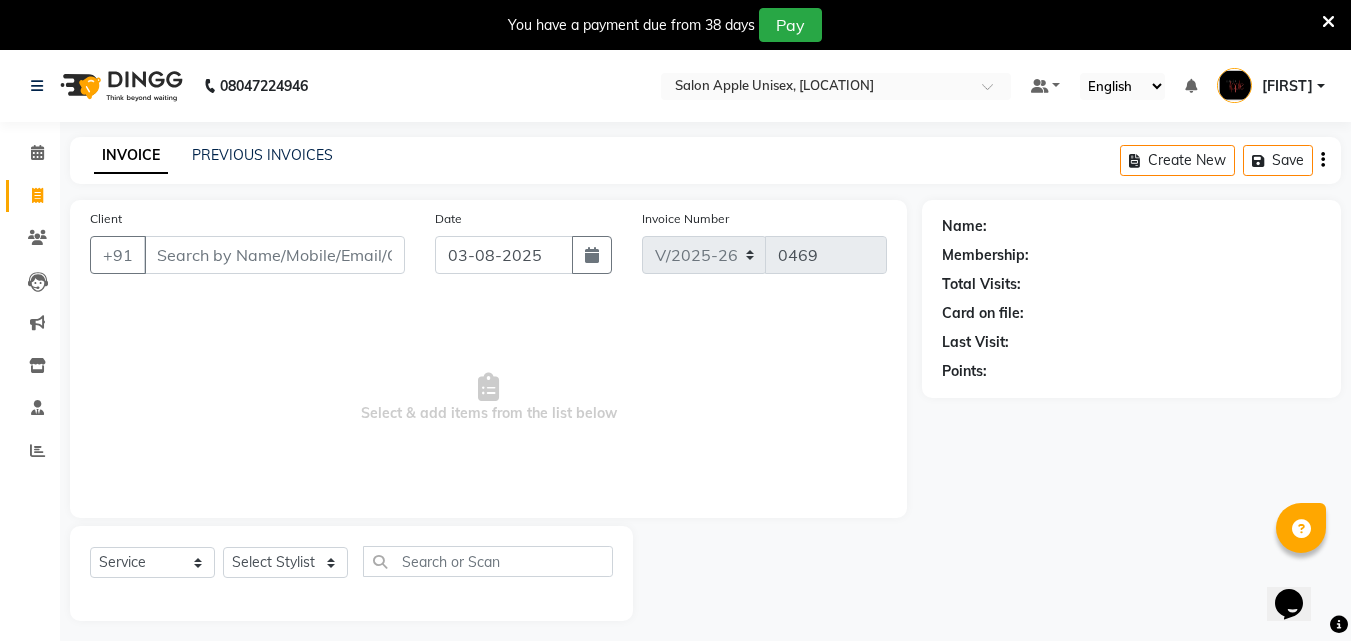click on "Client" at bounding box center (274, 255) 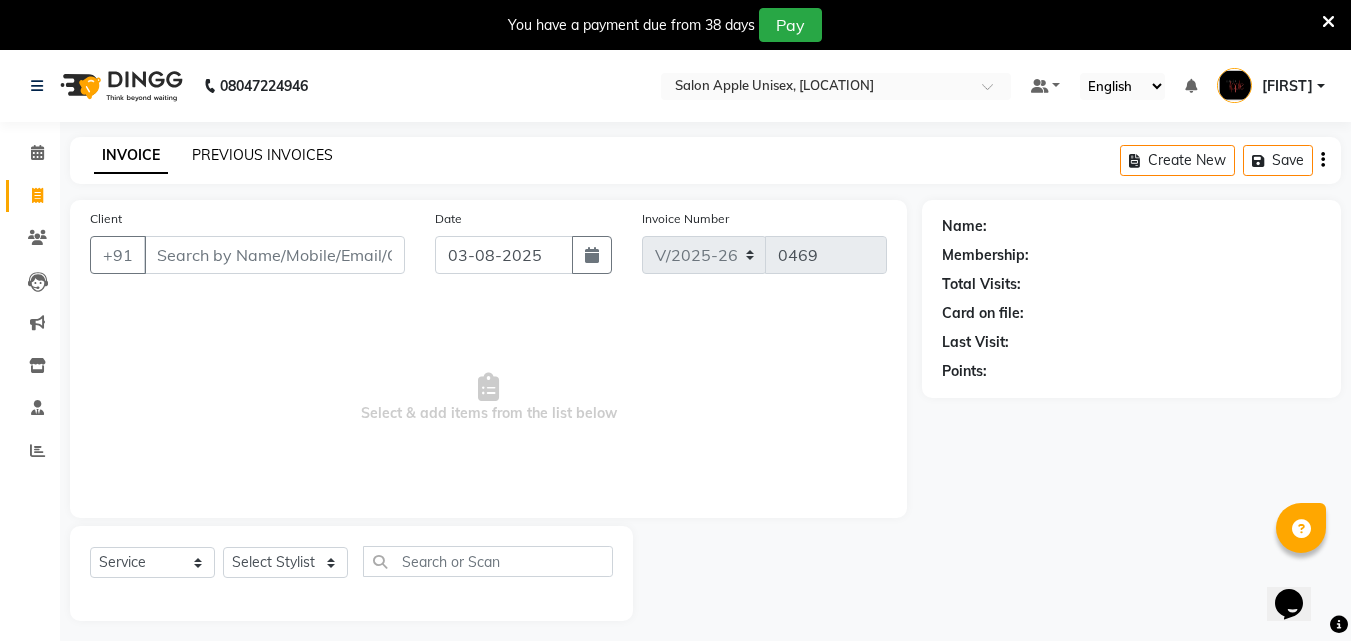click on "PREVIOUS INVOICES" 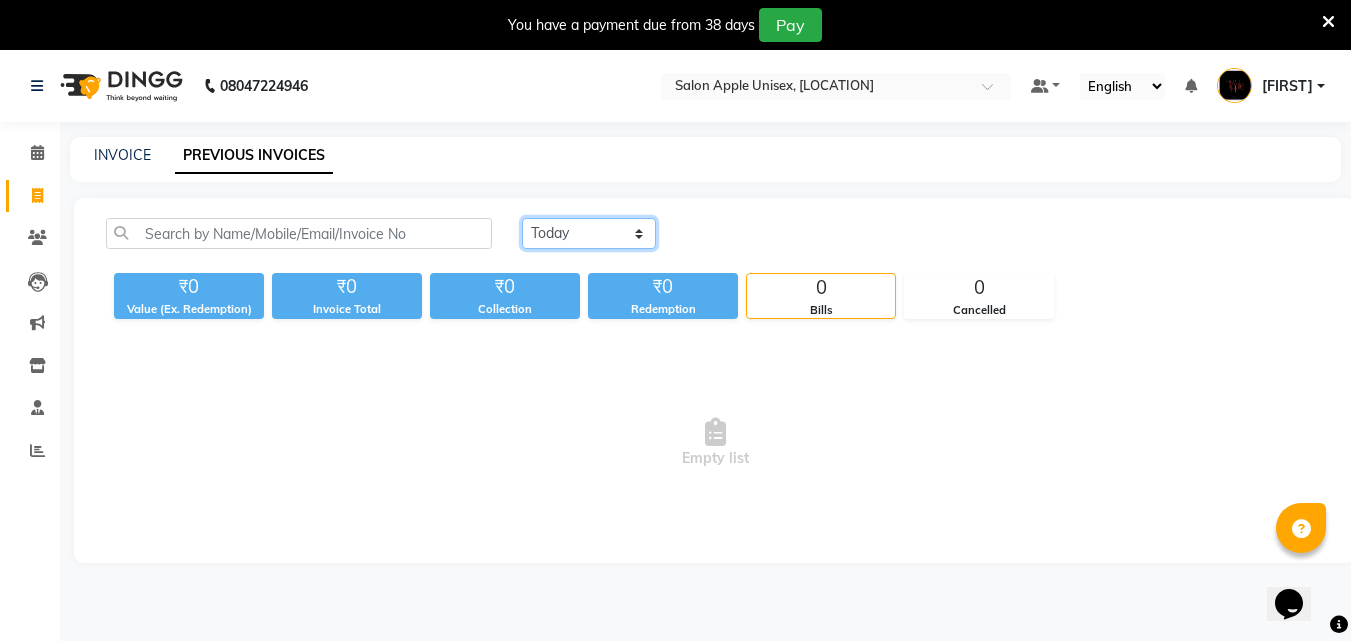 click on "Today Yesterday Custom Range" 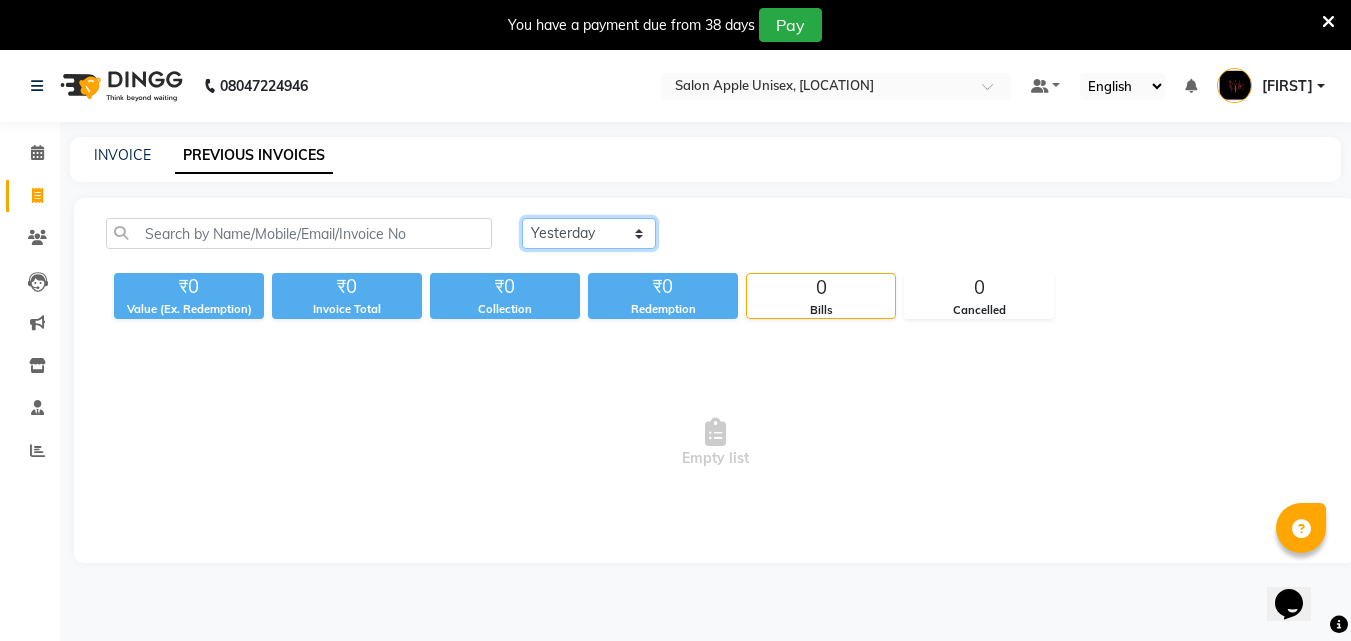 click on "Today Yesterday Custom Range" 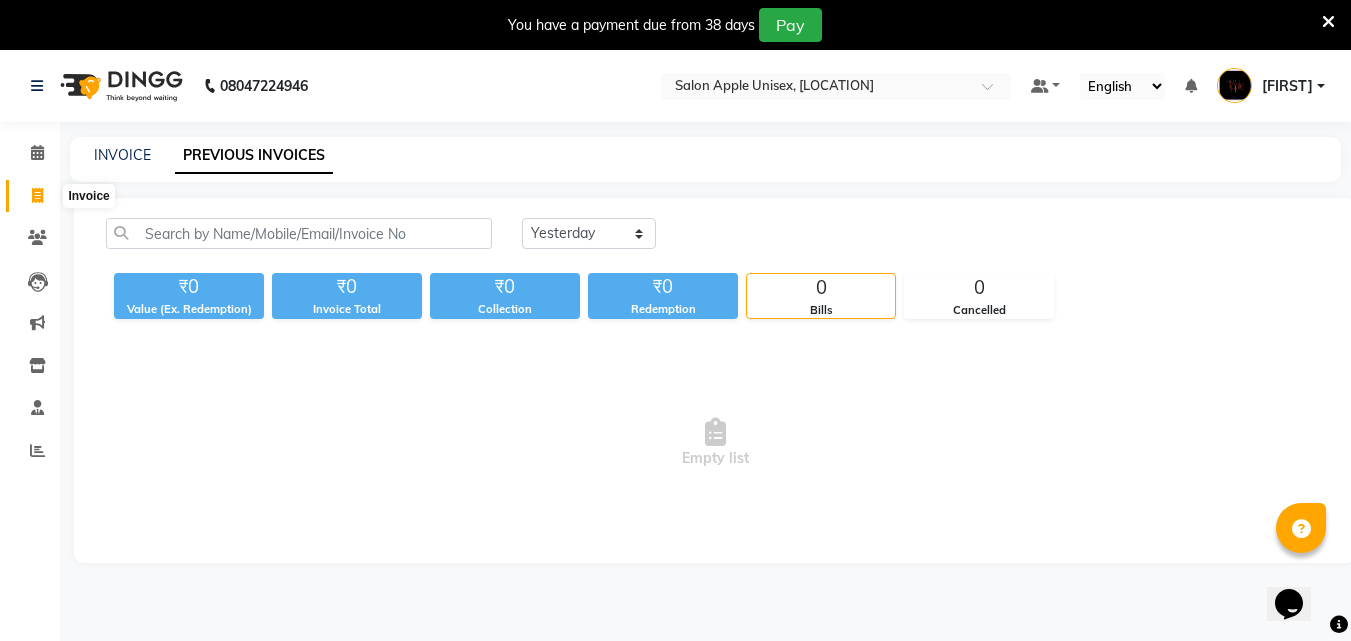 click 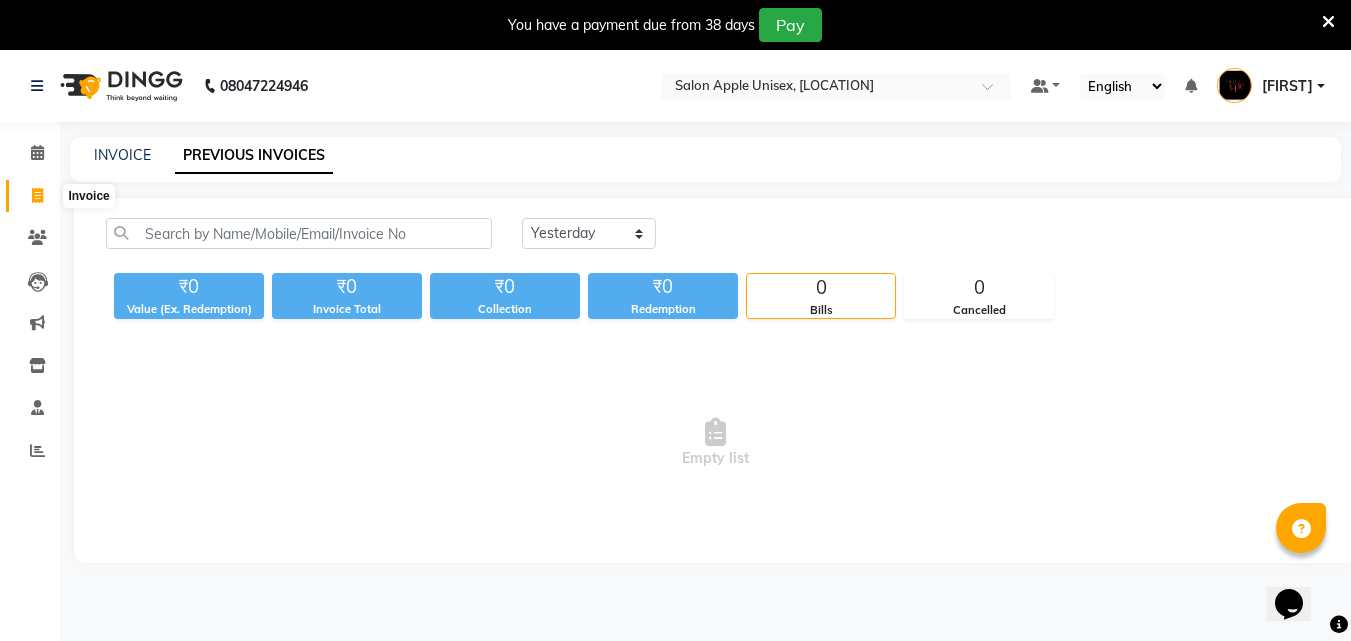 select on "133" 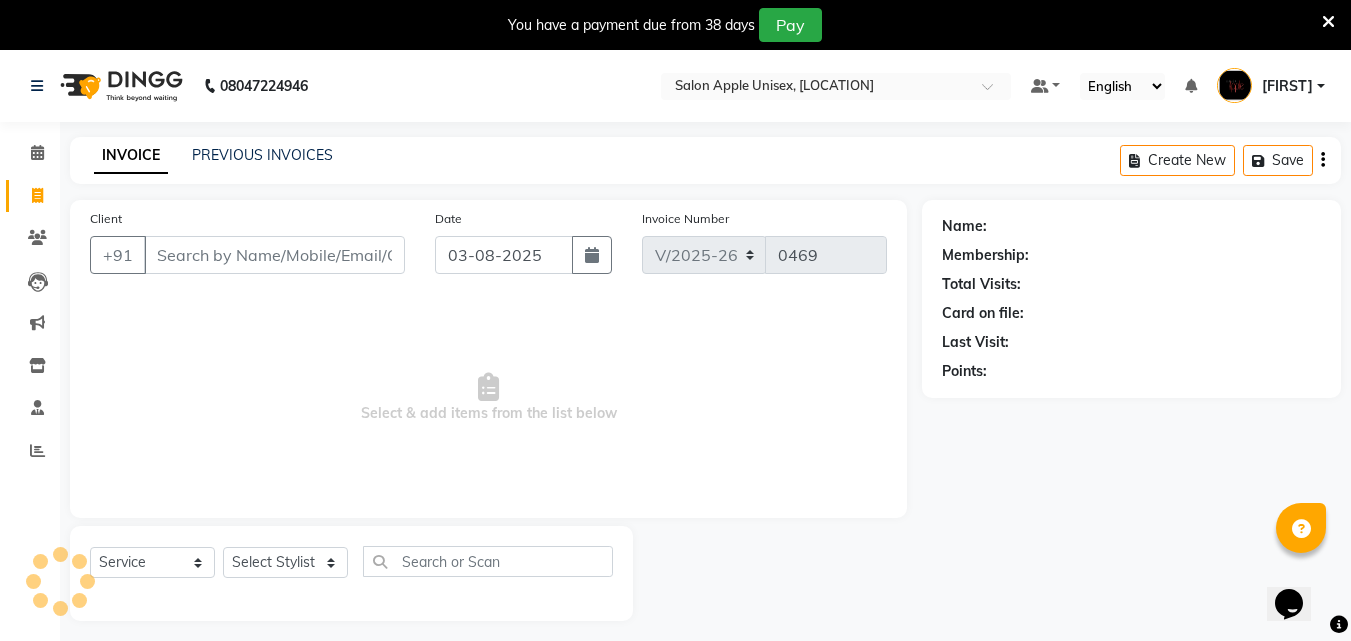 scroll, scrollTop: 50, scrollLeft: 0, axis: vertical 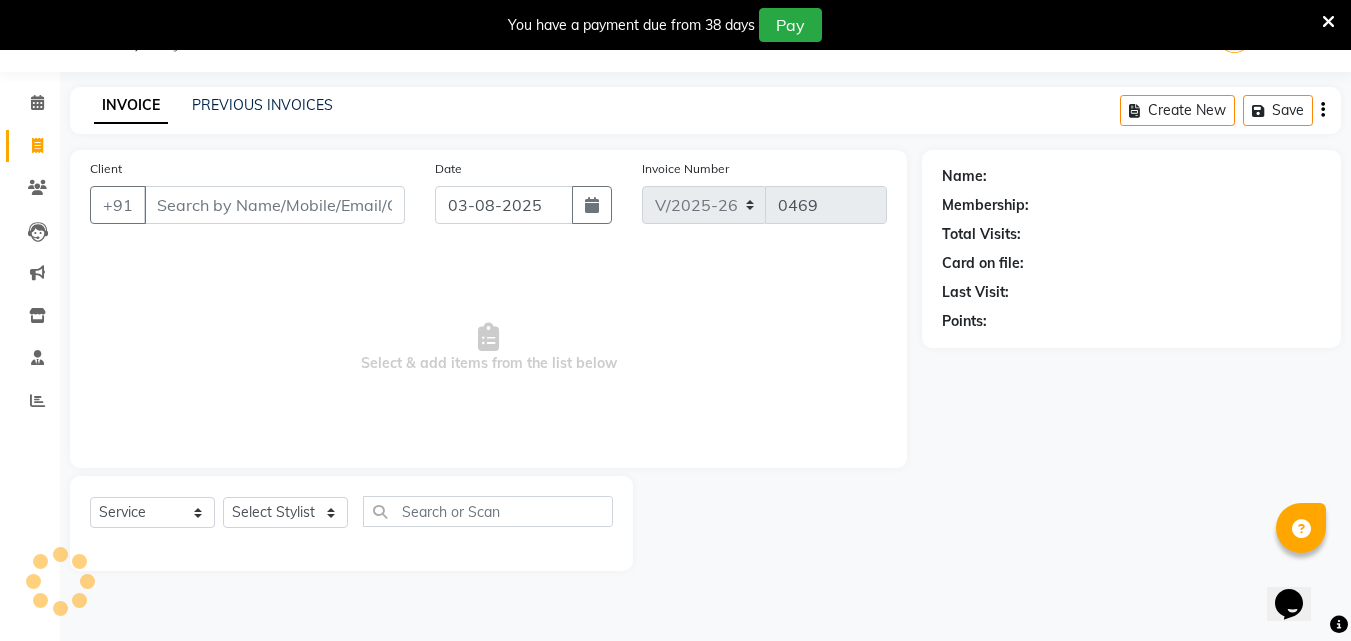 click on "Client" at bounding box center (274, 205) 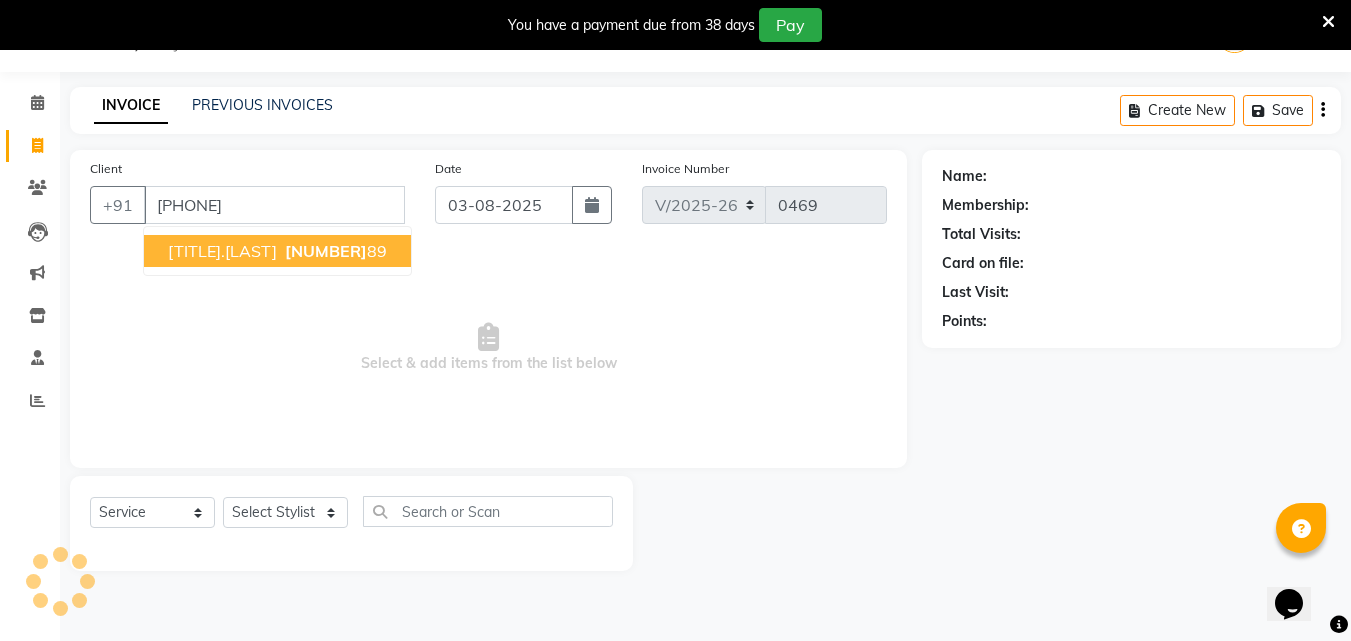 type on "[PHONE]" 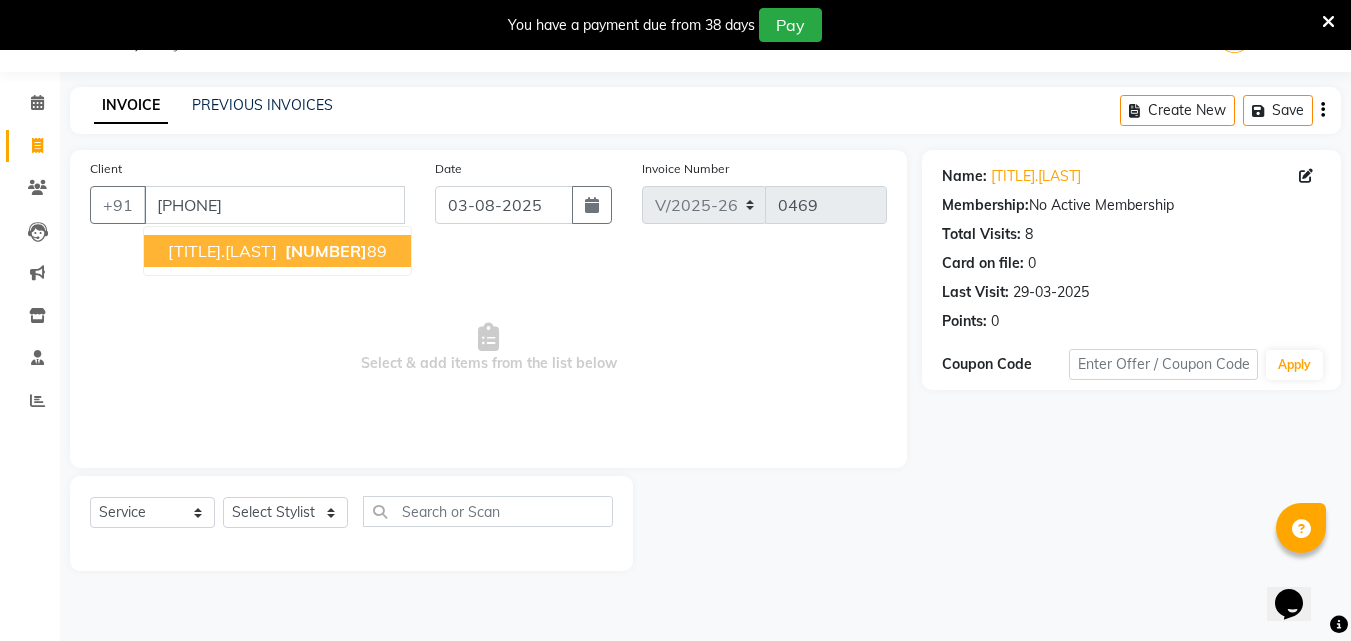 click on "[TITLE].[LAST]   [NUMBER] [NUMBER]" at bounding box center (277, 251) 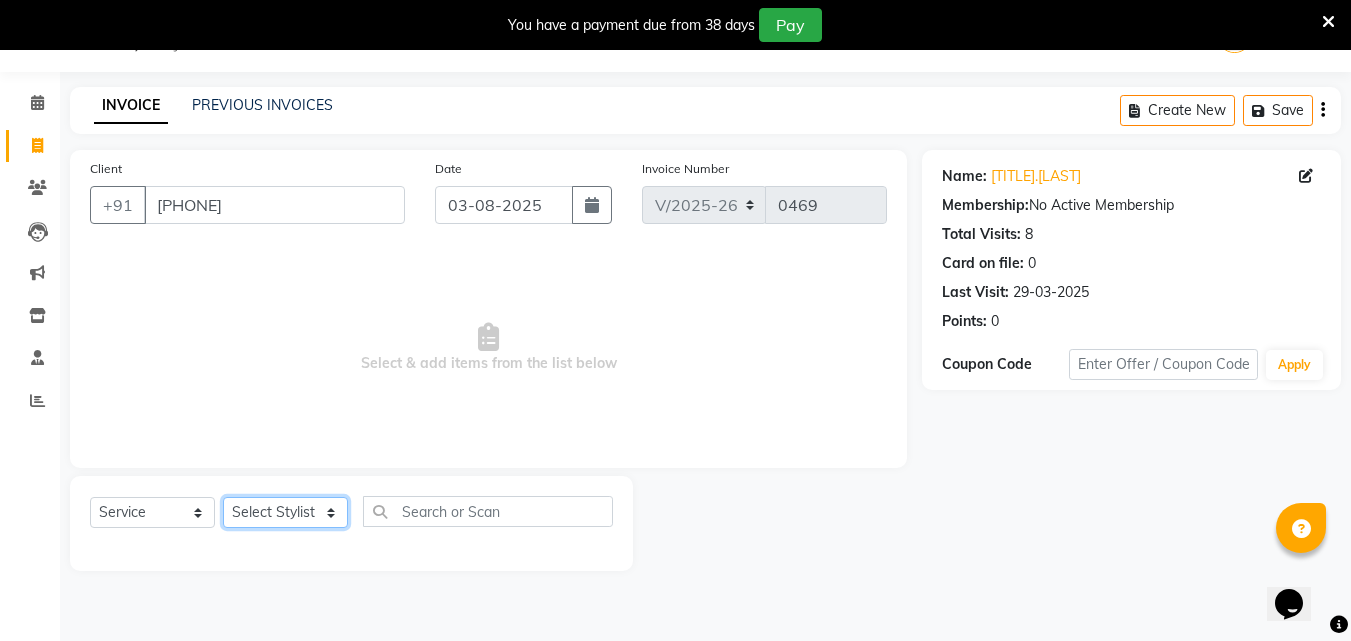 click on "Select Stylist [FIRST] [FIRST] [FIRST] [FIRST] [LAST] [FIRST] [FIRST] [FIRST] [FIRST]" 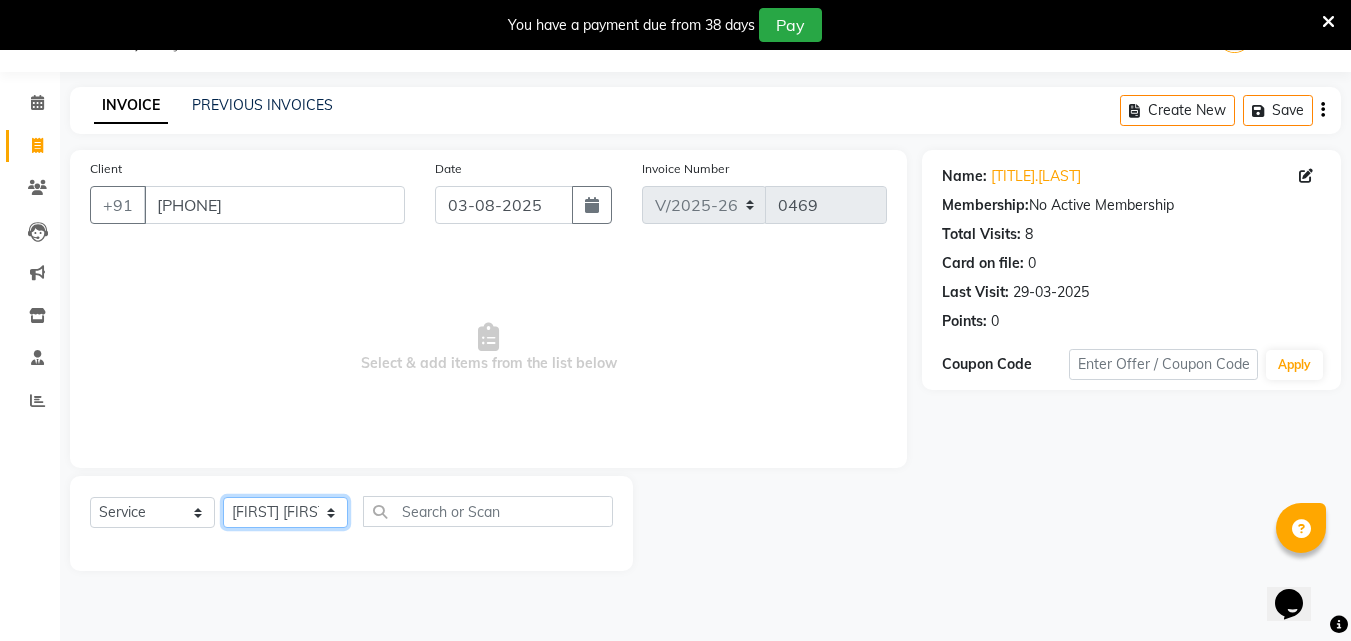 click on "Select Stylist [FIRST] [FIRST] [FIRST] [FIRST] [LAST] [FIRST] [FIRST] [FIRST] [FIRST]" 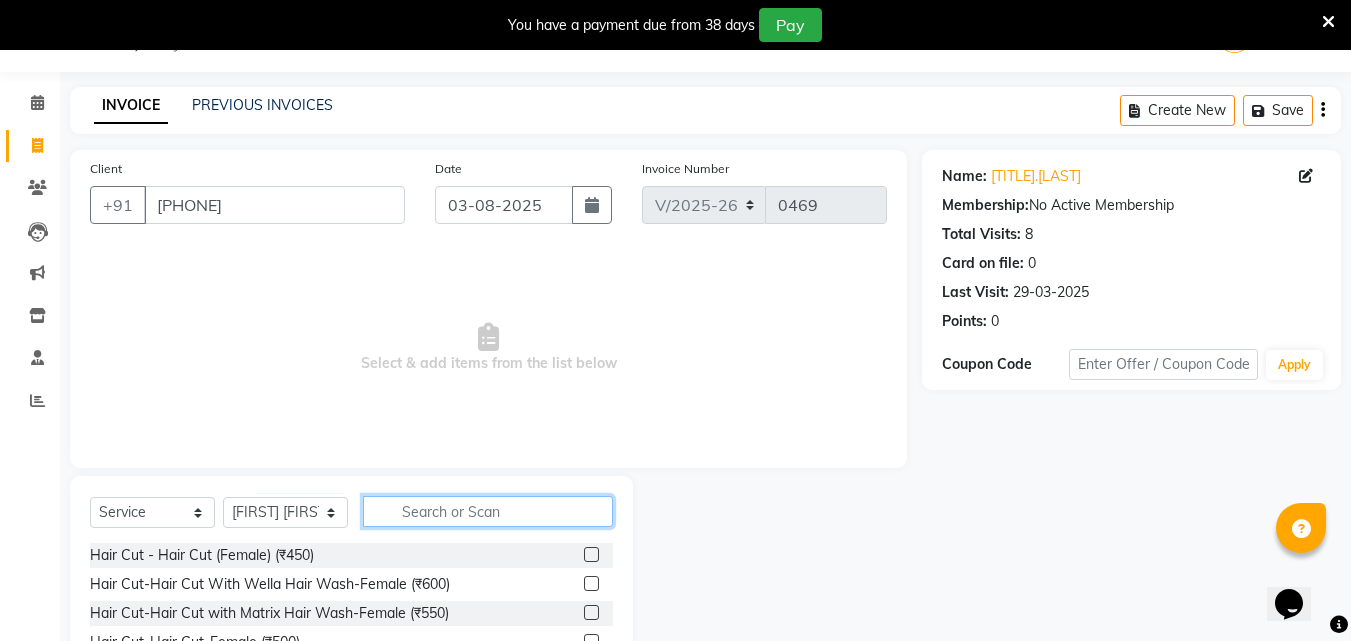 click 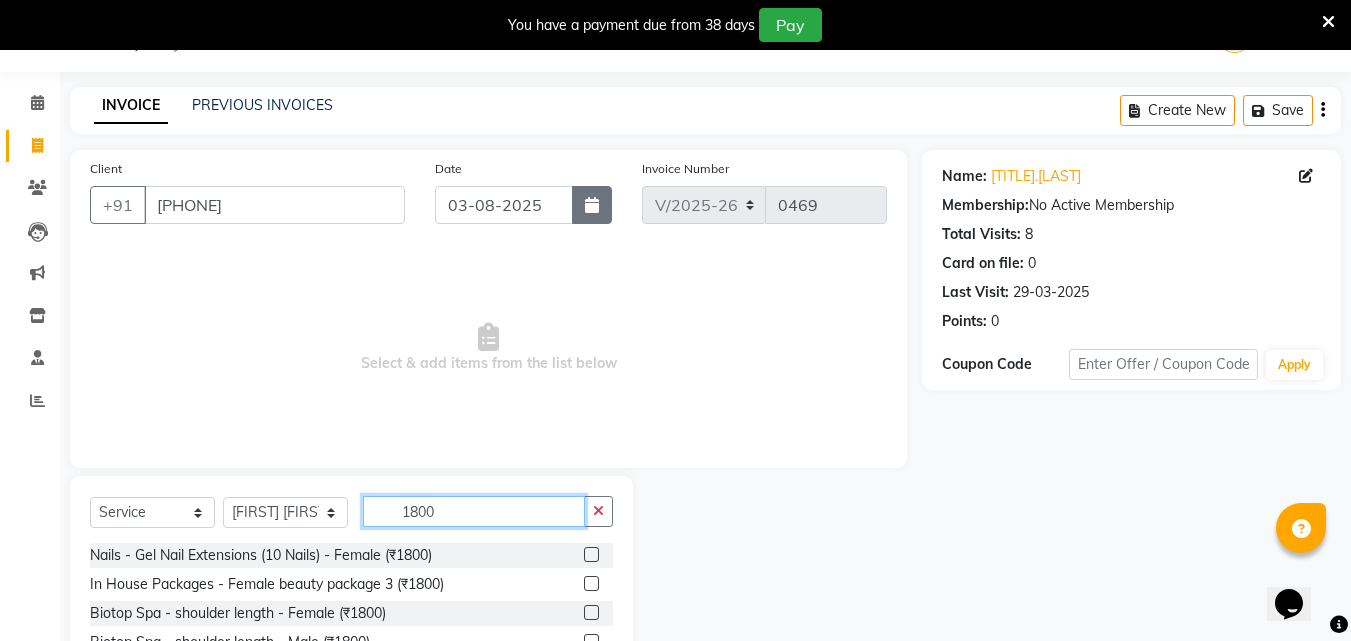 type on "1800" 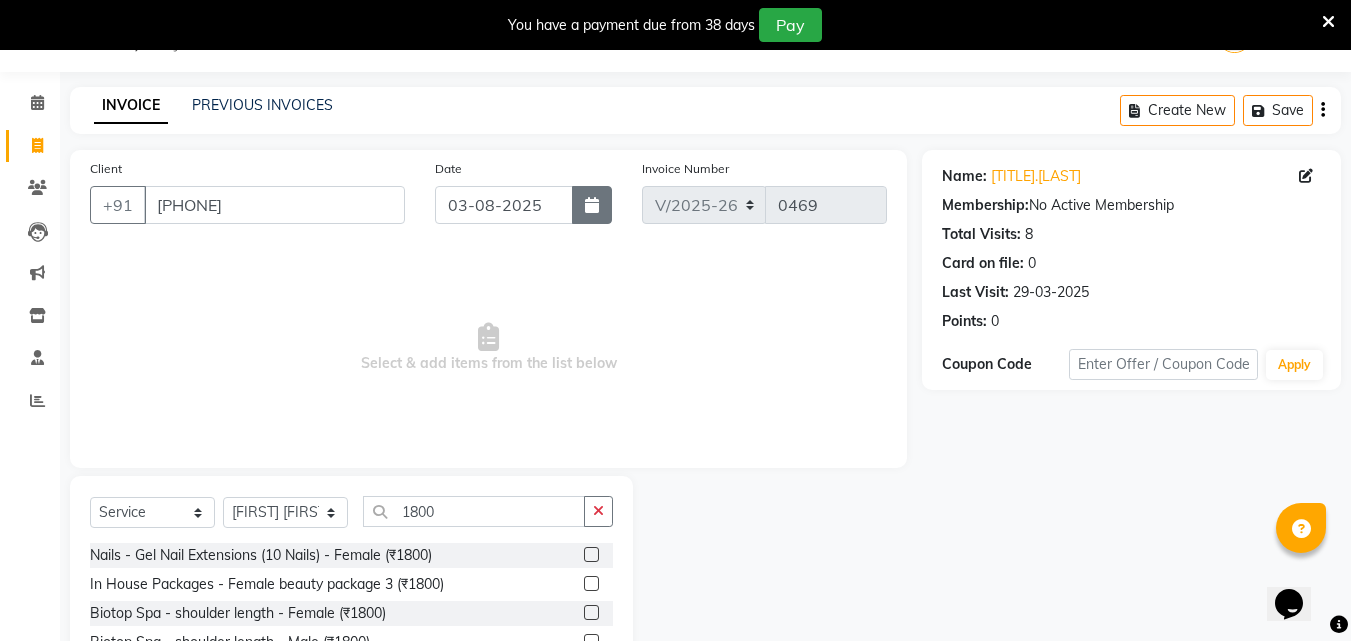 click 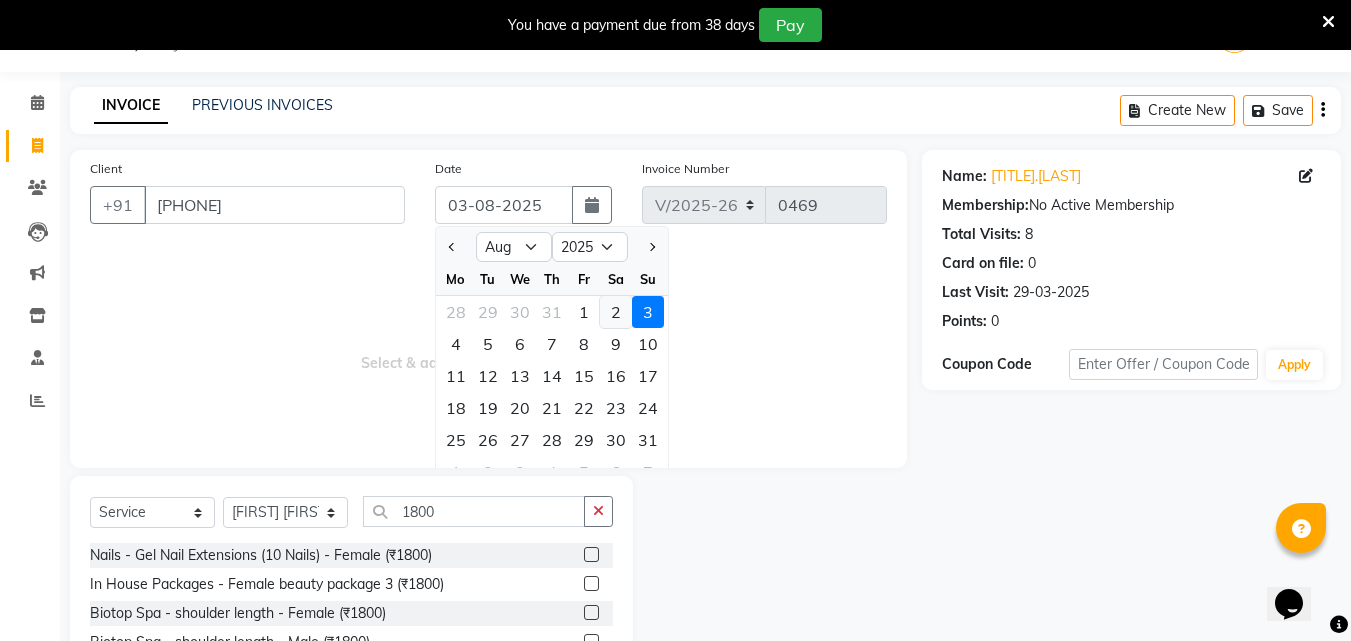 click on "2" 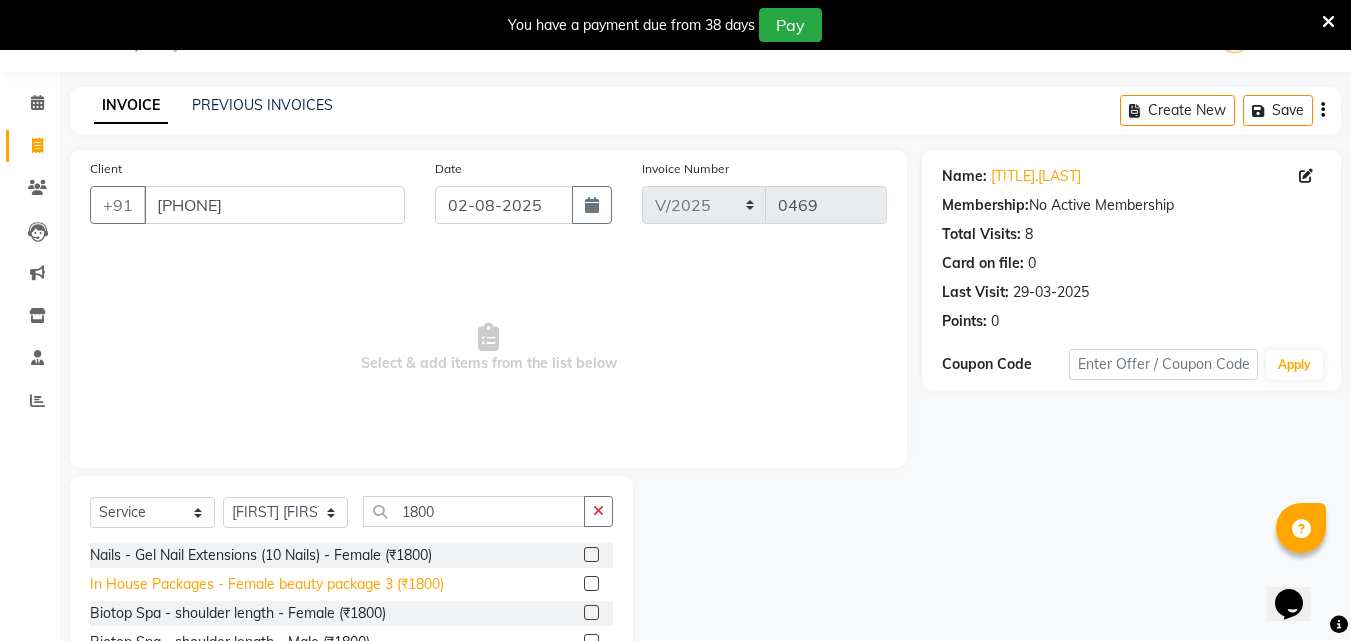 click on "In House Packages - Female beauty package 3 (₹1800)" 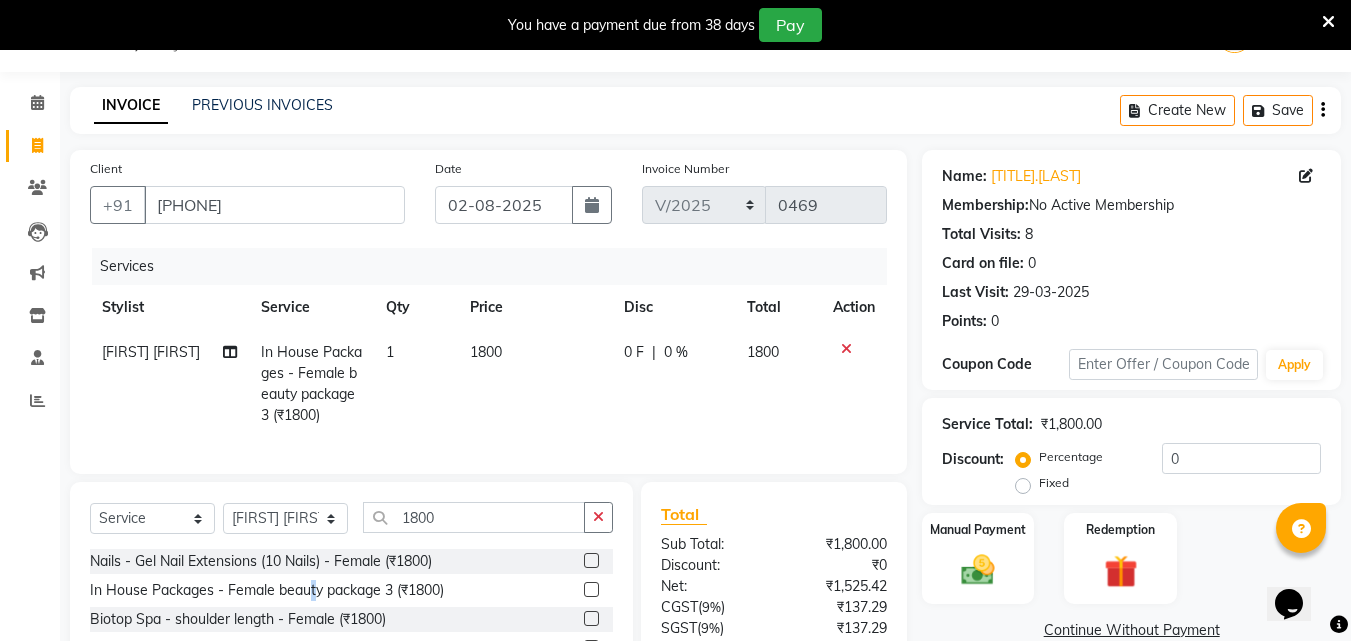 click on "In House Packages - Female beauty package 3 (₹1800)" 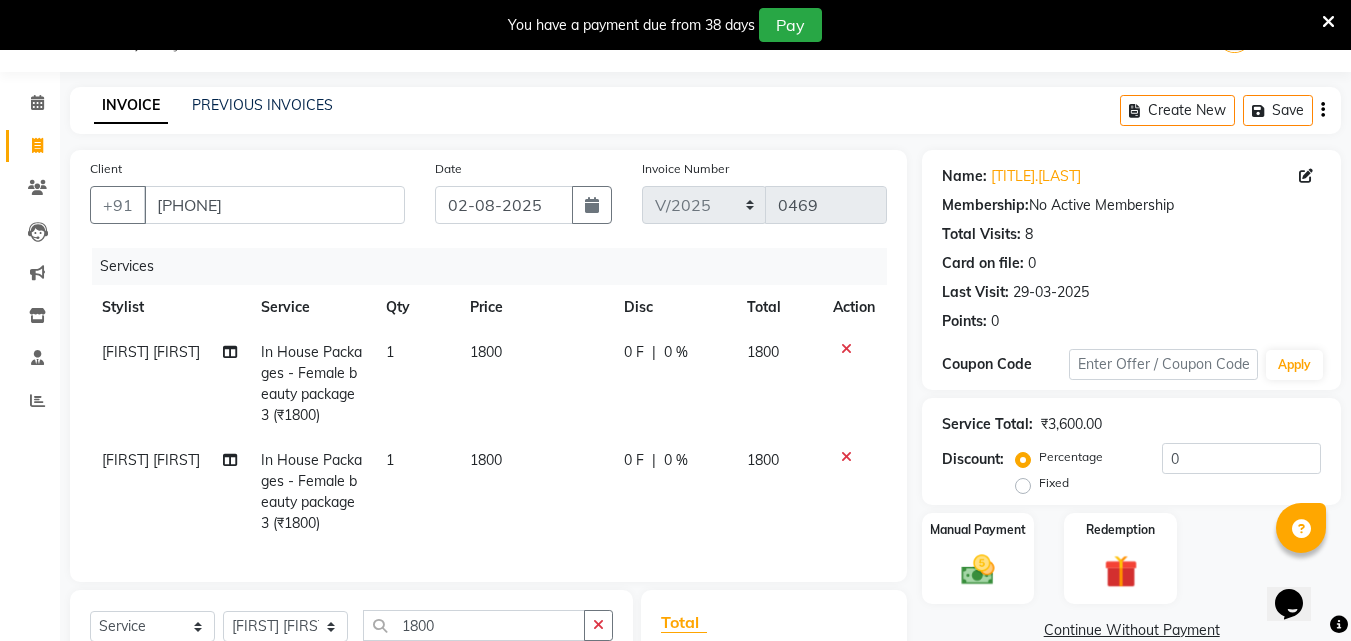 checkbox on "false" 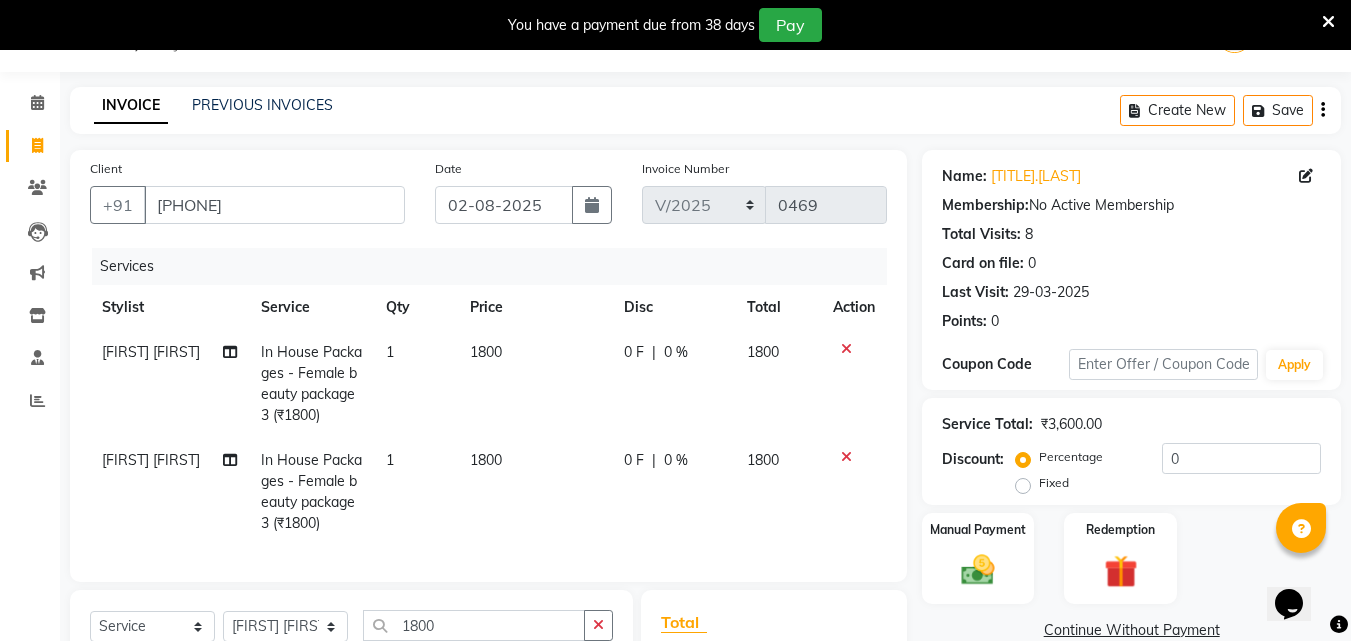 click 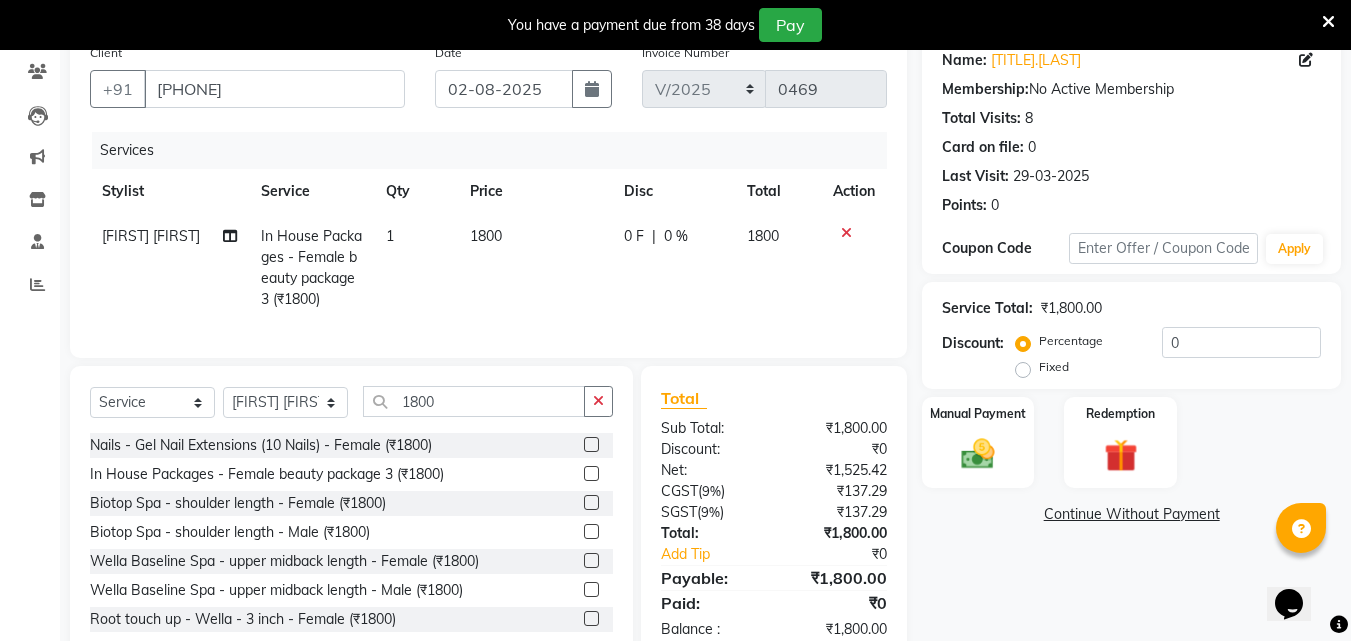 scroll, scrollTop: 231, scrollLeft: 0, axis: vertical 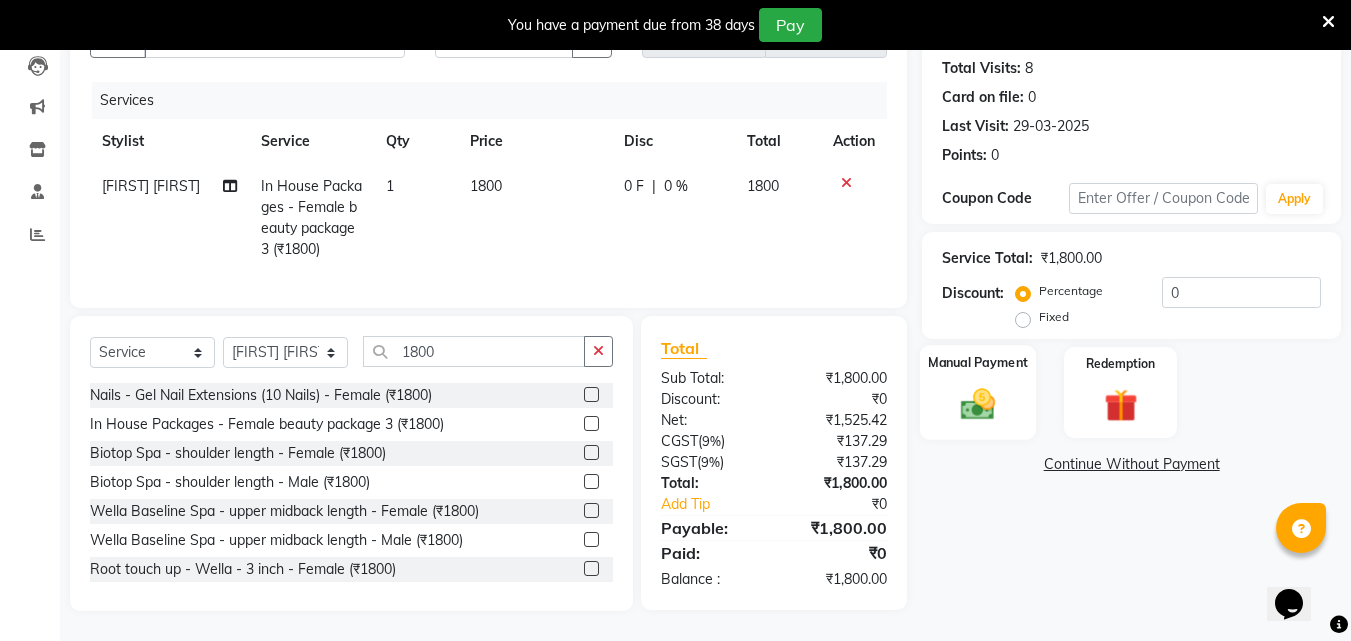 click 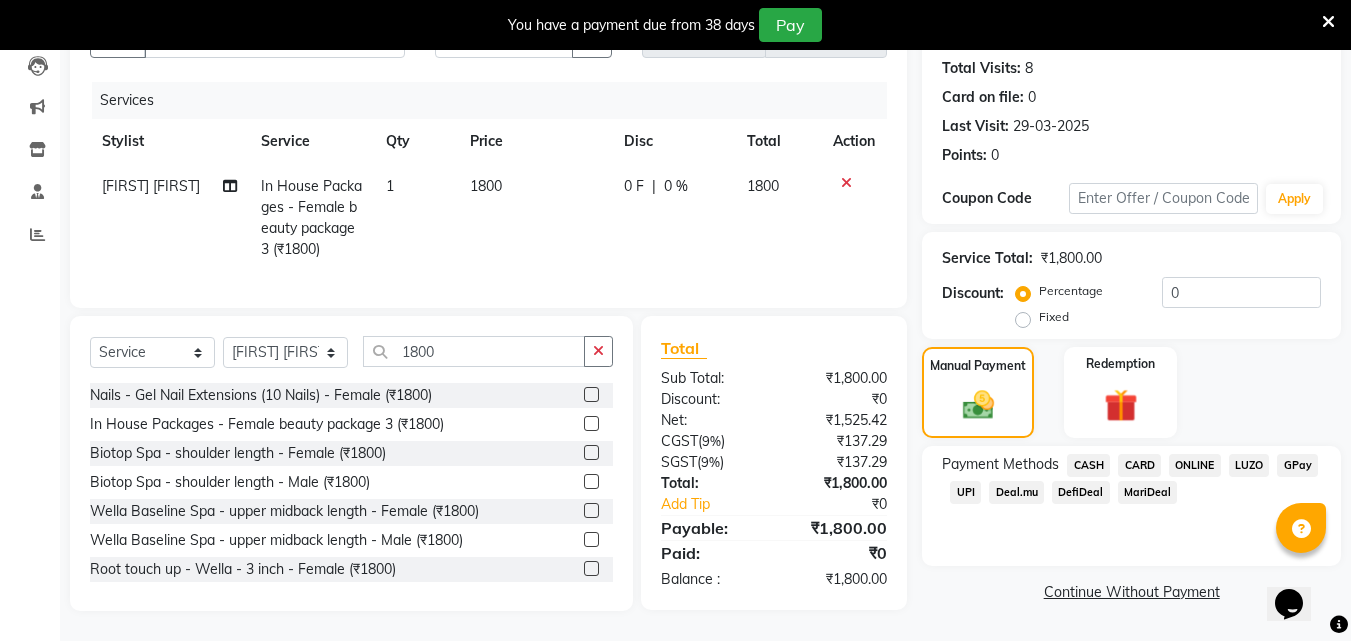click on "ONLINE" 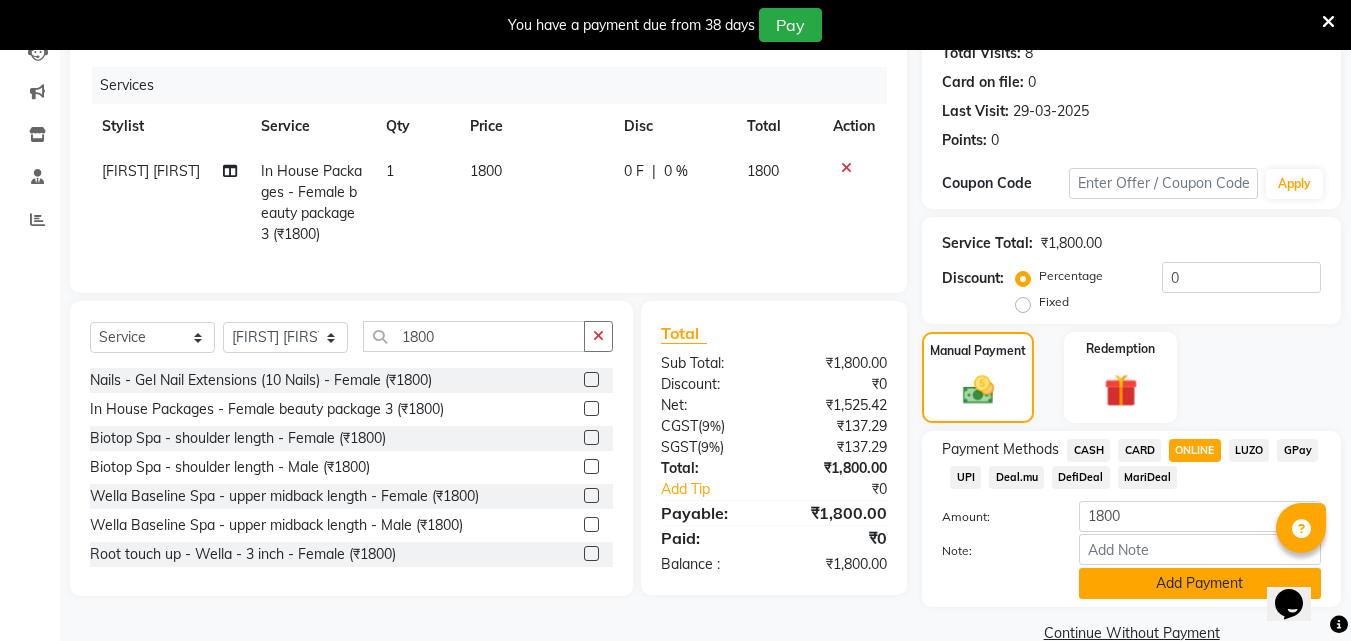 click on "Add Payment" 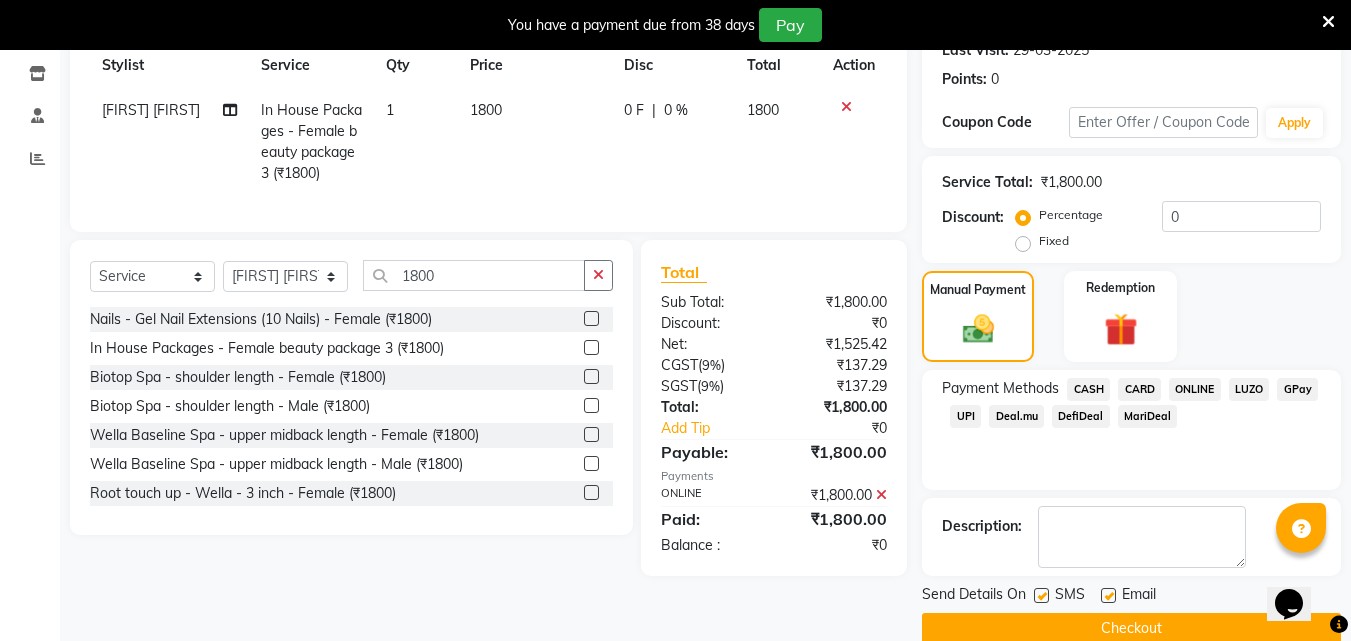 scroll, scrollTop: 325, scrollLeft: 0, axis: vertical 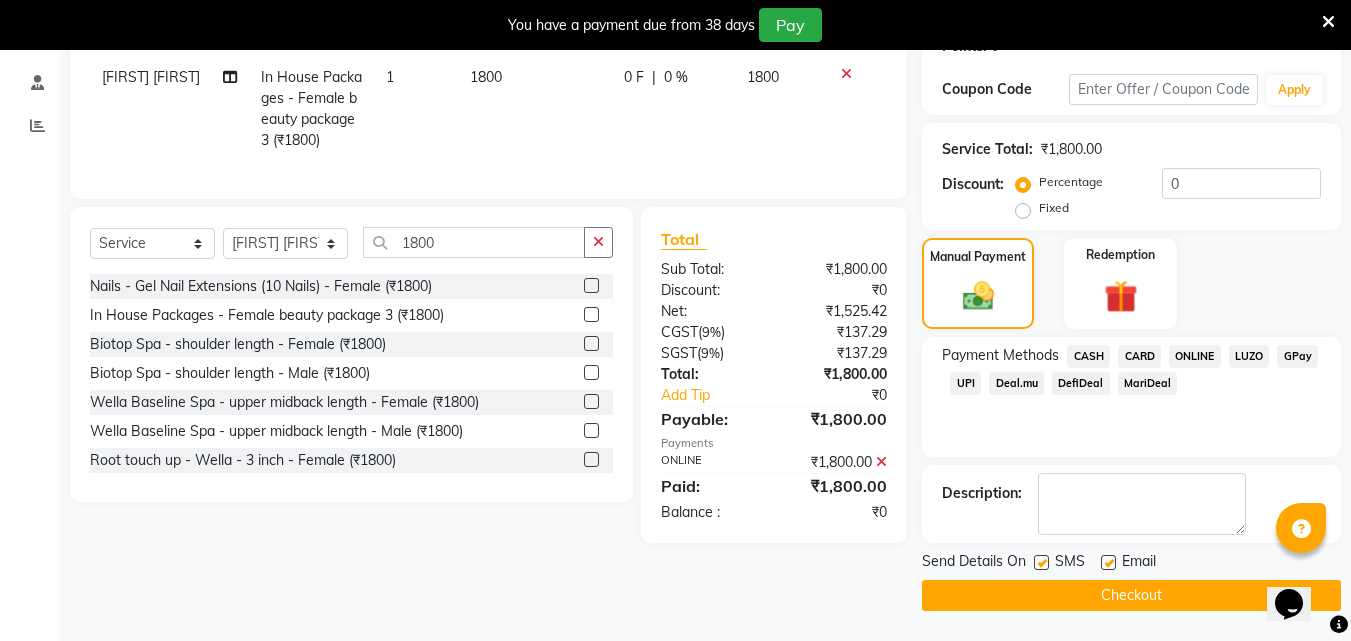 click on "Checkout" 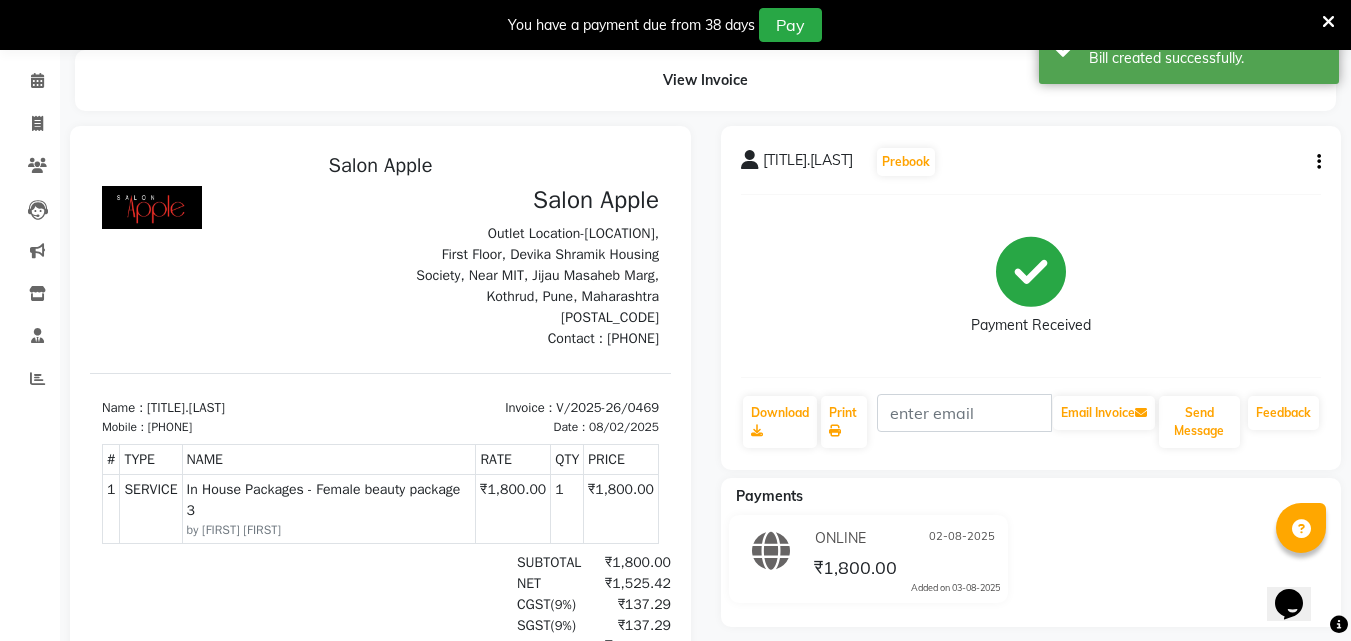 scroll, scrollTop: 0, scrollLeft: 0, axis: both 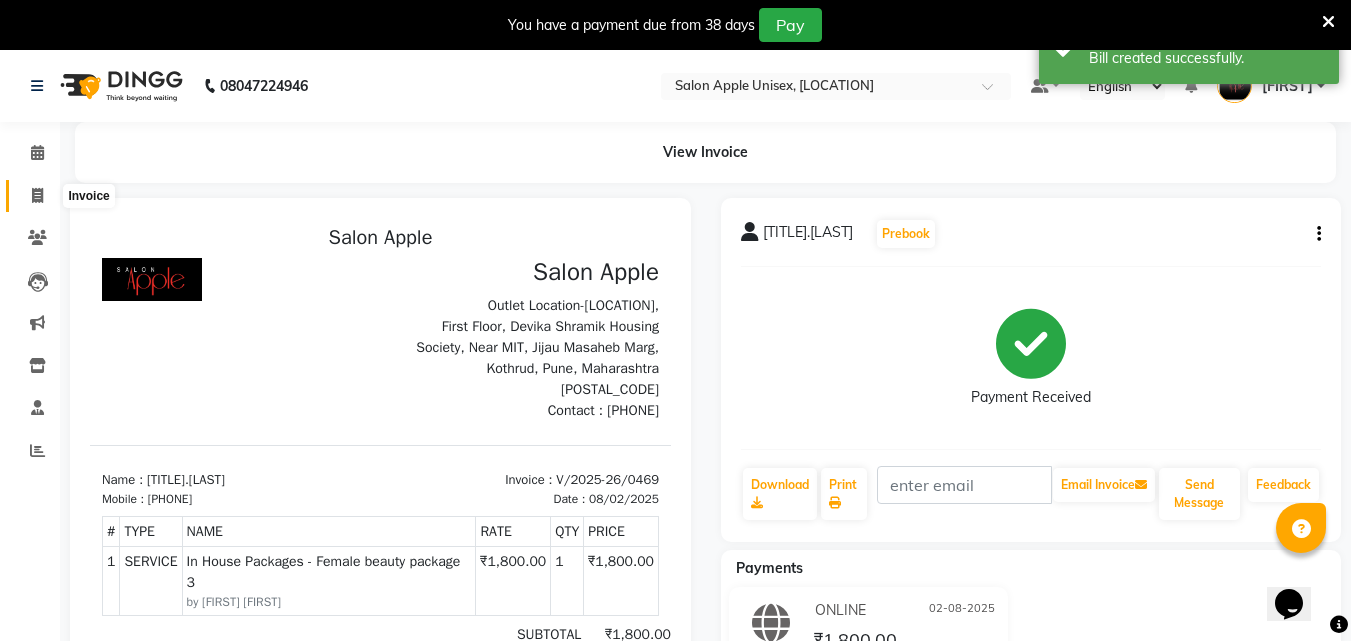 click 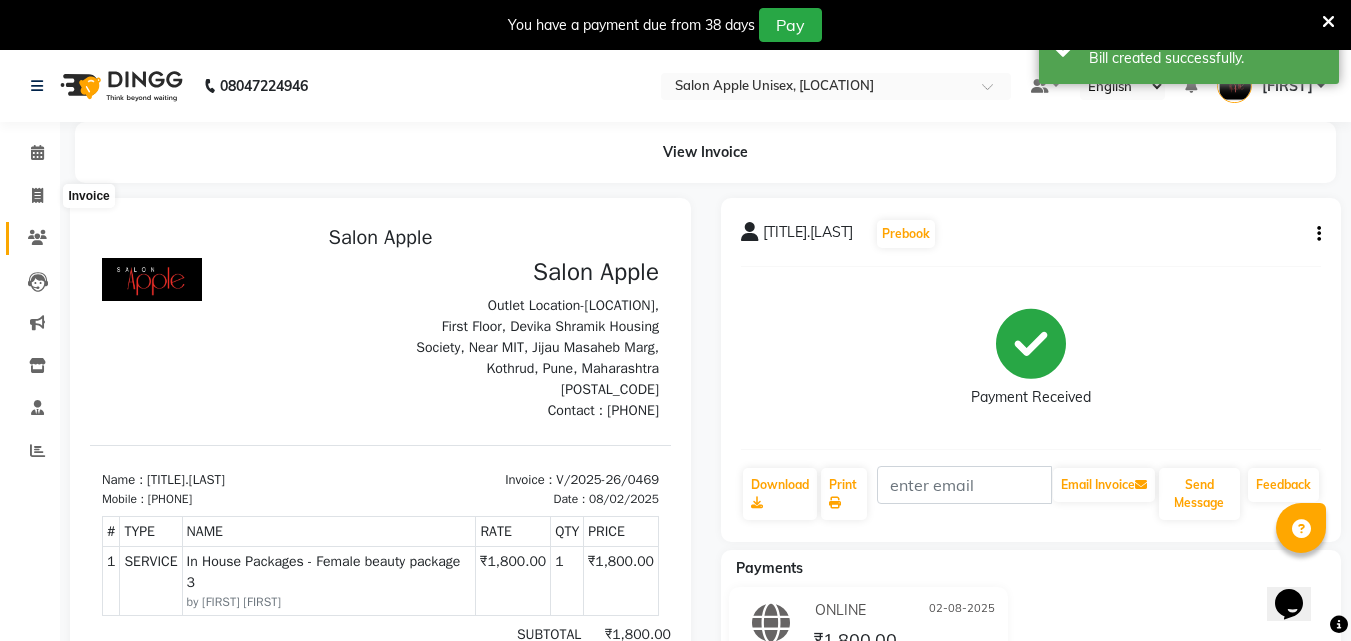 select on "133" 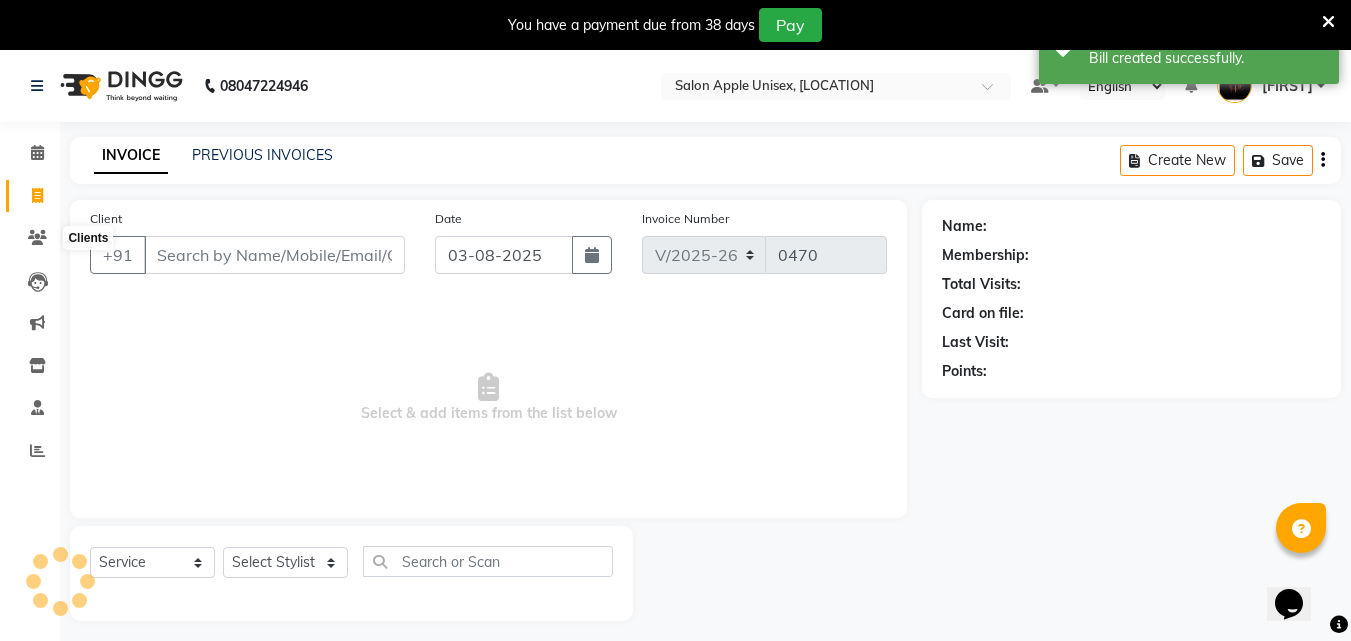 scroll, scrollTop: 50, scrollLeft: 0, axis: vertical 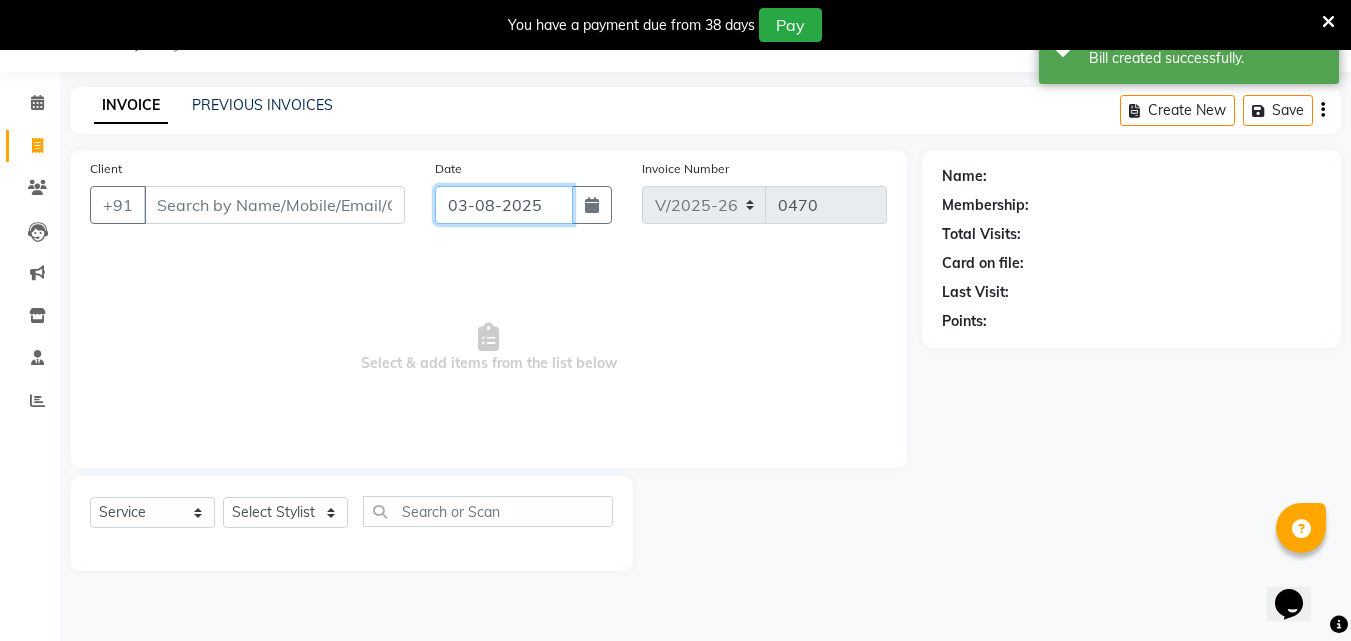 click on "03-08-2025" 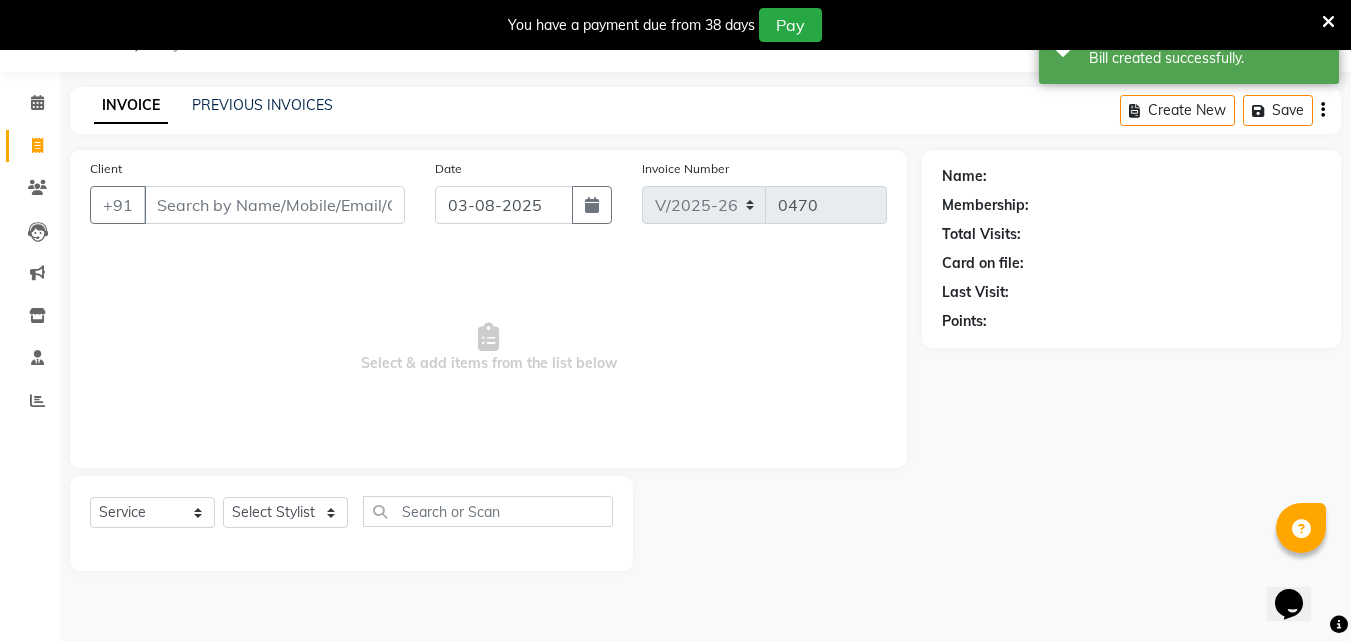 select on "8" 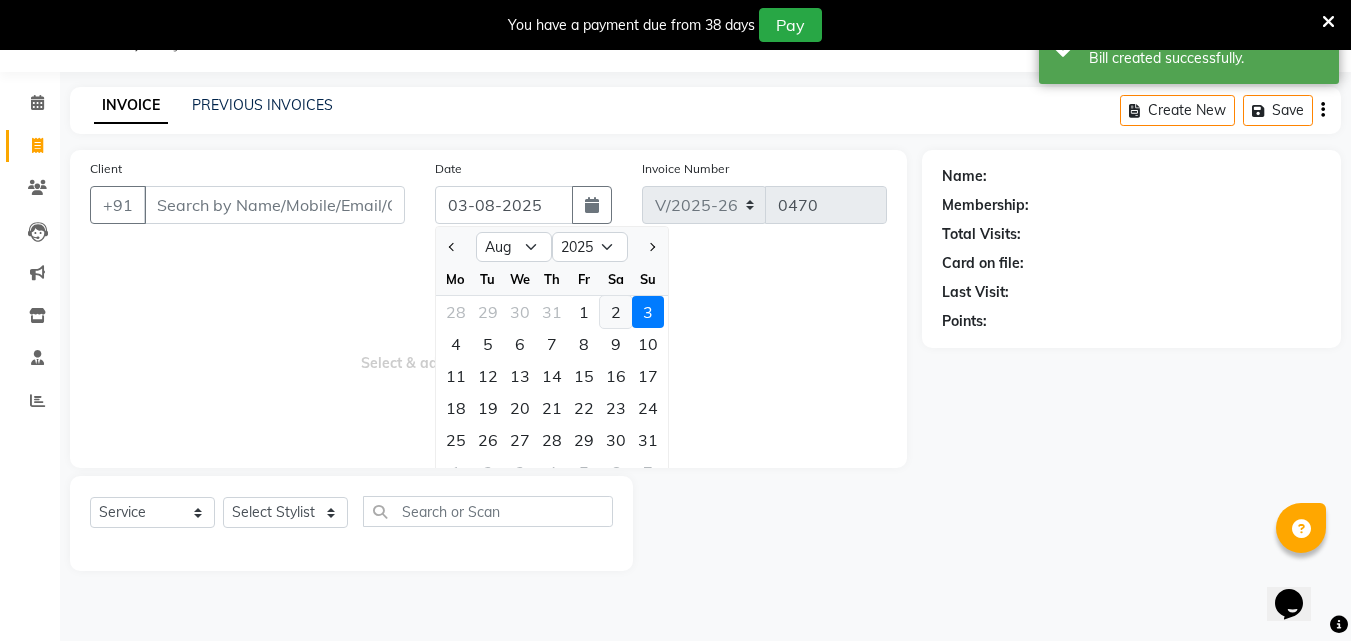 click on "2" 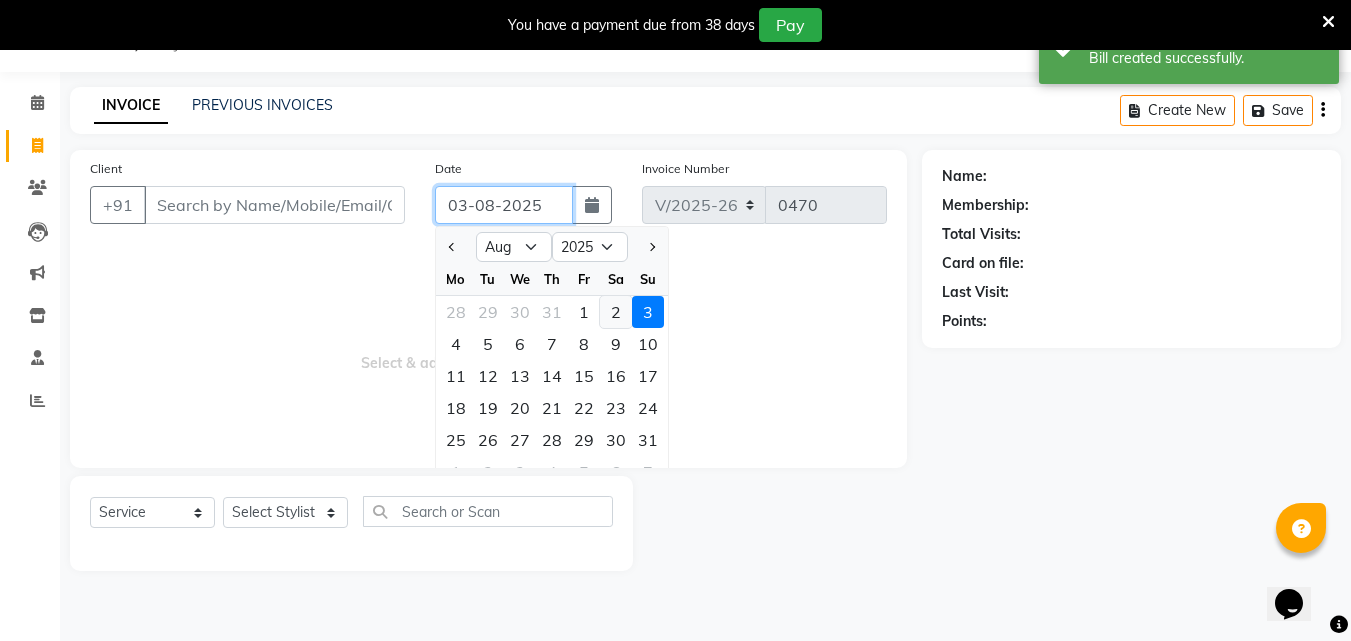 type on "02-08-2025" 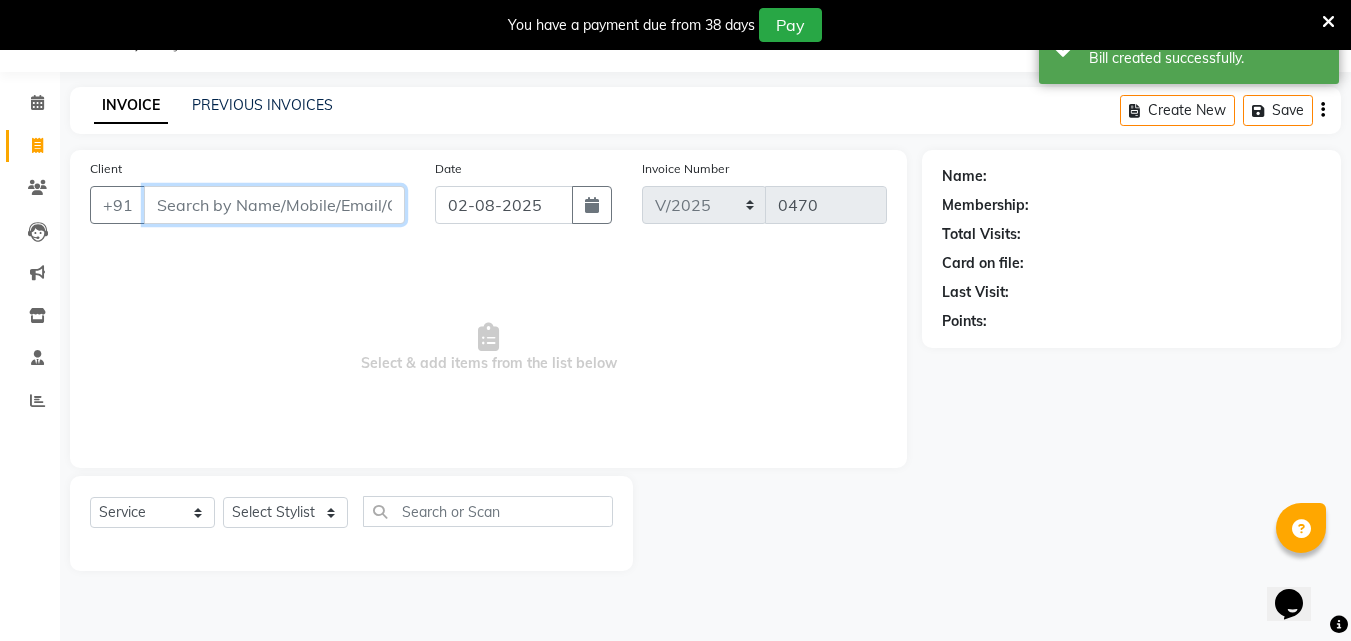 click on "Client" at bounding box center [274, 205] 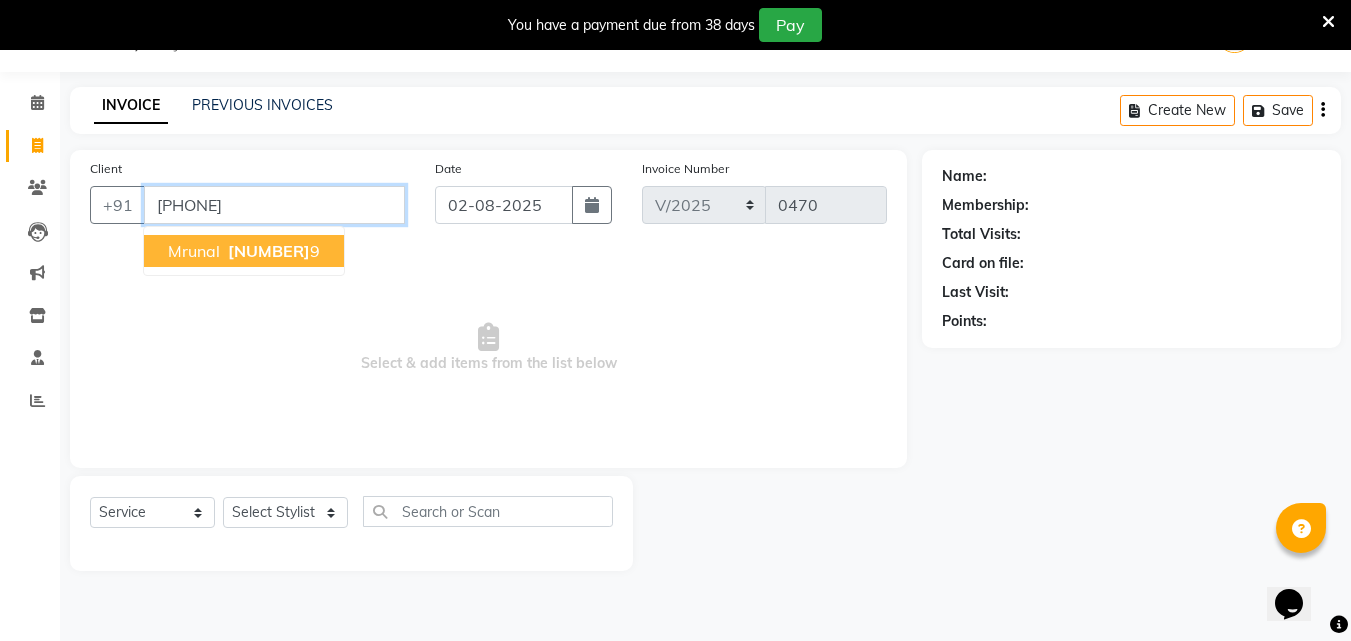 type on "[PHONE]" 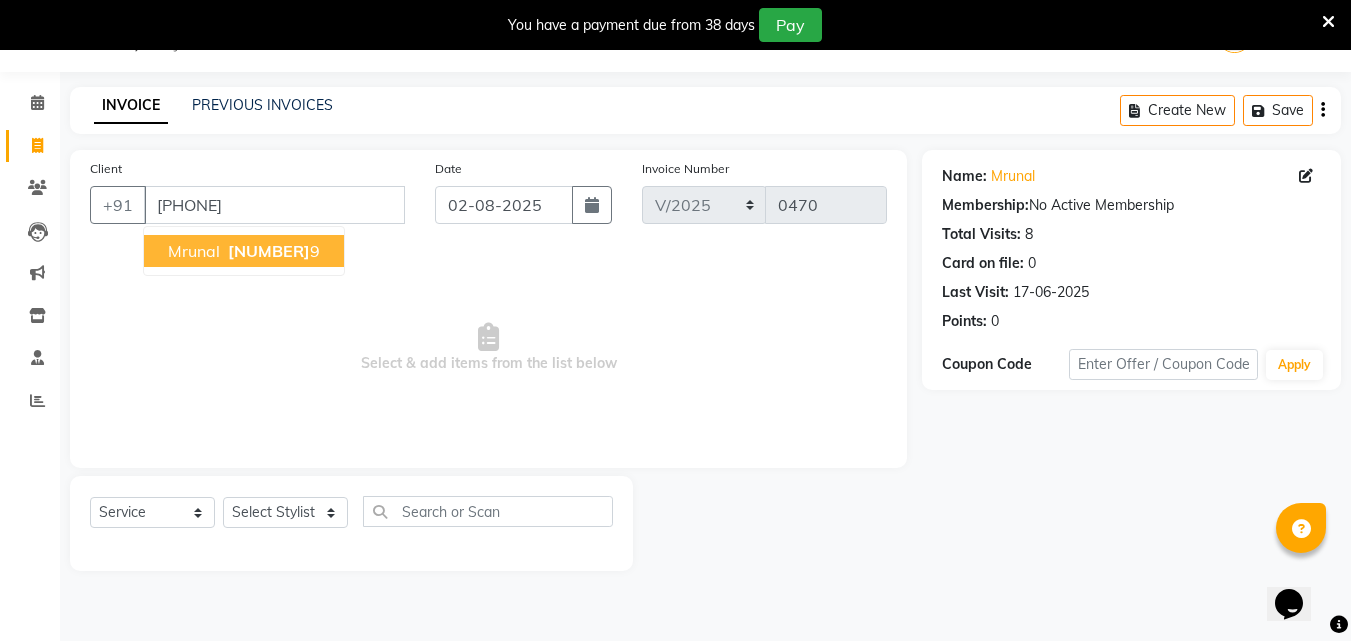 click on "[NUMBER]" at bounding box center [269, 251] 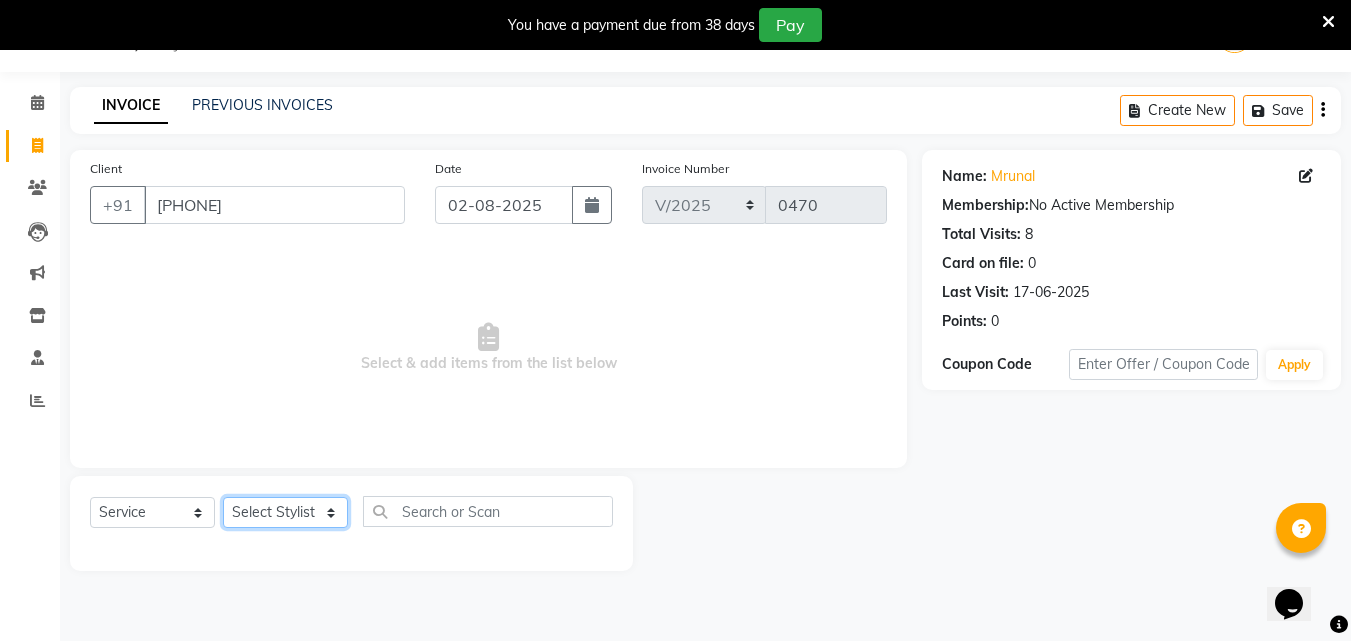click on "Select Stylist [FIRST] [FIRST] [FIRST] [FIRST] [LAST] [FIRST] [FIRST] [FIRST] [FIRST]" 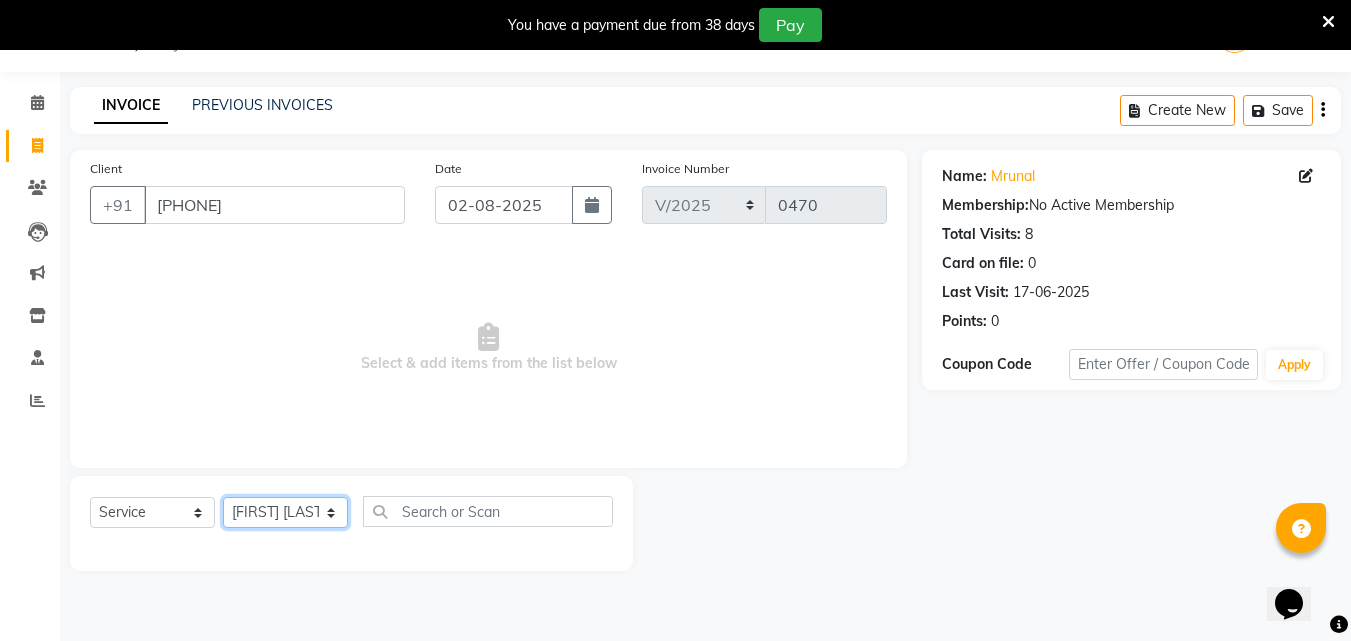 click on "Select Stylist [FIRST] [FIRST] [FIRST] [FIRST] [LAST] [FIRST] [FIRST] [FIRST] [FIRST]" 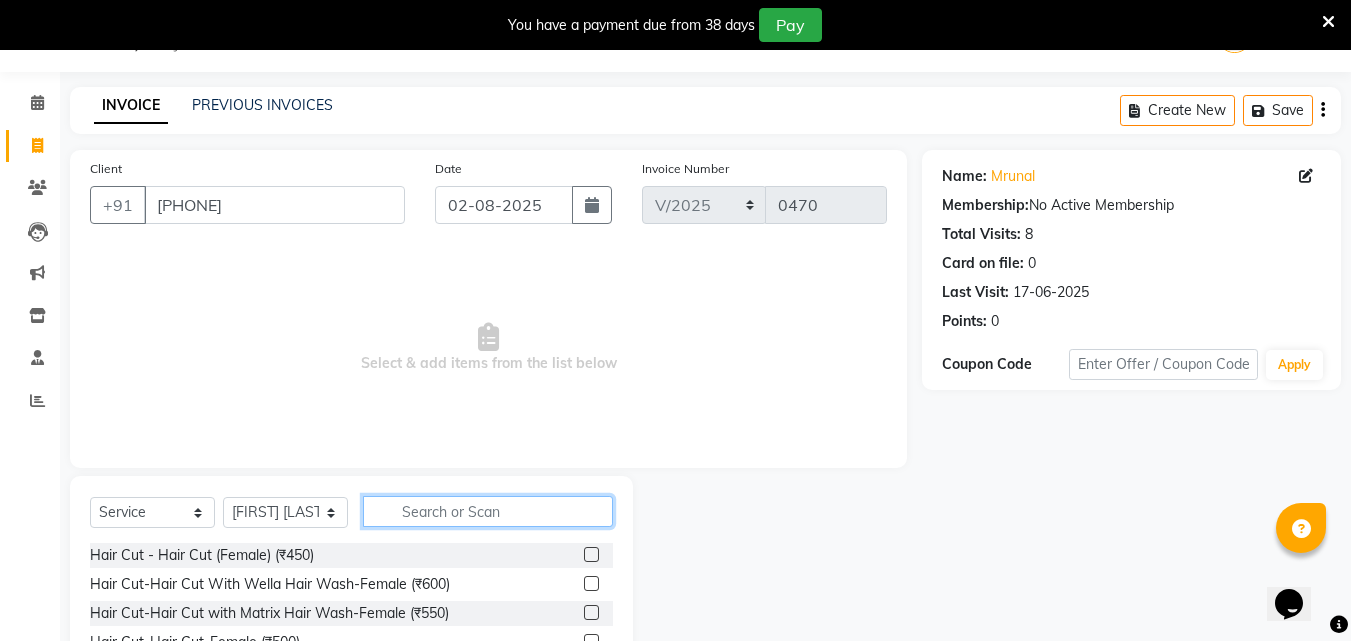 click 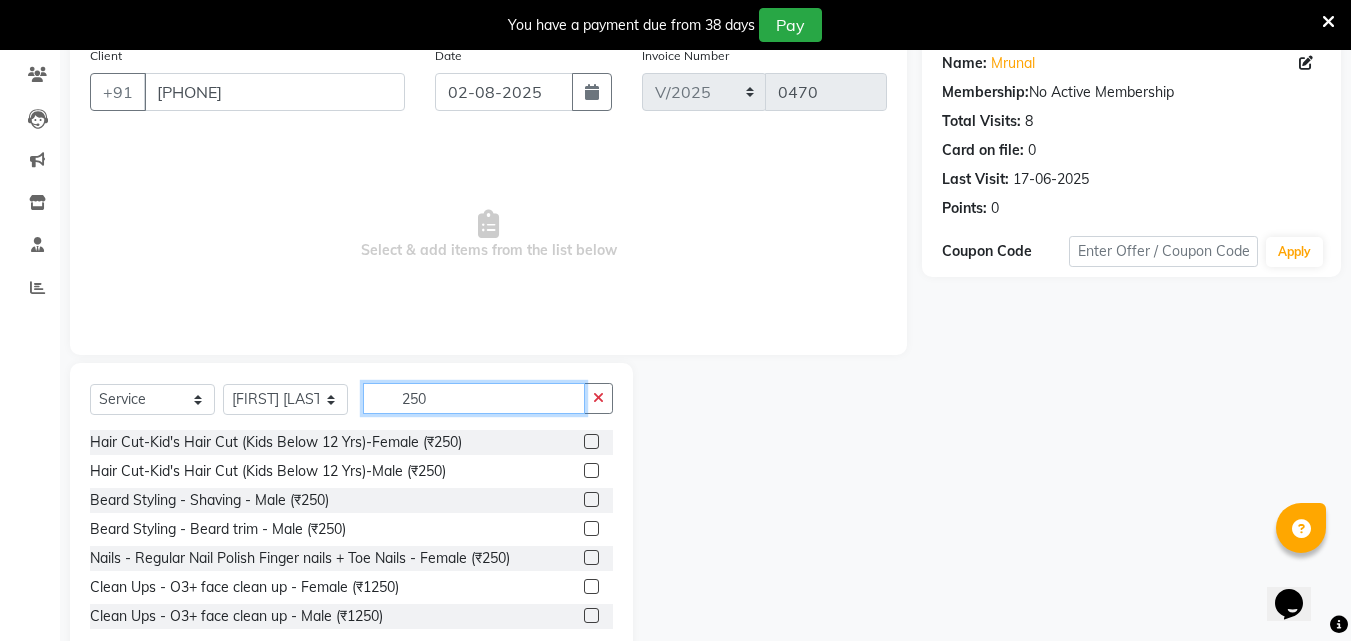 scroll, scrollTop: 210, scrollLeft: 0, axis: vertical 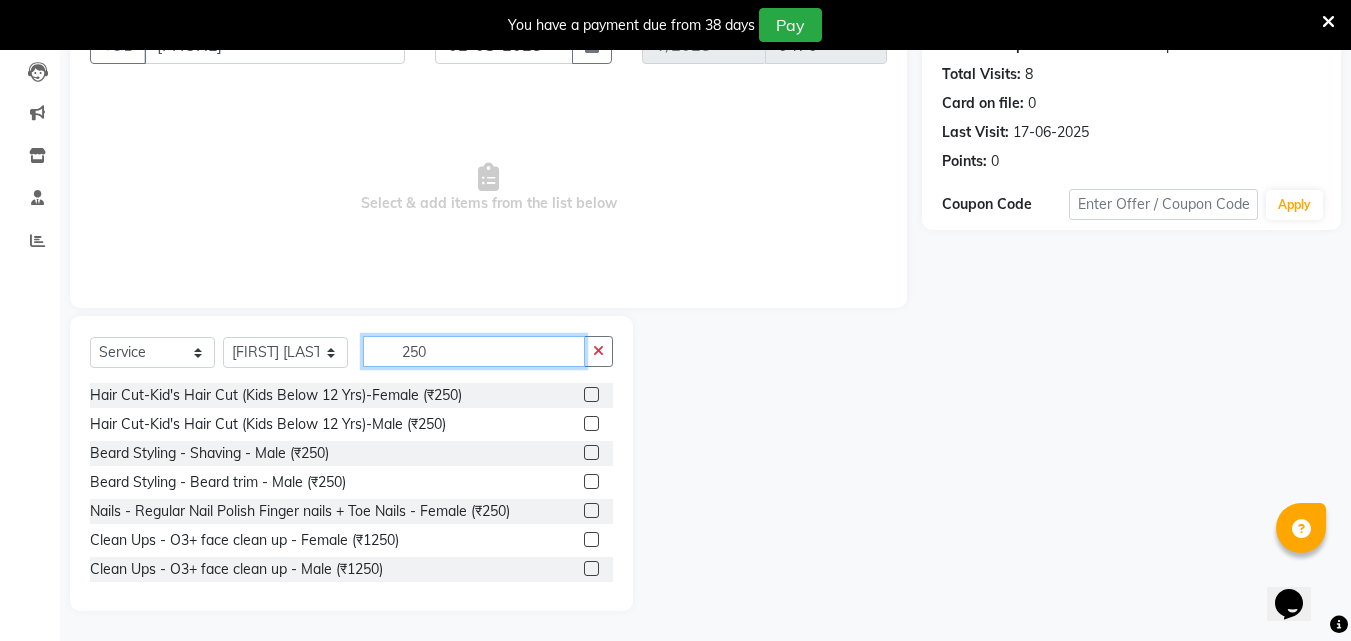 click on "250" 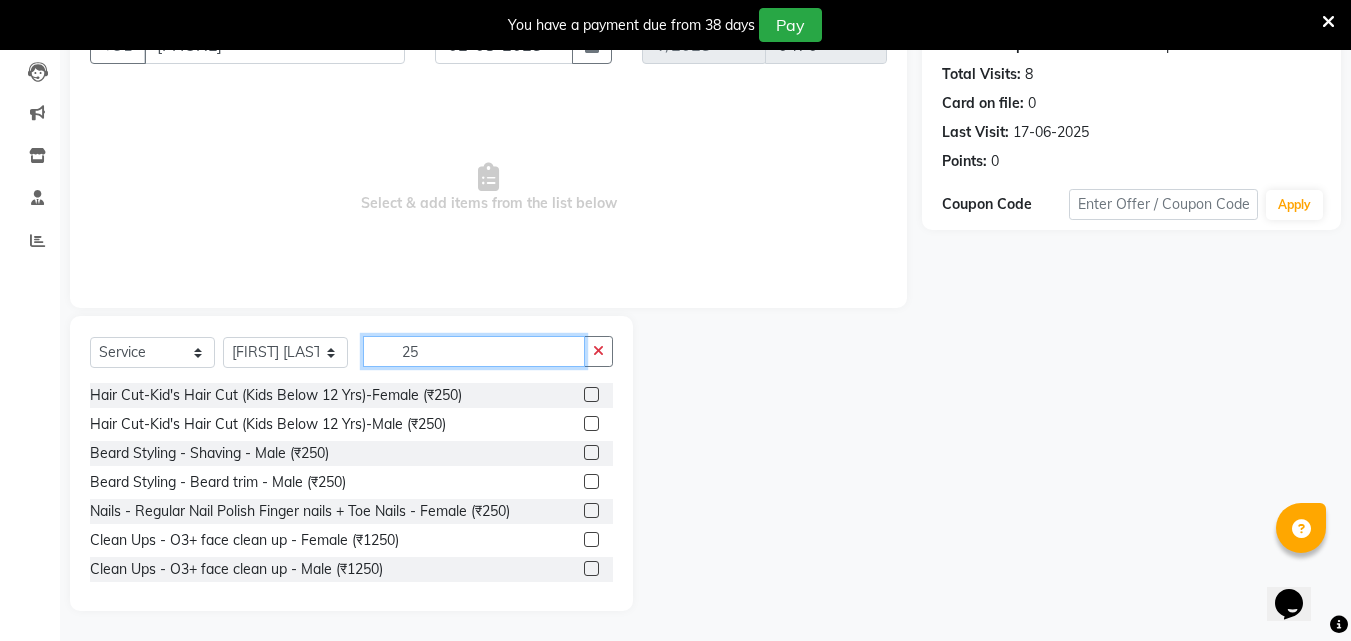 type on "2" 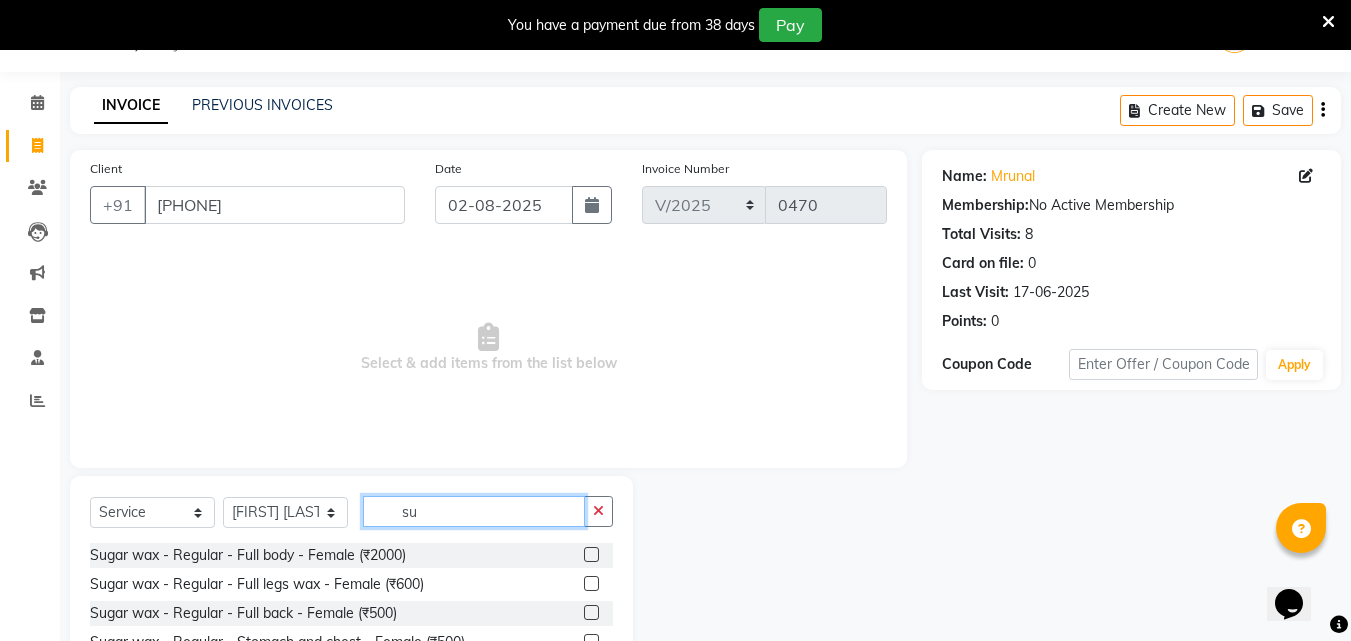 scroll, scrollTop: 210, scrollLeft: 0, axis: vertical 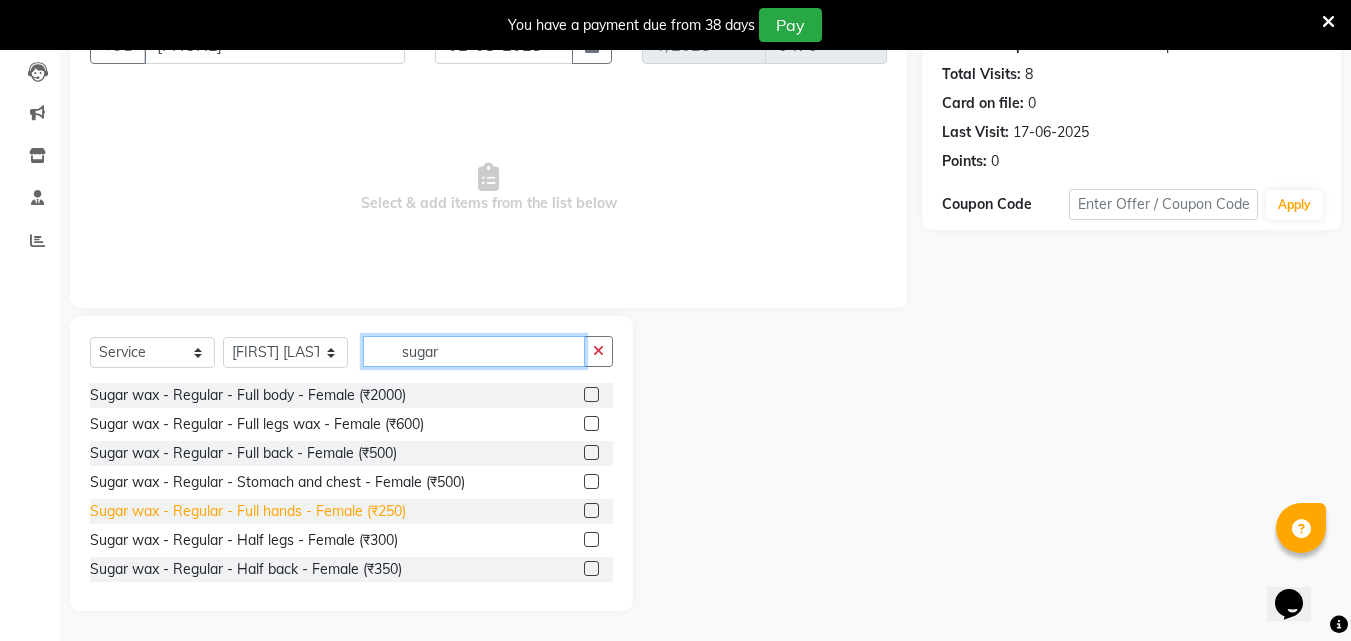 type on "sugar" 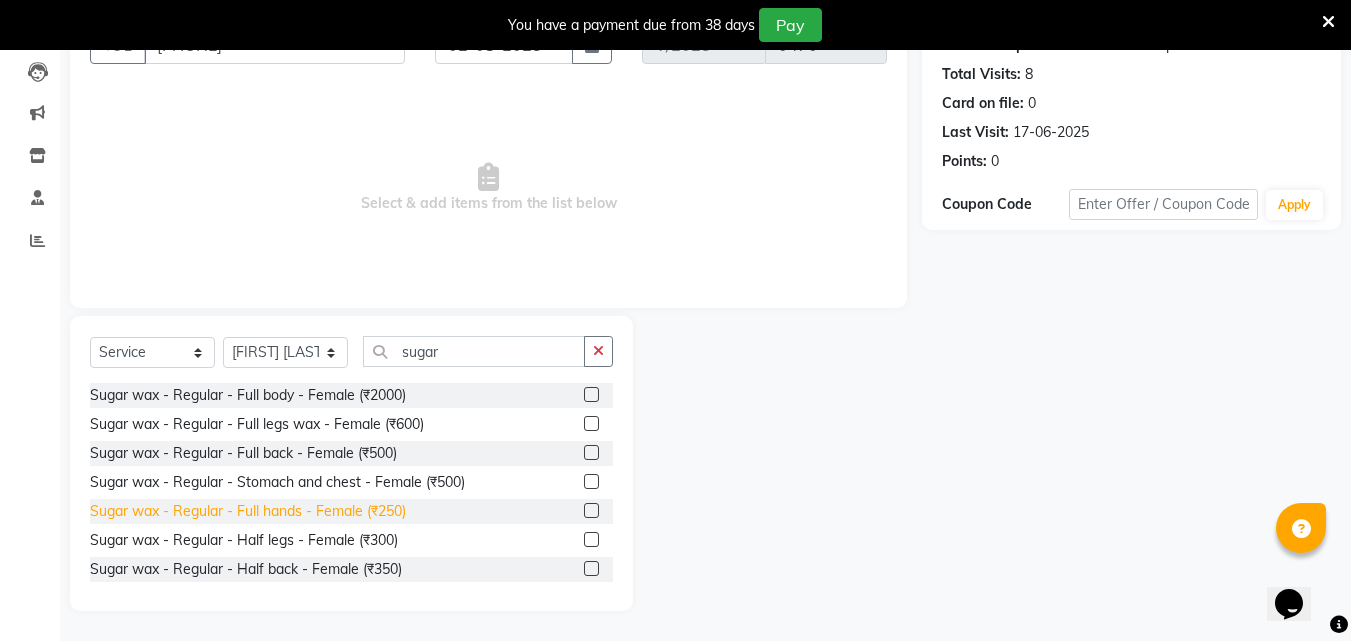 click on "Sugar wax - Regular - Full hands - Female (₹250)" 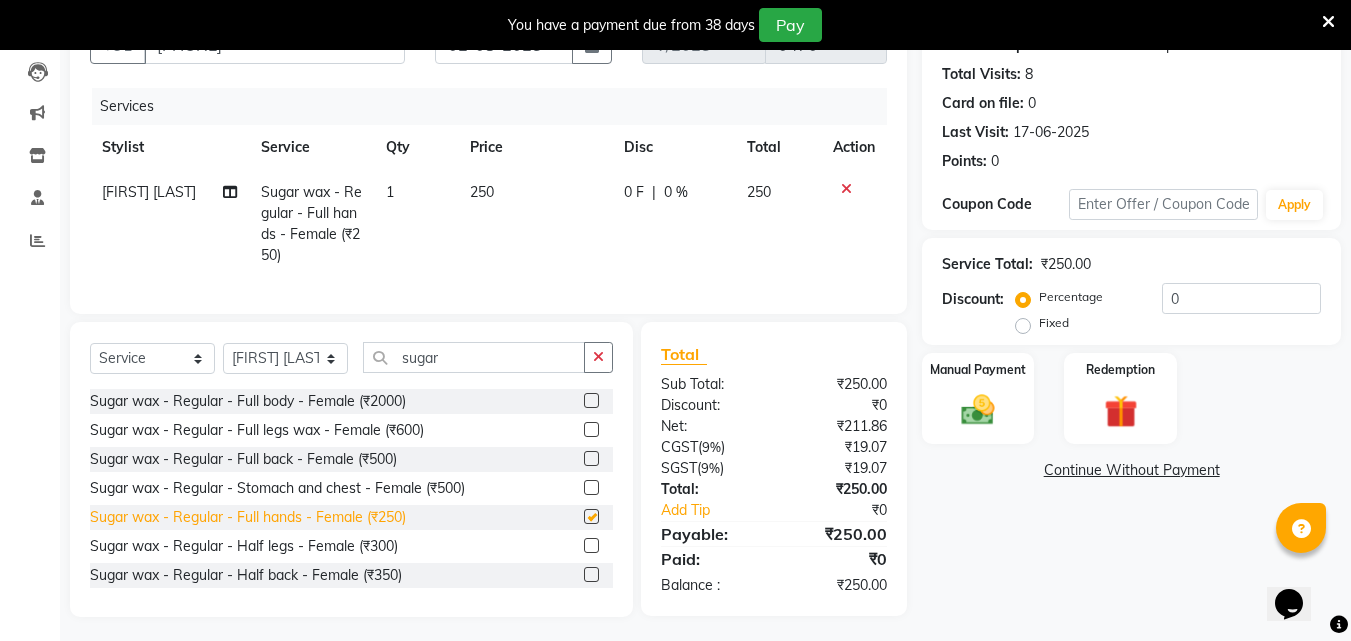checkbox on "false" 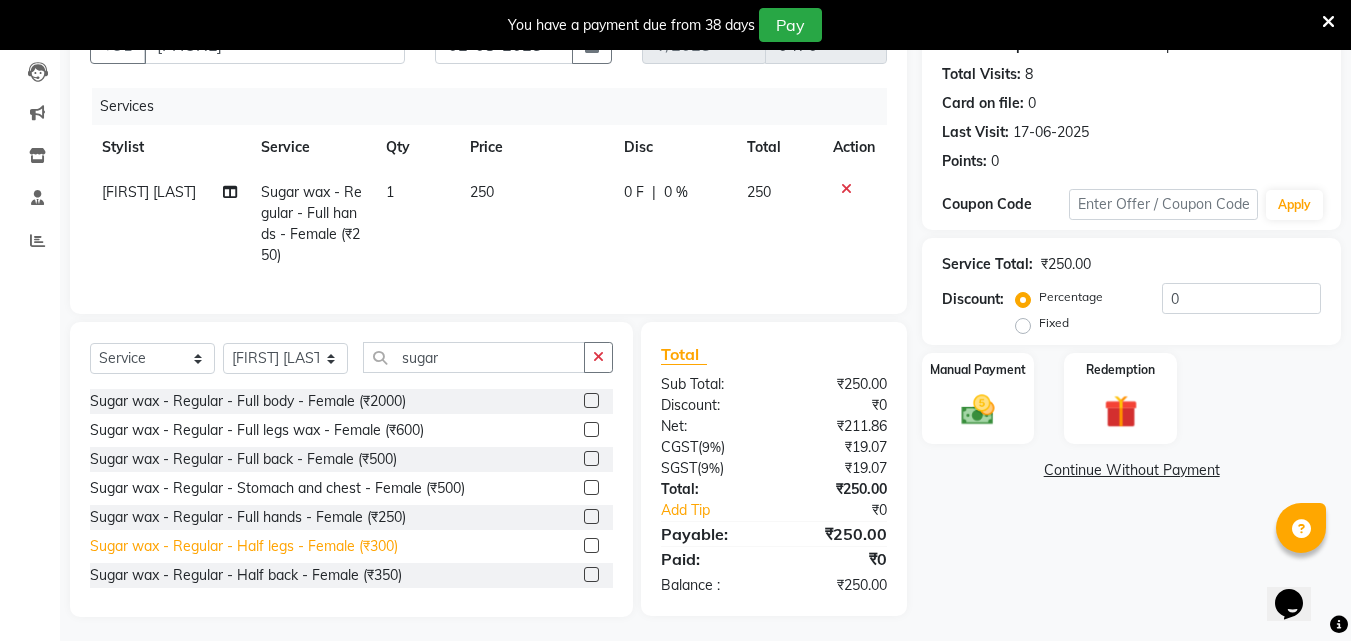 click on "Sugar wax - Regular - Half legs - Female (₹300)" 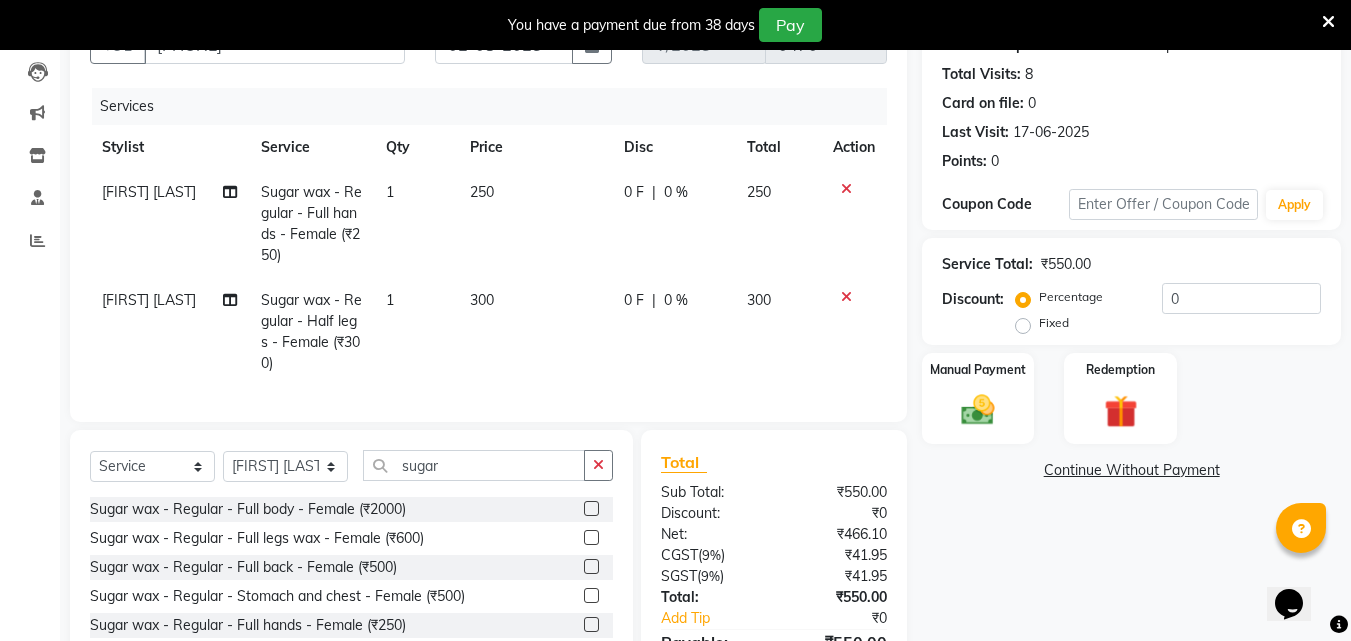 checkbox on "false" 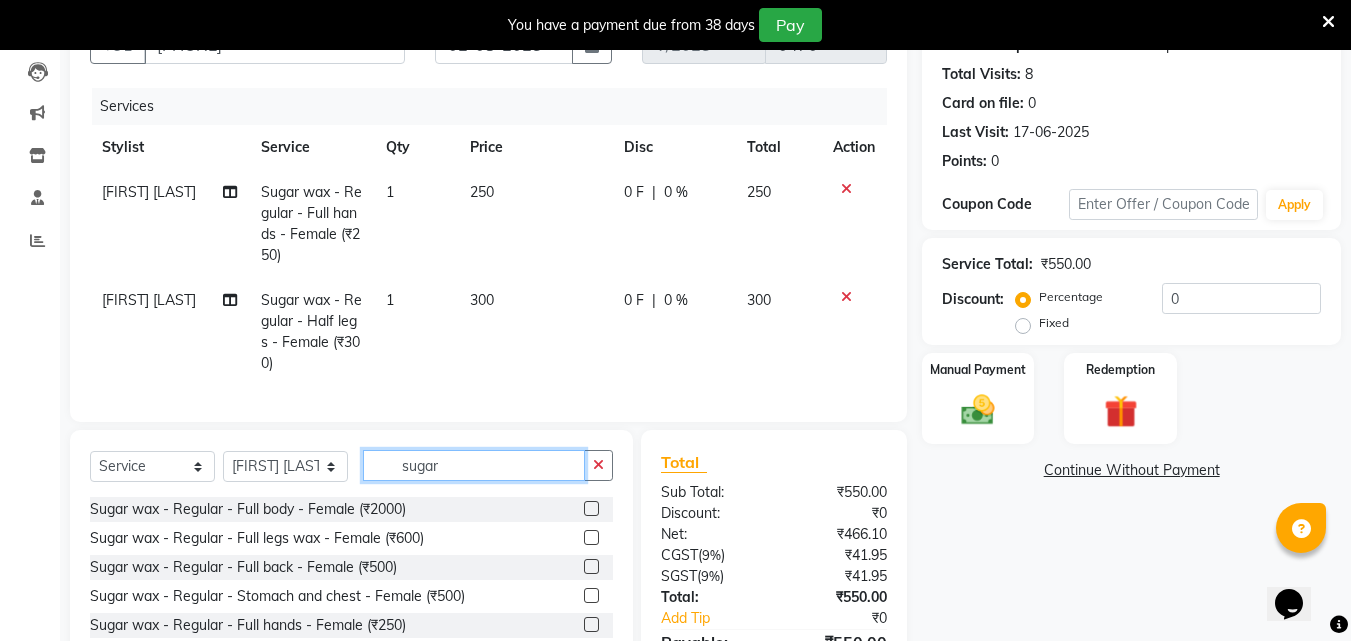 click on "sugar" 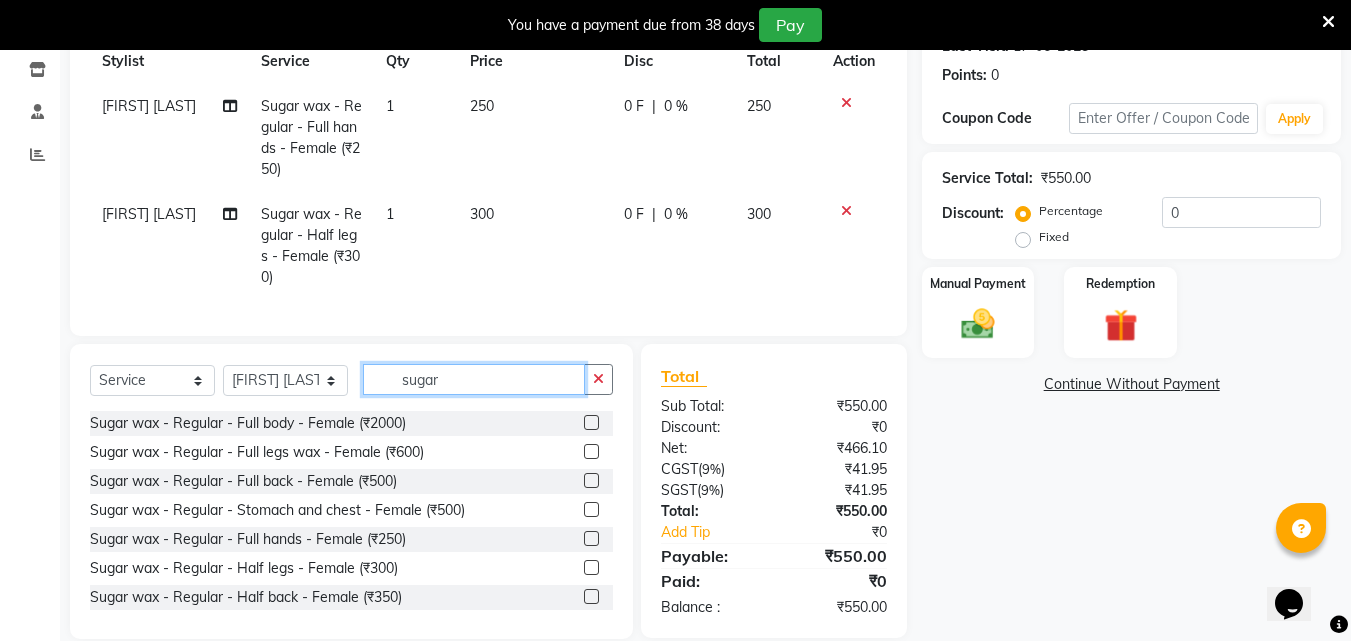 scroll, scrollTop: 339, scrollLeft: 0, axis: vertical 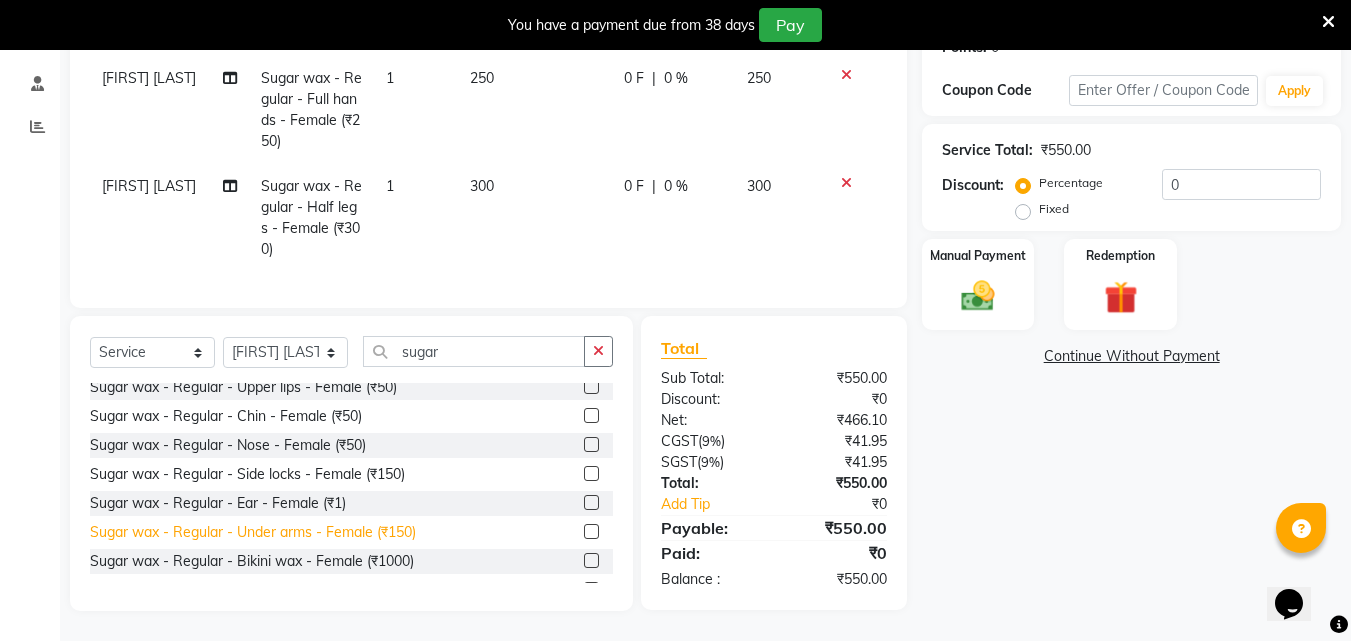click on "Sugar wax - Regular - Under arms - Female (₹150)" 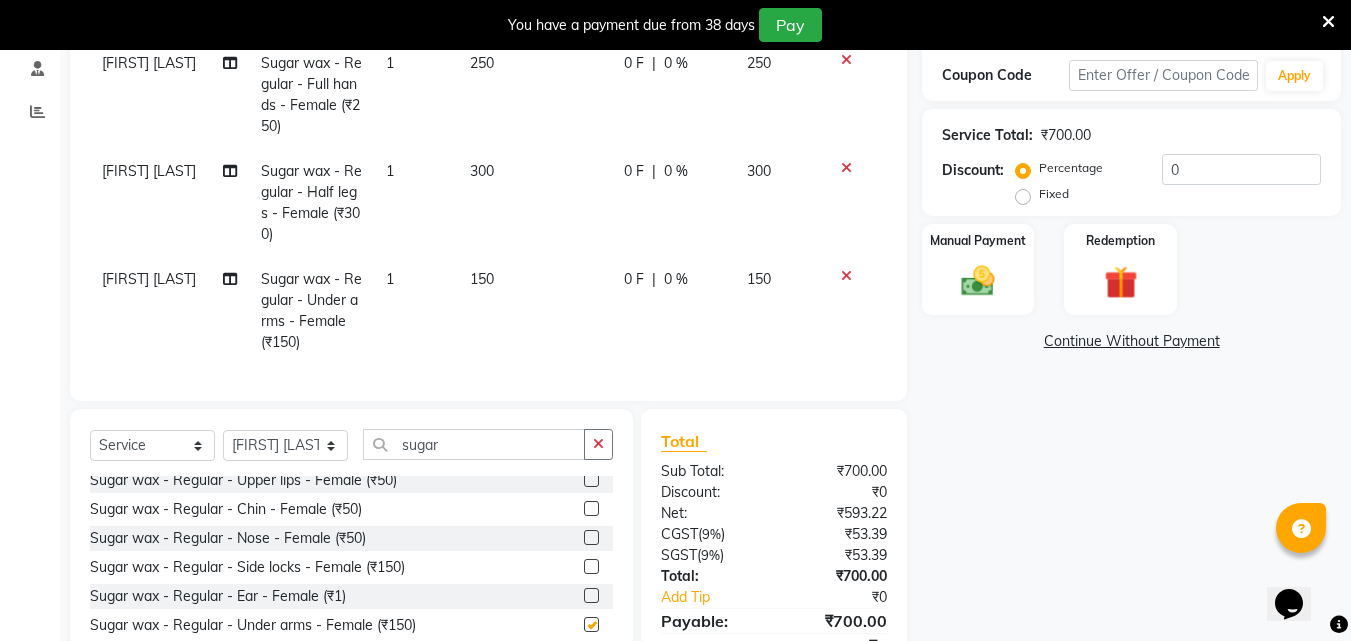 checkbox on "false" 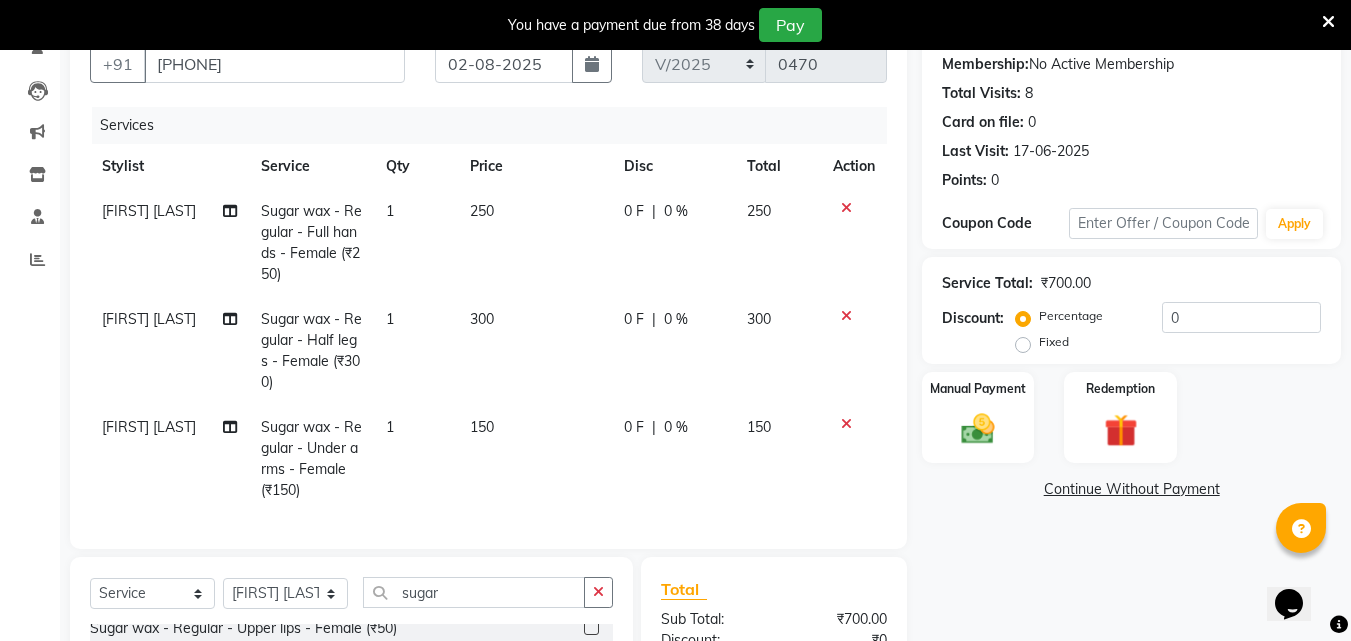 scroll, scrollTop: 0, scrollLeft: 0, axis: both 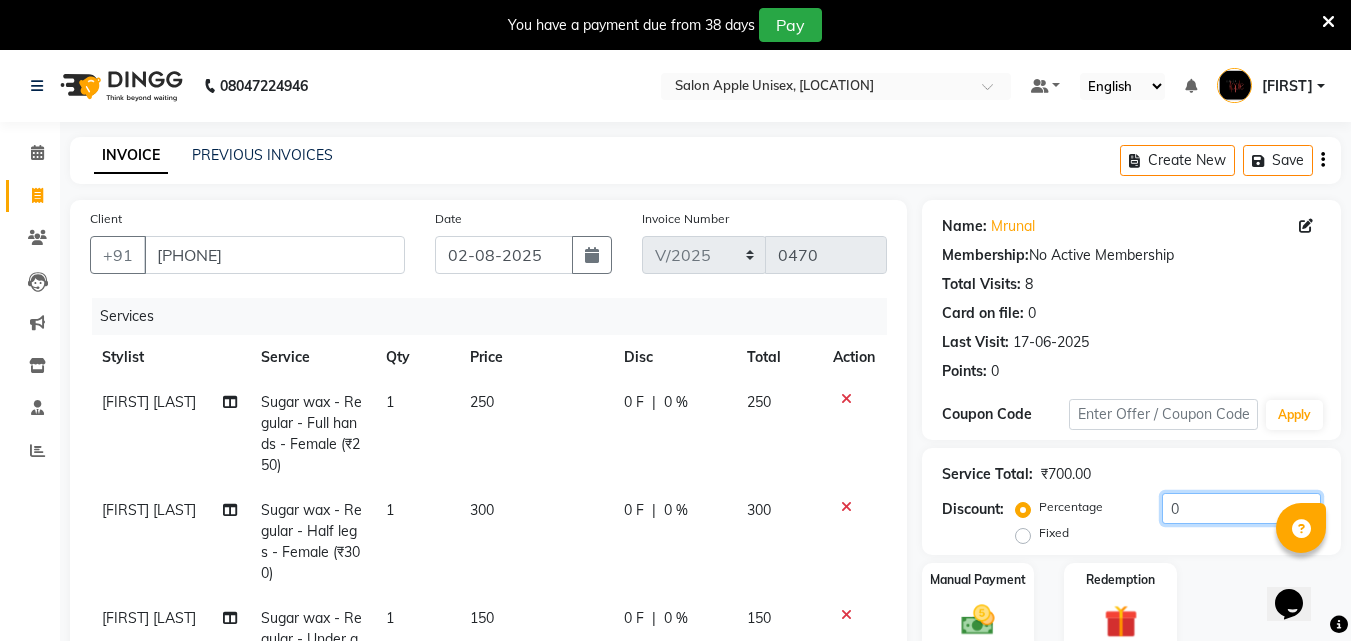 click on "0" 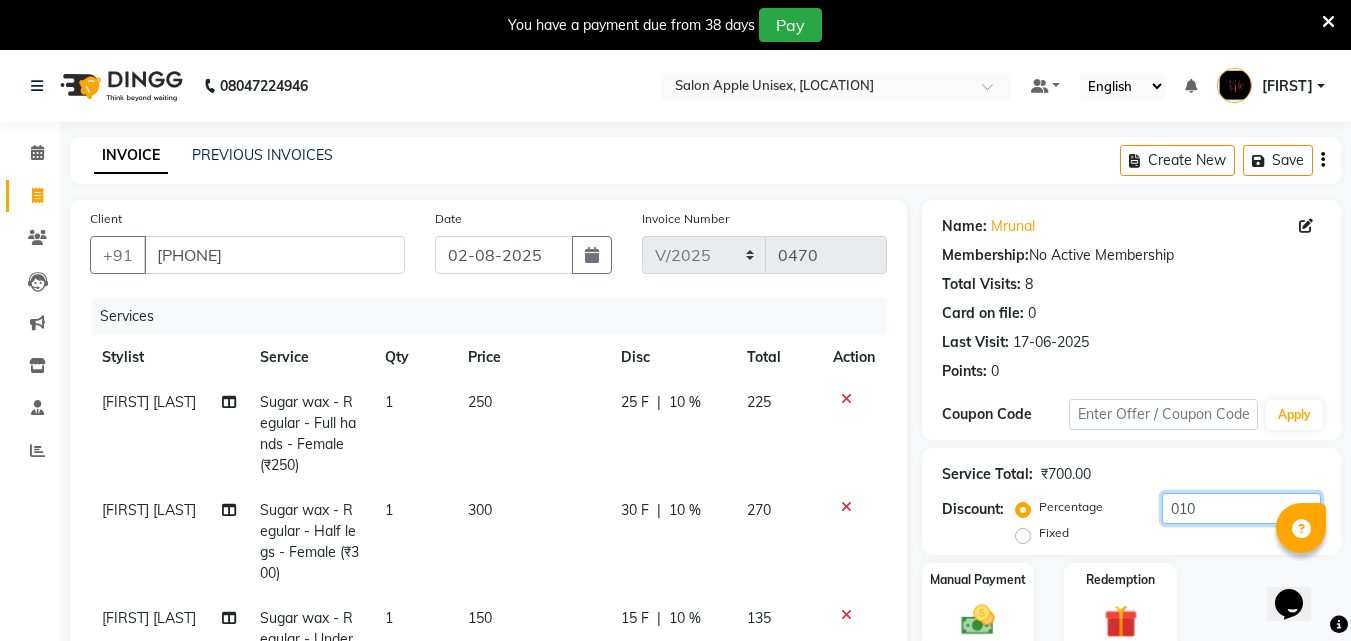 scroll, scrollTop: 447, scrollLeft: 0, axis: vertical 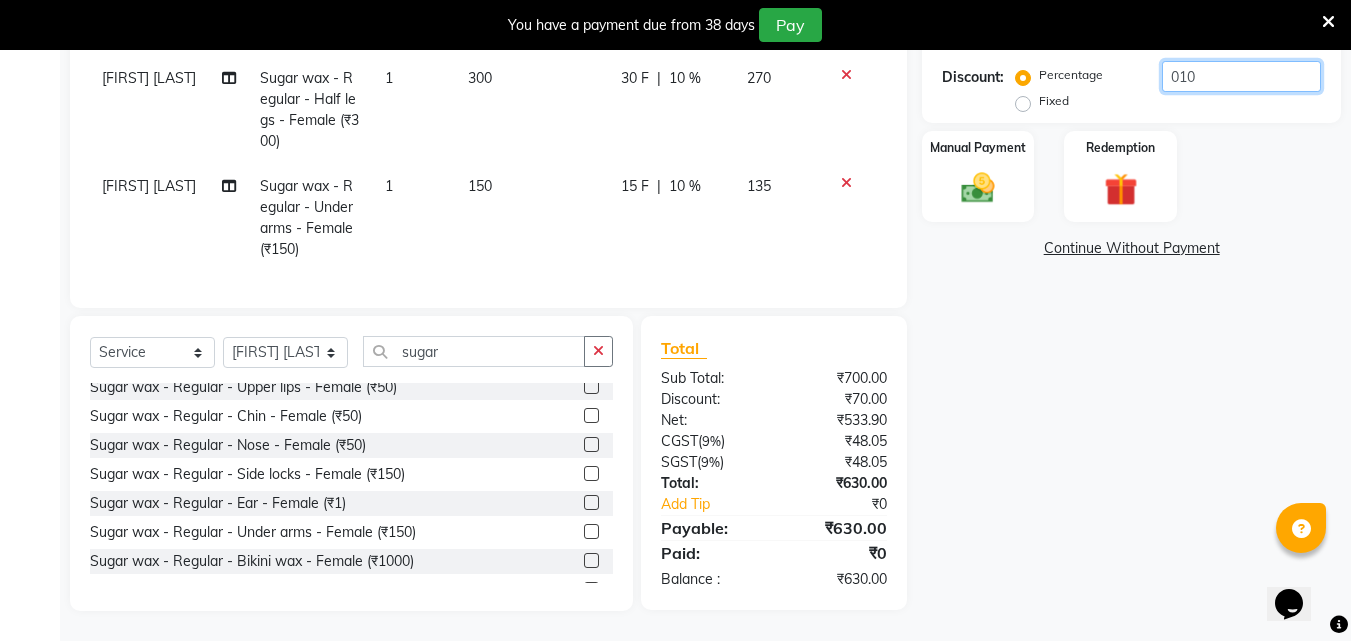 type on "010" 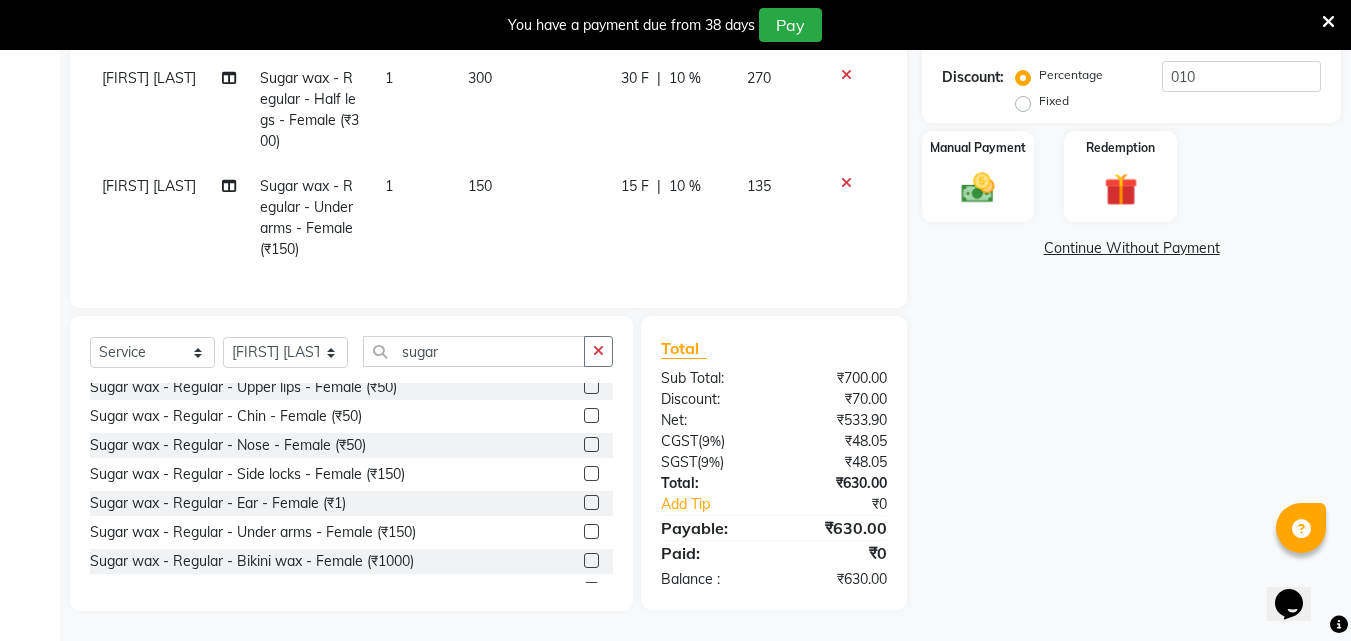 click on "Name: [FIRST]  Membership:  No Active Membership  Total Visits:  8 Card on file:  0 Last Visit:   [DATE] Points:   0  Coupon Code Apply Service Total:  ₹700.00  Discount:  Percentage   Fixed  010 Manual Payment Redemption  Continue Without Payment" 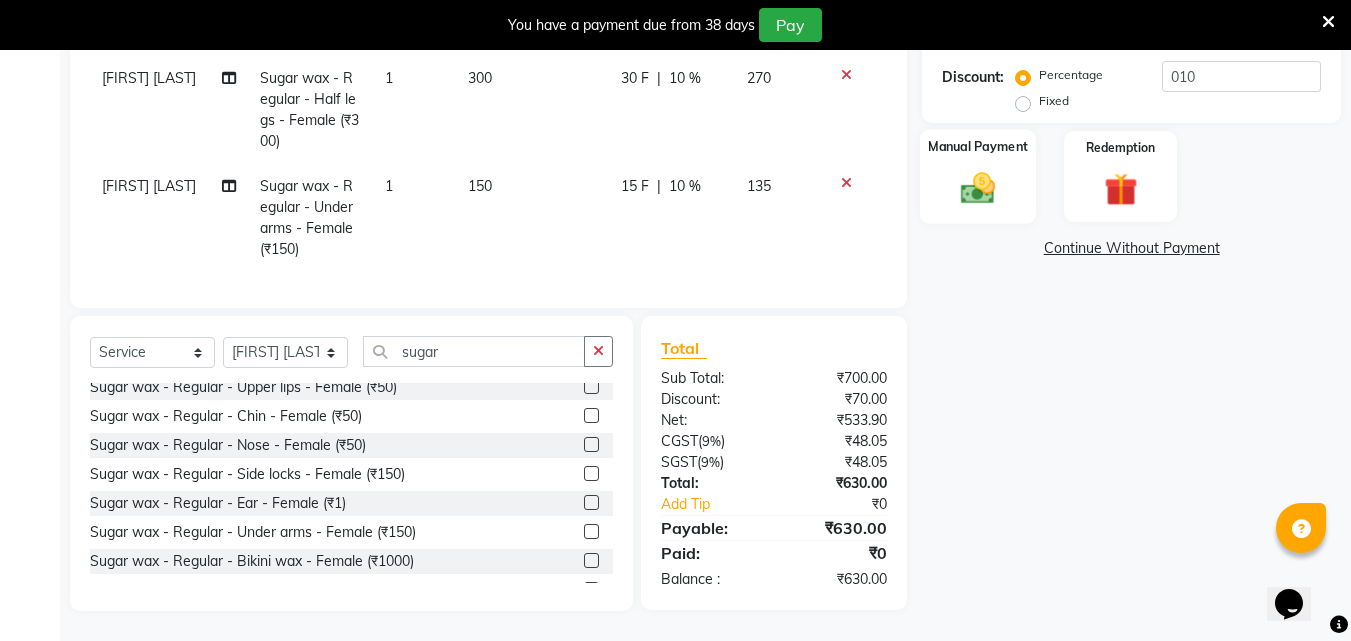 click 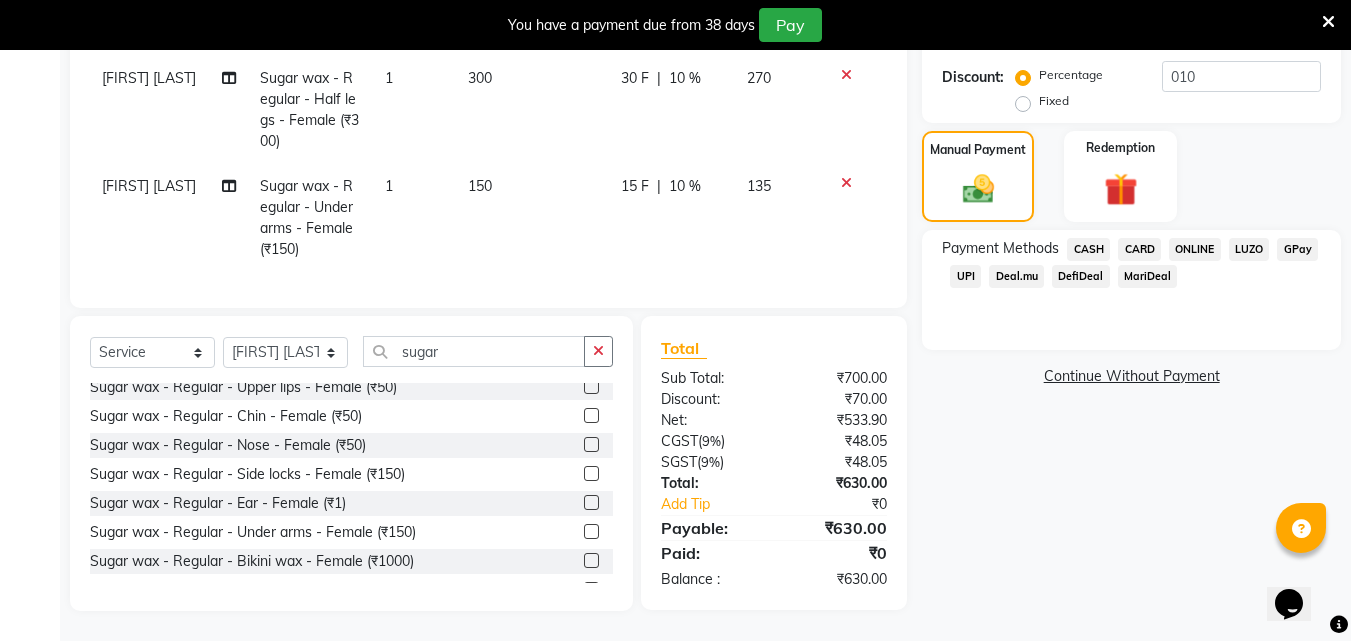 click on "CASH" 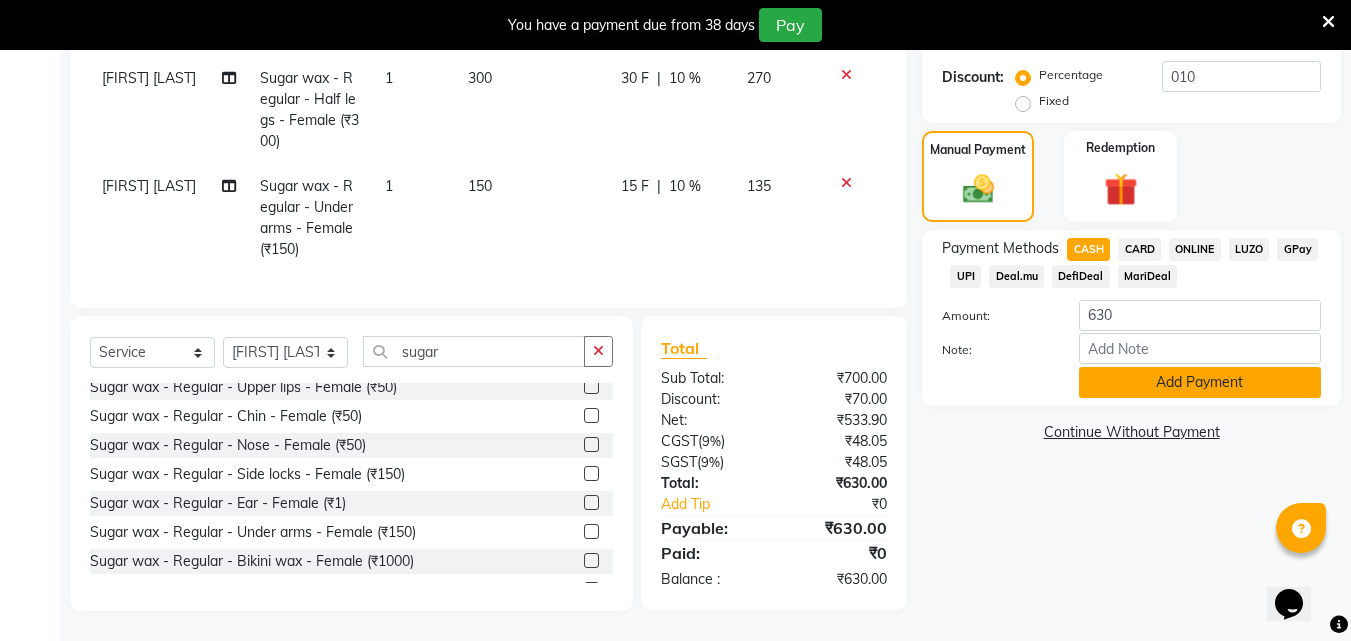 click on "Add Payment" 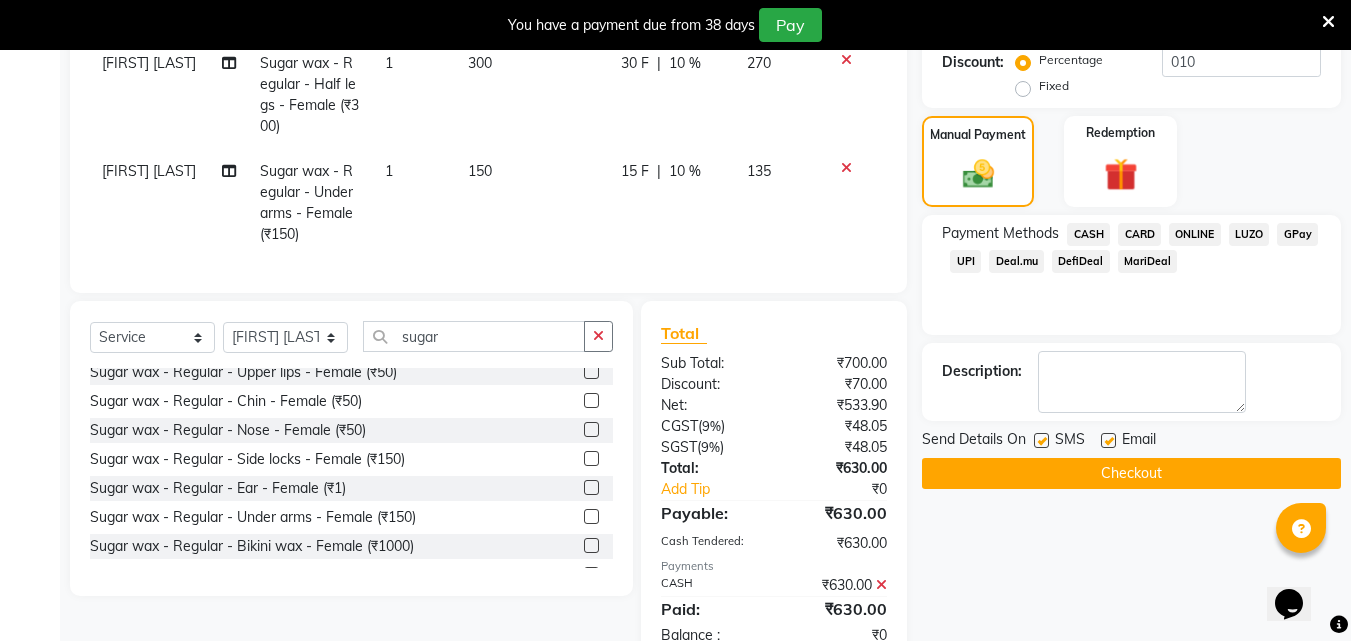 click on "Checkout" 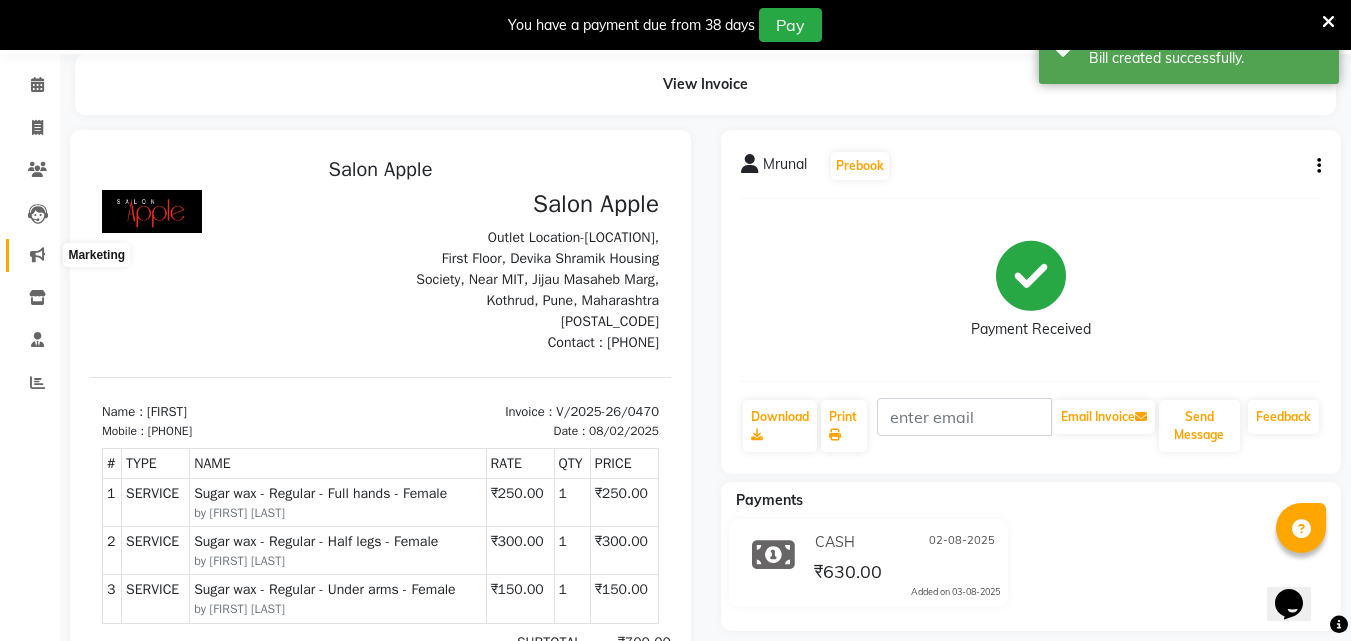 scroll, scrollTop: 0, scrollLeft: 0, axis: both 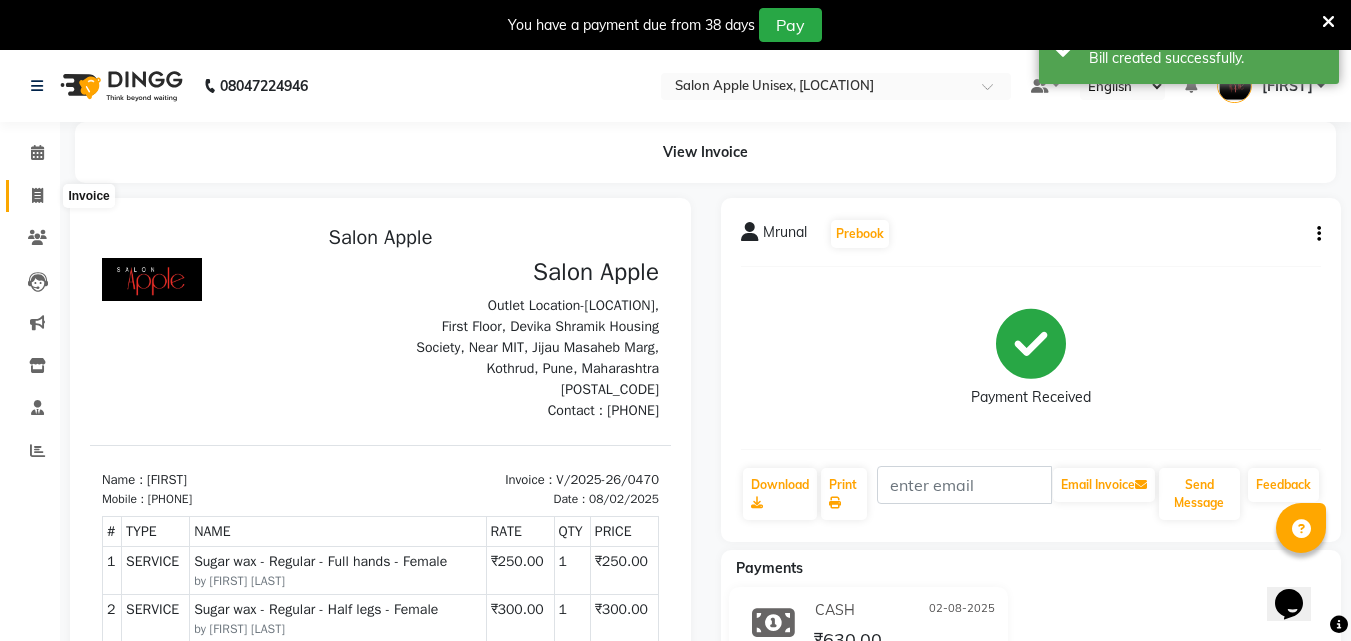 click 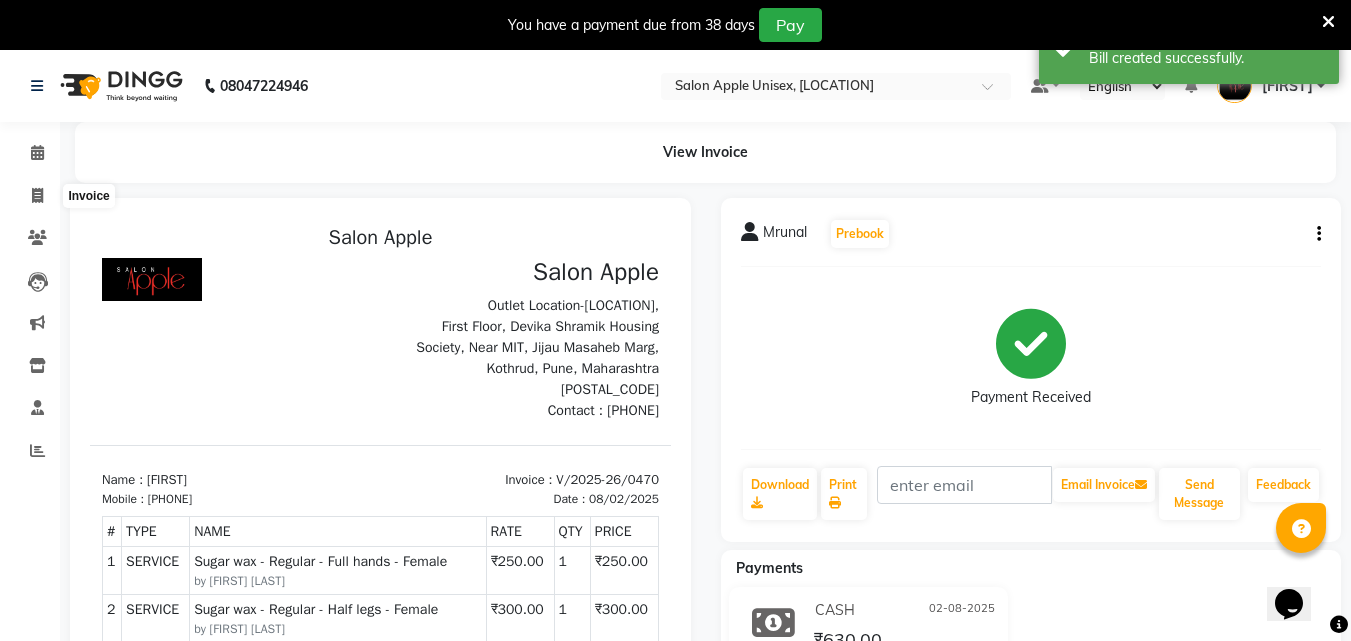 select on "133" 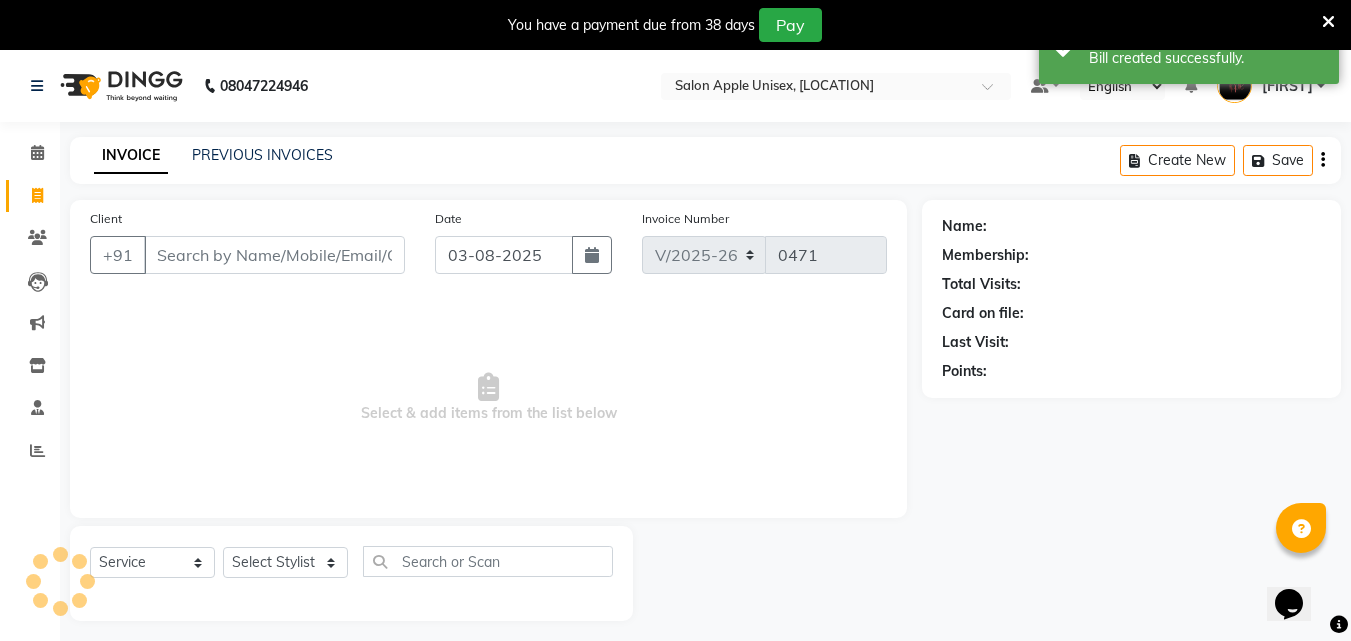 scroll, scrollTop: 50, scrollLeft: 0, axis: vertical 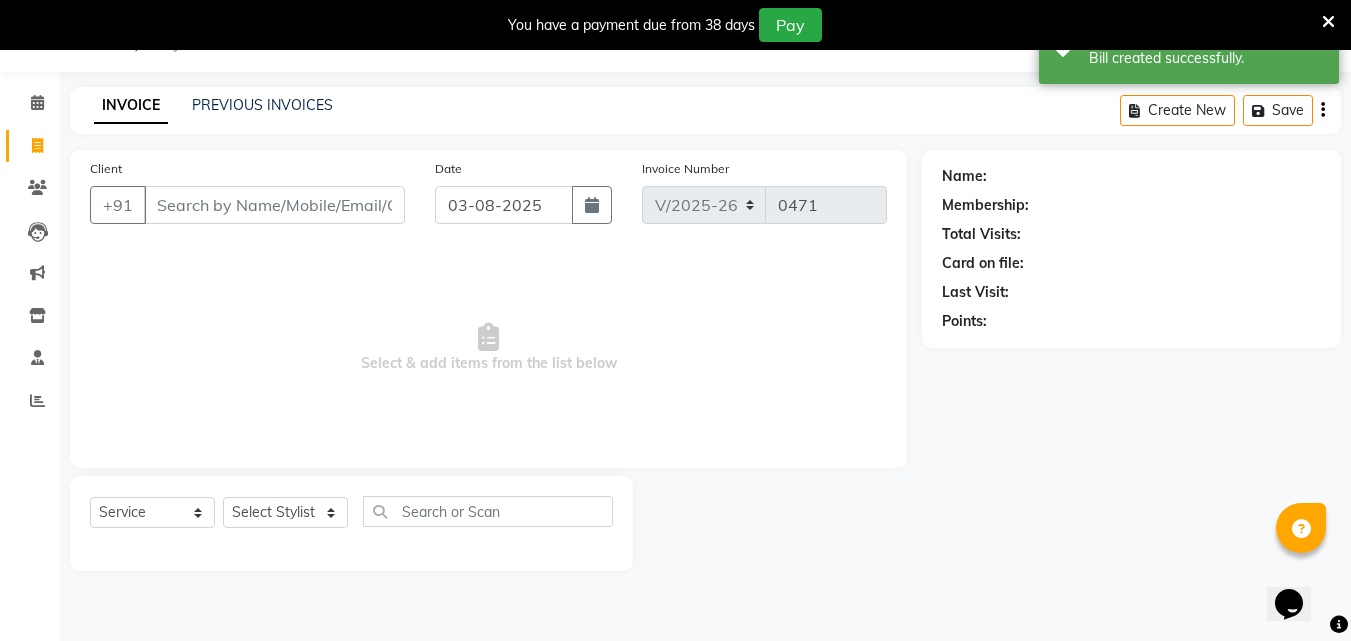 click on "Client" at bounding box center [274, 205] 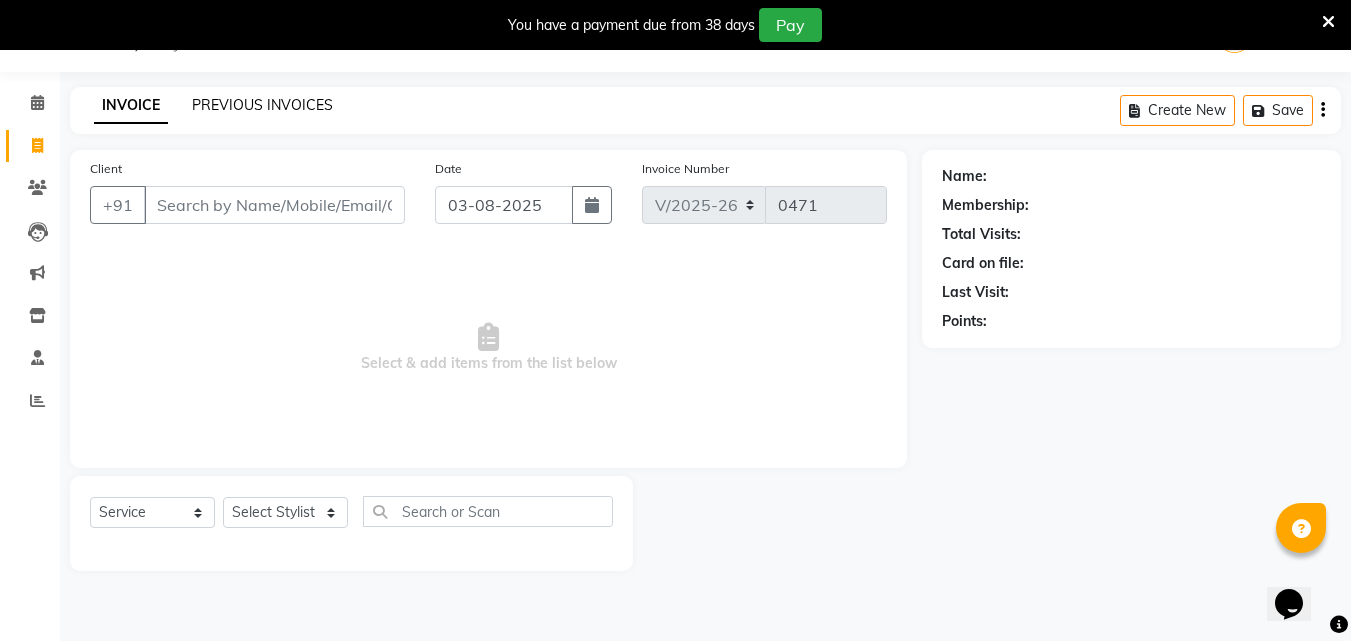click on "PREVIOUS INVOICES" 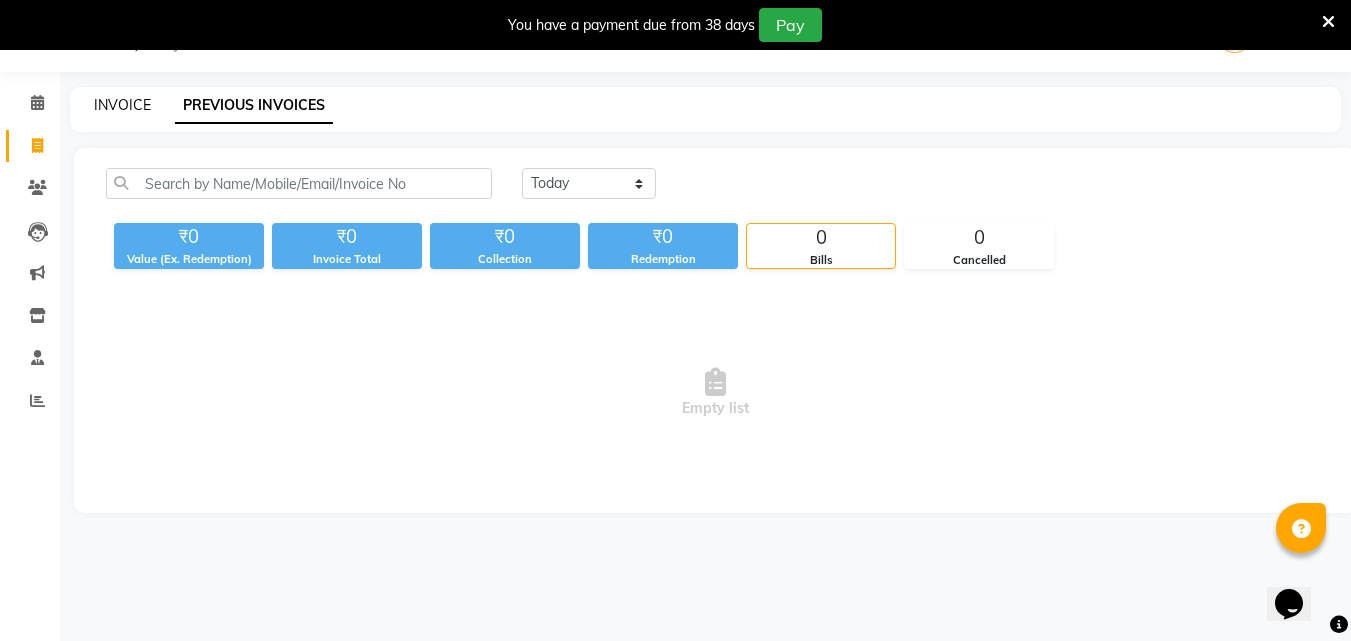 click on "INVOICE" 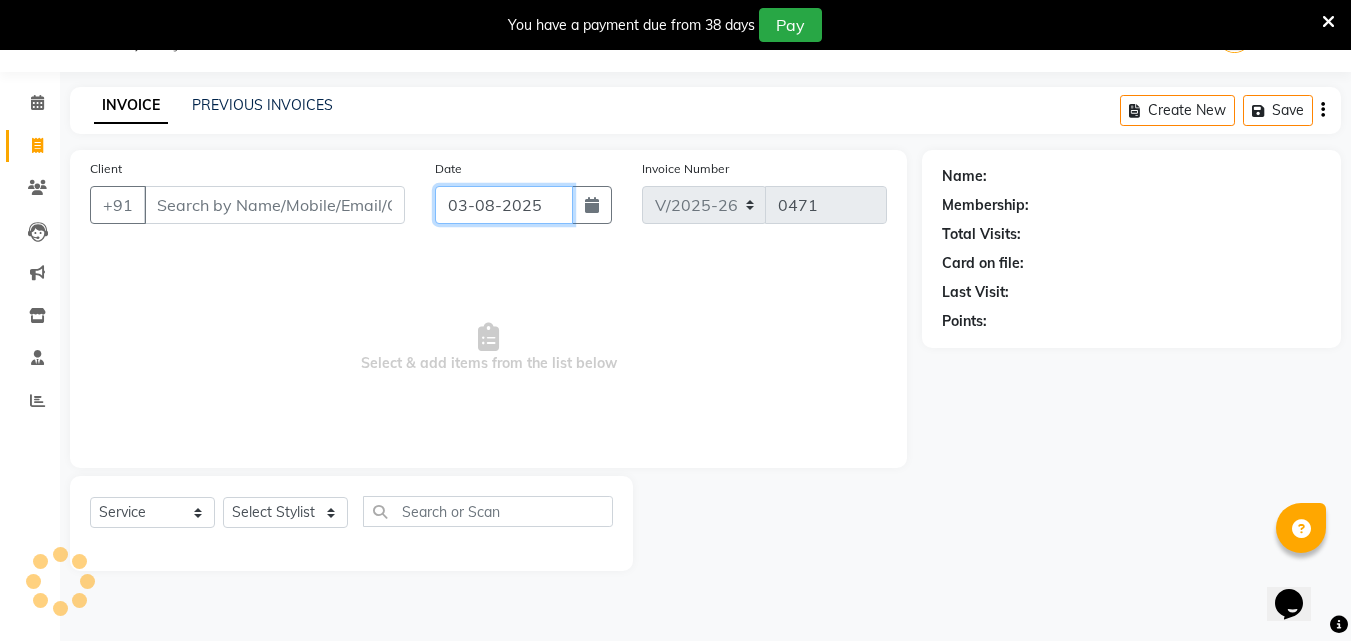 click on "03-08-2025" 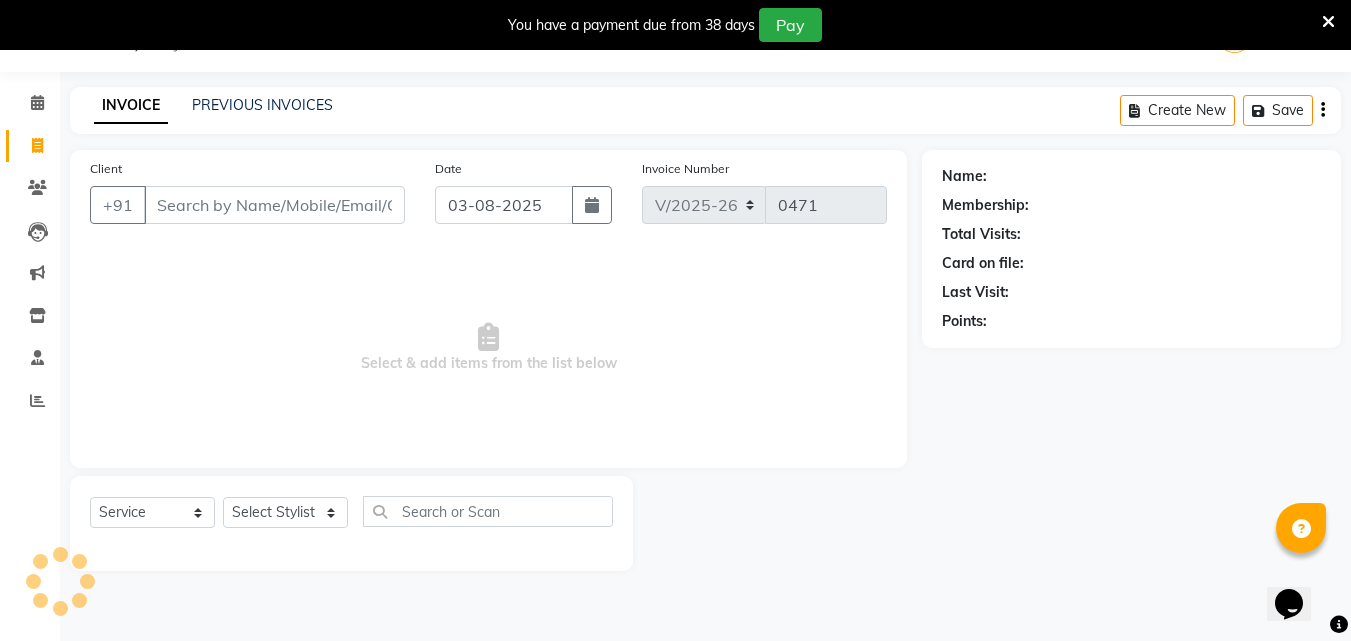 select on "8" 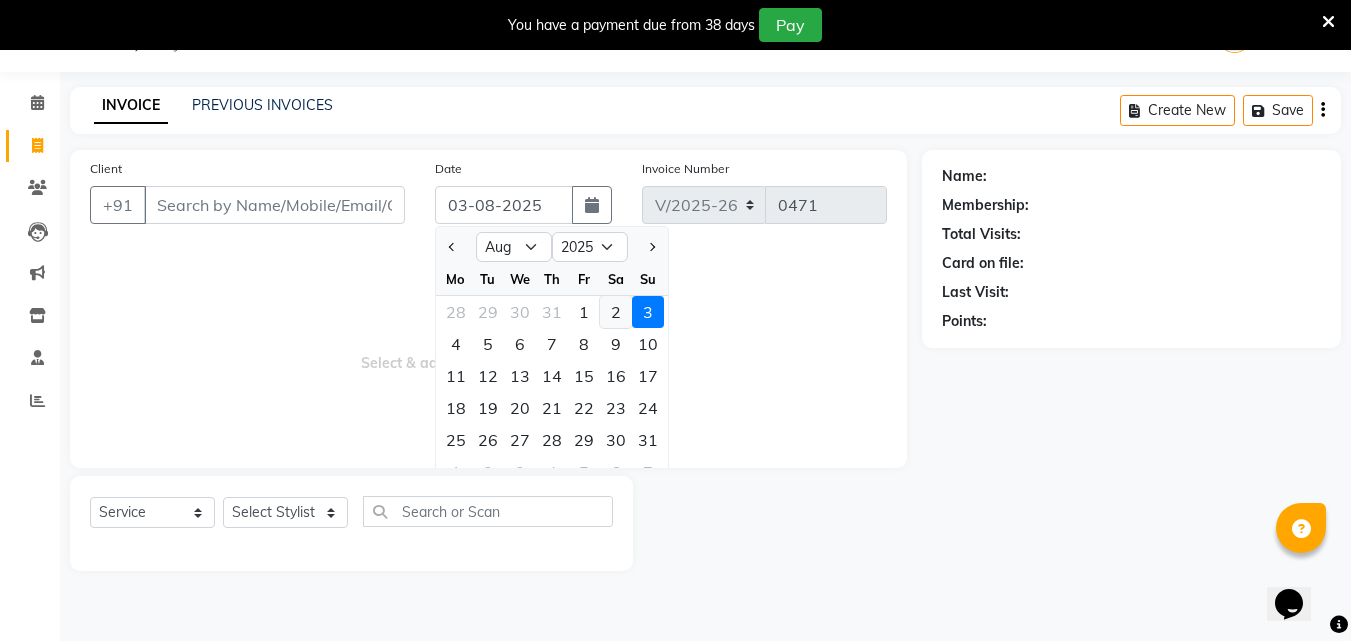 click on "2" 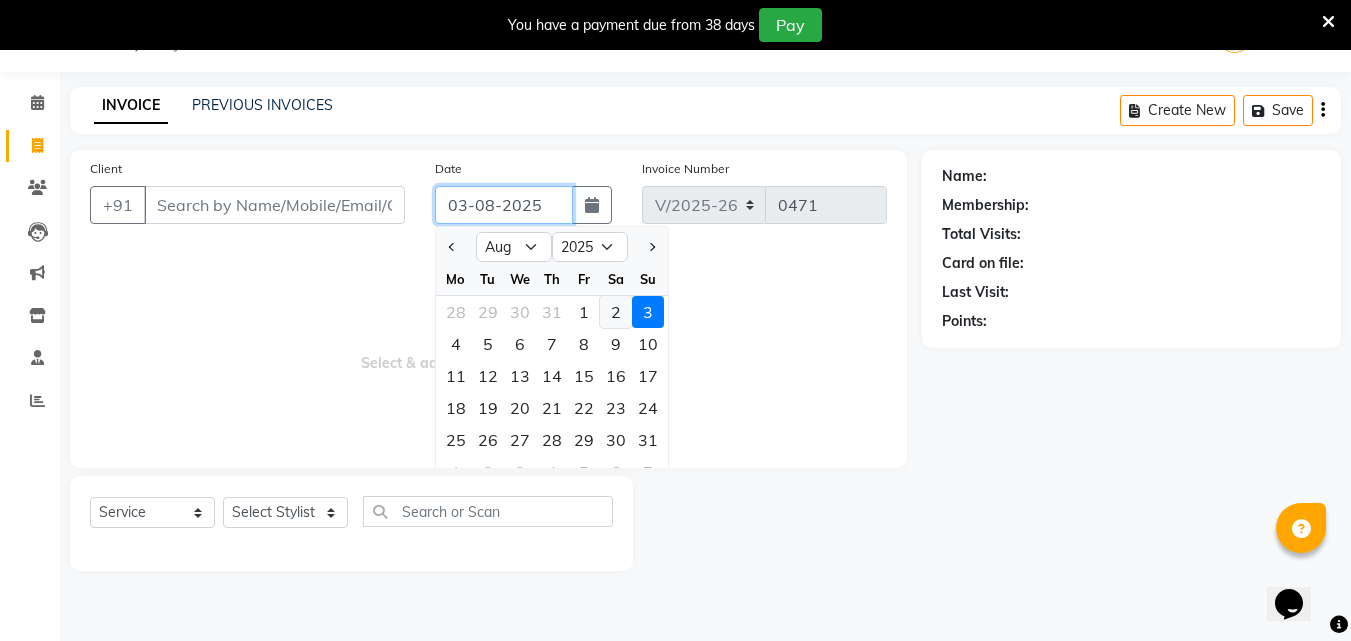 type on "02-08-2025" 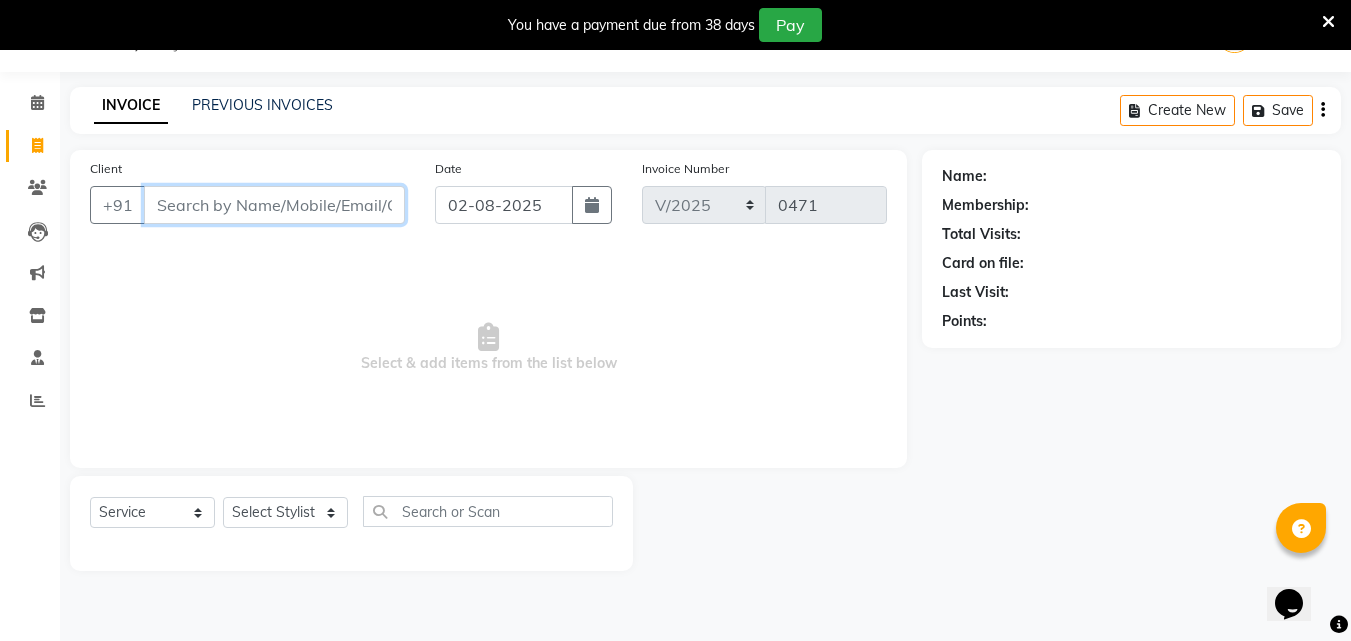 click on "Client" at bounding box center (274, 205) 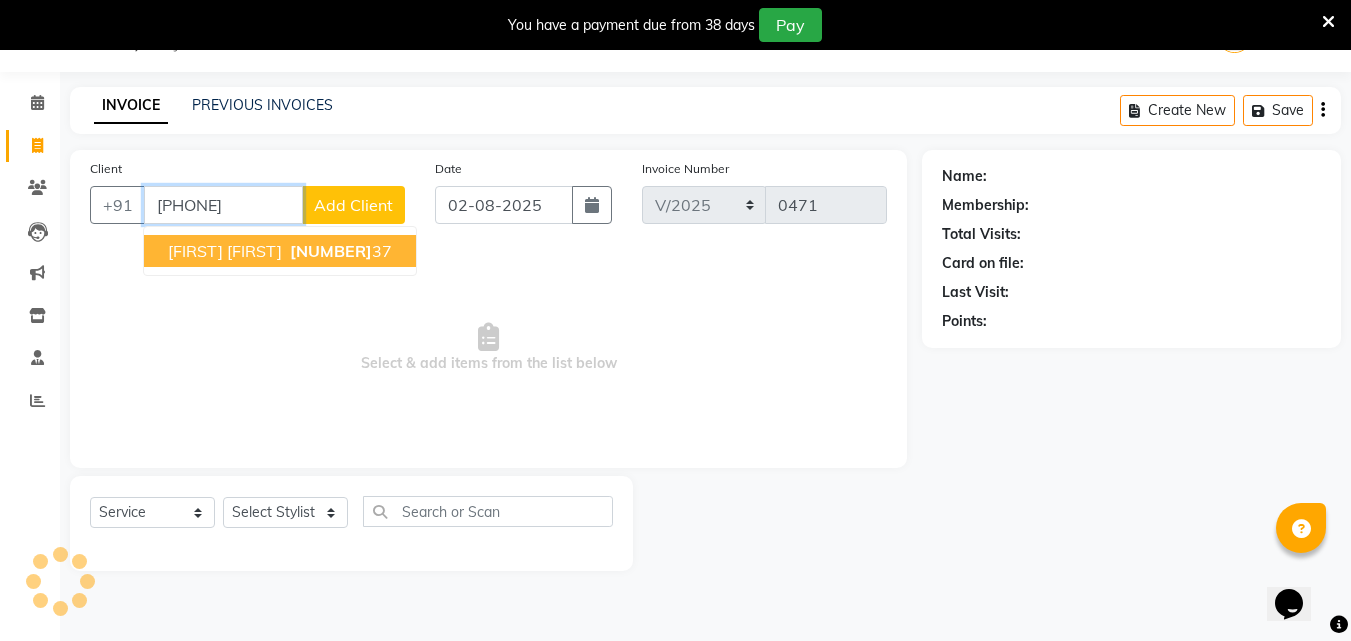 type on "[PHONE]" 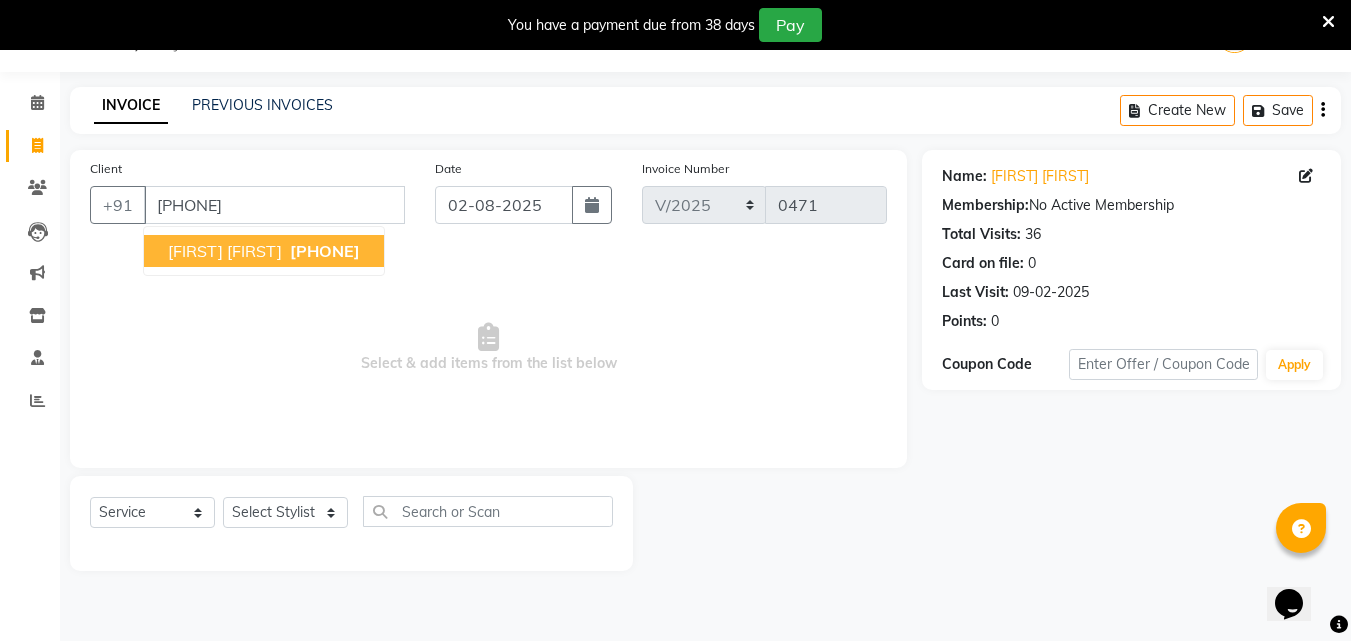 click on "[PHONE]" at bounding box center (325, 251) 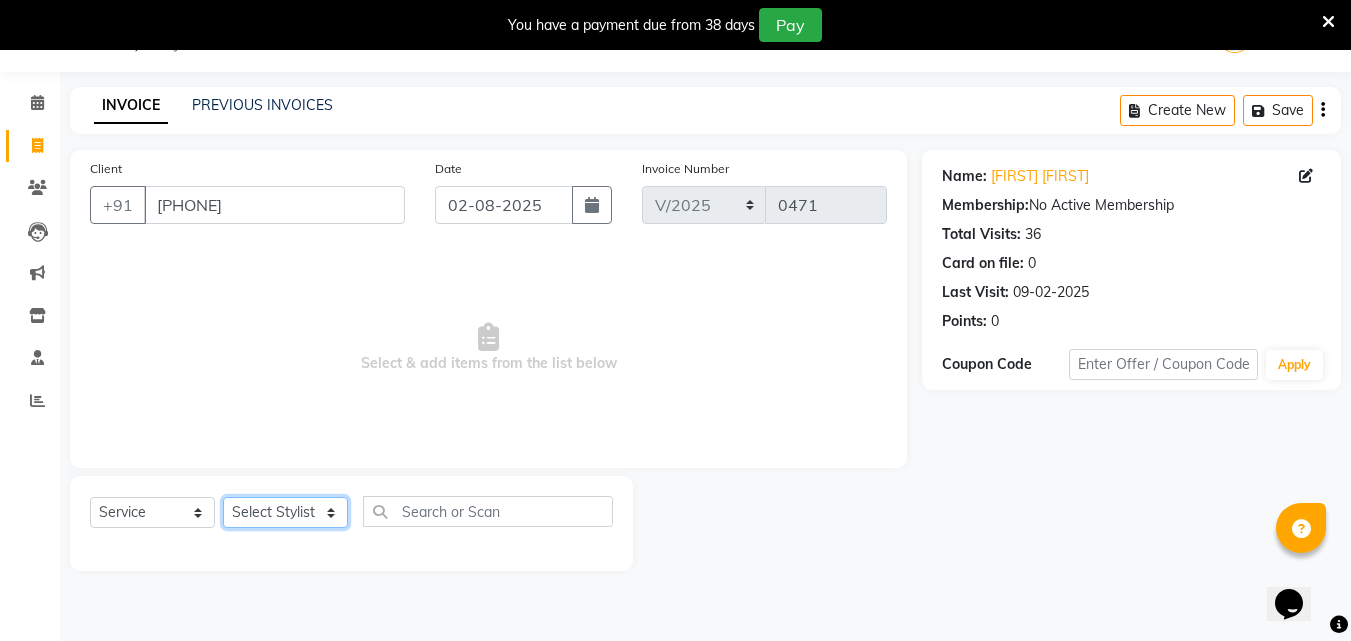click on "Select Stylist [FIRST] [FIRST] [FIRST] [FIRST] [LAST] [FIRST] [FIRST] [FIRST] [FIRST]" 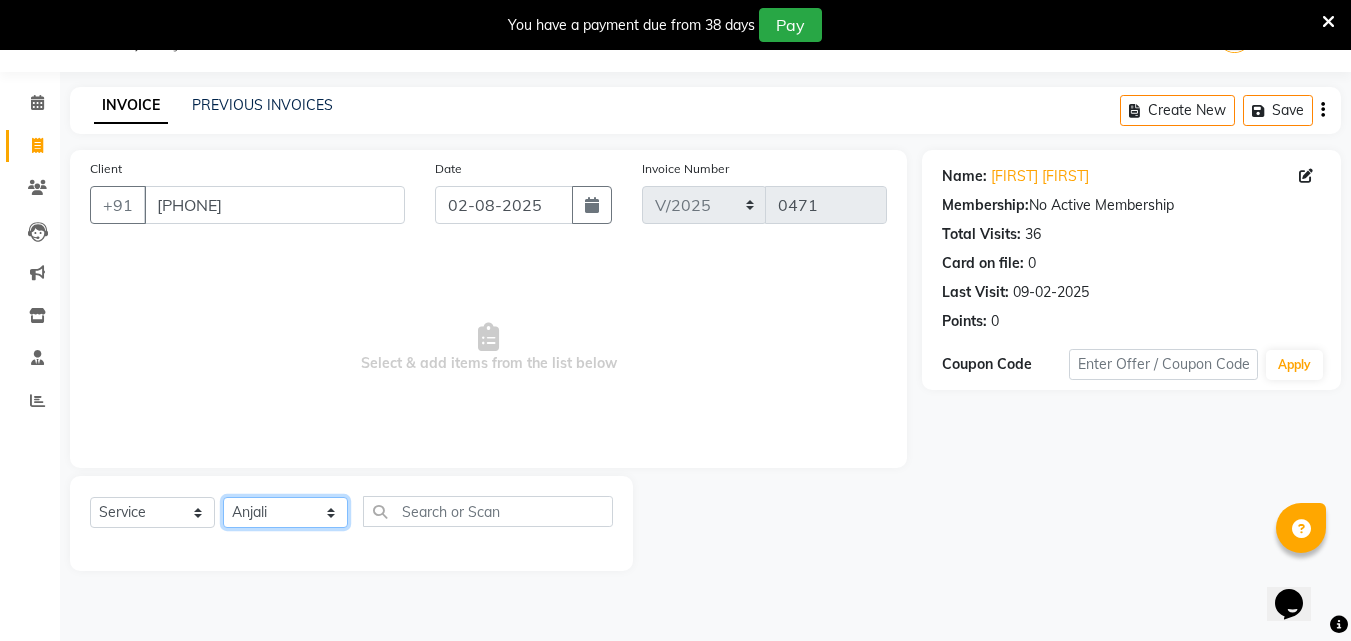 click on "Select Stylist [FIRST] [FIRST] [FIRST] [FIRST] [LAST] [FIRST] [FIRST] [FIRST] [FIRST]" 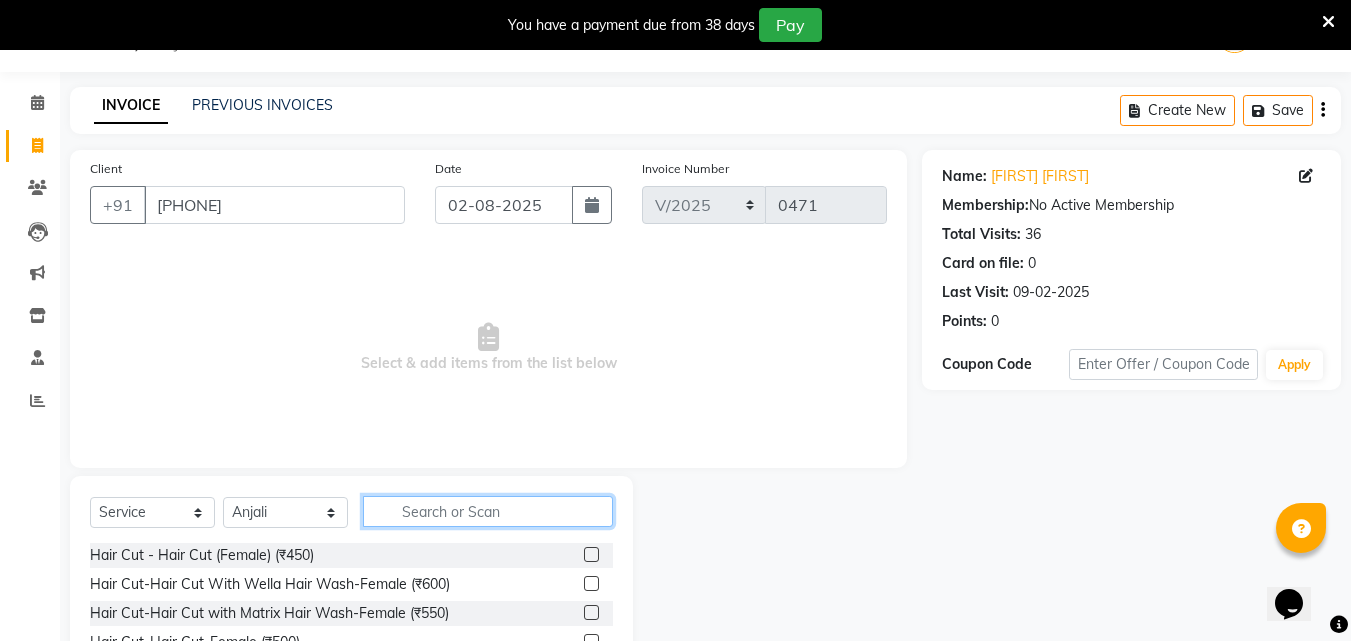 click 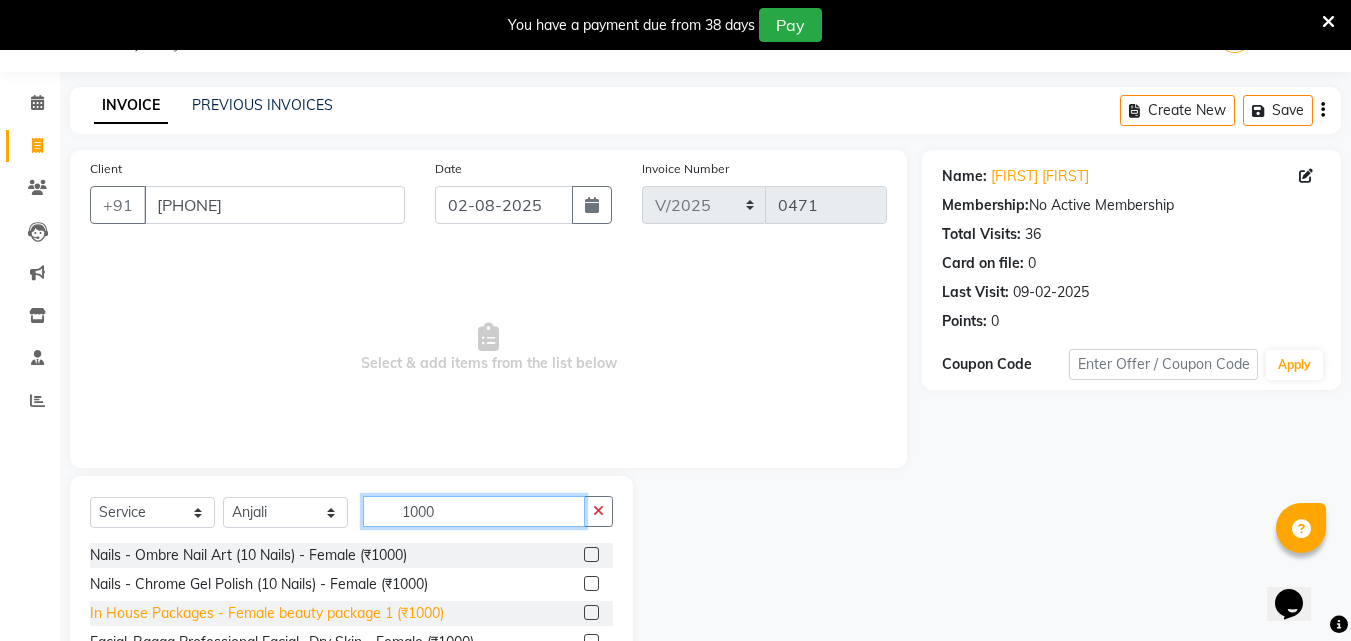 type on "1000" 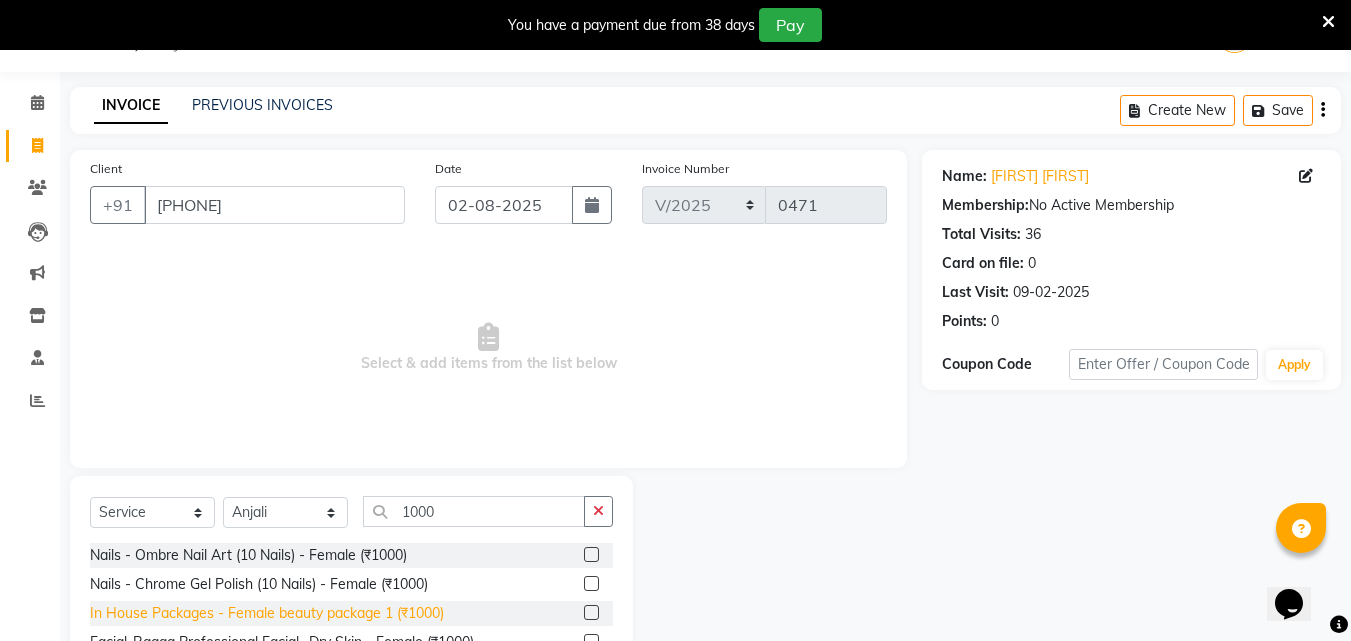 click on "In House Packages - Female beauty package  1 (₹1000)" 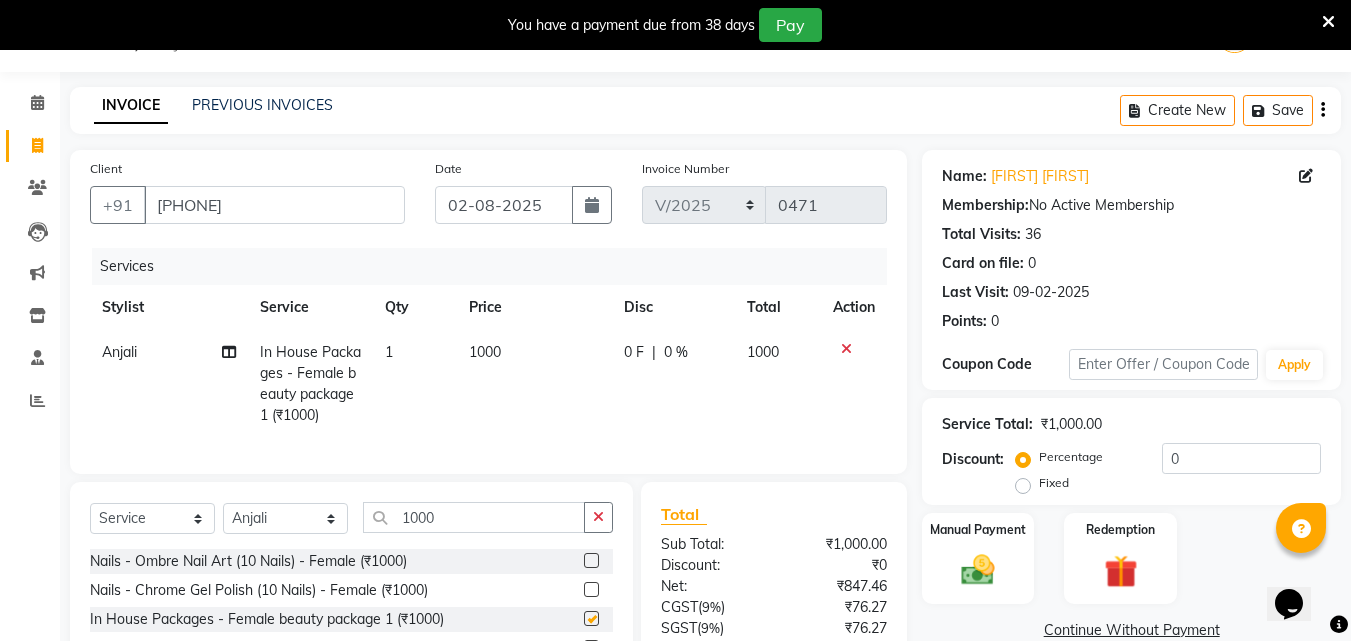 checkbox on "false" 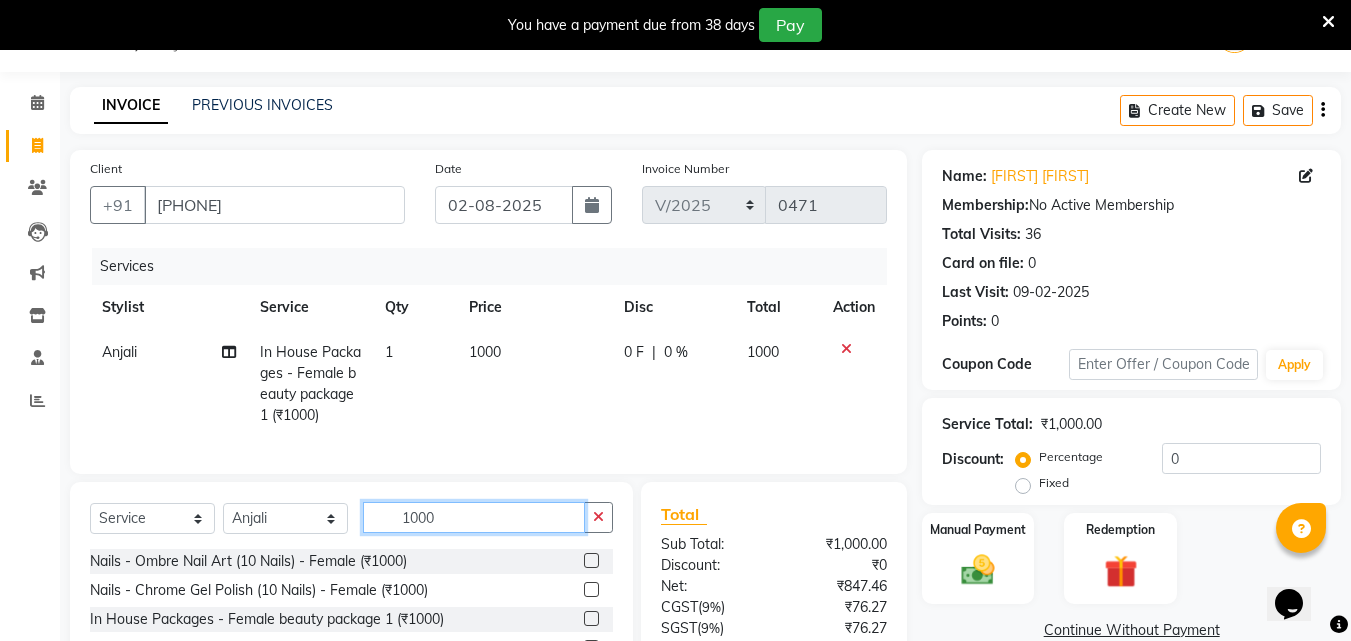 click on "1000" 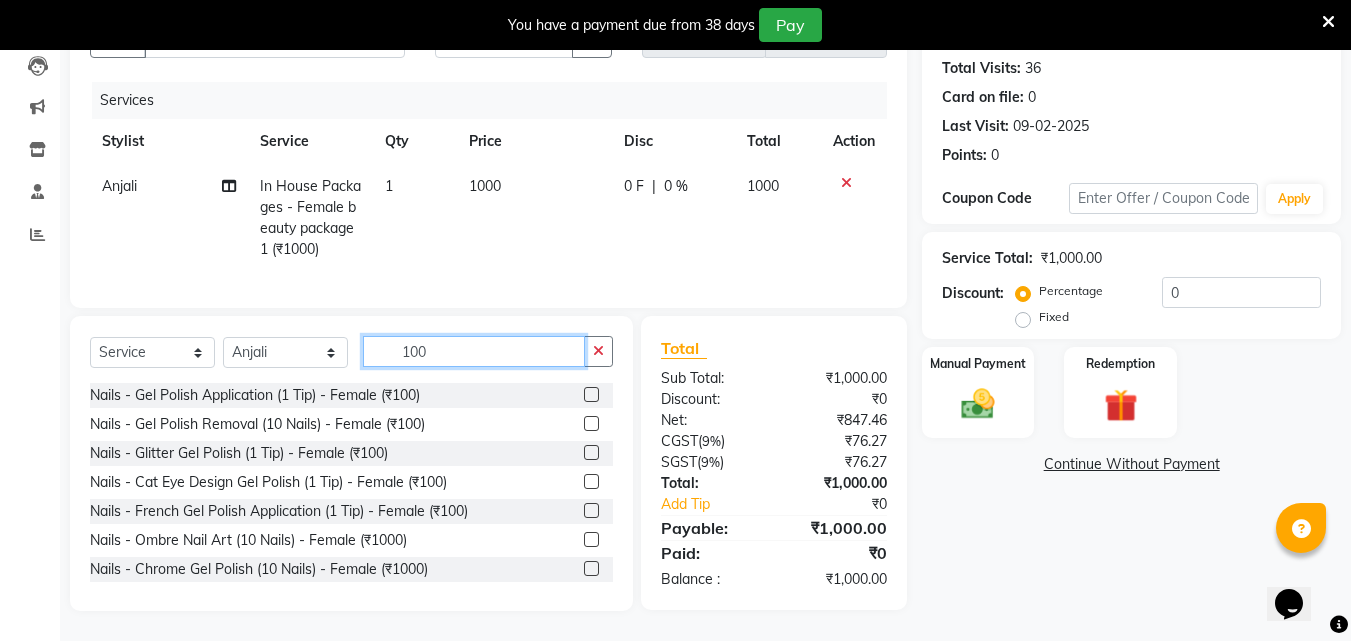 scroll, scrollTop: 231, scrollLeft: 0, axis: vertical 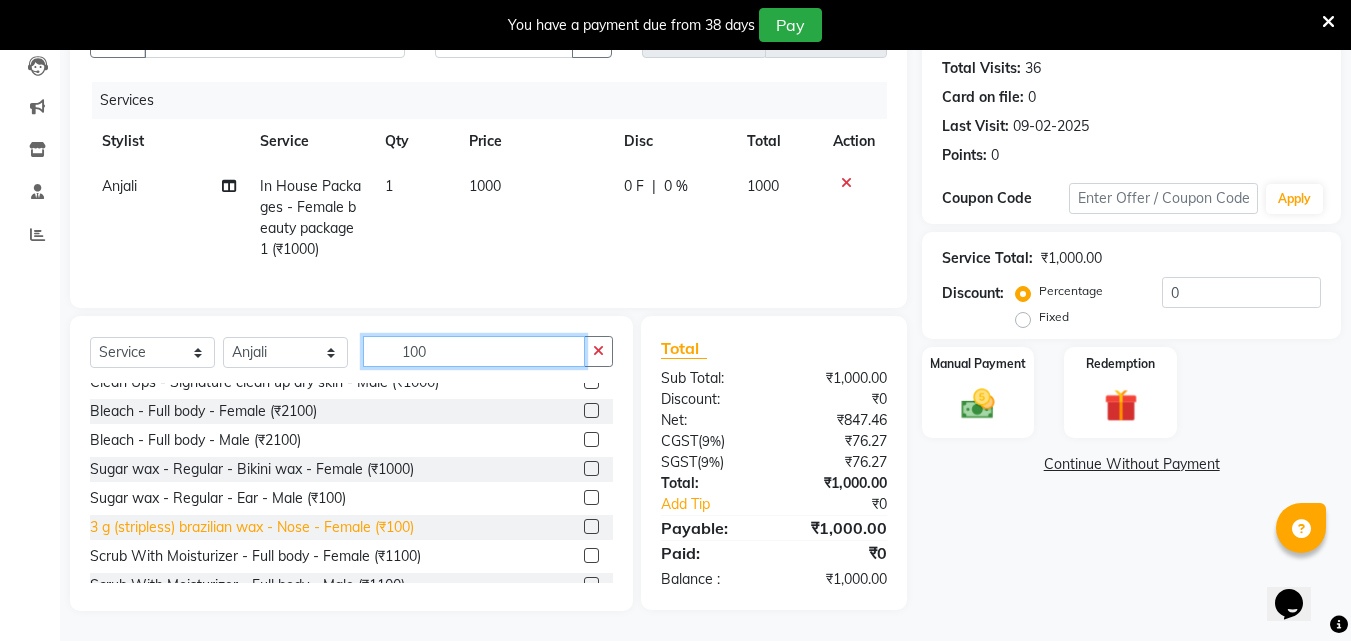 type on "100" 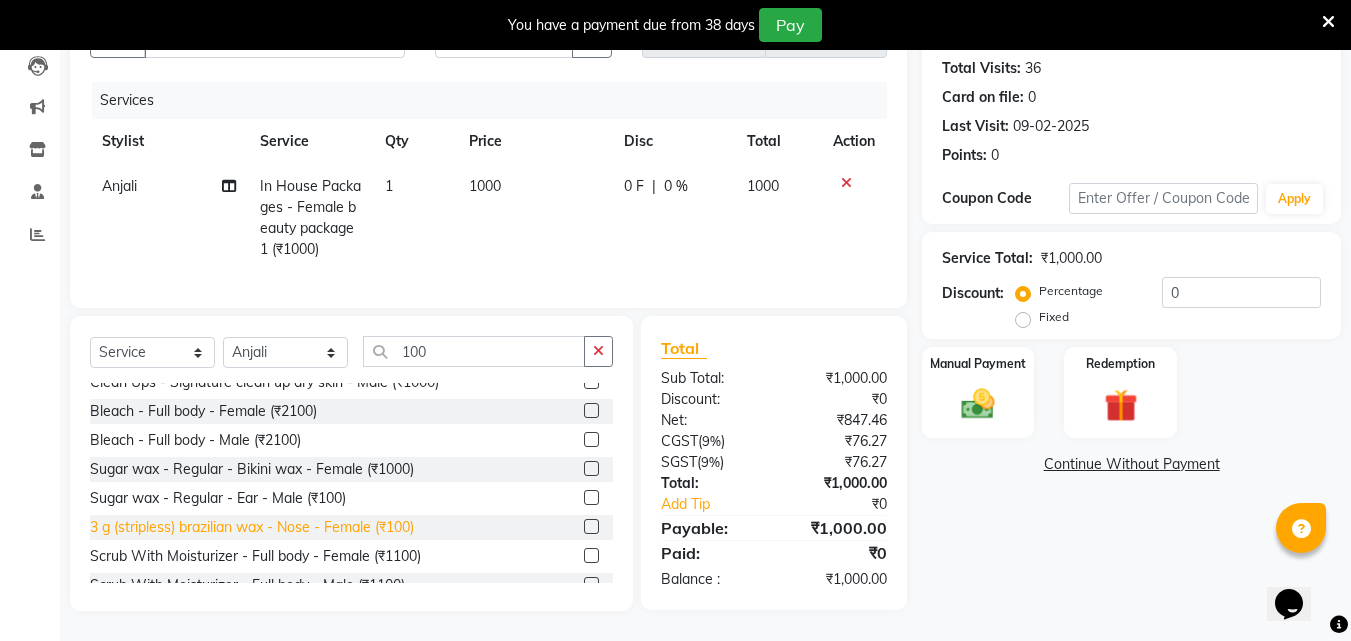 click on "3 g (stripless) brazilian wax - Nose - Female (₹100)" 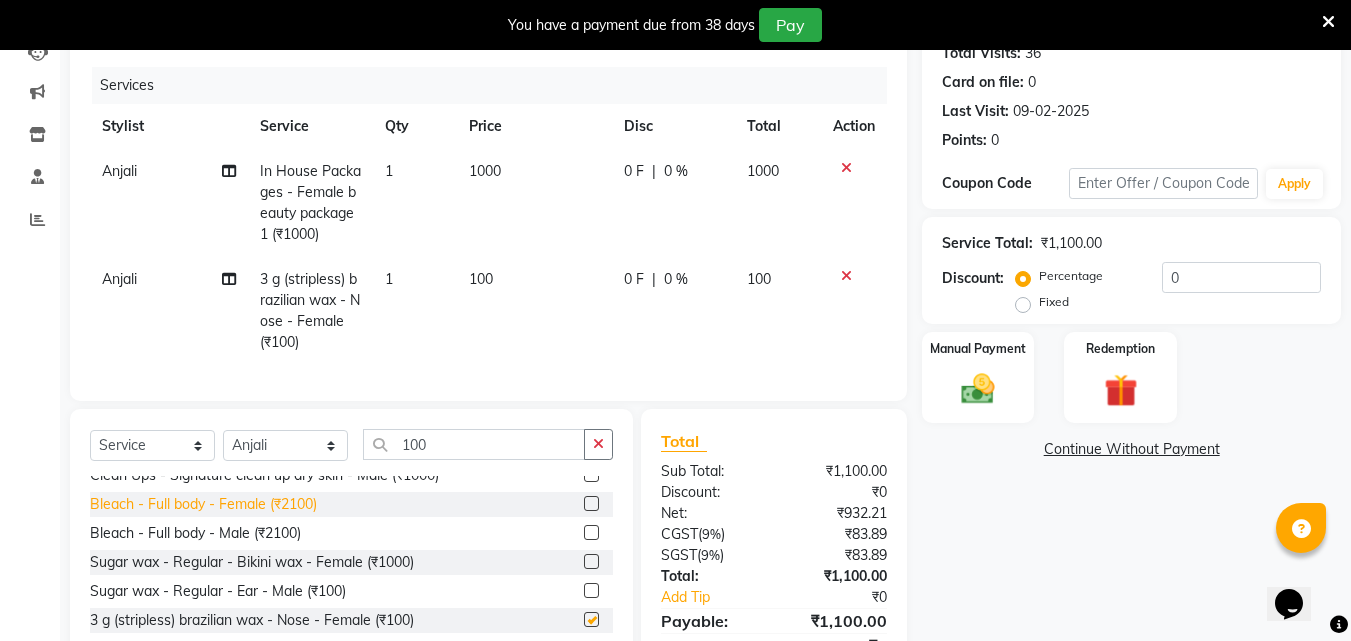 checkbox on "false" 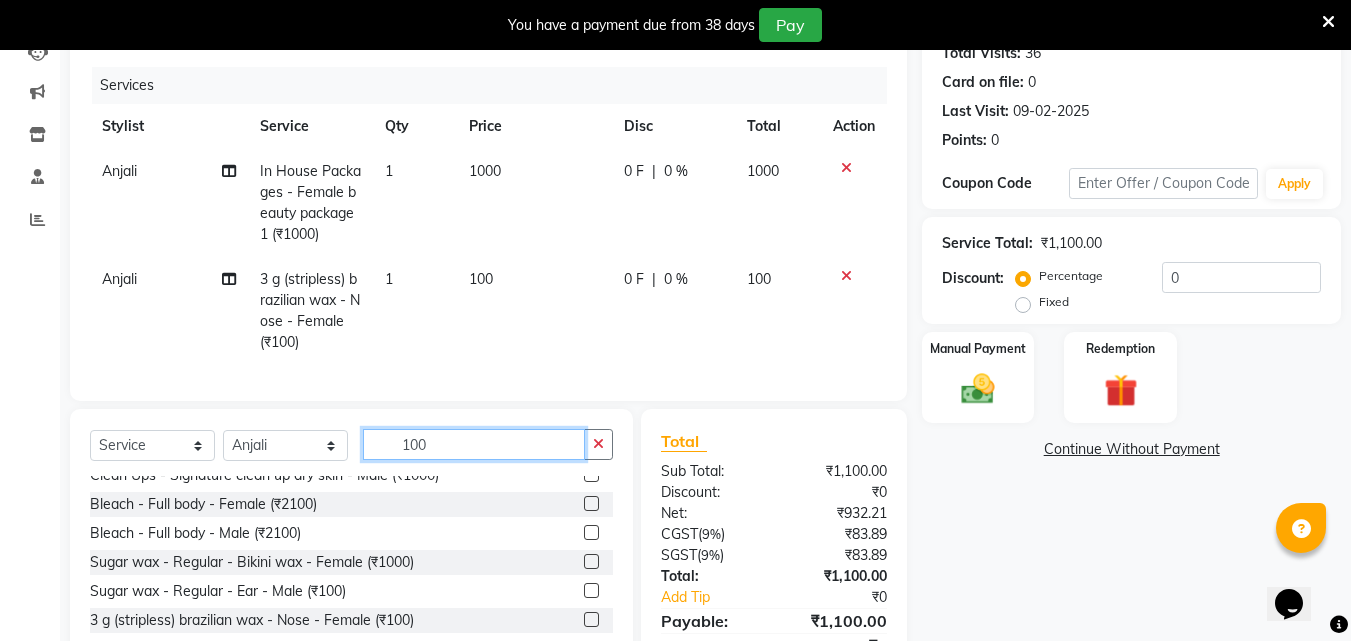 click on "100" 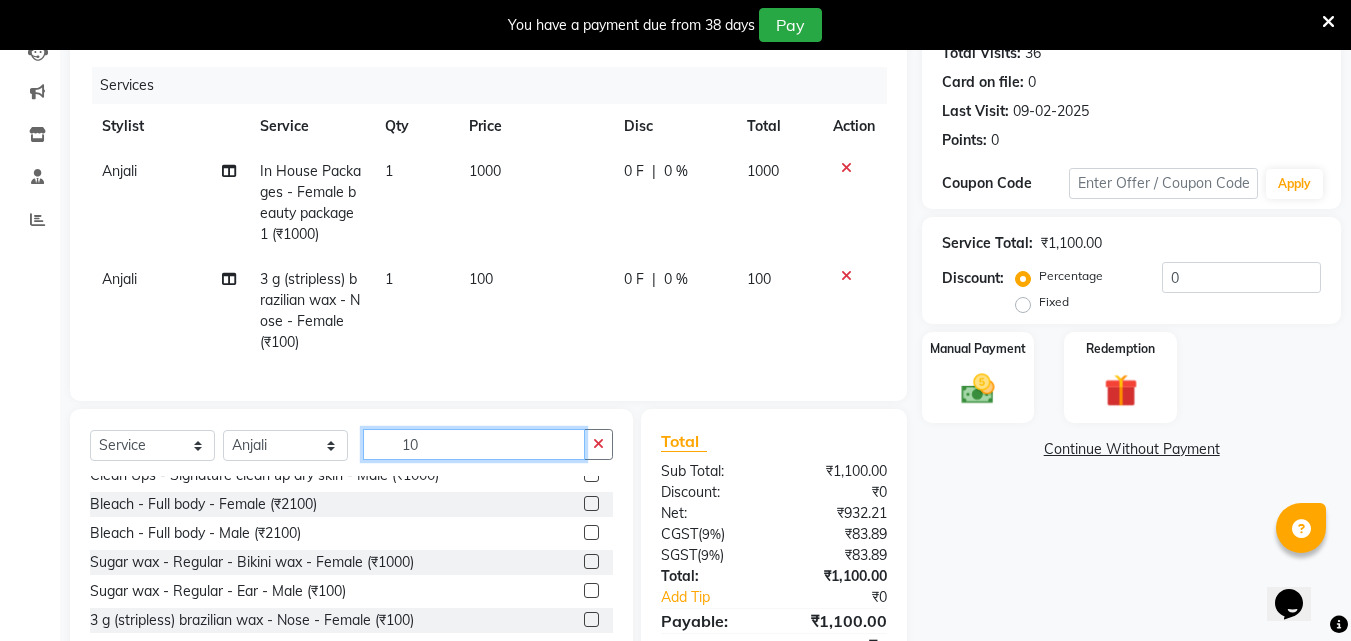 type on "1" 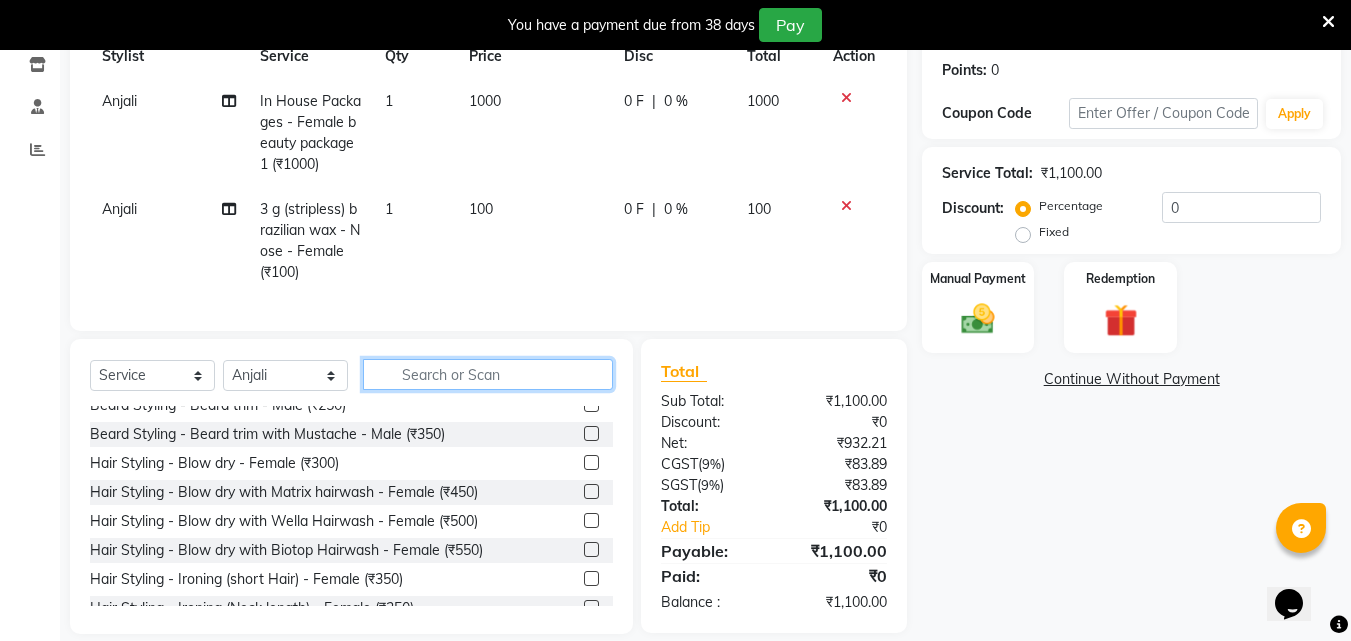 scroll, scrollTop: 339, scrollLeft: 0, axis: vertical 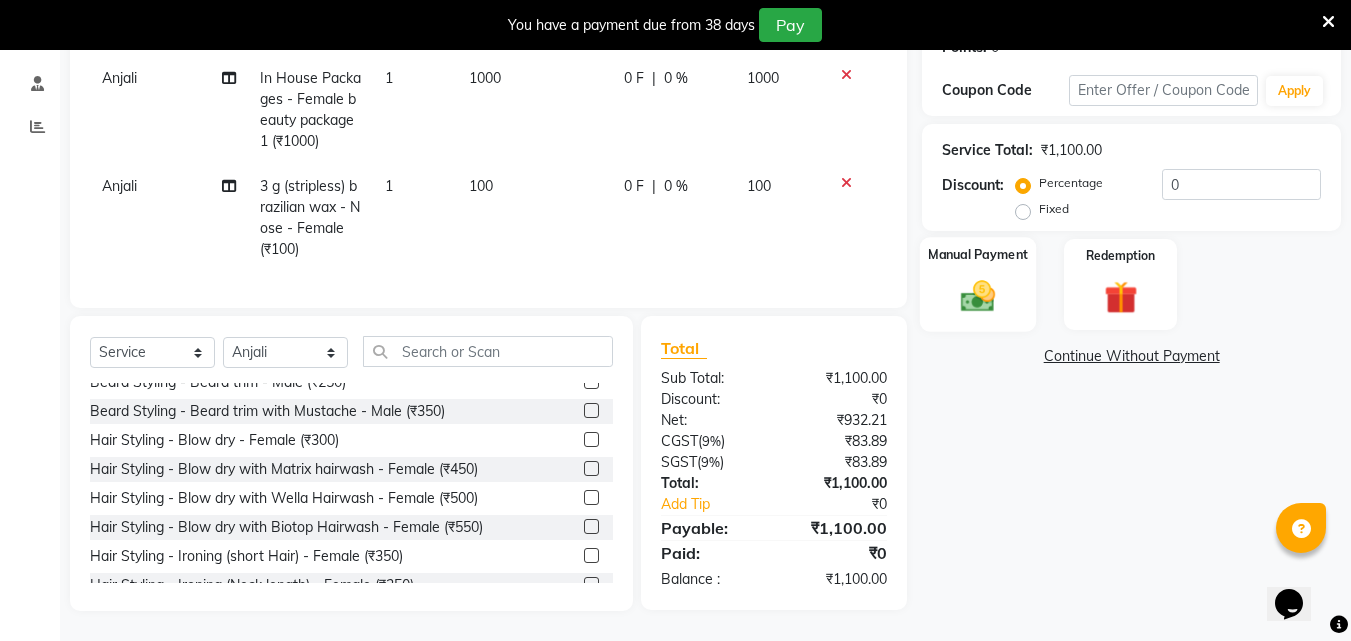 click 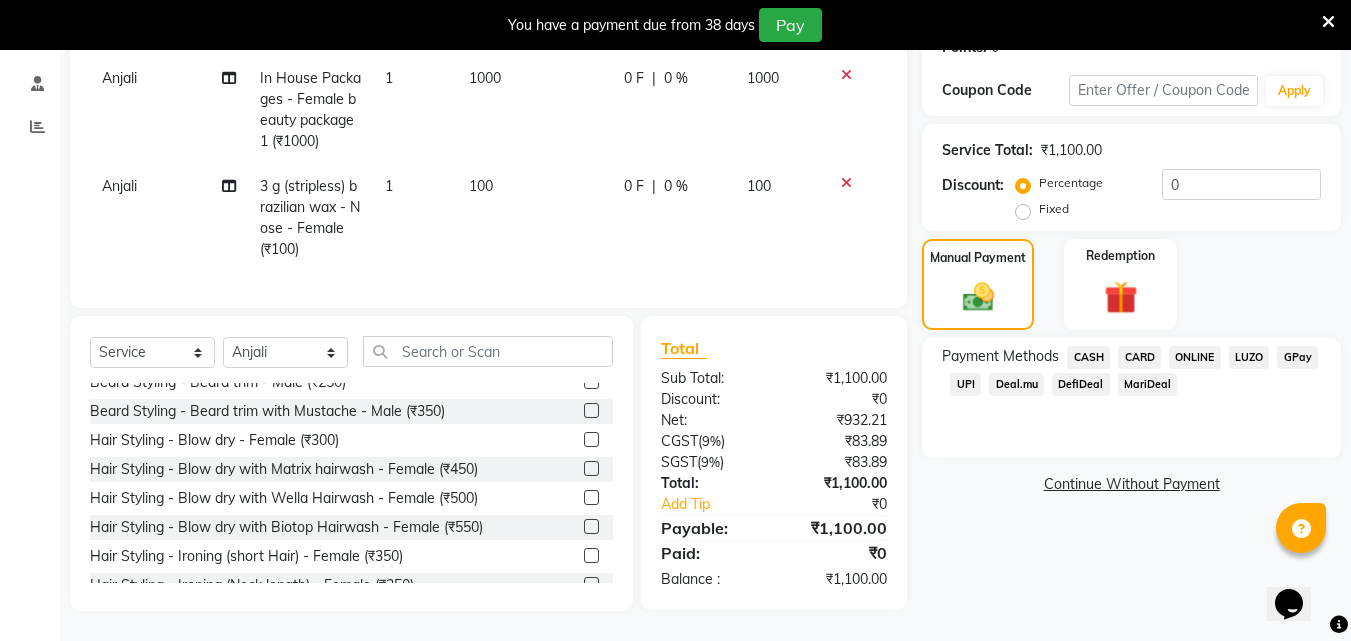 click on "ONLINE" 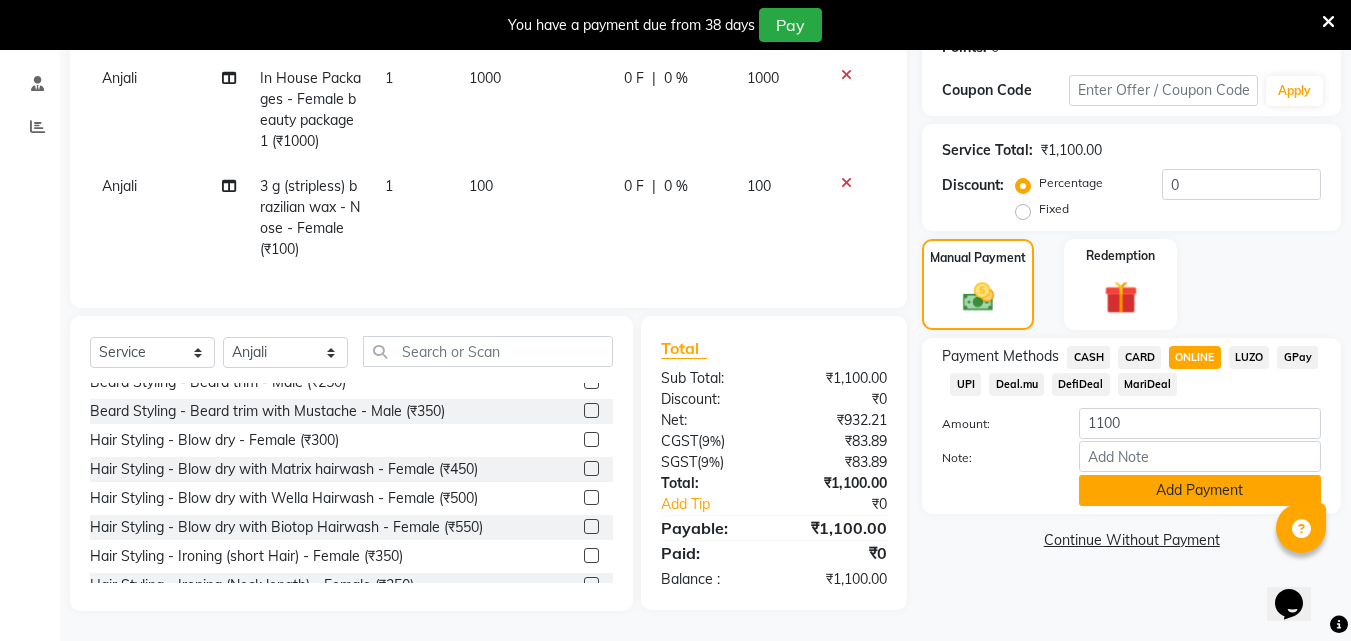 click on "Add Payment" 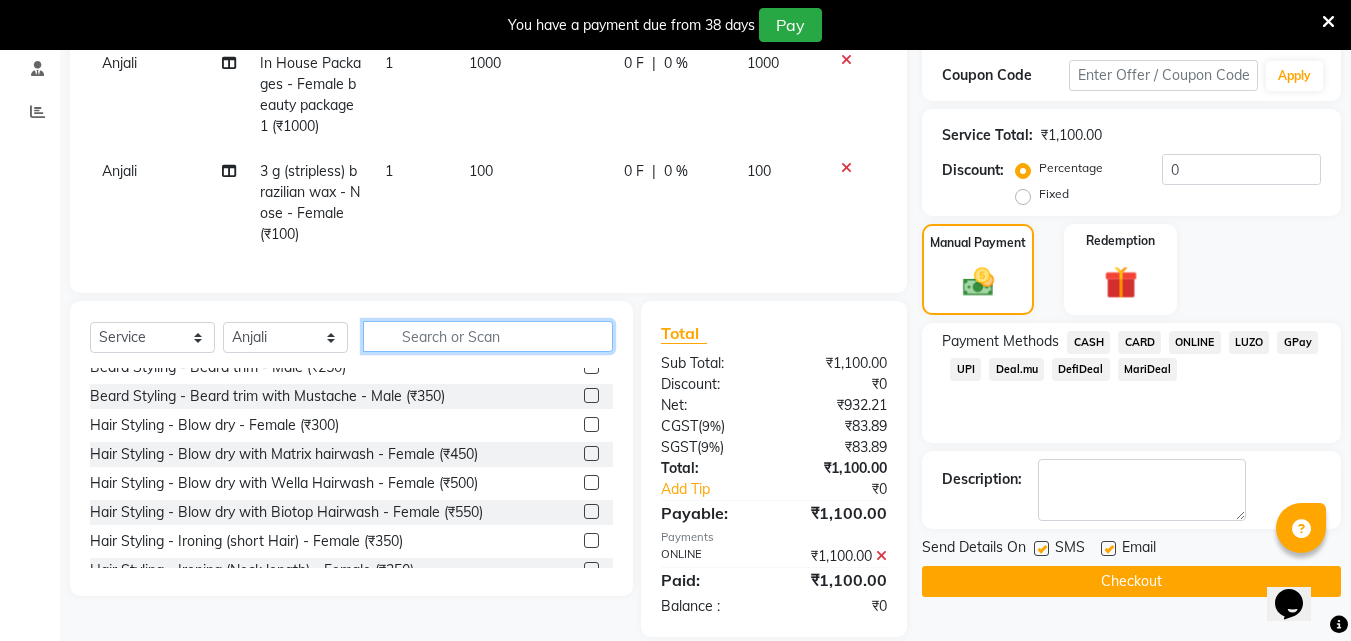 click 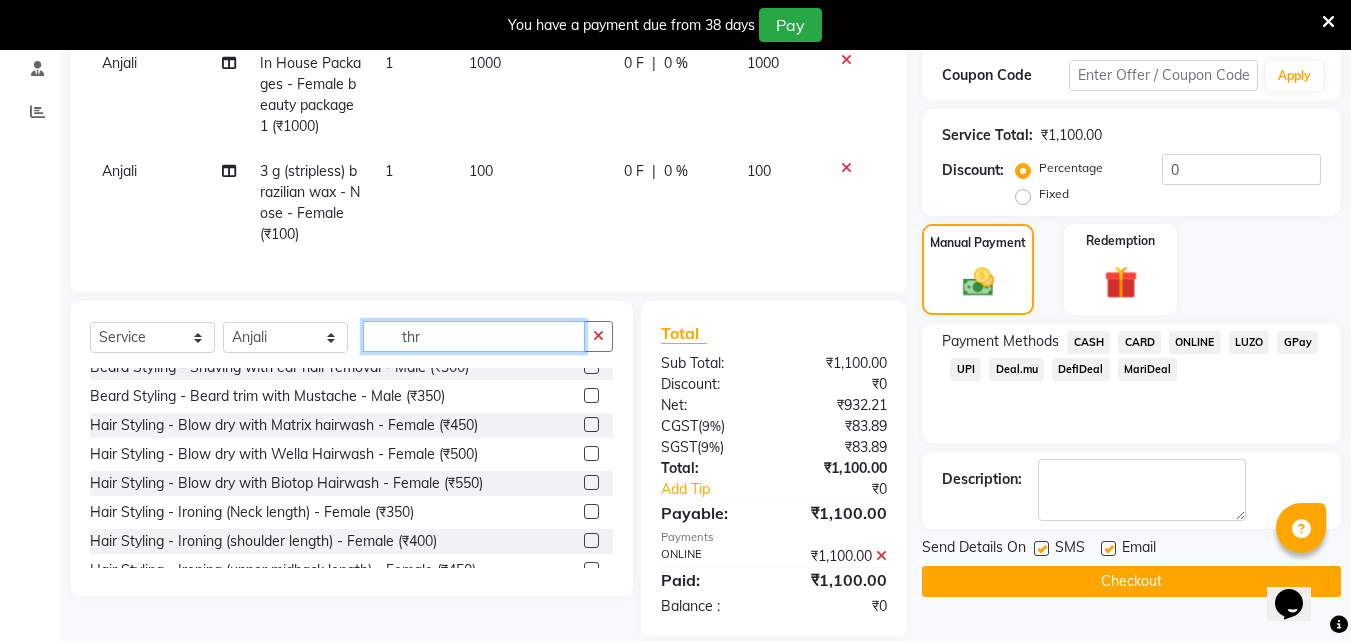 scroll, scrollTop: 61, scrollLeft: 0, axis: vertical 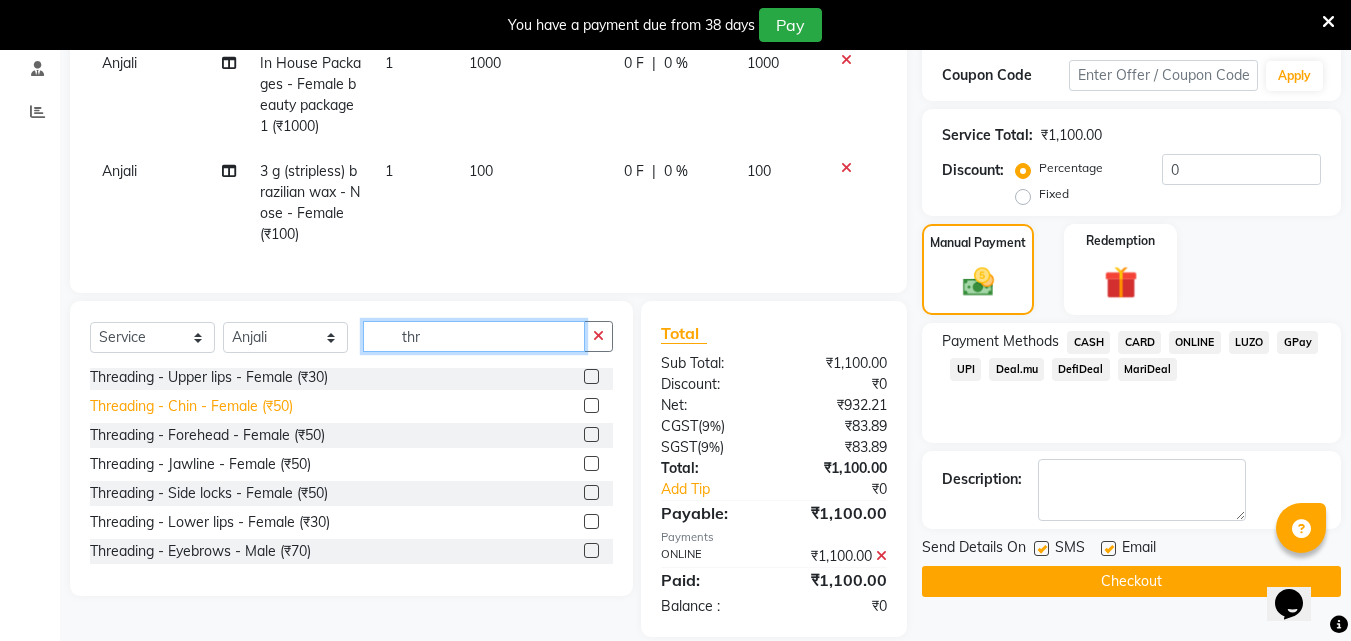 type on "thr" 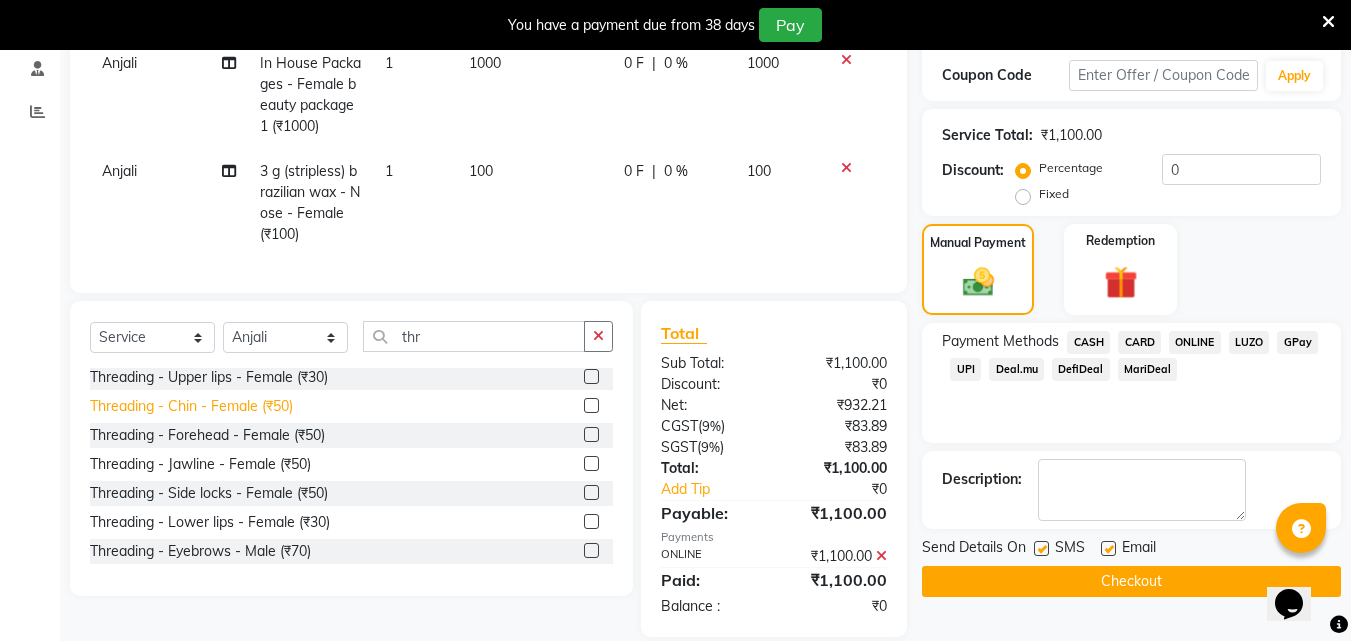 click on "Threading - Chin - Female (₹50)" 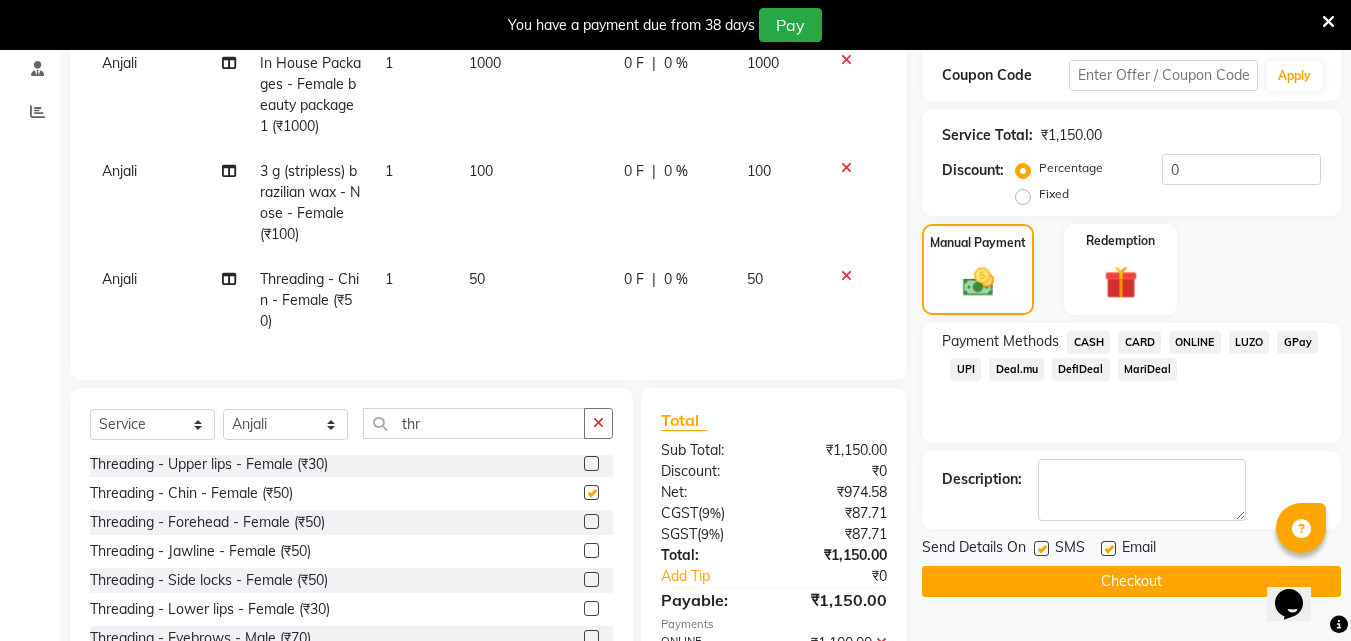 checkbox on "false" 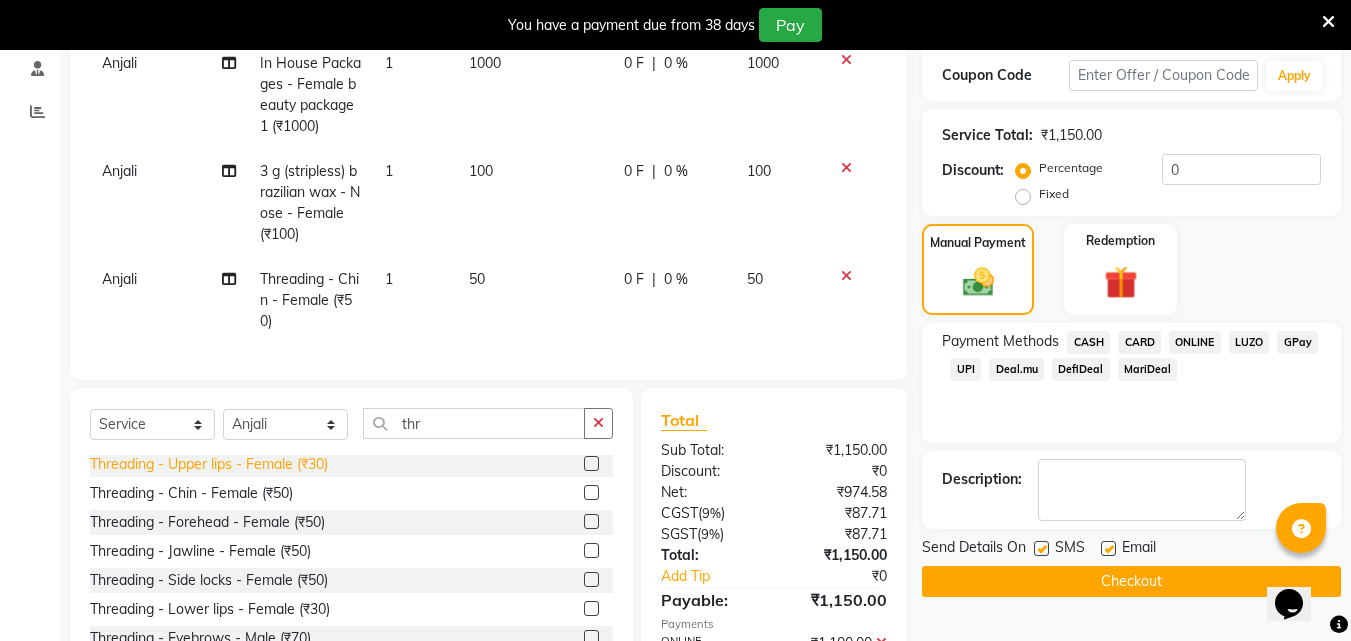 click on "Threading - Upper lips - Female (₹30)" 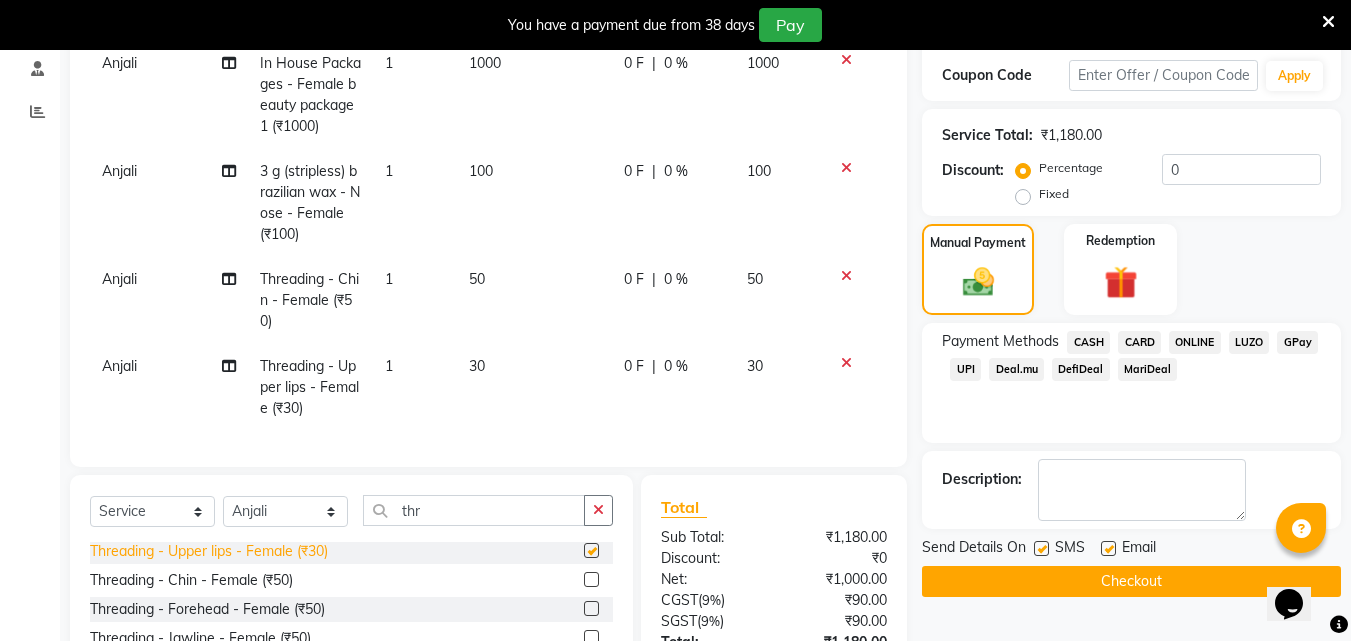 checkbox on "false" 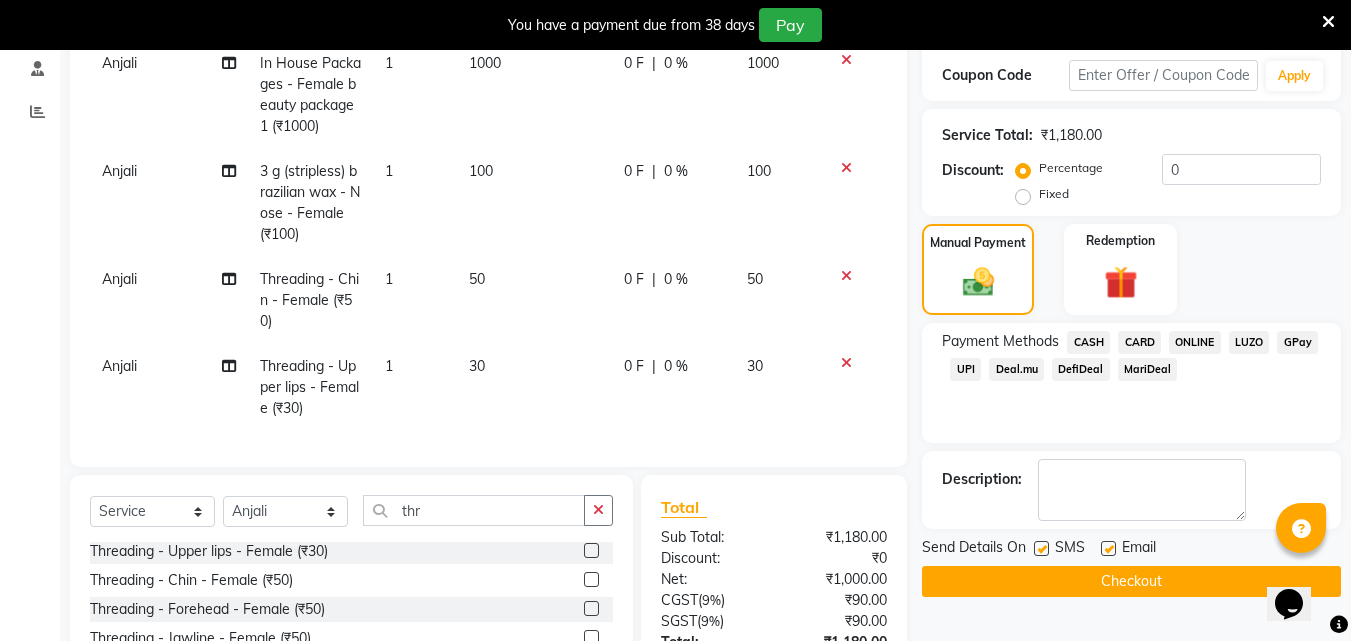 click on "CASH" 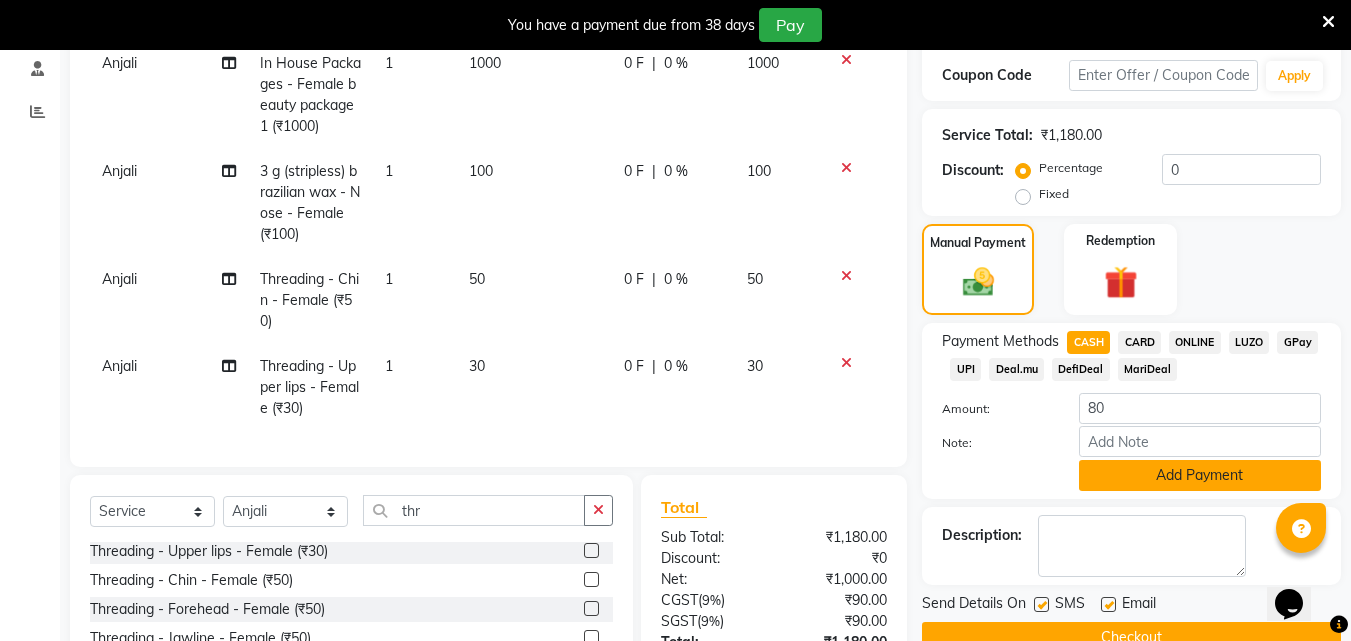 click on "Add Payment" 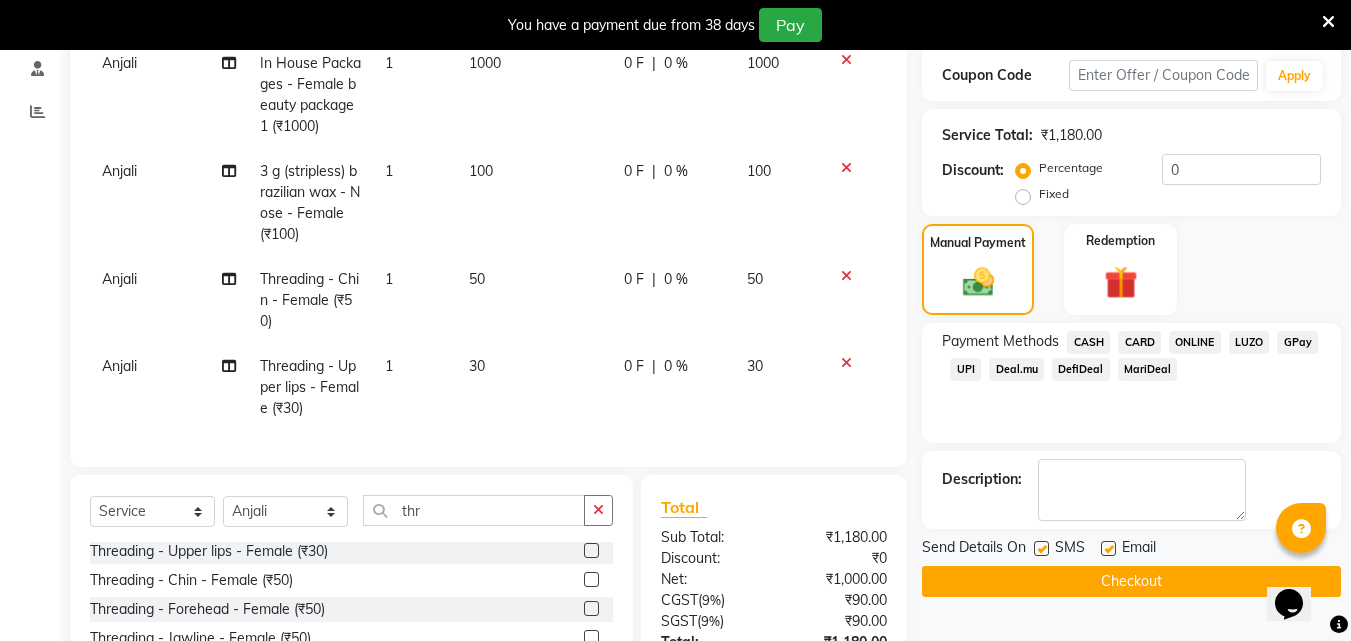 scroll, scrollTop: 601, scrollLeft: 0, axis: vertical 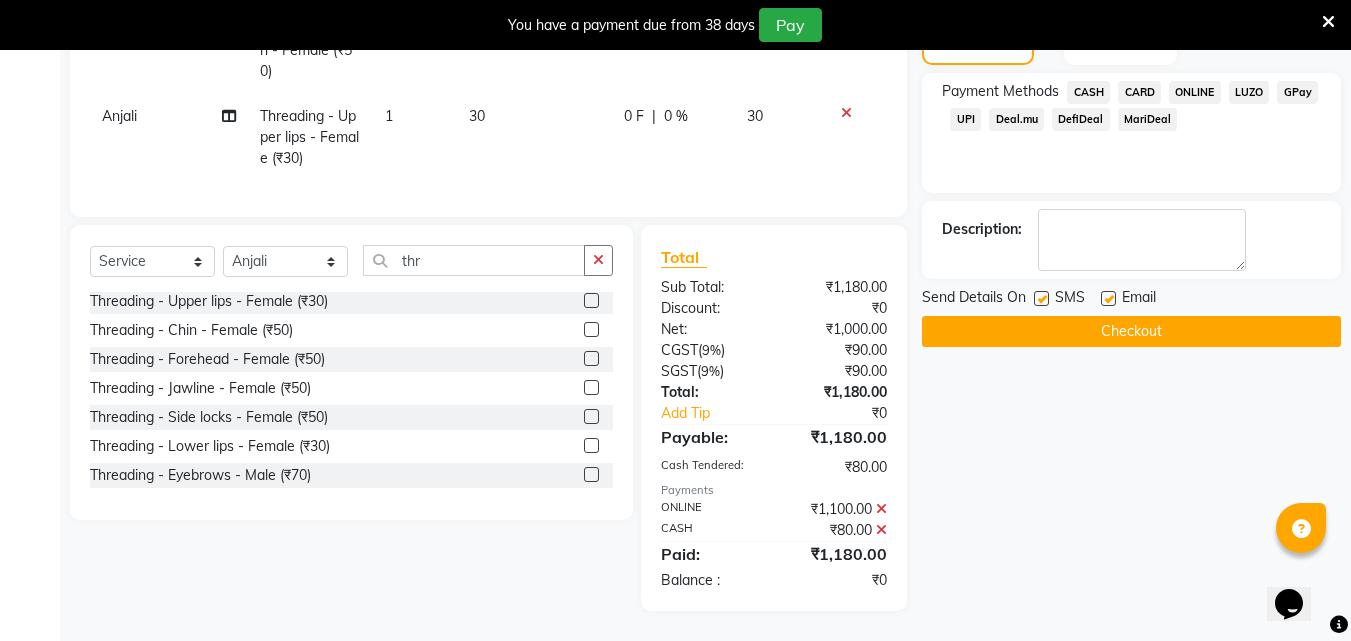 click on "Checkout" 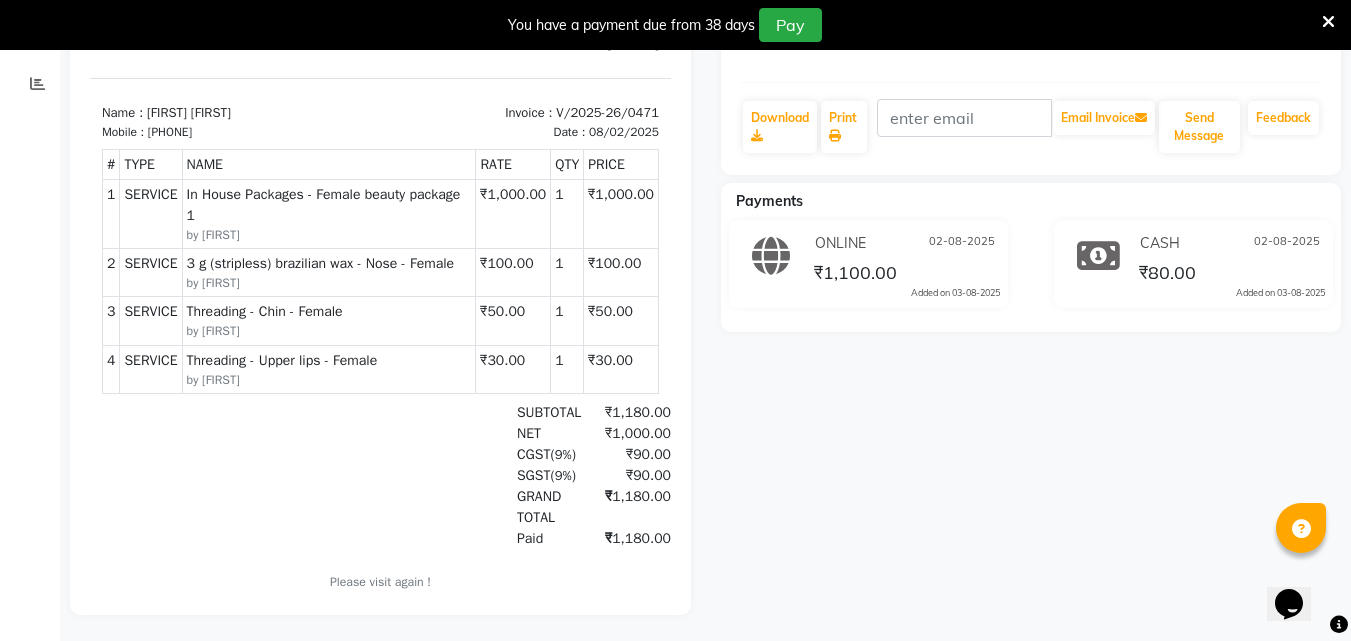 scroll, scrollTop: 0, scrollLeft: 0, axis: both 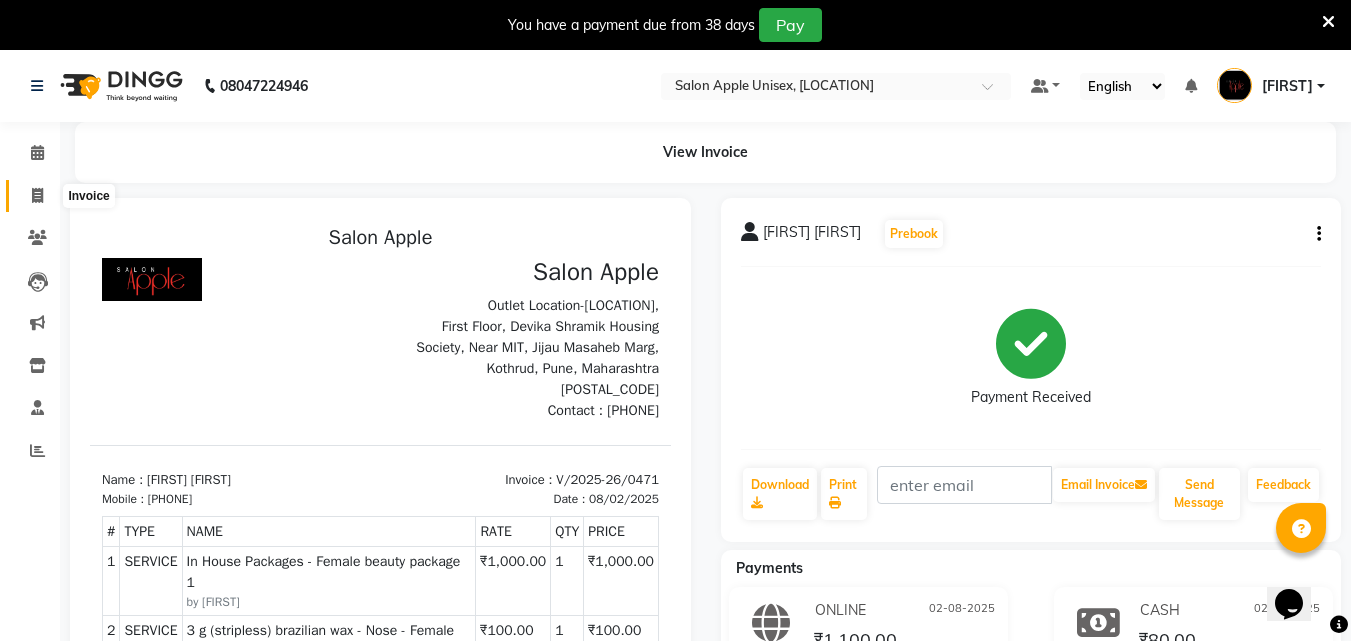 click 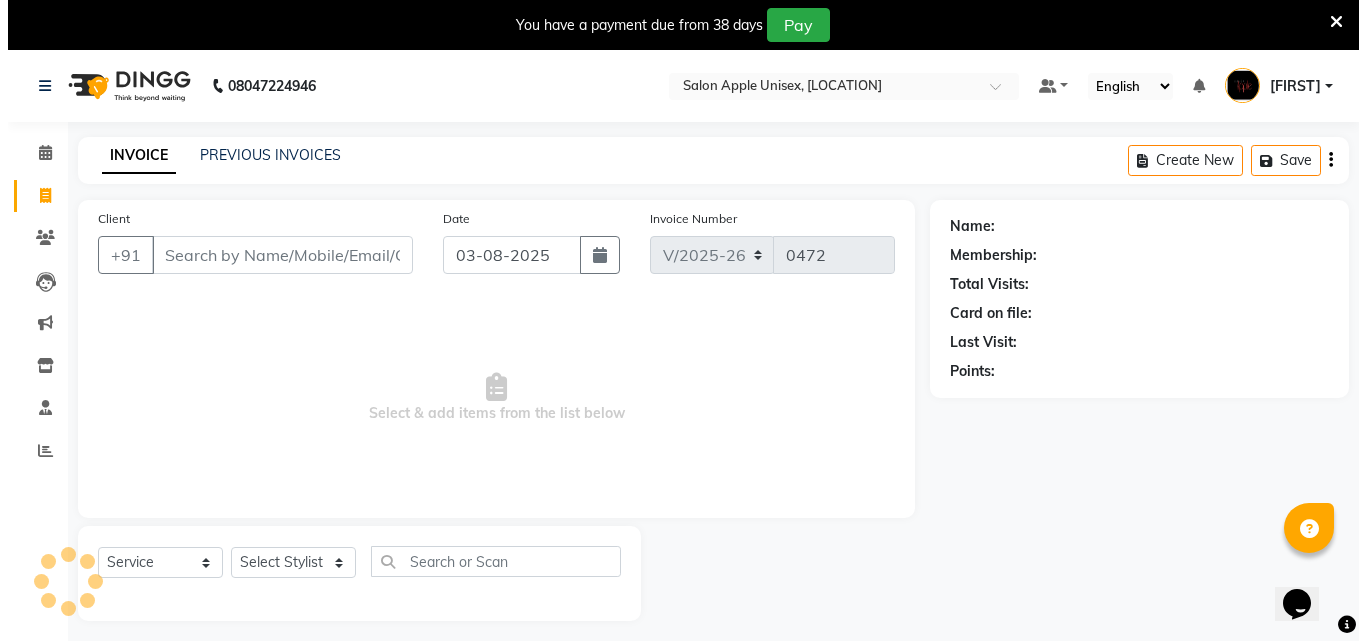 scroll, scrollTop: 50, scrollLeft: 0, axis: vertical 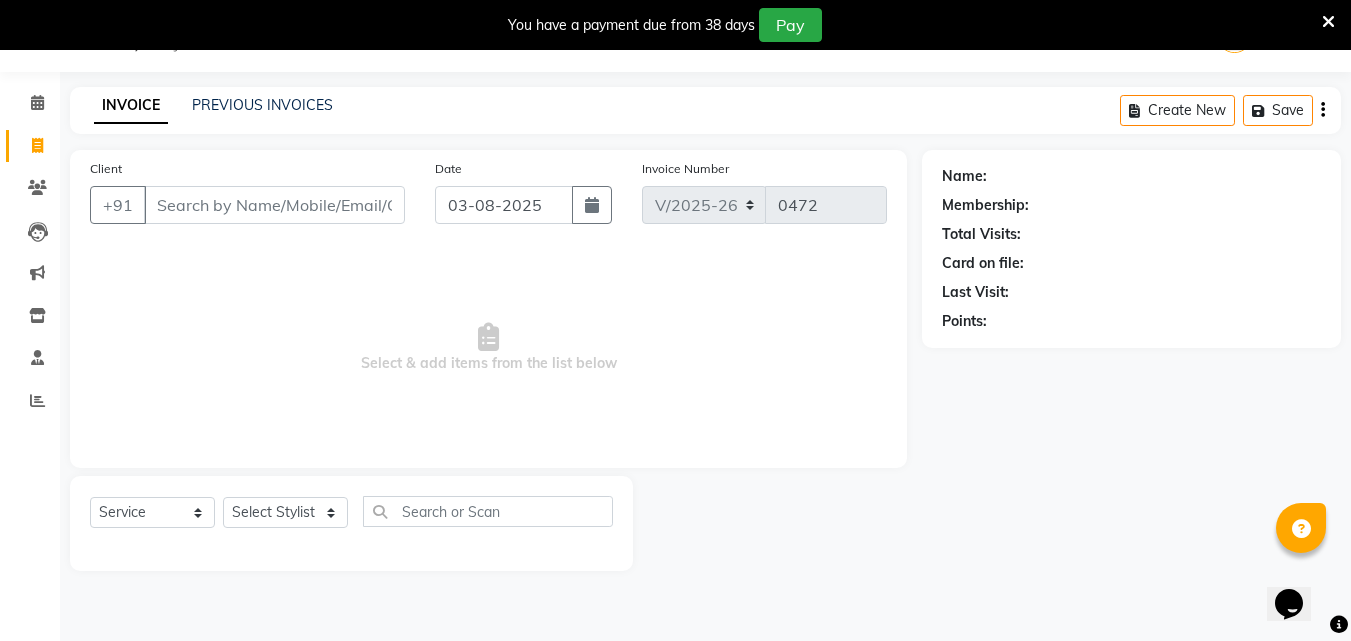 click on "Client" at bounding box center [274, 205] 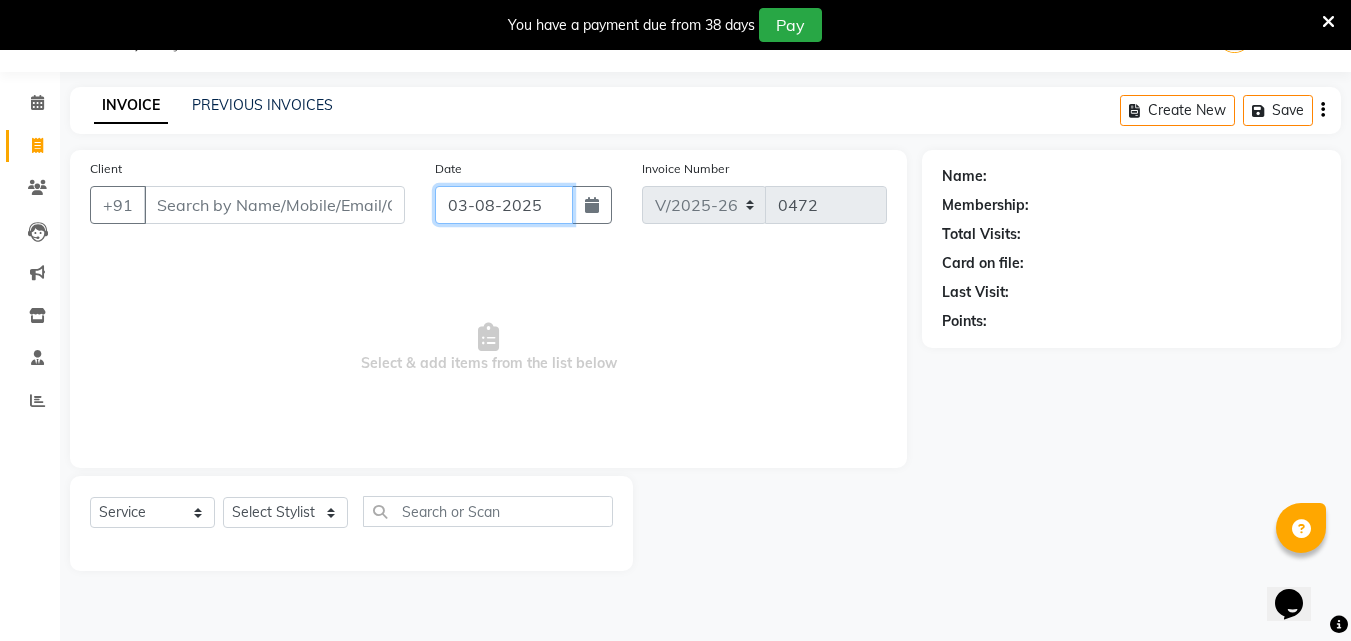 drag, startPoint x: 476, startPoint y: 201, endPoint x: 482, endPoint y: 220, distance: 19.924858 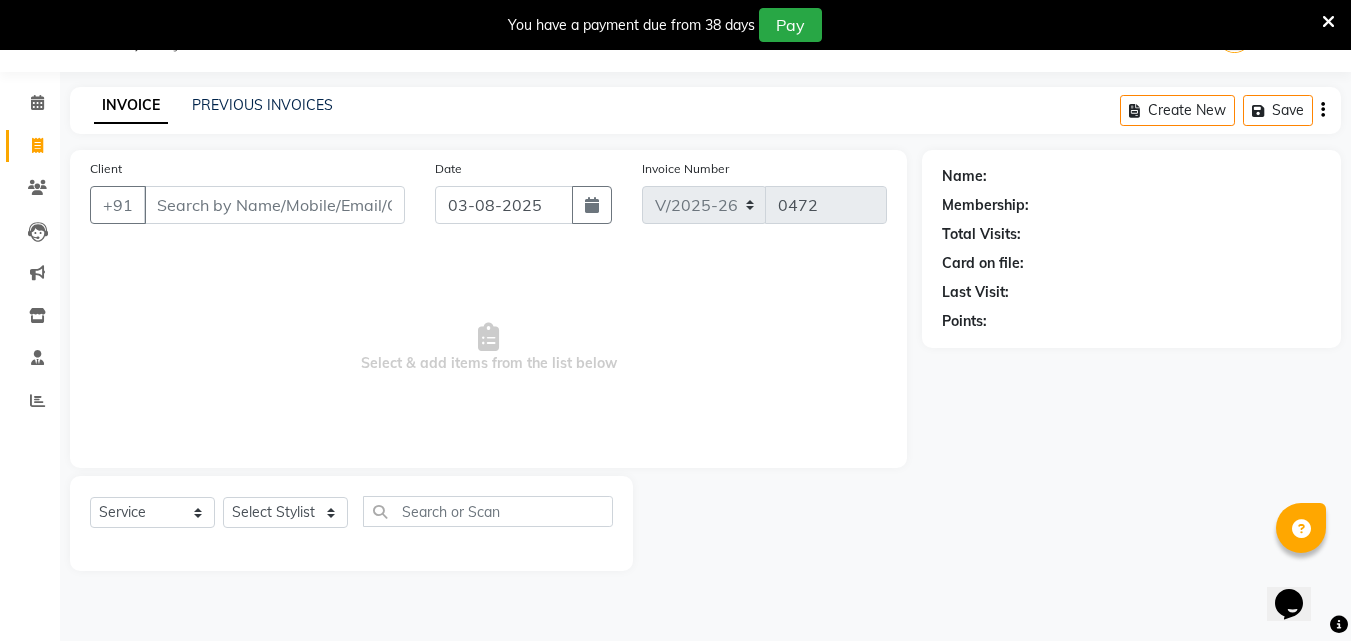 select on "8" 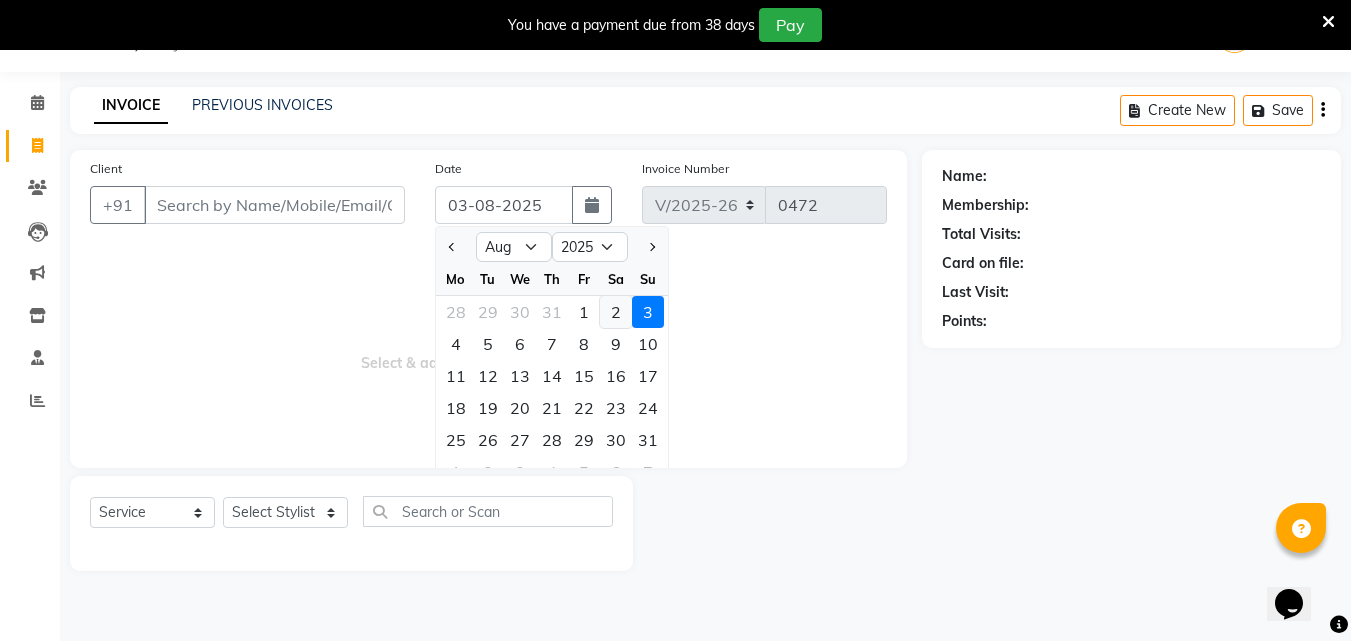 click on "2" 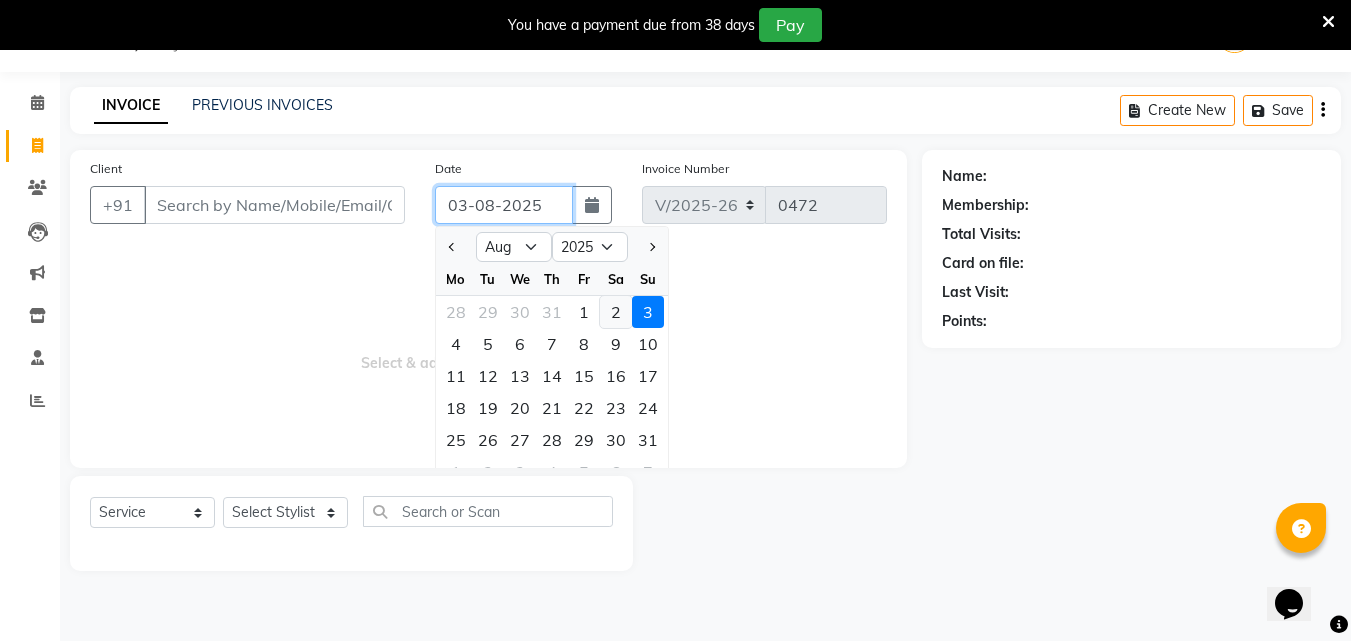 type on "02-08-2025" 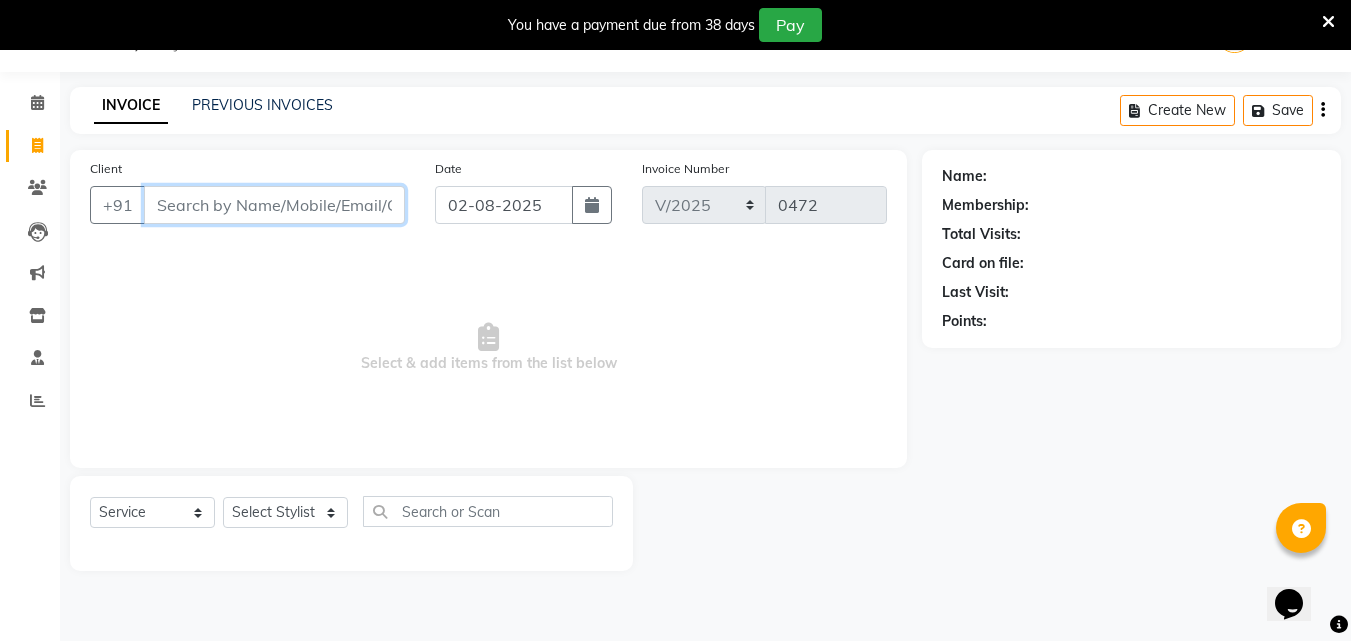 click on "Client" at bounding box center [274, 205] 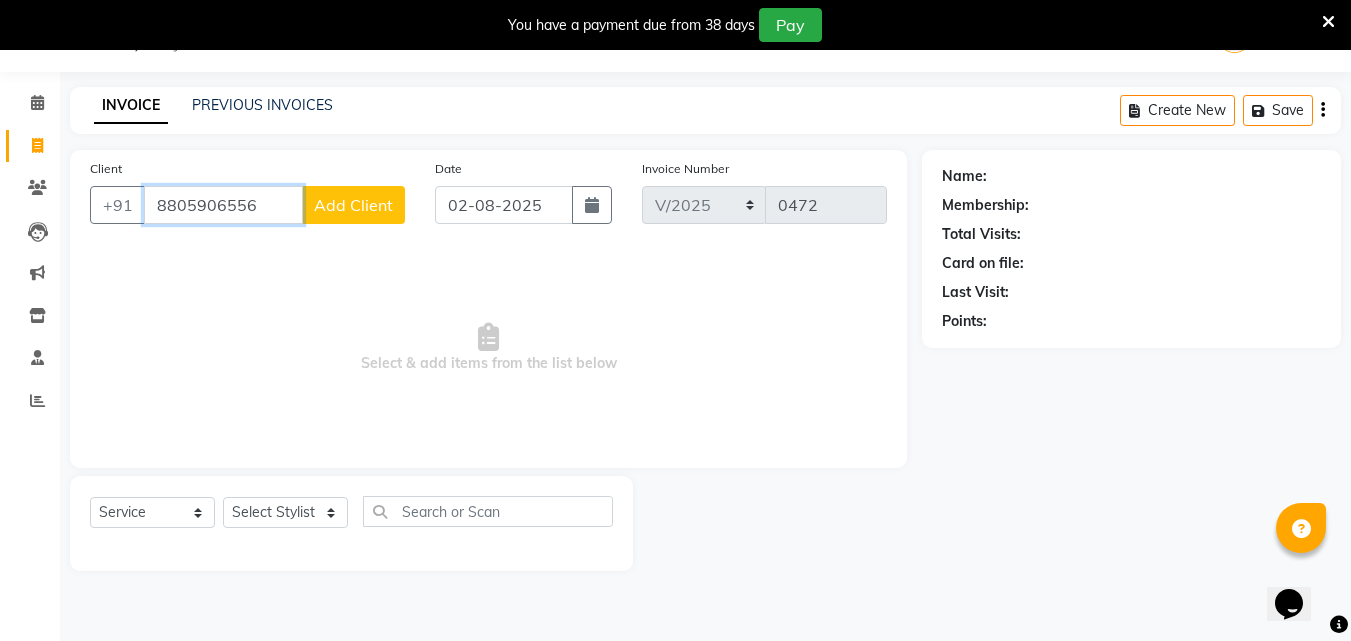 type on "8805906556" 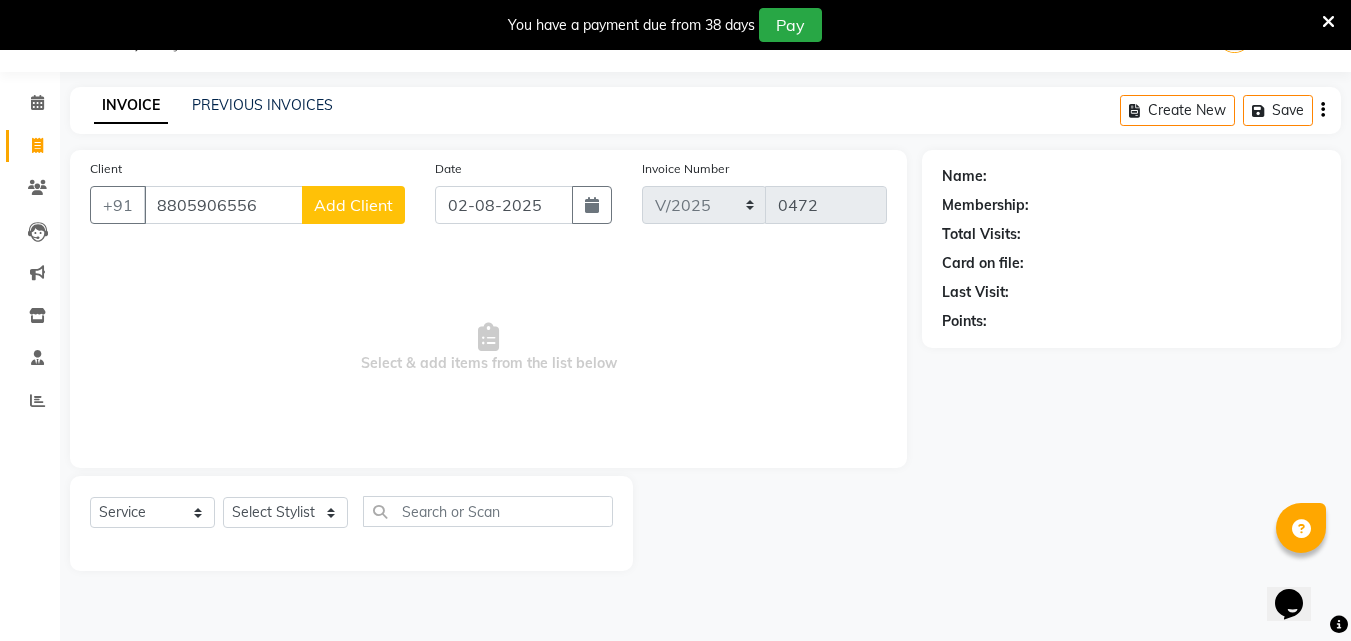 click on "Add Client" 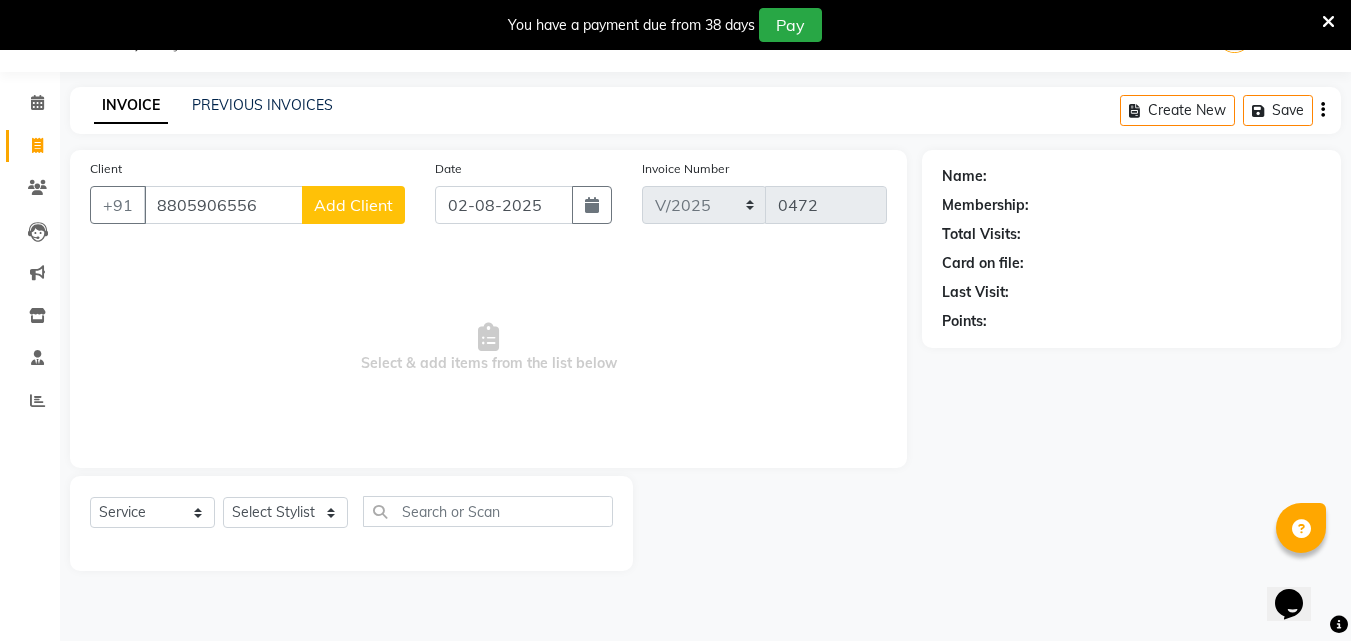 select on "22" 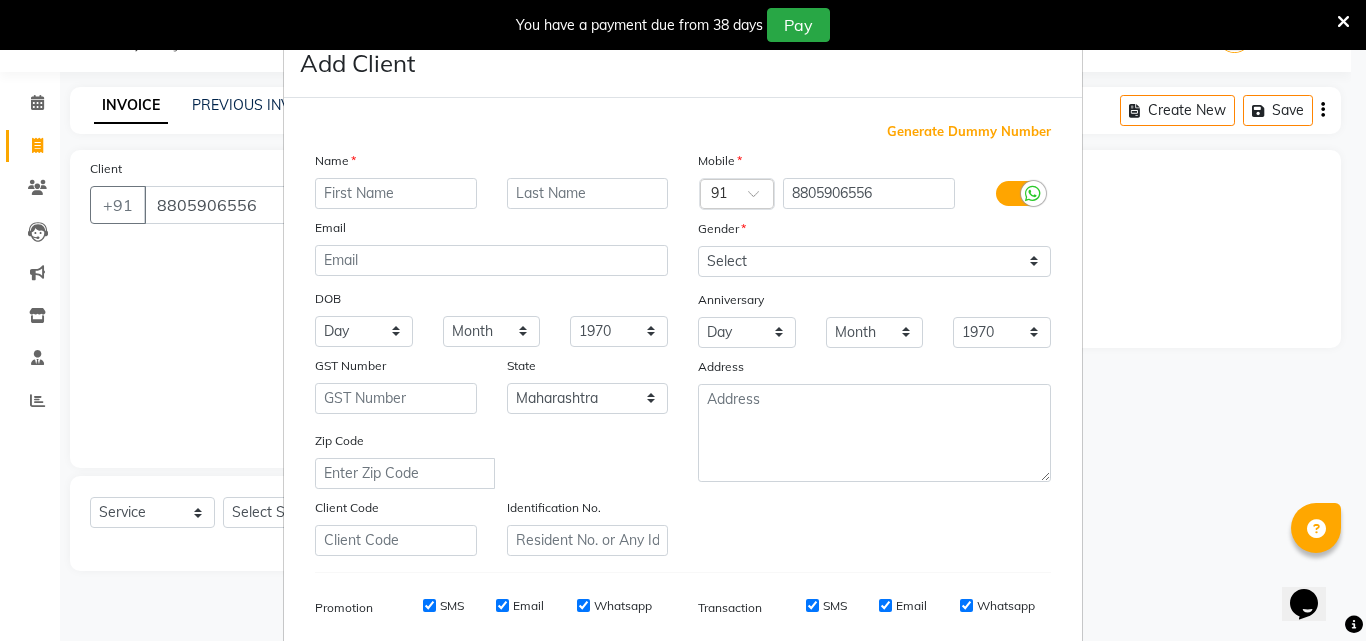 click at bounding box center (396, 193) 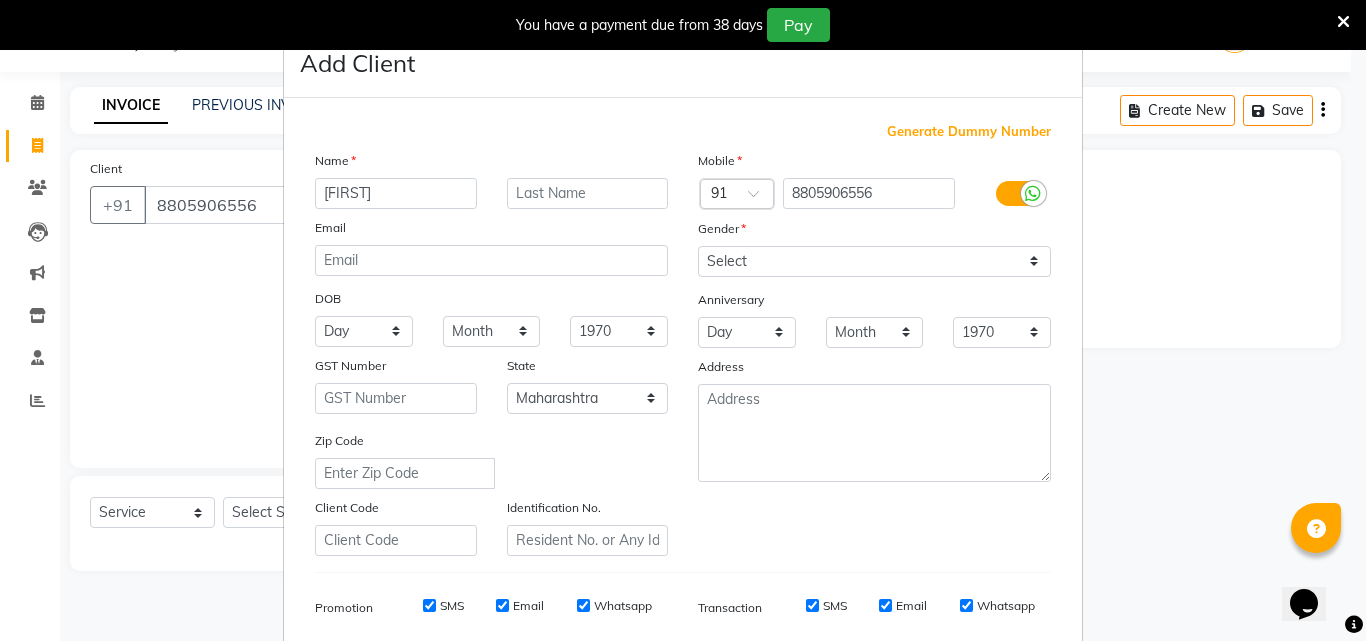 click on "[FIRST]" at bounding box center (396, 193) 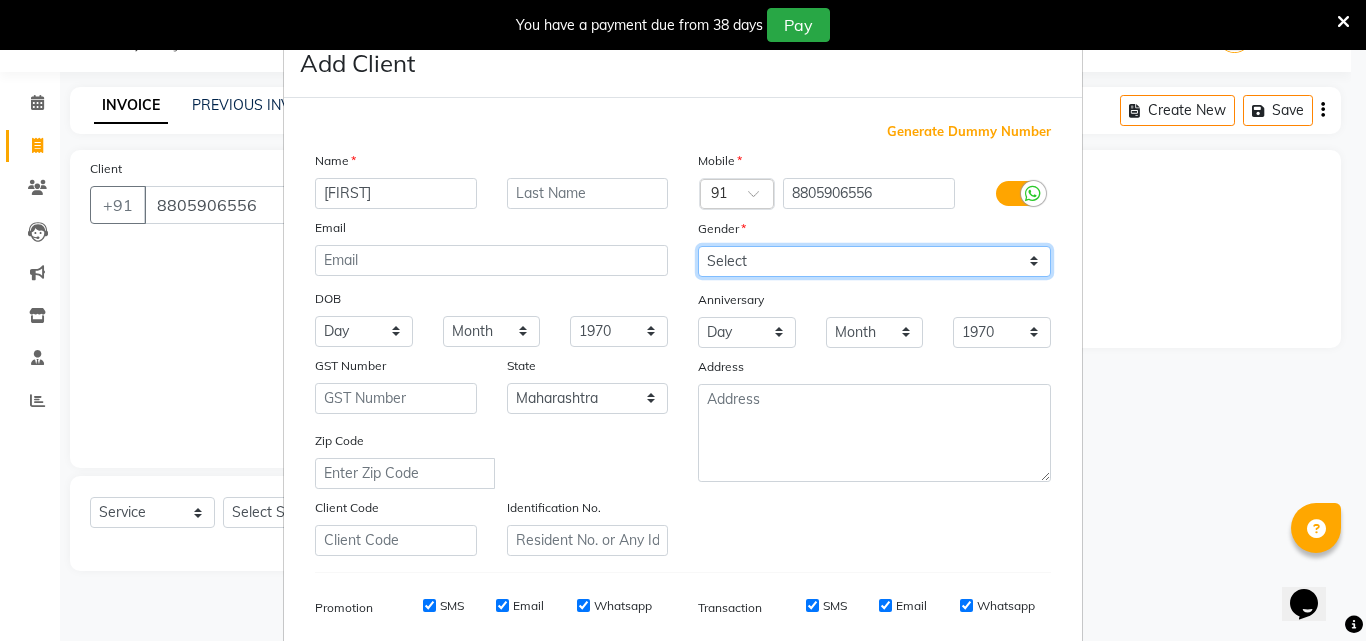 click on "Select Male Female Other Prefer Not To Say" at bounding box center (874, 261) 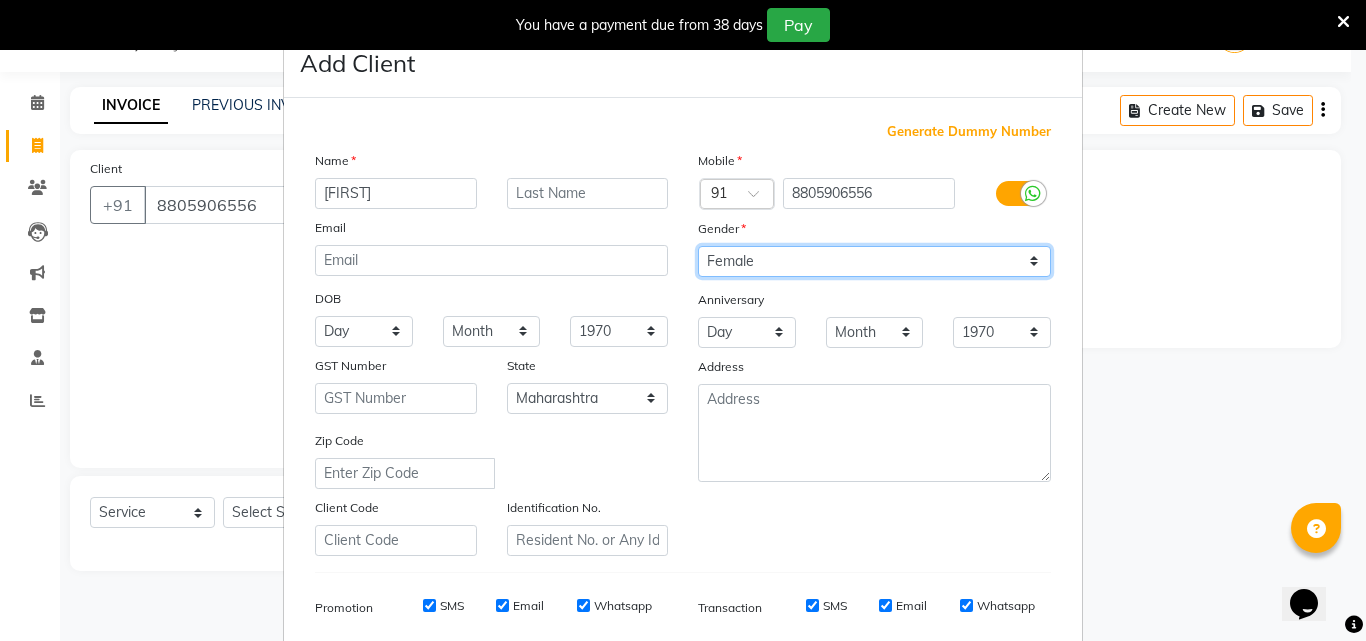 click on "Select Male Female Other Prefer Not To Say" at bounding box center (874, 261) 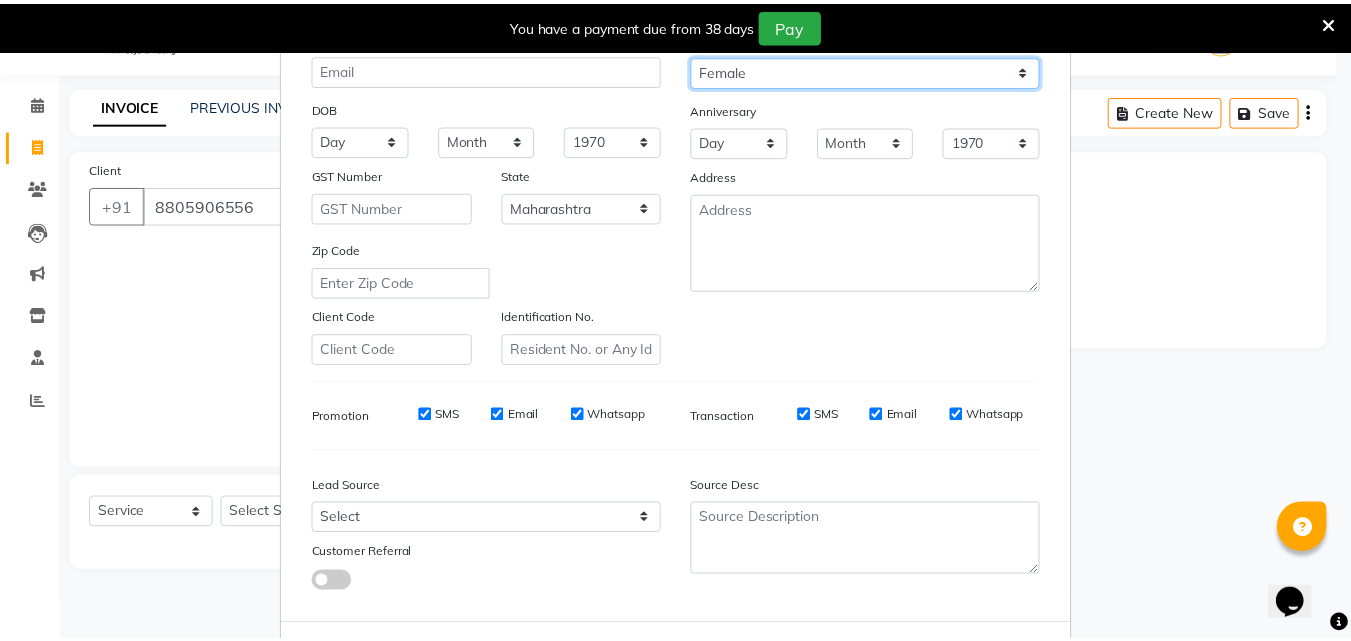scroll, scrollTop: 282, scrollLeft: 0, axis: vertical 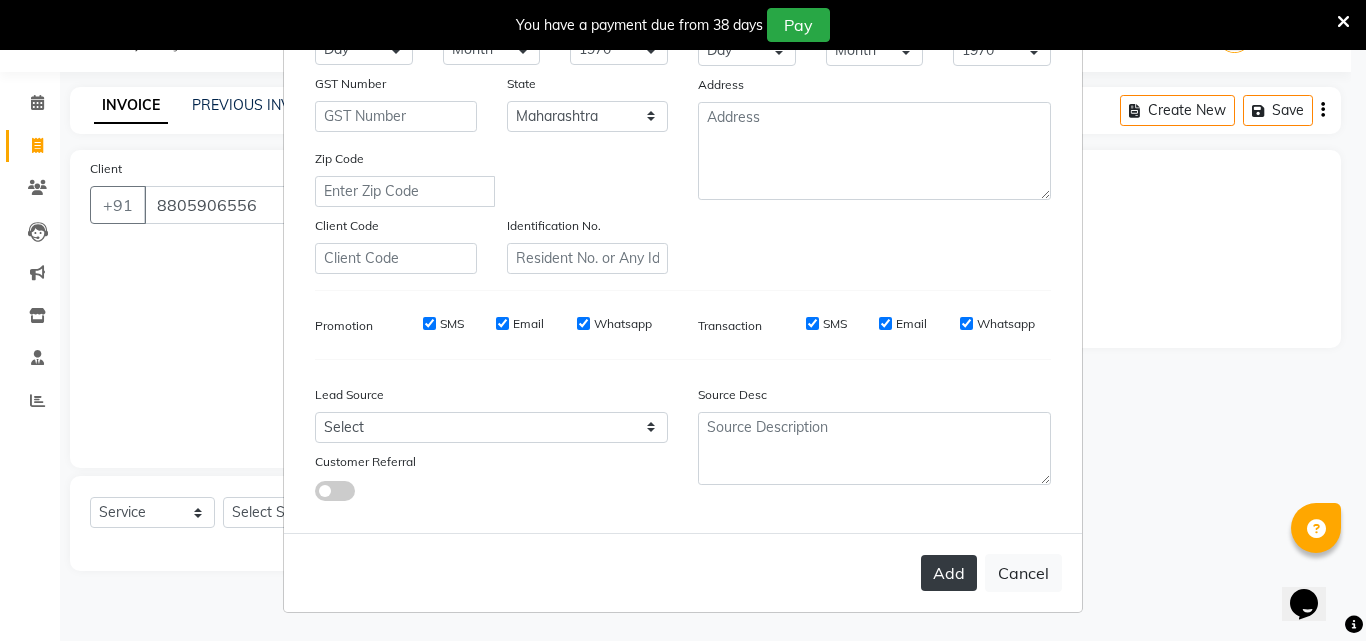 click on "Add" at bounding box center (949, 573) 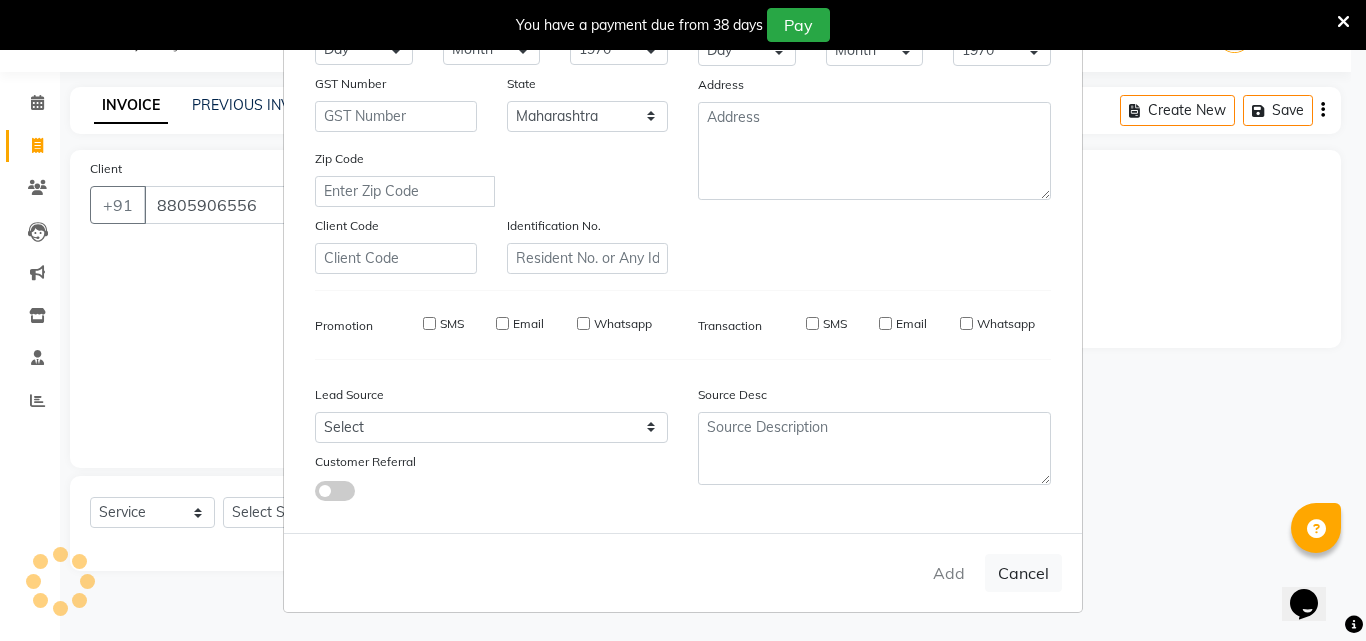 type 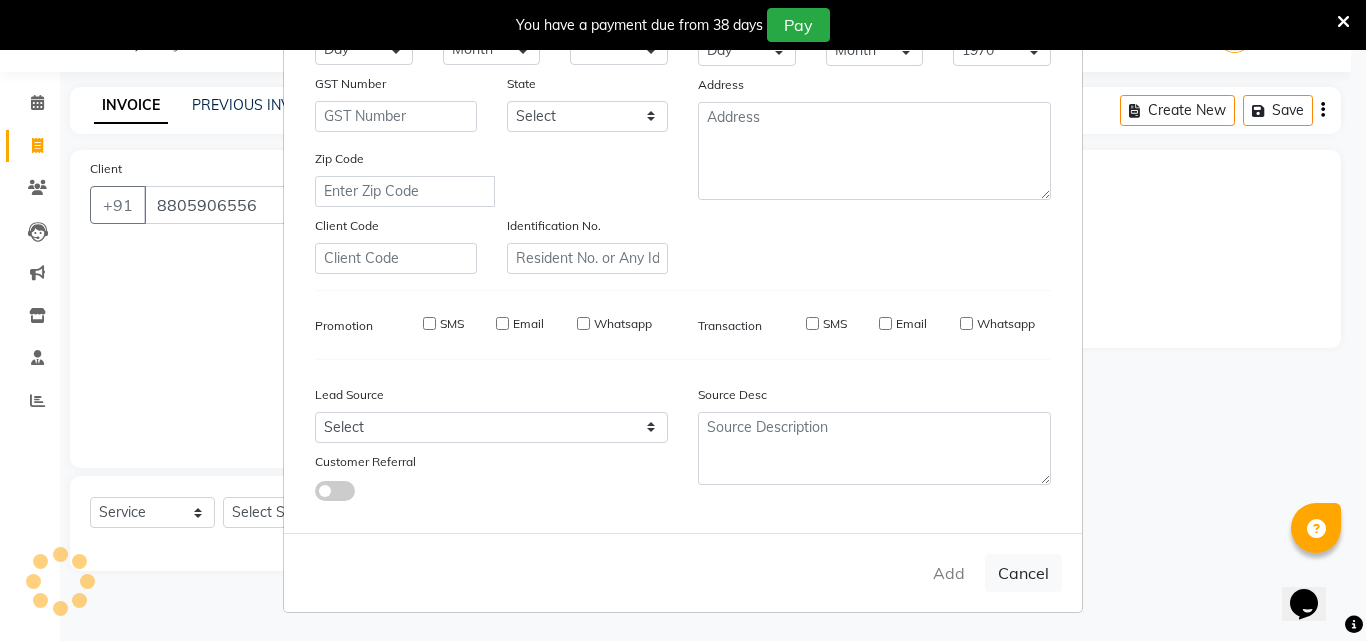 select 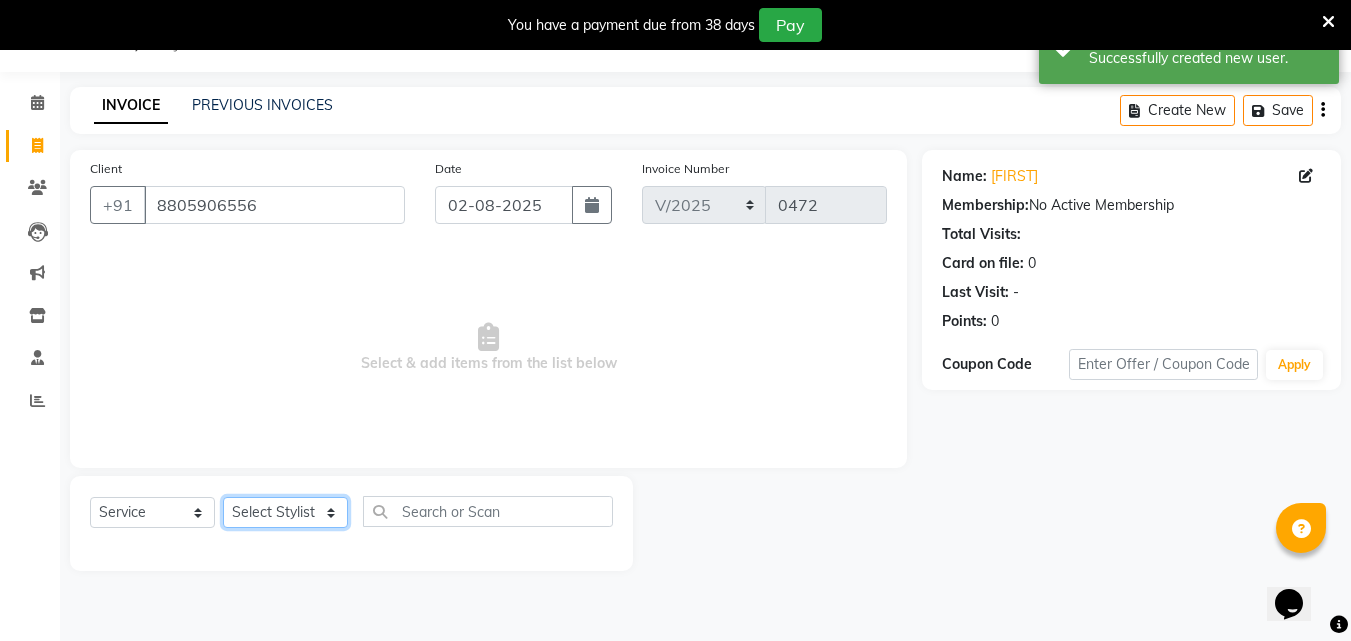 click on "Select Stylist [FIRST] [FIRST] [FIRST] [FIRST] [LAST] [FIRST] [FIRST] [FIRST] [FIRST]" 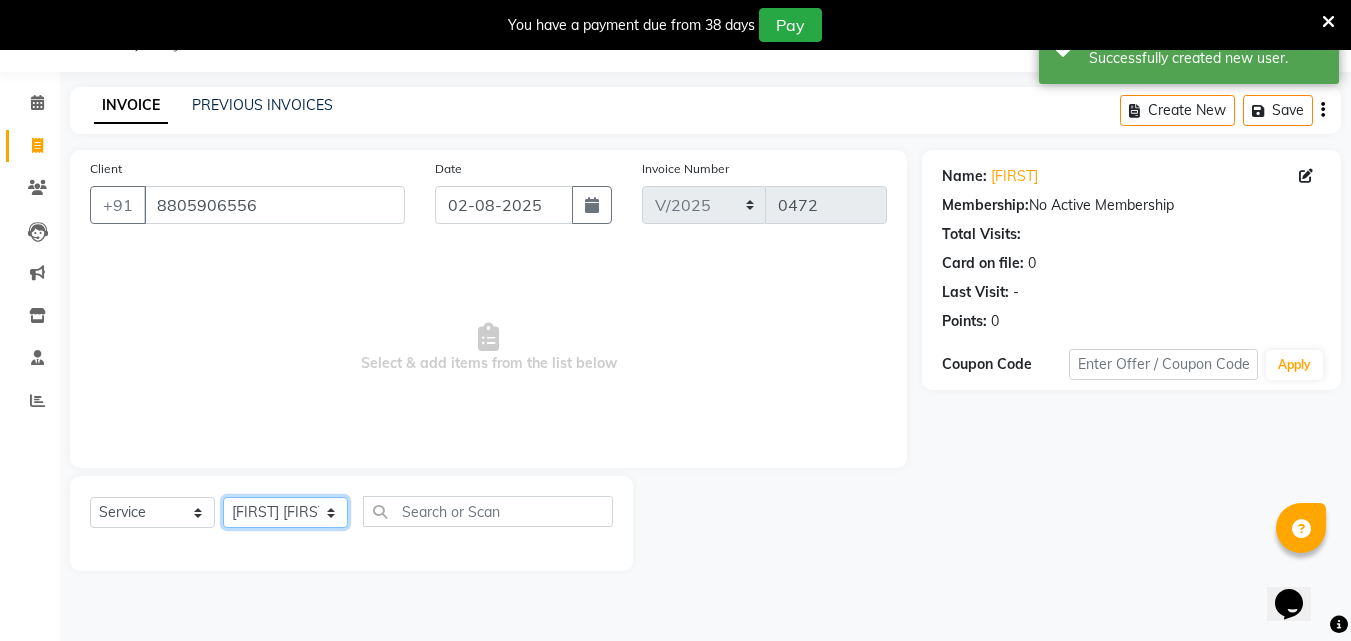 click on "Select Stylist [FIRST] [FIRST] [FIRST] [FIRST] [LAST] [FIRST] [FIRST] [FIRST] [FIRST]" 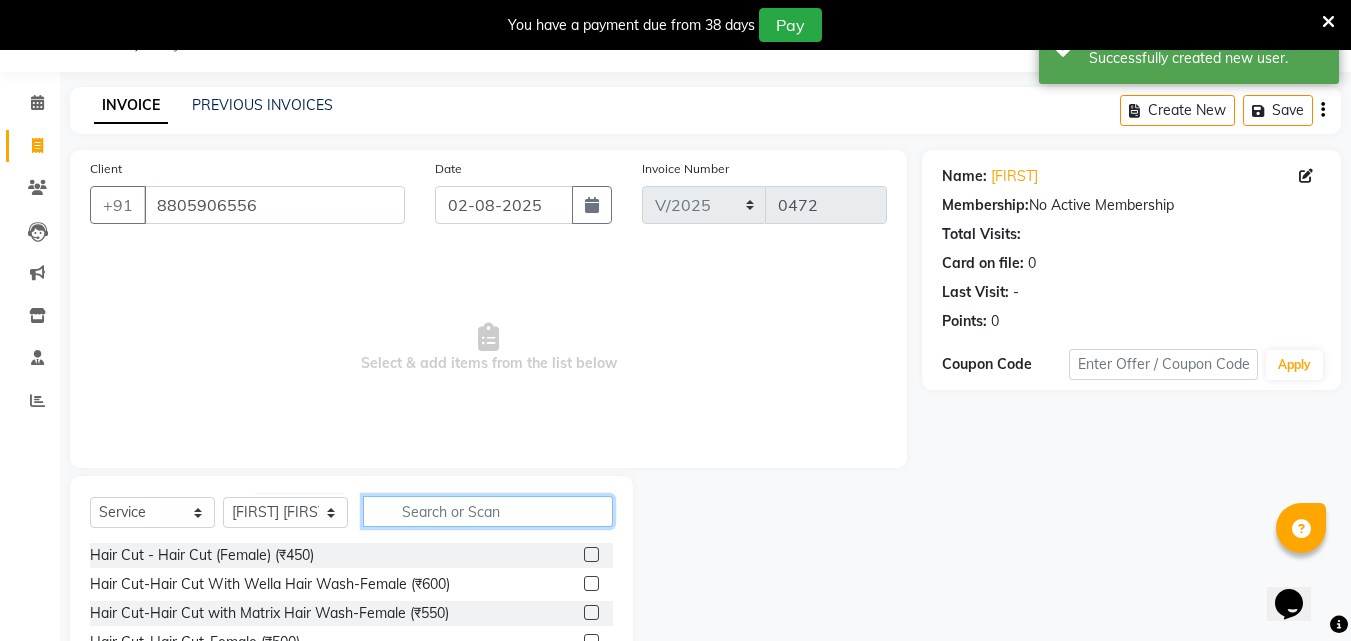 click 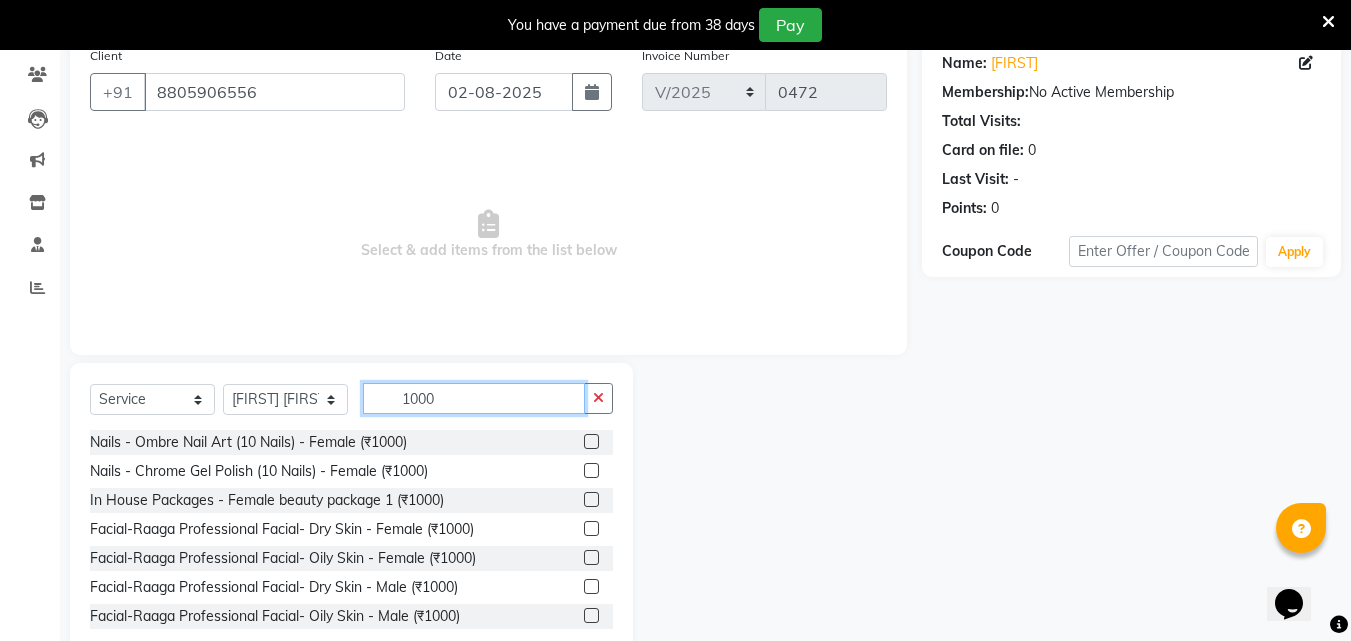 scroll, scrollTop: 210, scrollLeft: 0, axis: vertical 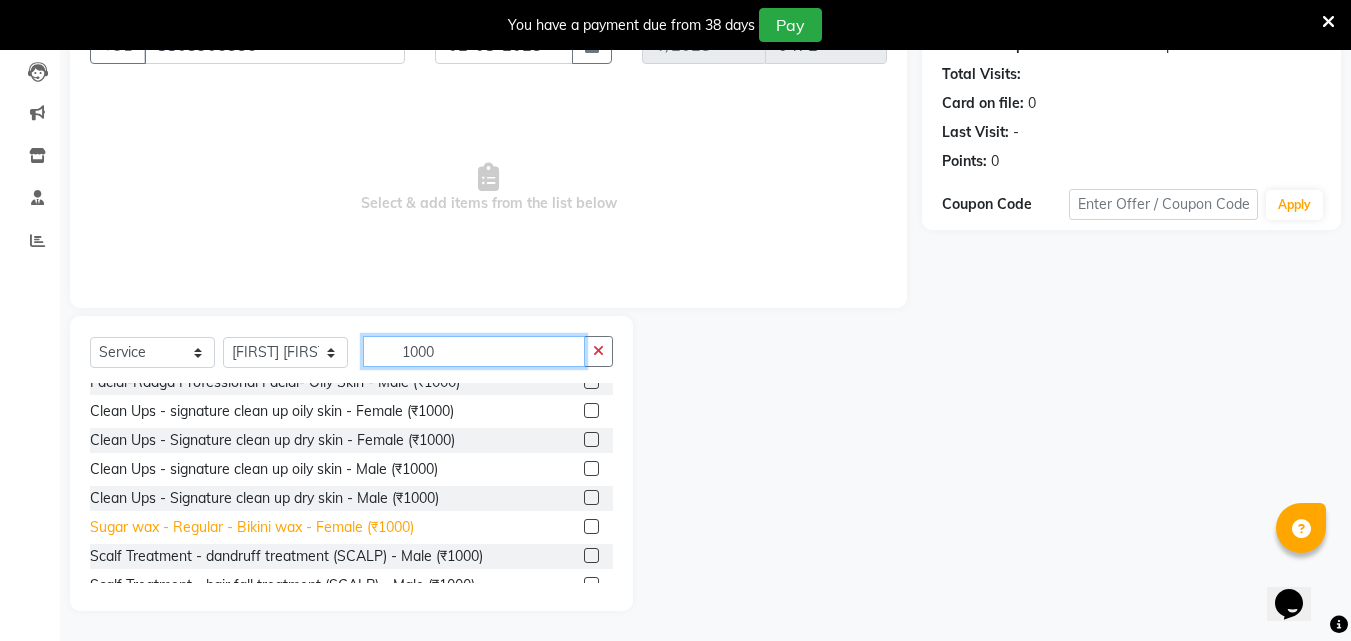 type on "1000" 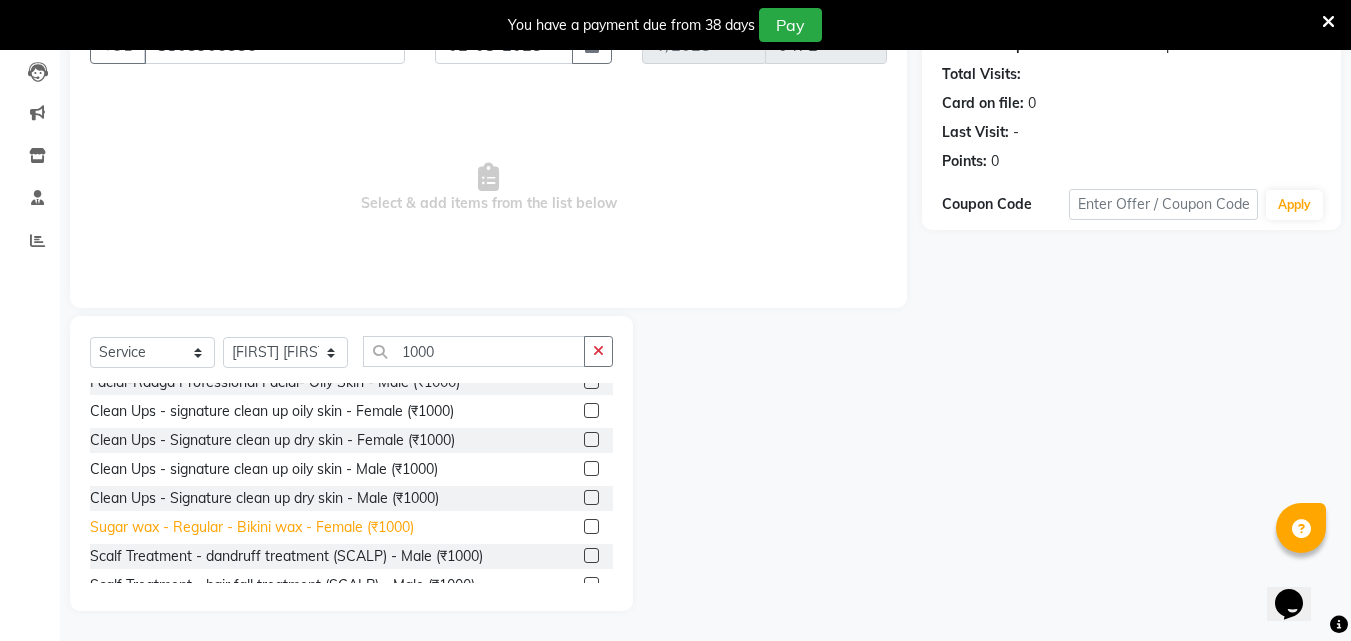 click on "Sugar wax - Regular - Bikini wax - Female (₹1000)" 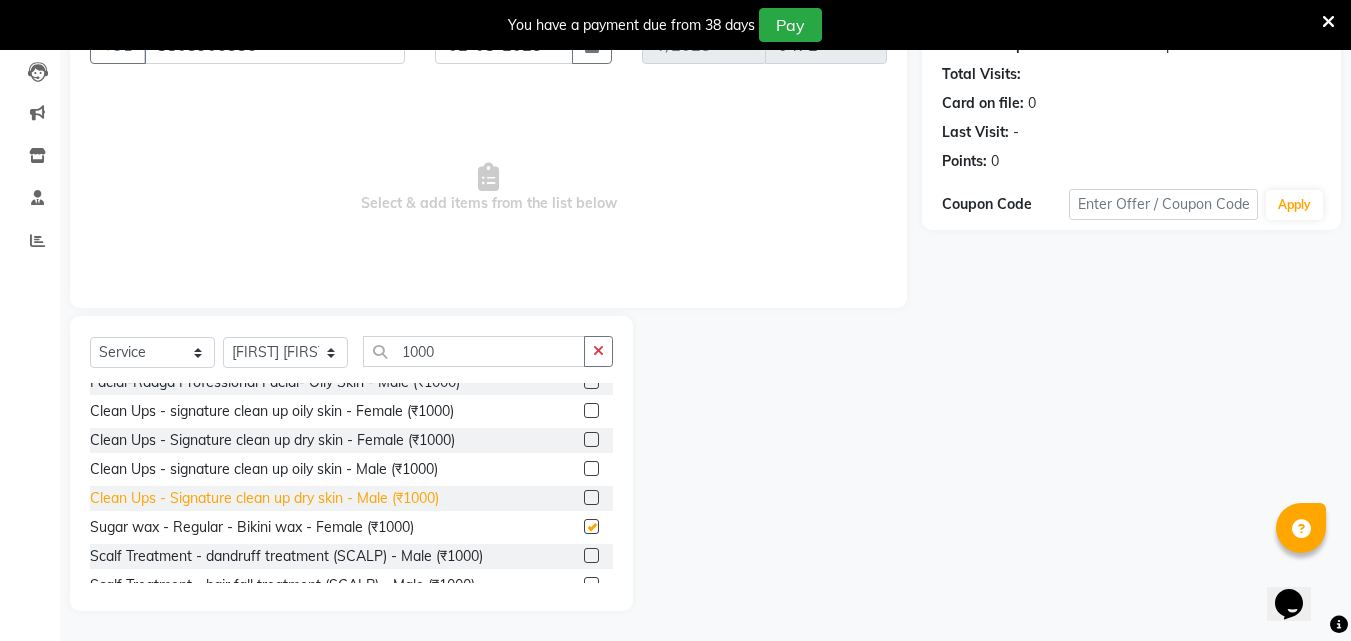 checkbox on "false" 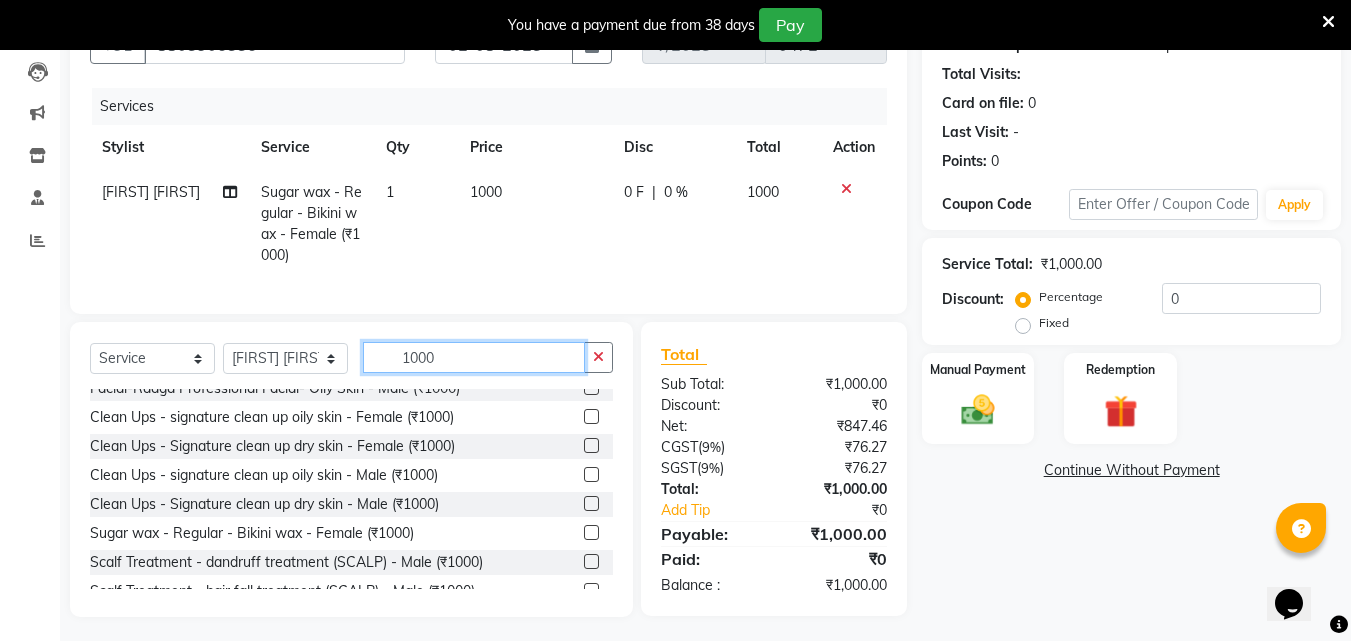 click on "1000" 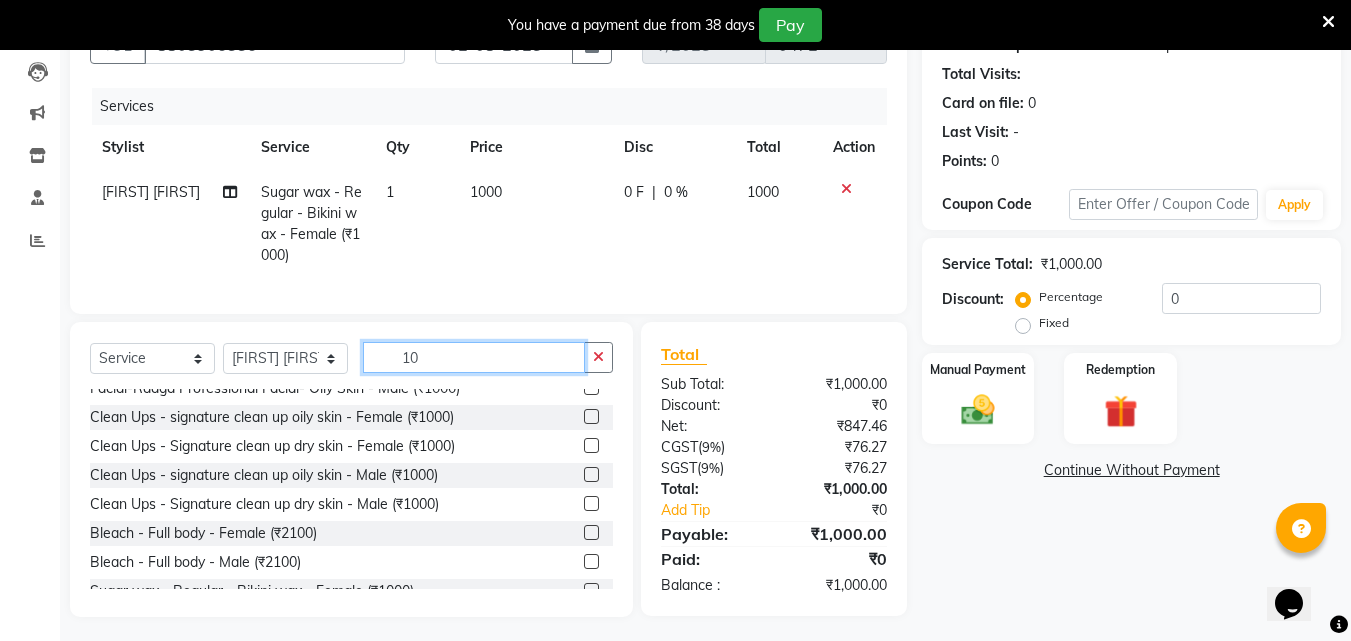 type on "1" 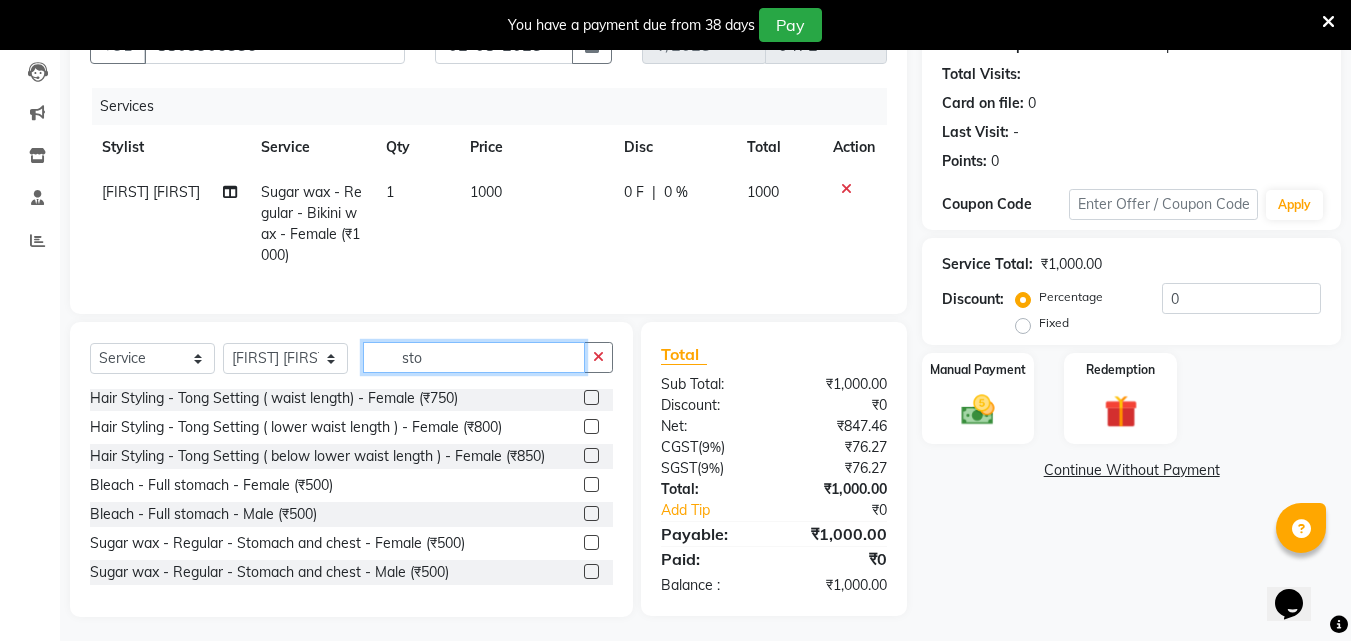 scroll, scrollTop: 0, scrollLeft: 0, axis: both 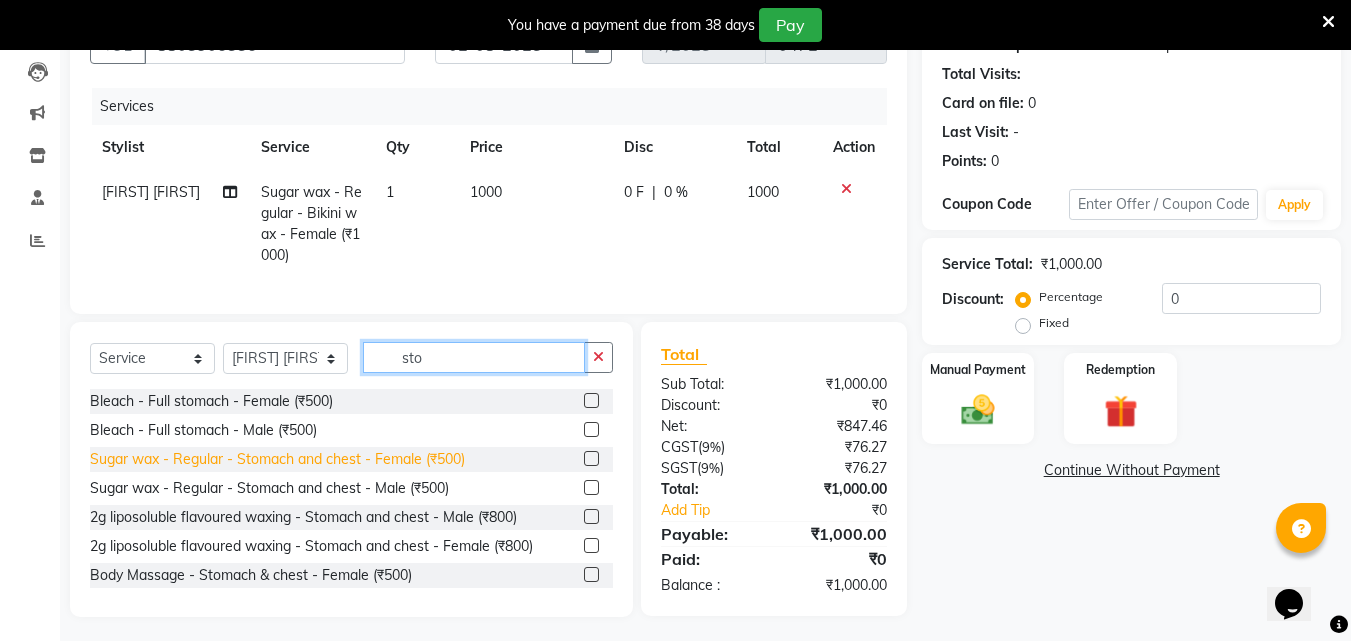 type on "sto" 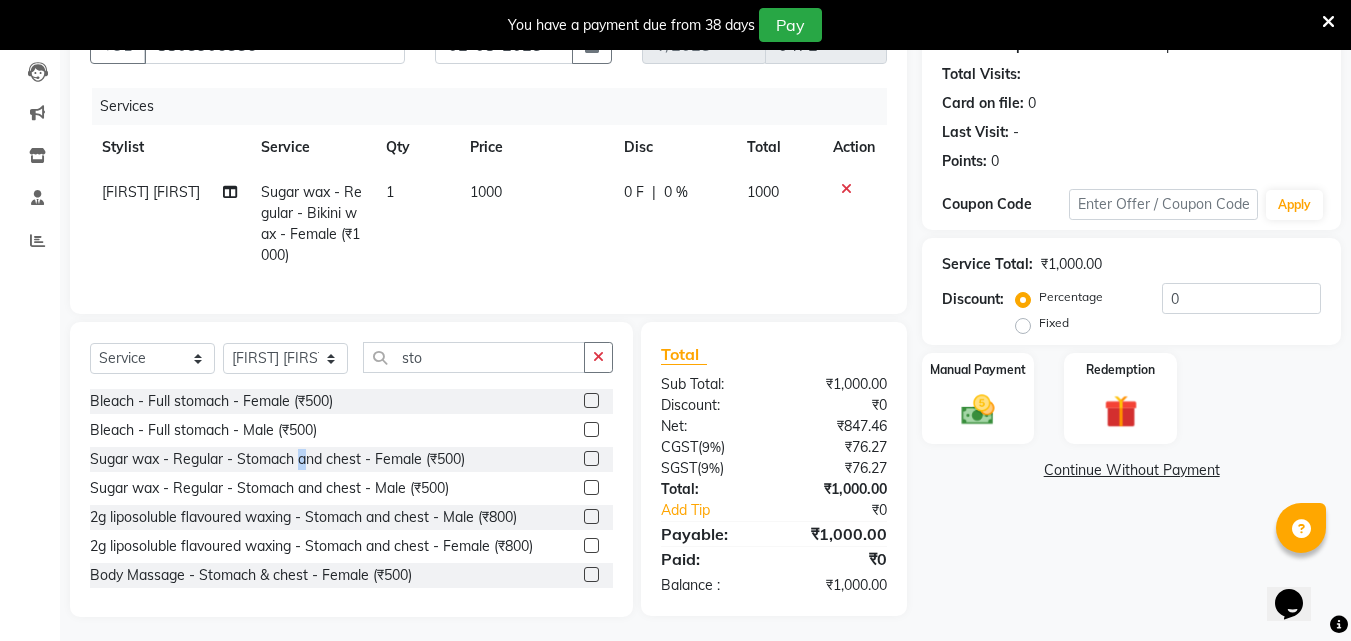 drag, startPoint x: 301, startPoint y: 476, endPoint x: 312, endPoint y: 472, distance: 11.7046995 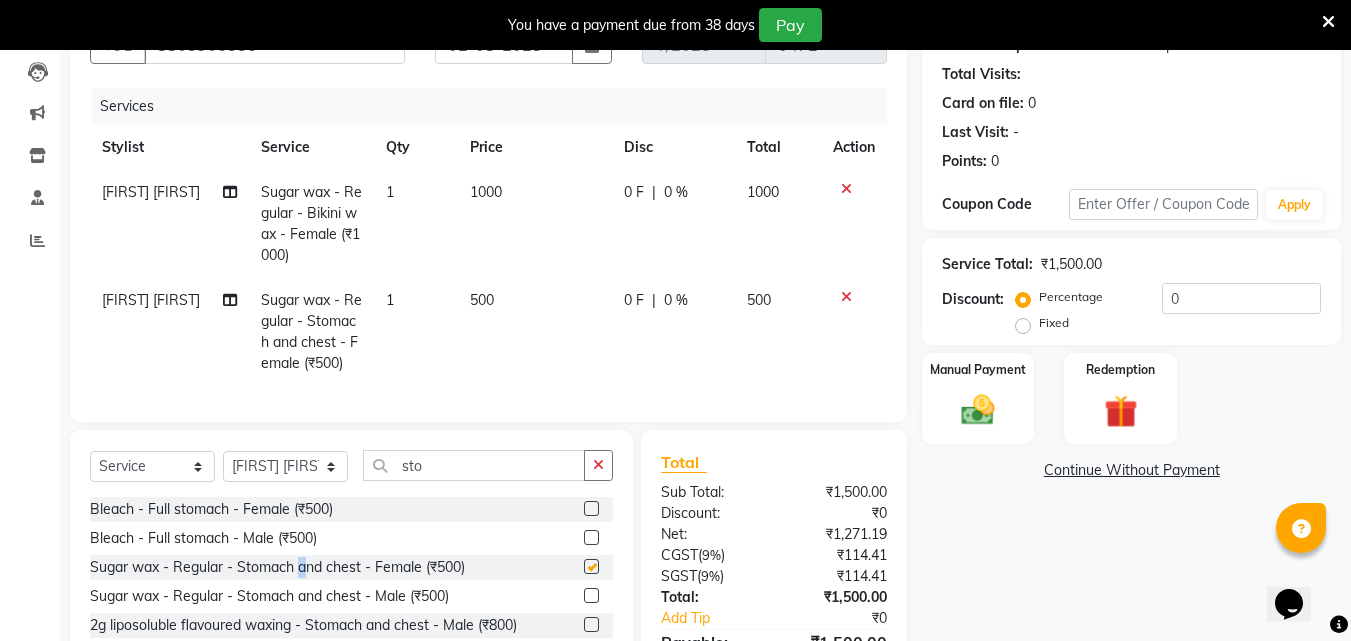 checkbox on "false" 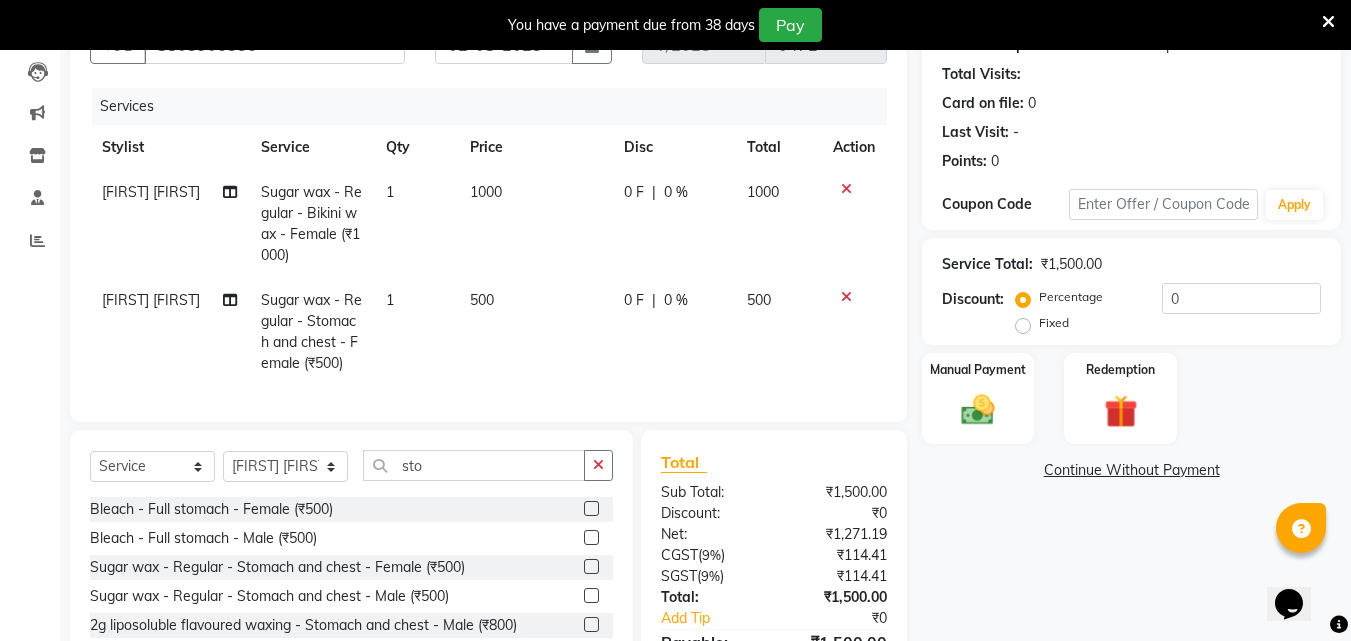 click on "Select  Service  Product  Membership  Package Voucher Prepaid Gift Card  Select Stylist [FIRST] [FIRST] [FIRST] [FIRST] [LAST] [FIRST] [FIRST] [FIRST] [FIRST] Bleach - Full stomach - Female (₹500)  Bleach - Full stomach - Male (₹500)  Sugar wax - Regular - Stomach and chest - Female (₹500)  Sugar wax - Regular - Stomach and chest - Male (₹500)  2g liposoluble flavoured waxing - Stomach and chest - Male (₹800)  2g liposoluble flavoured waxing - Stomach and chest - Female (₹800)  Body Massage - Stomach & chest - Female (₹500)  Body Massage - Stomach & chest - Male (₹500)  Scrub With Moisturizer - Stomach & chest - Female (₹450)  Scrub With Moisturizer - Stomach & chest - Male (₹450)  Polishing - Stomach & chest - Female (₹600)  Polishing - Stomach & chest - Male (₹600)" 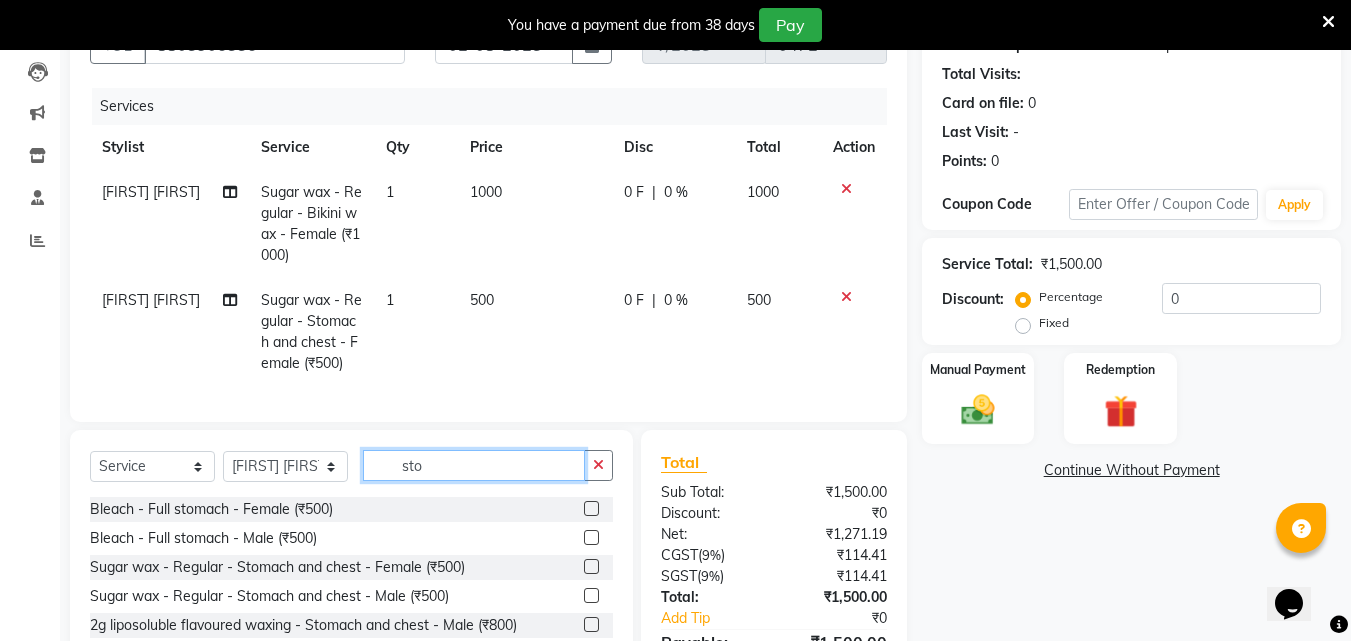 click on "sto" 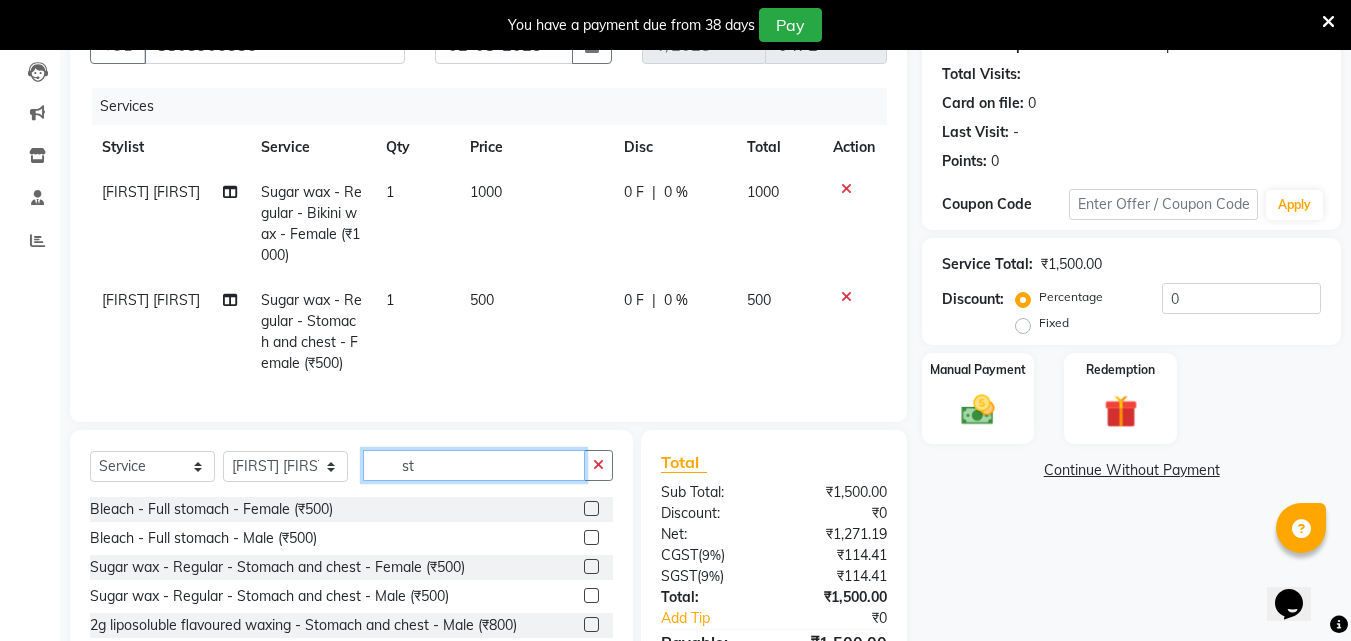 type on "s" 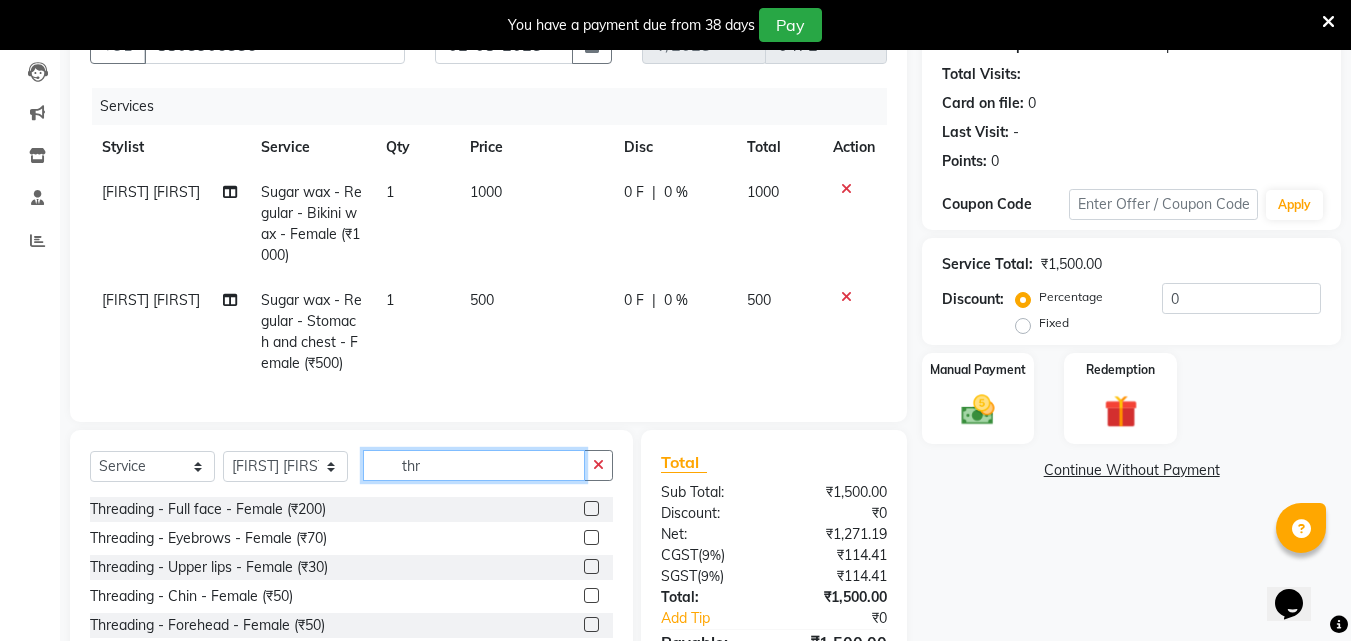 click on "thr" 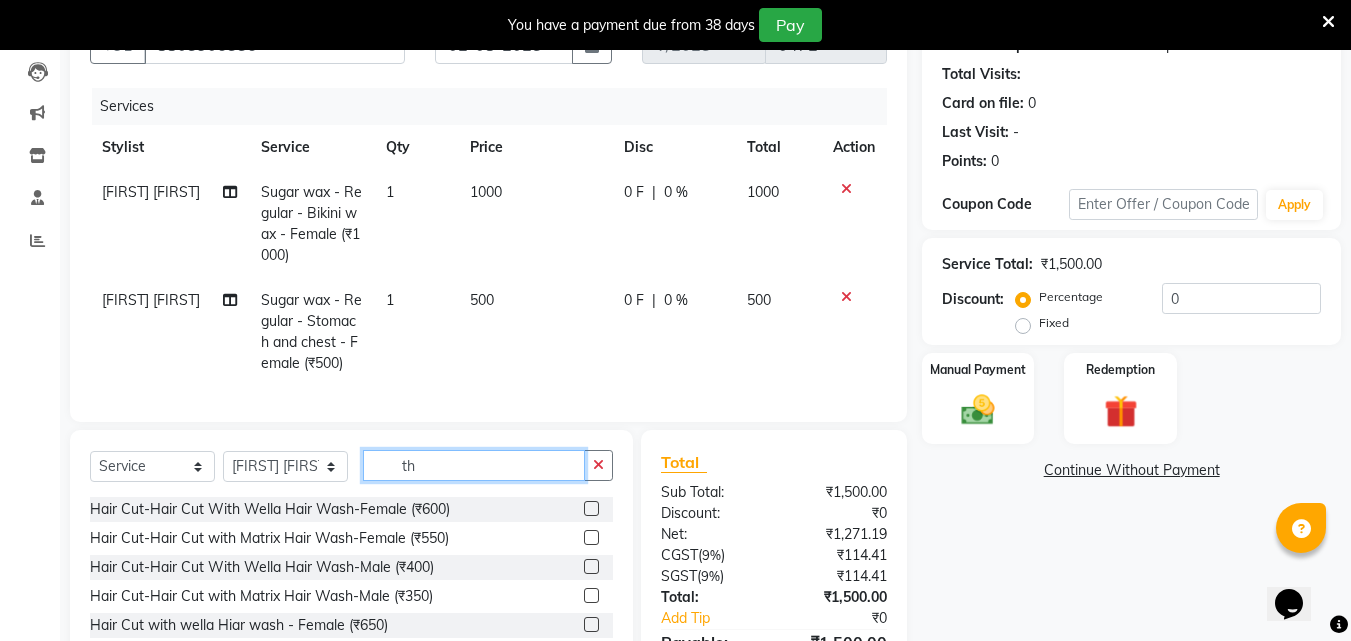 type on "t" 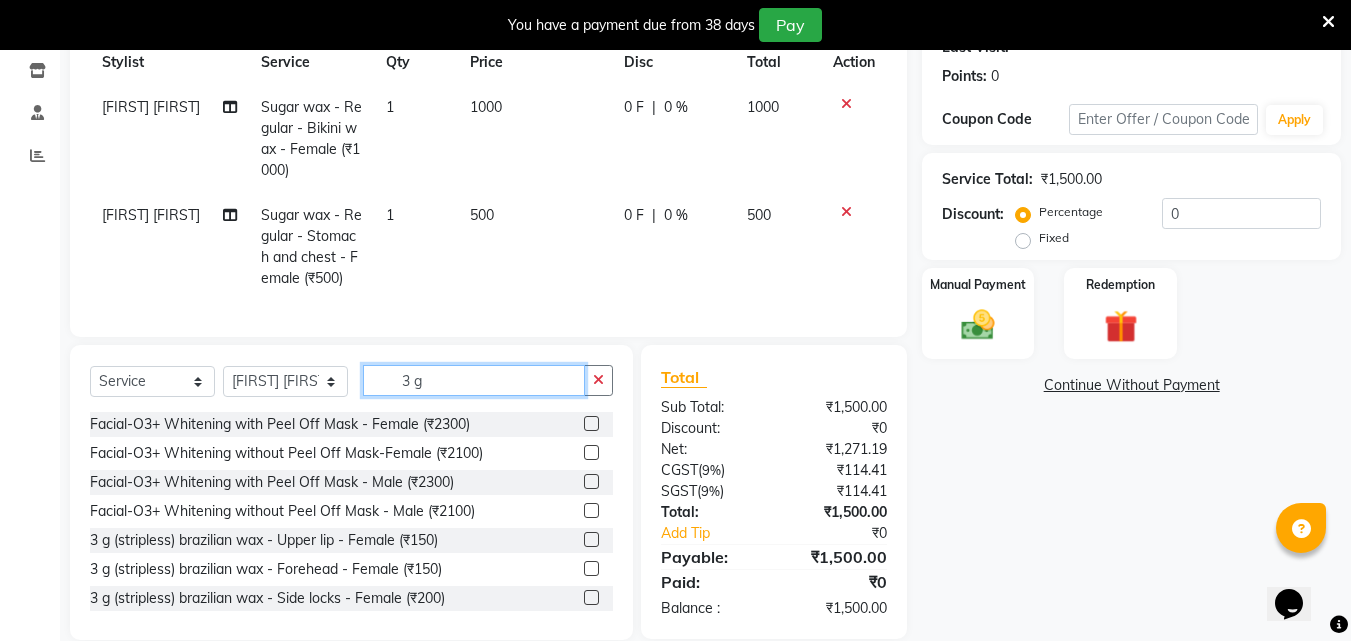 scroll, scrollTop: 339, scrollLeft: 0, axis: vertical 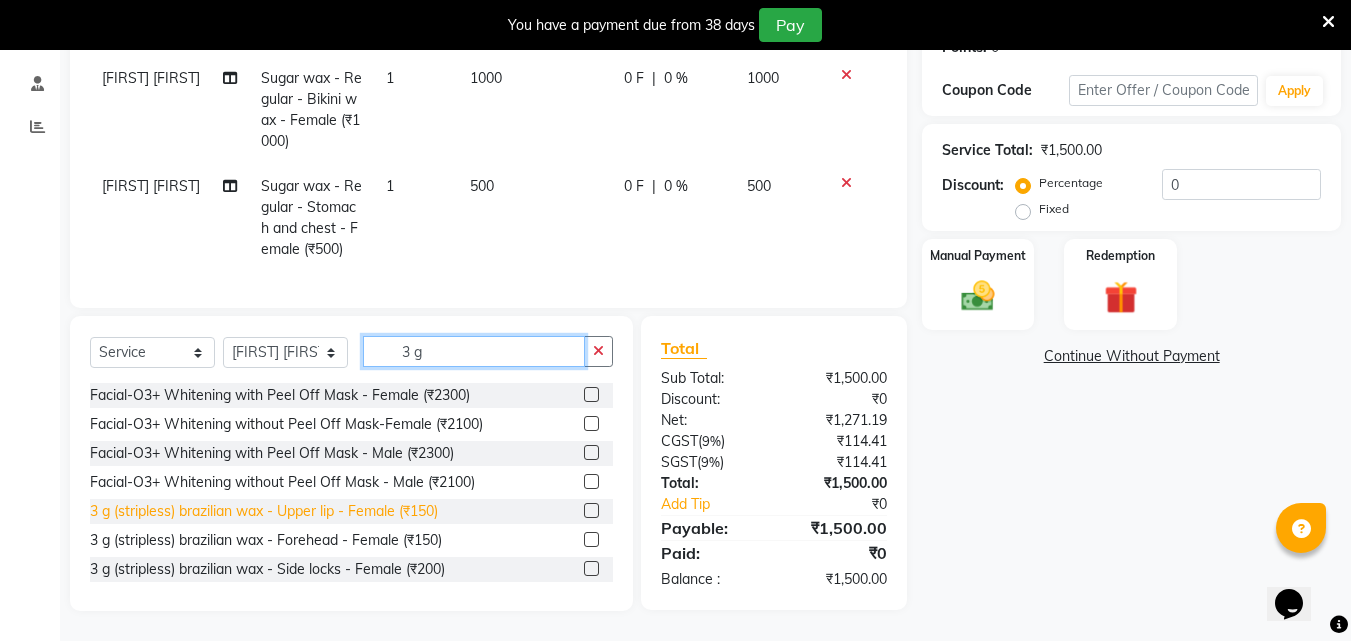 type on "3 g" 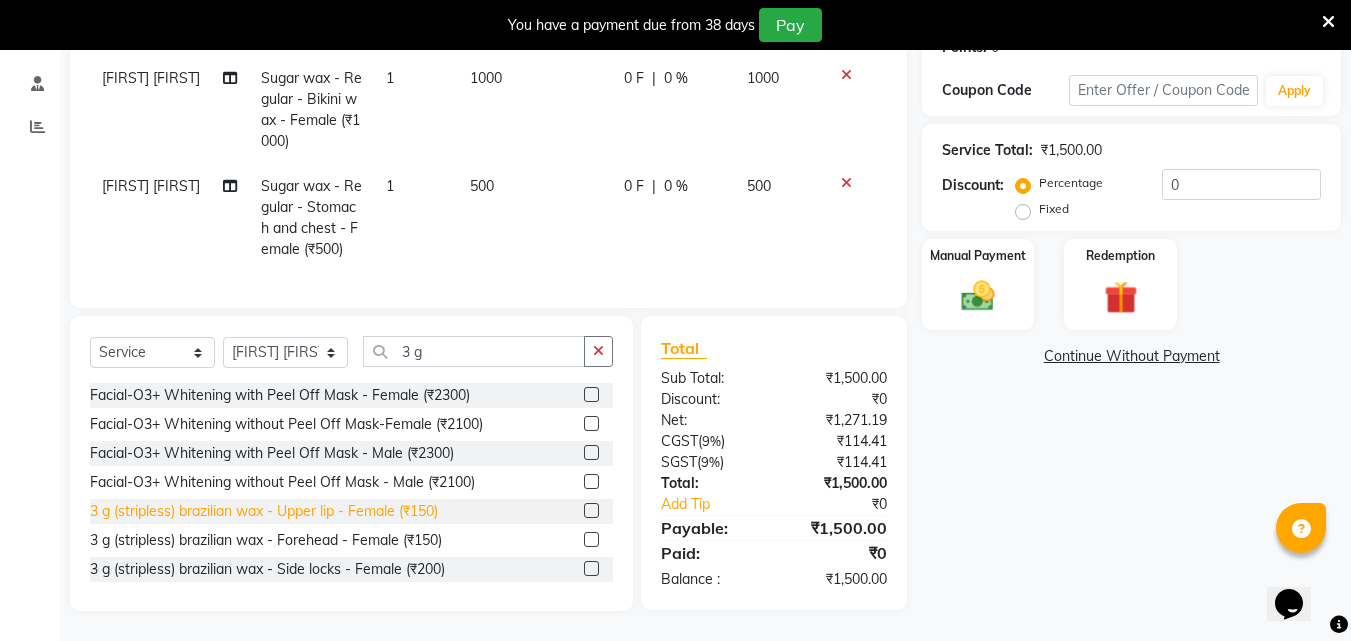 click on "3 g (stripless) brazilian wax - Upper lip - Female (₹150)" 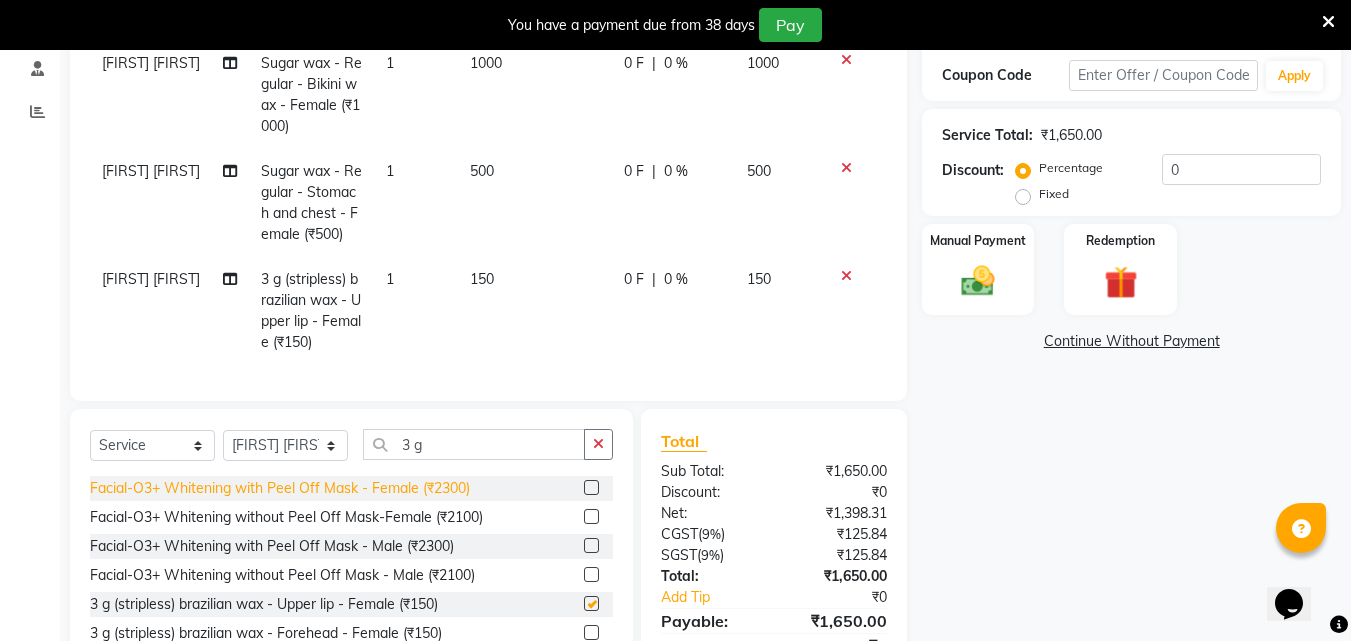 checkbox on "false" 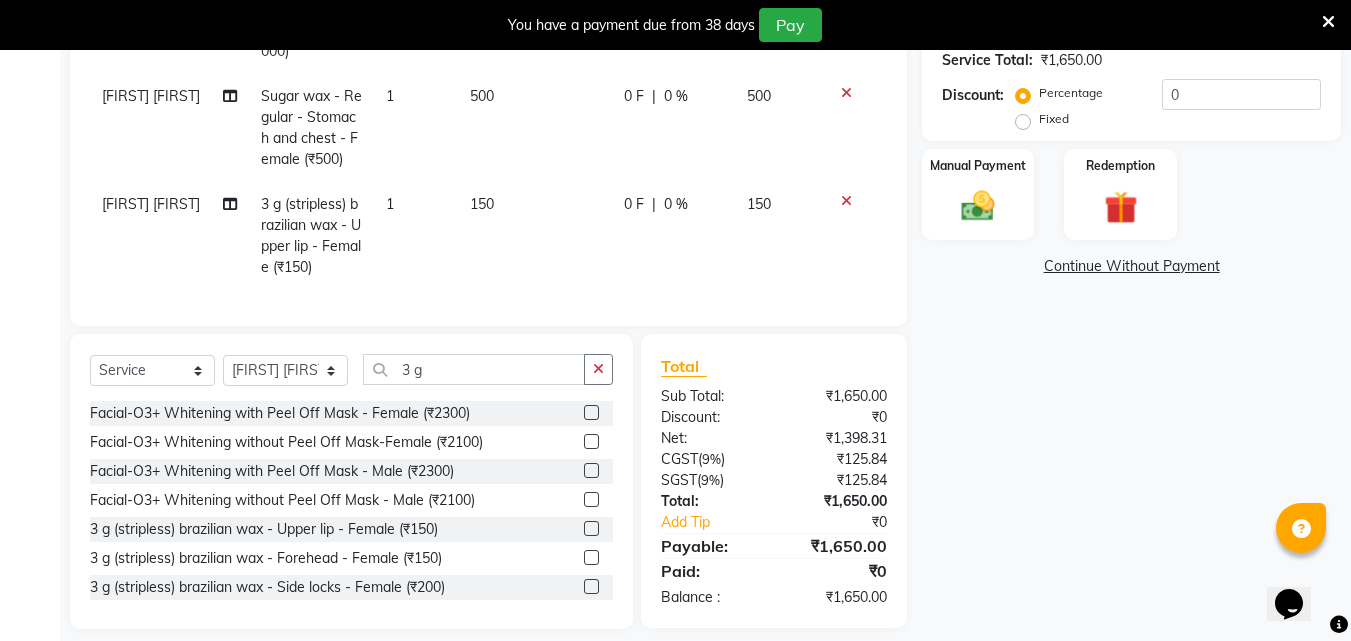 scroll, scrollTop: 447, scrollLeft: 0, axis: vertical 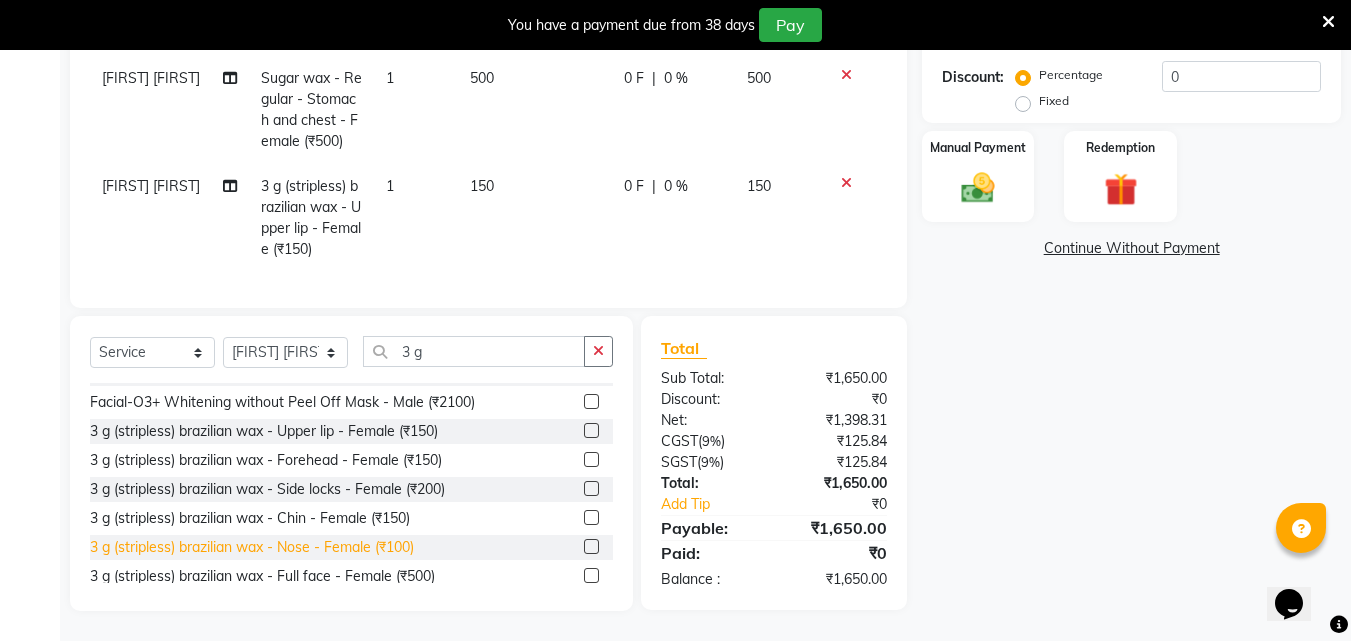click on "3 g (stripless) brazilian wax - Nose - Female (₹100)" 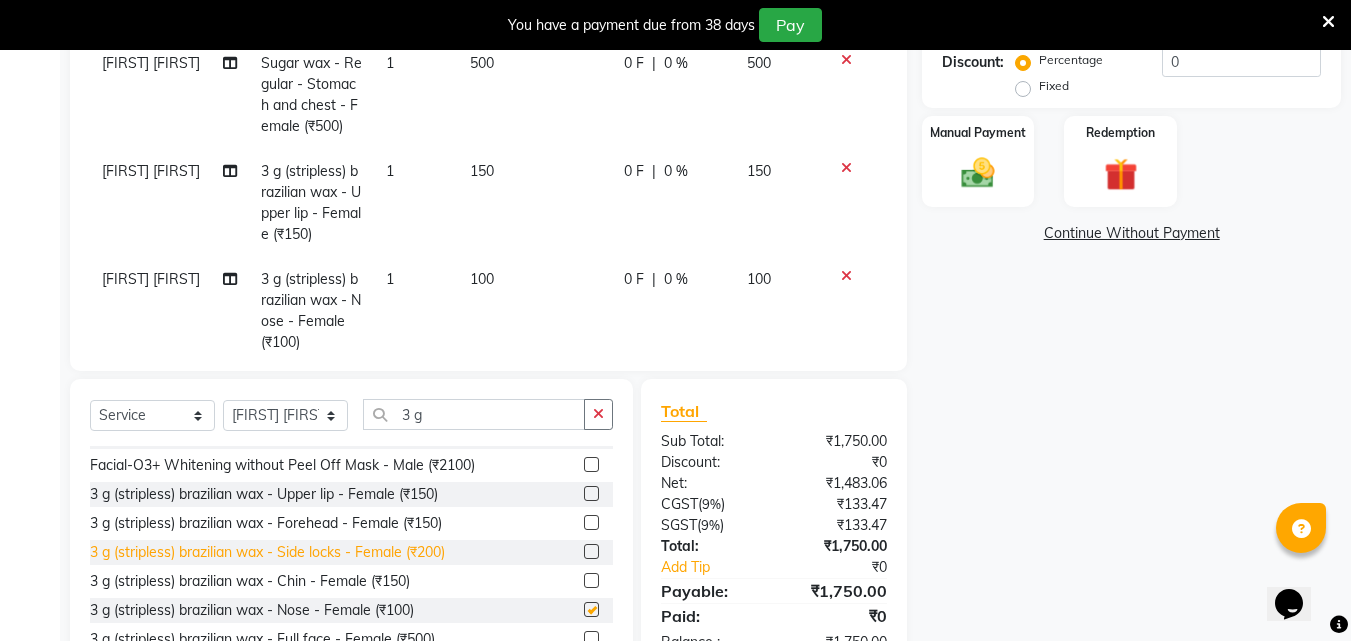 checkbox on "false" 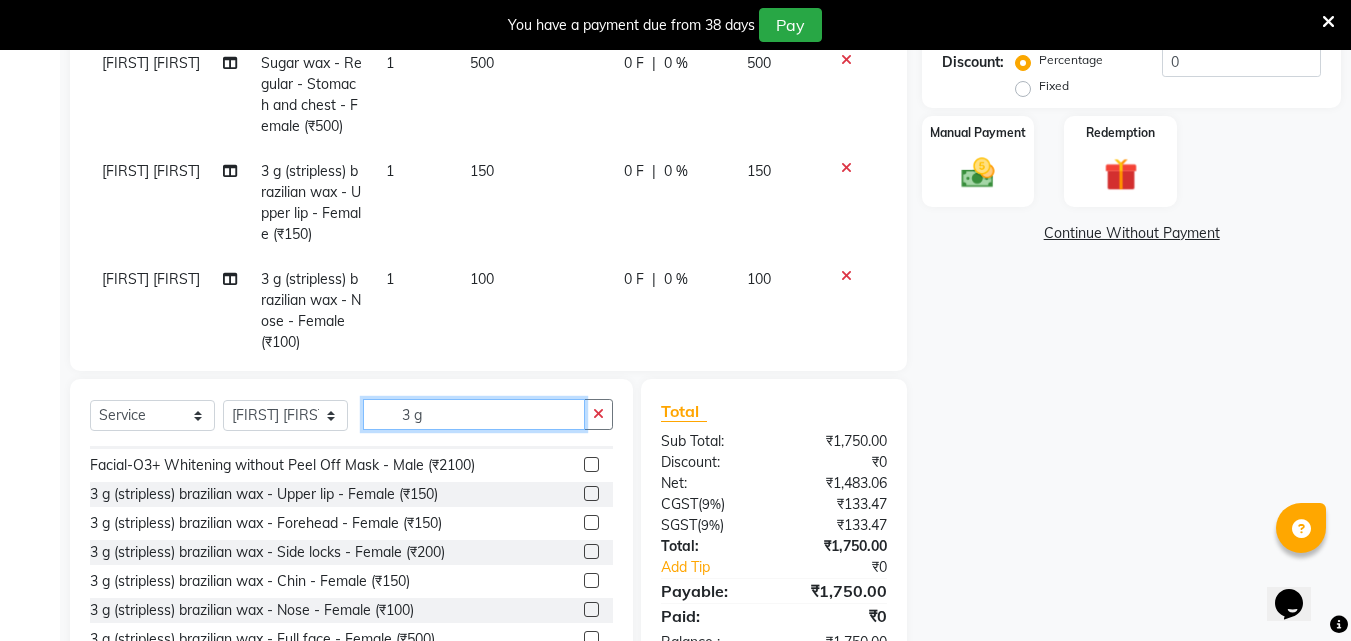 click on "3 g" 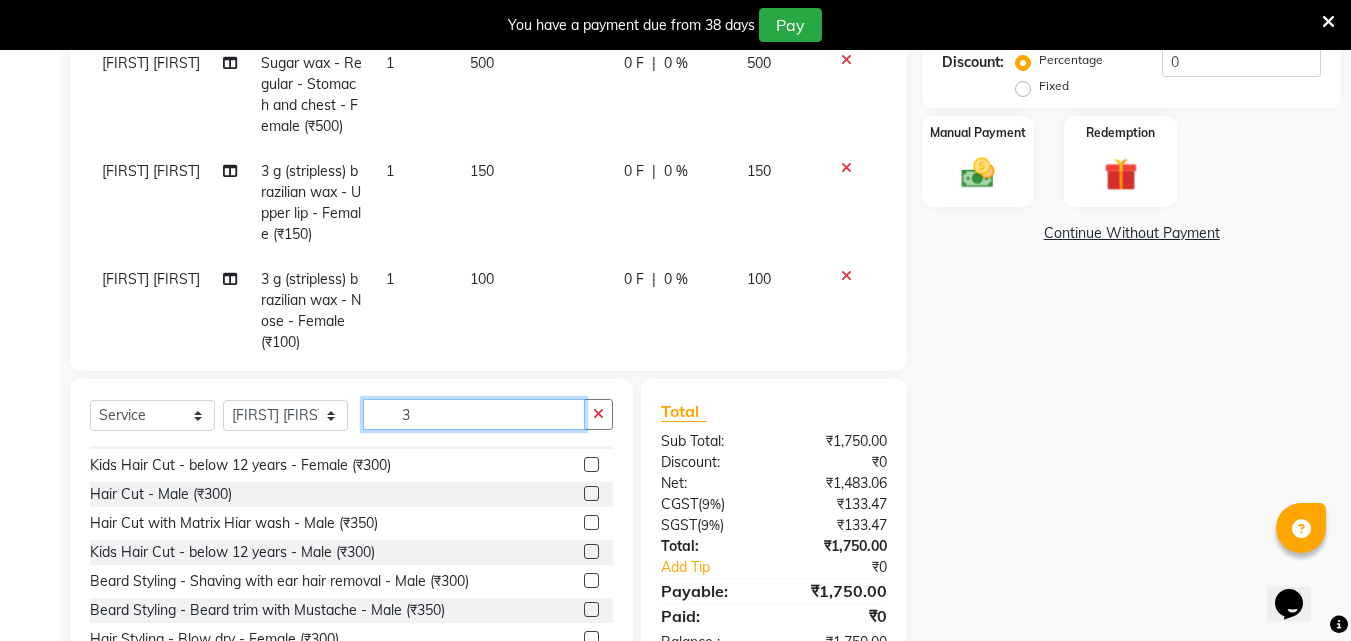 scroll, scrollTop: 660, scrollLeft: 0, axis: vertical 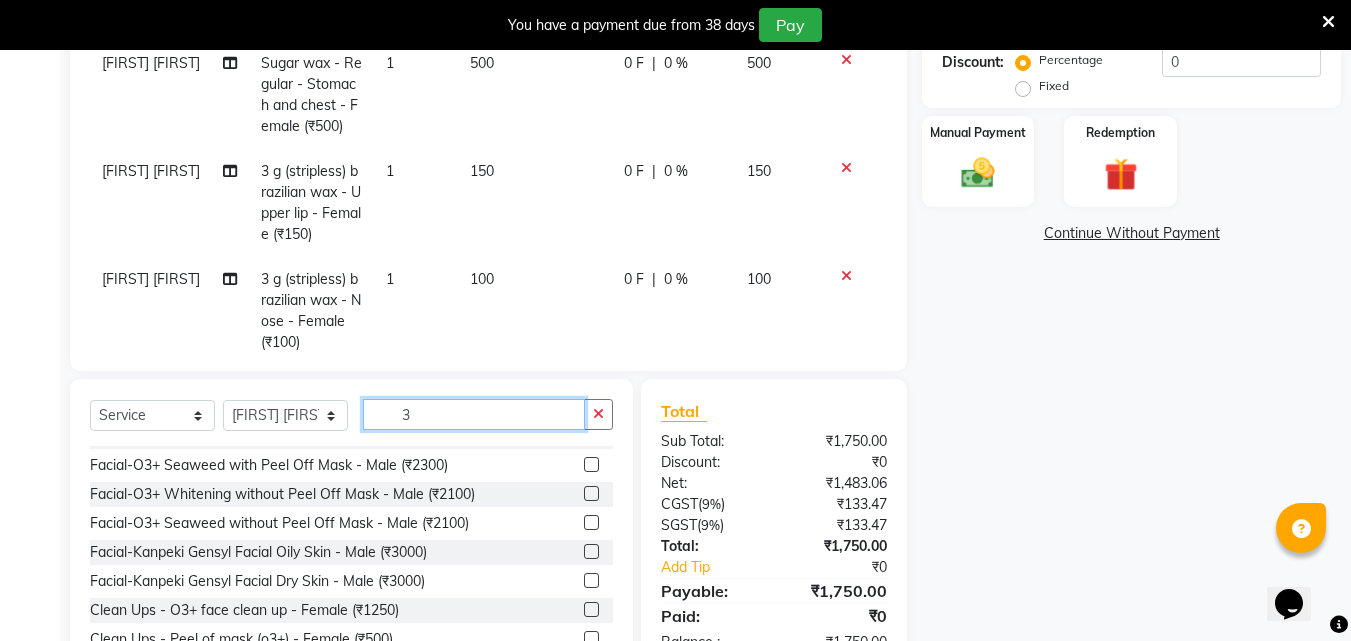 type on "3" 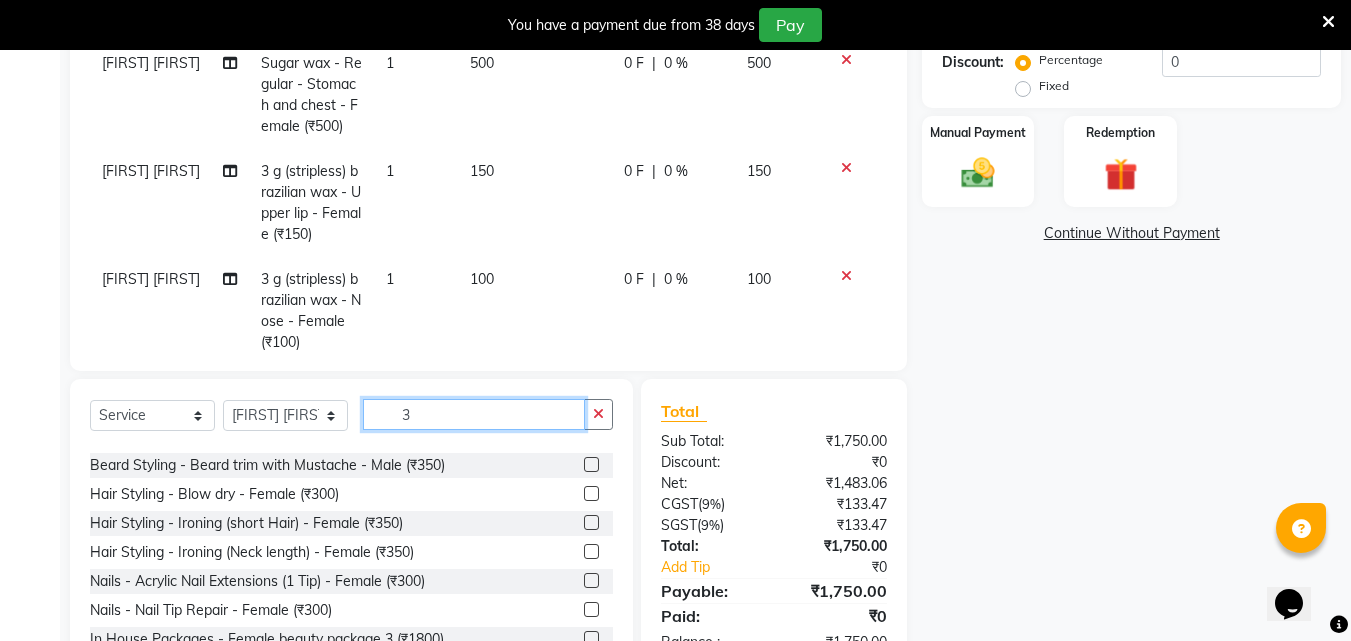 type on "3" 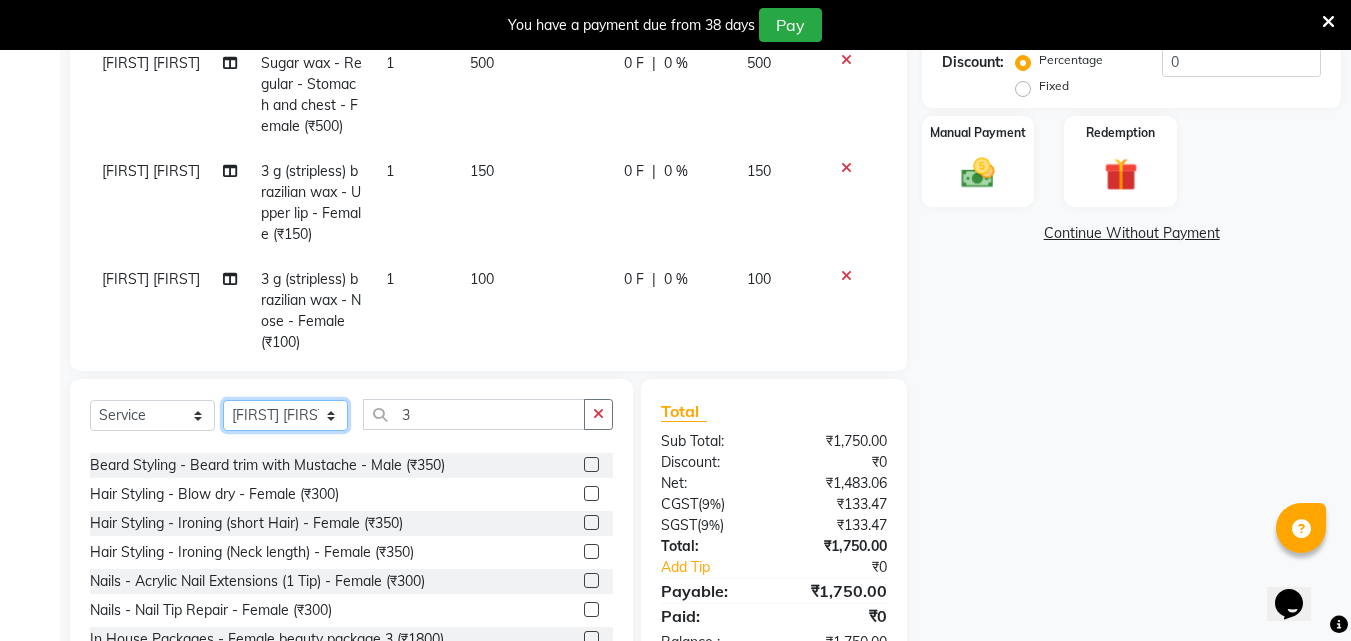 click on "Select Stylist [FIRST] [FIRST] [FIRST] [FIRST] [LAST] [FIRST] [FIRST] [FIRST] [FIRST]" 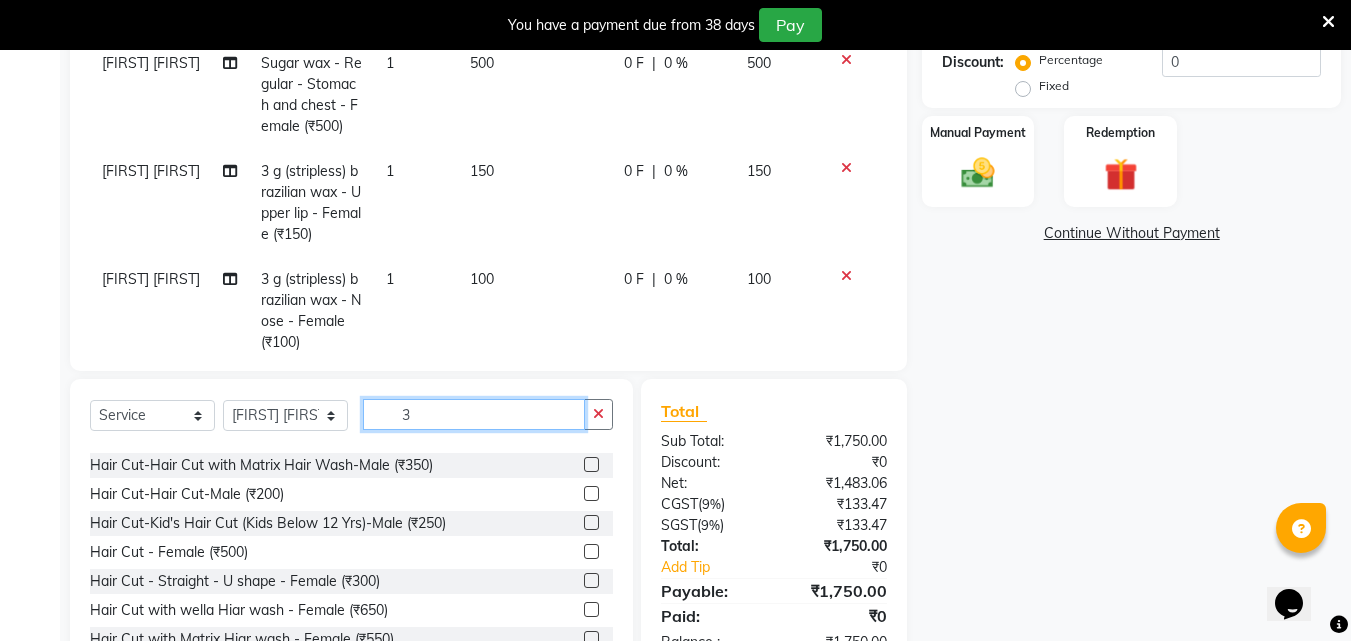 click on "3" 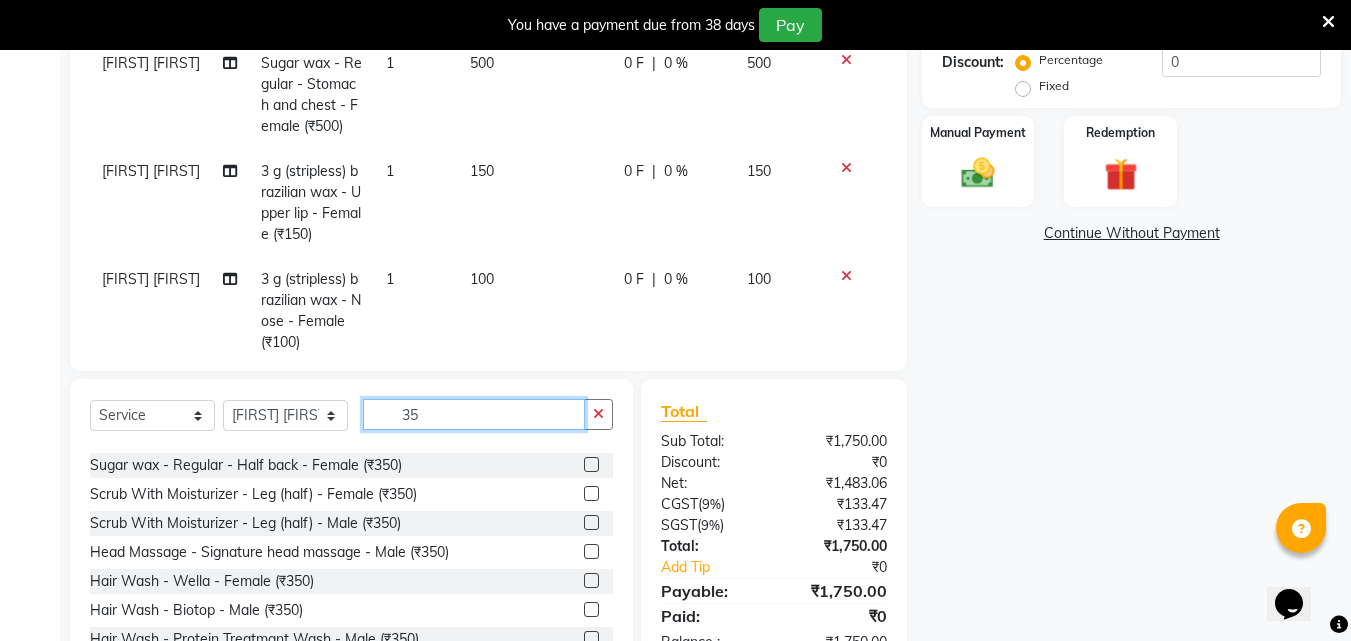 scroll, scrollTop: 0, scrollLeft: 0, axis: both 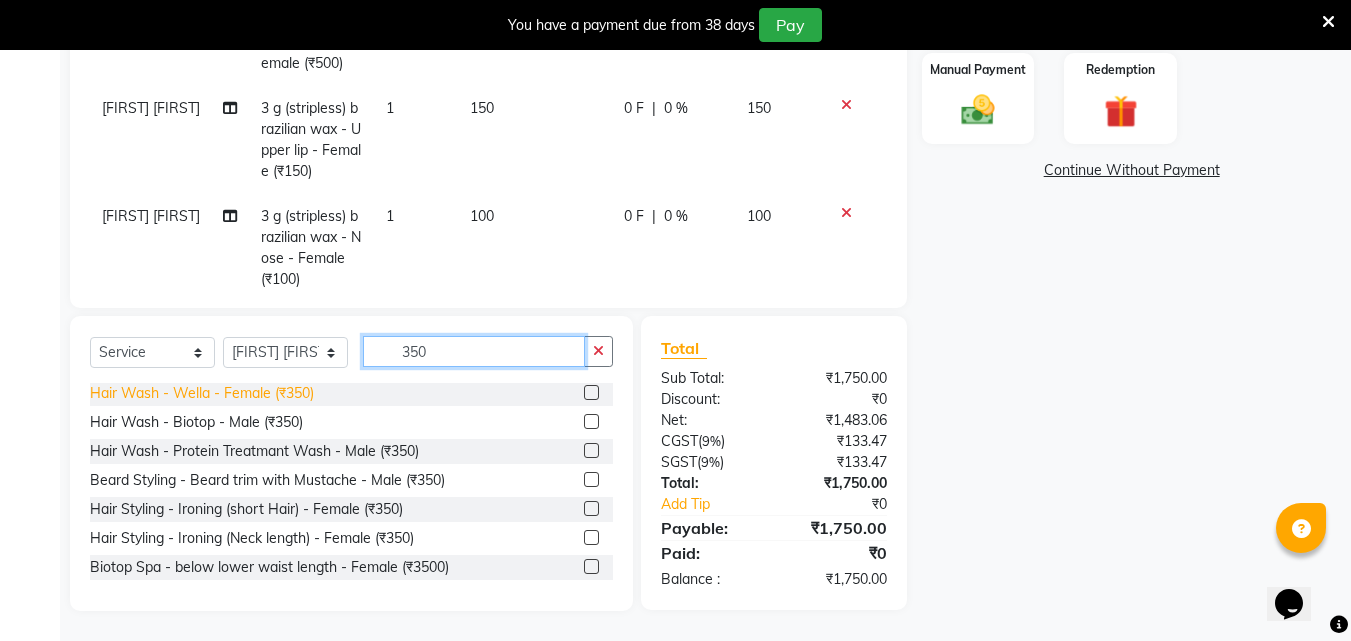 type on "350" 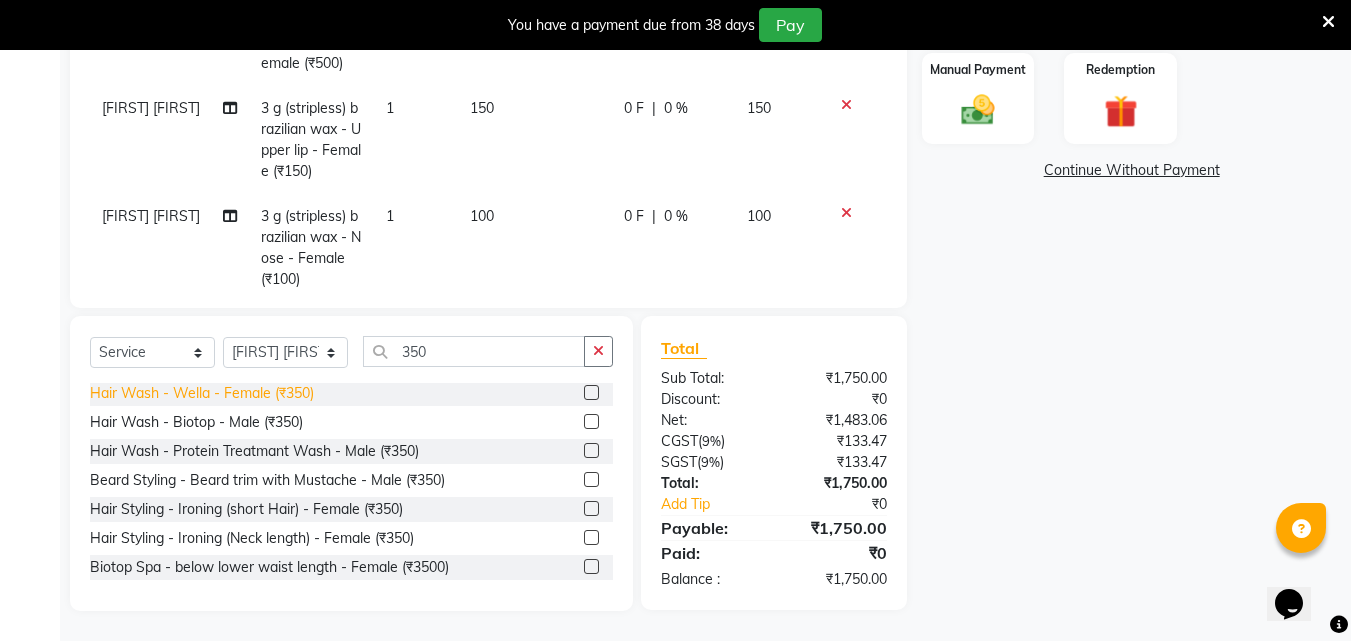 click on "Hair Wash - Wella - Female (₹350)" 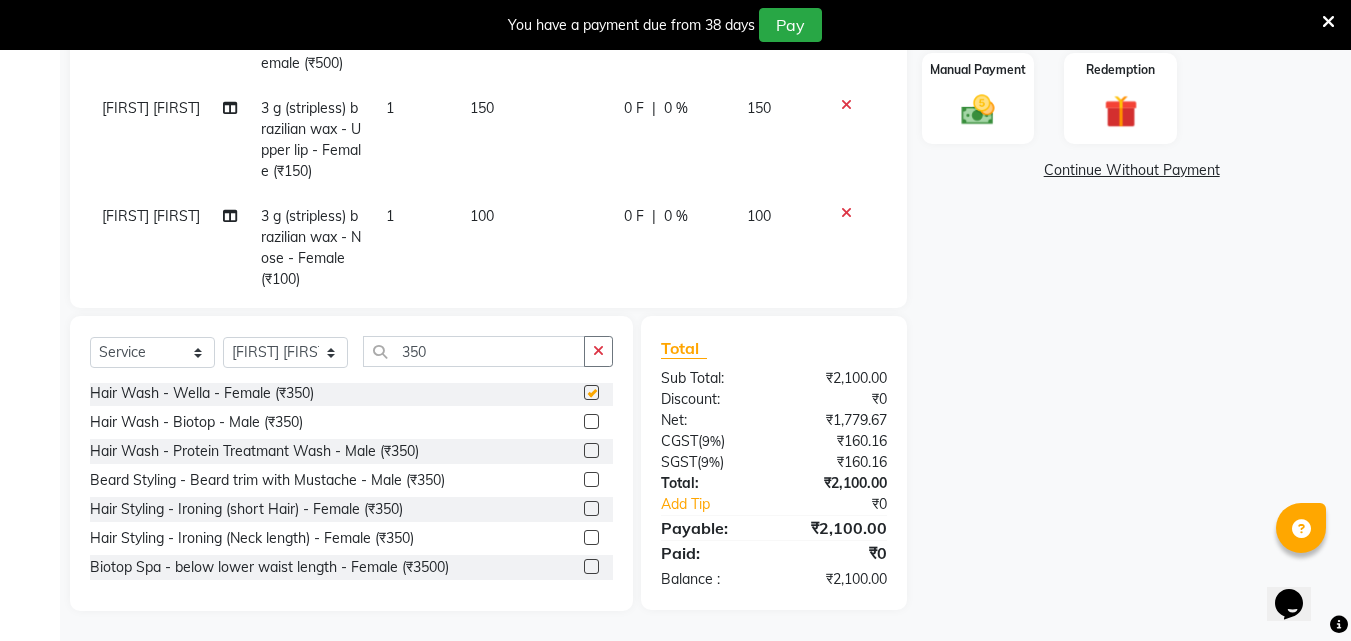 checkbox on "false" 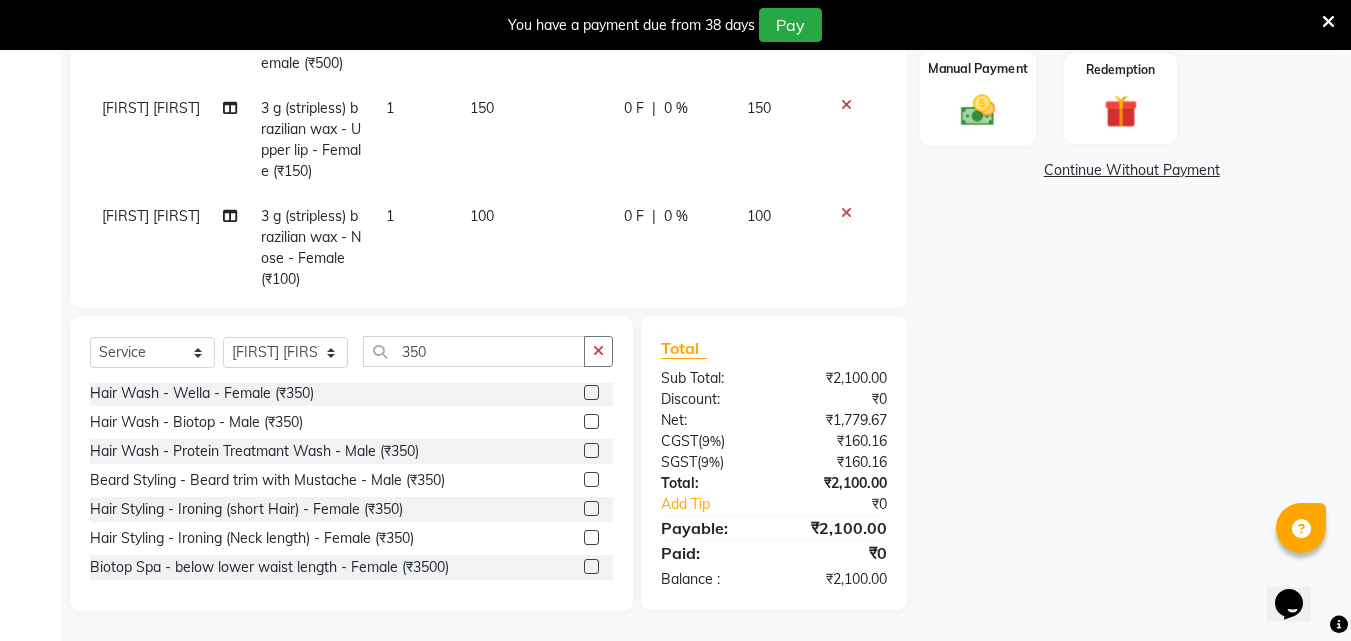 click on "Manual Payment" 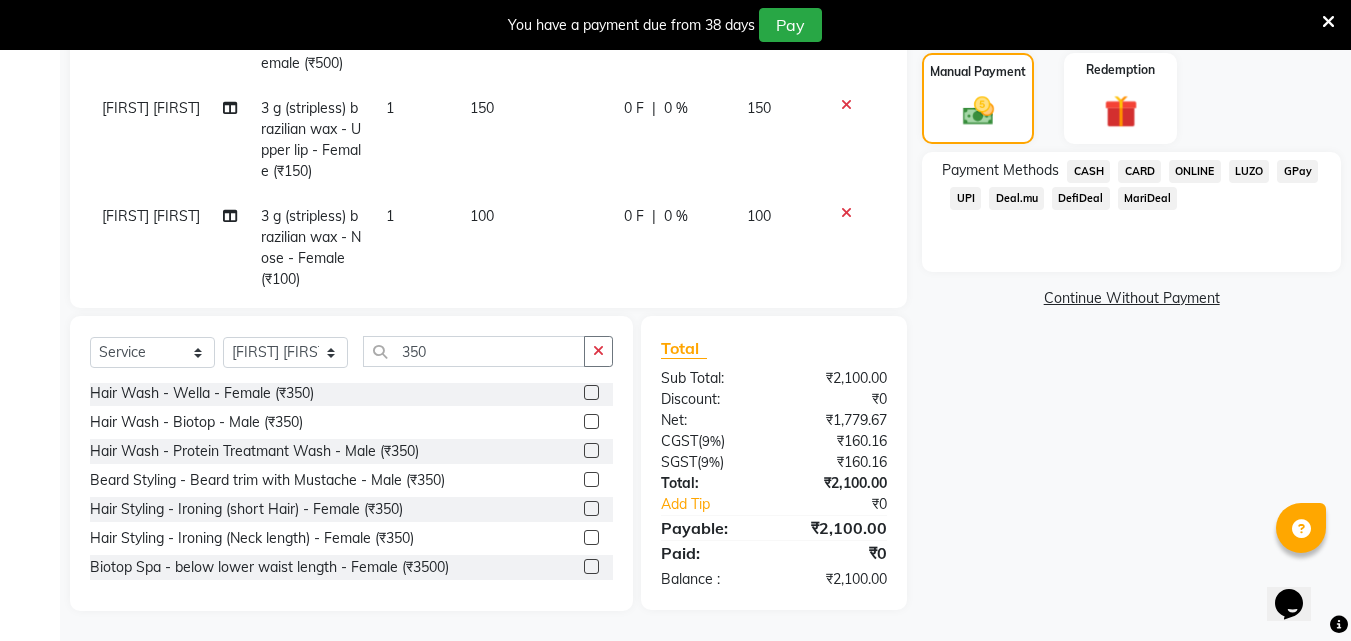 click on "ONLINE" 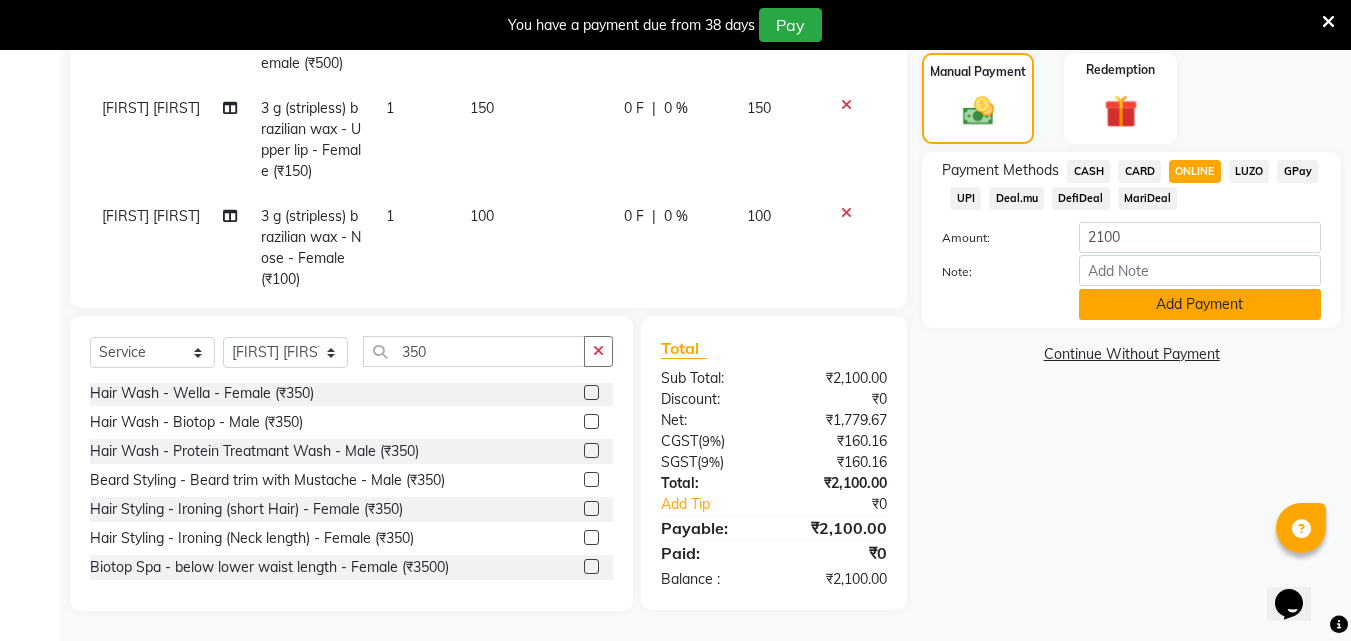 click on "Add Payment" 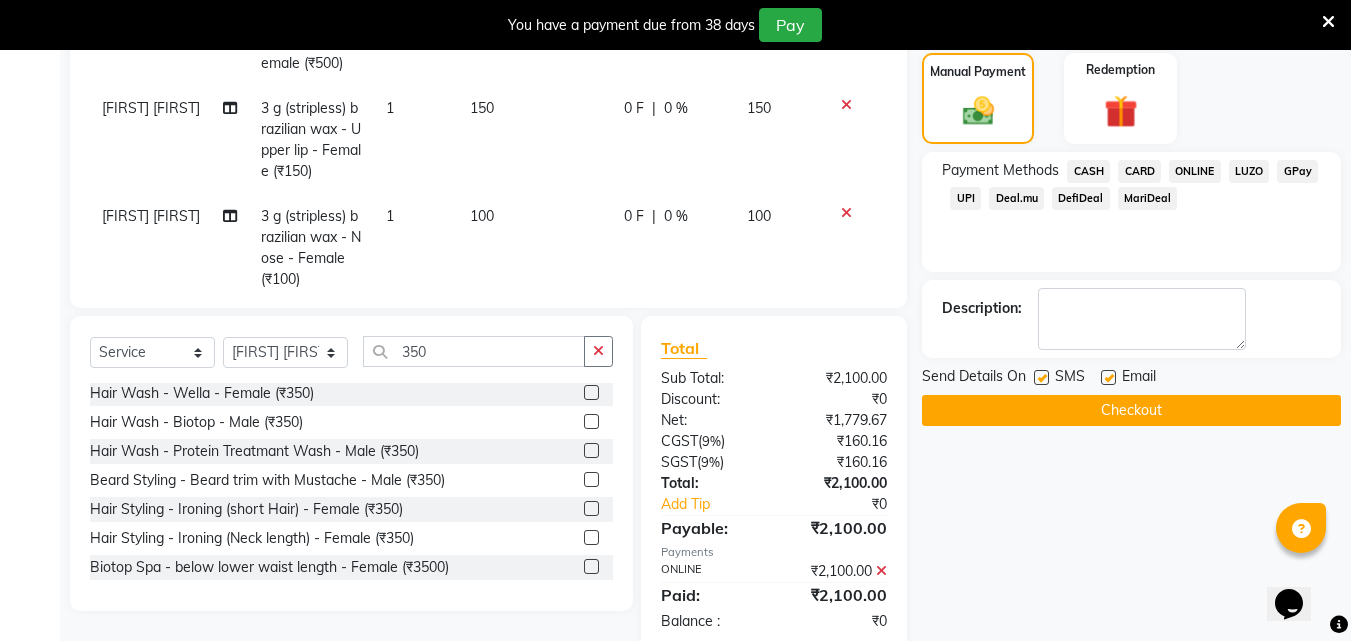 click on "Checkout" 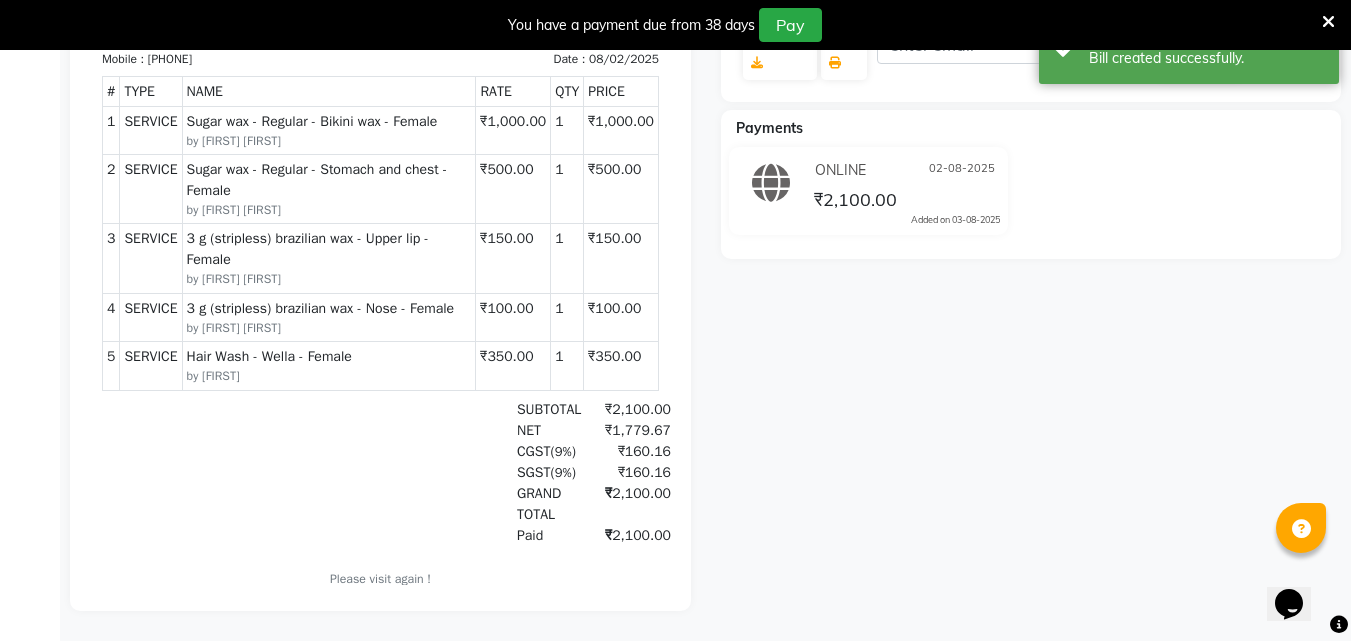 scroll, scrollTop: 0, scrollLeft: 0, axis: both 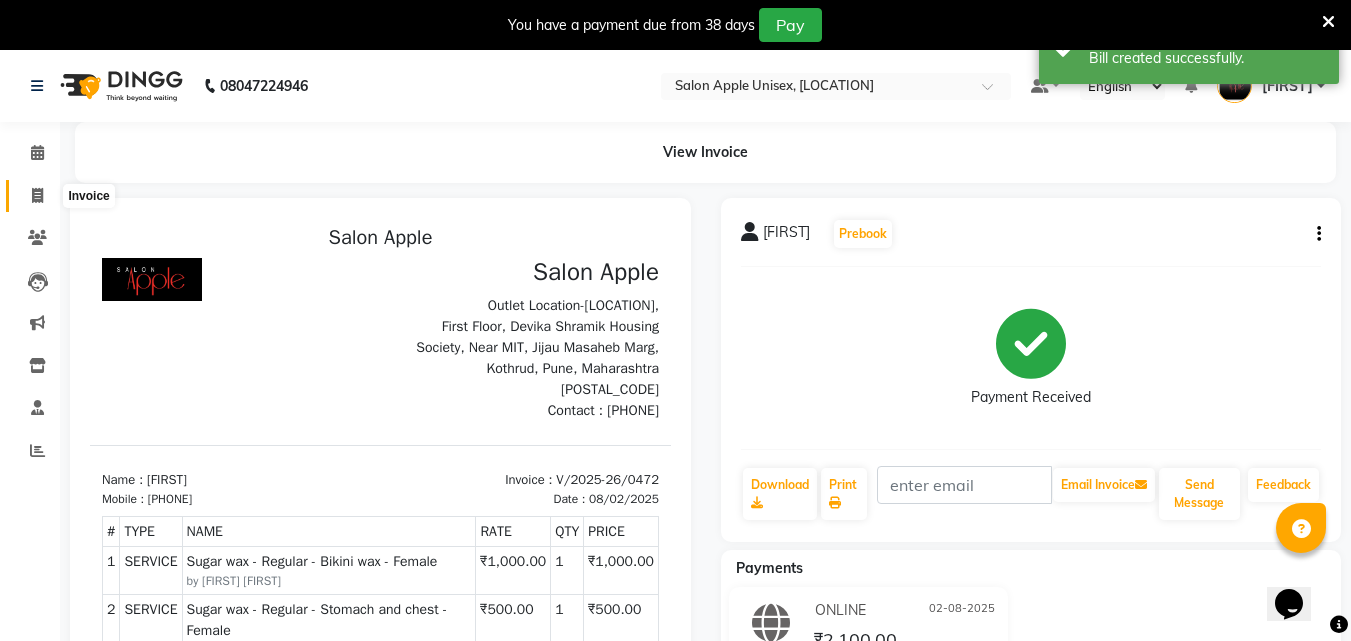 click 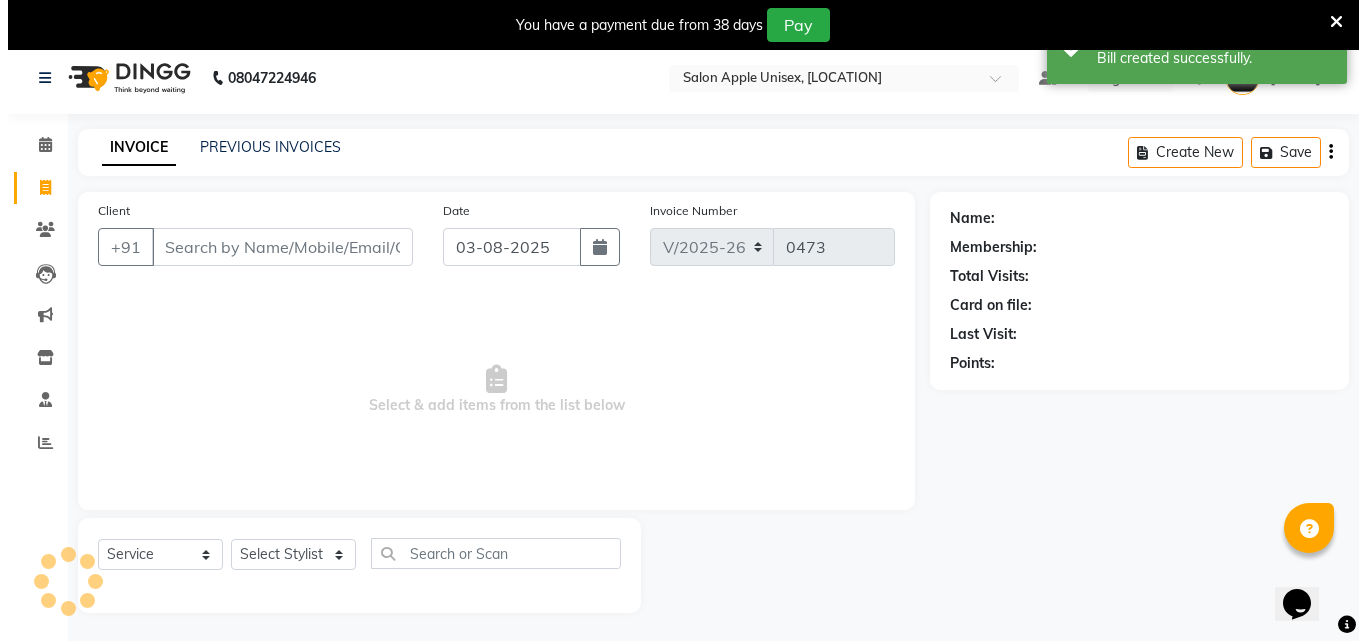 scroll, scrollTop: 50, scrollLeft: 0, axis: vertical 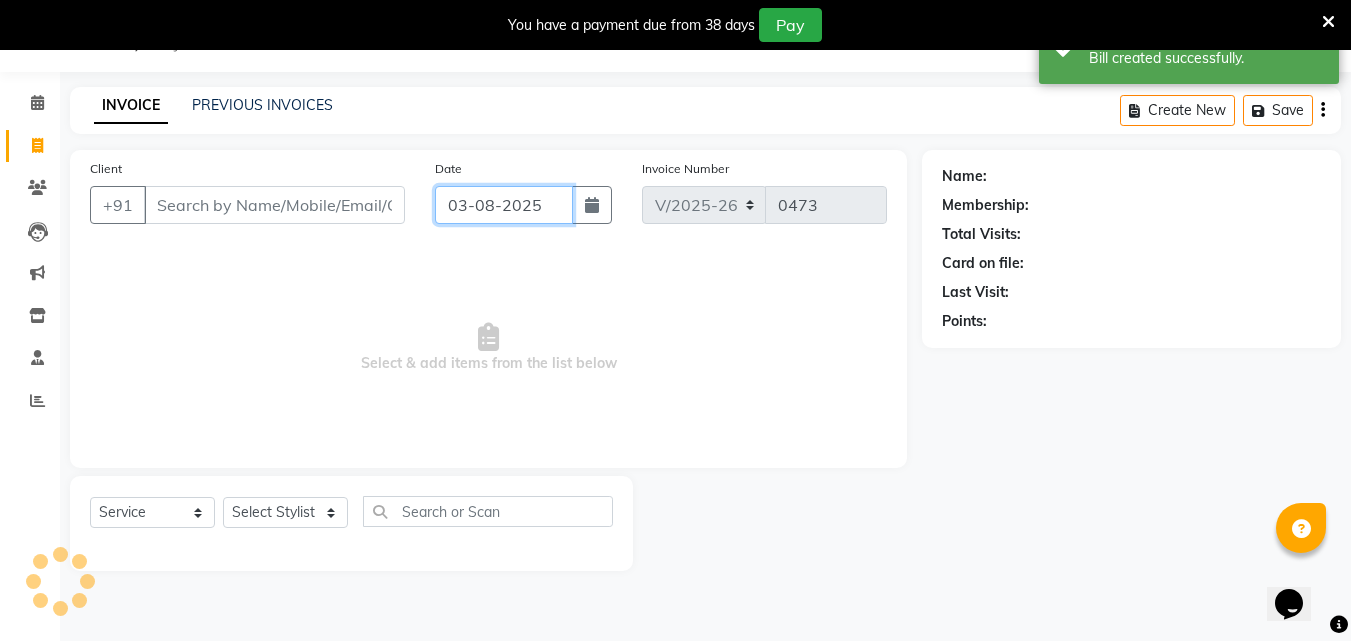 drag, startPoint x: 498, startPoint y: 202, endPoint x: 484, endPoint y: 211, distance: 16.643316 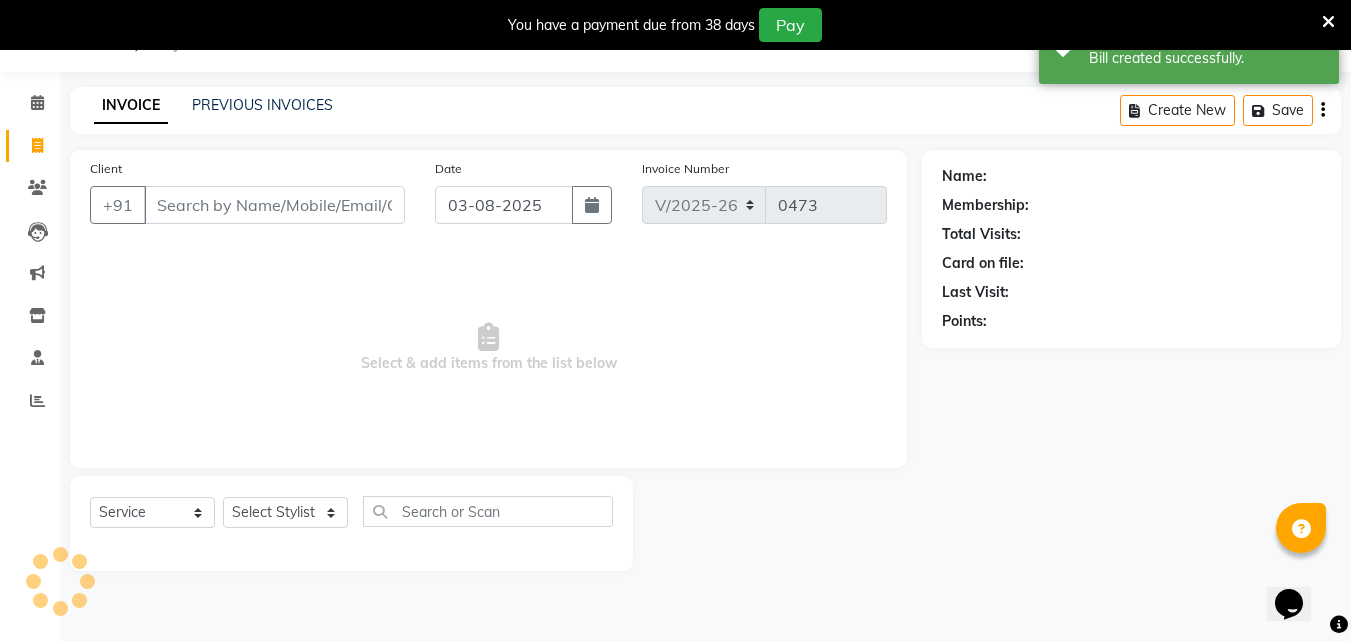 select on "8" 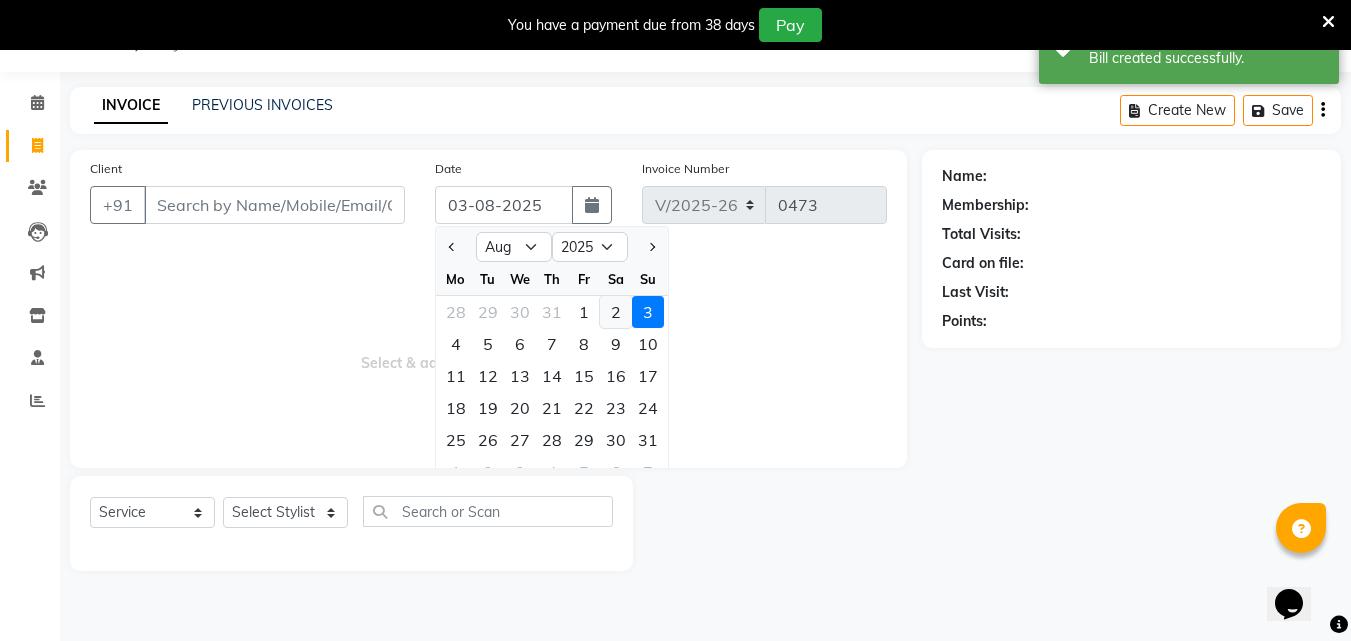 click on "2" 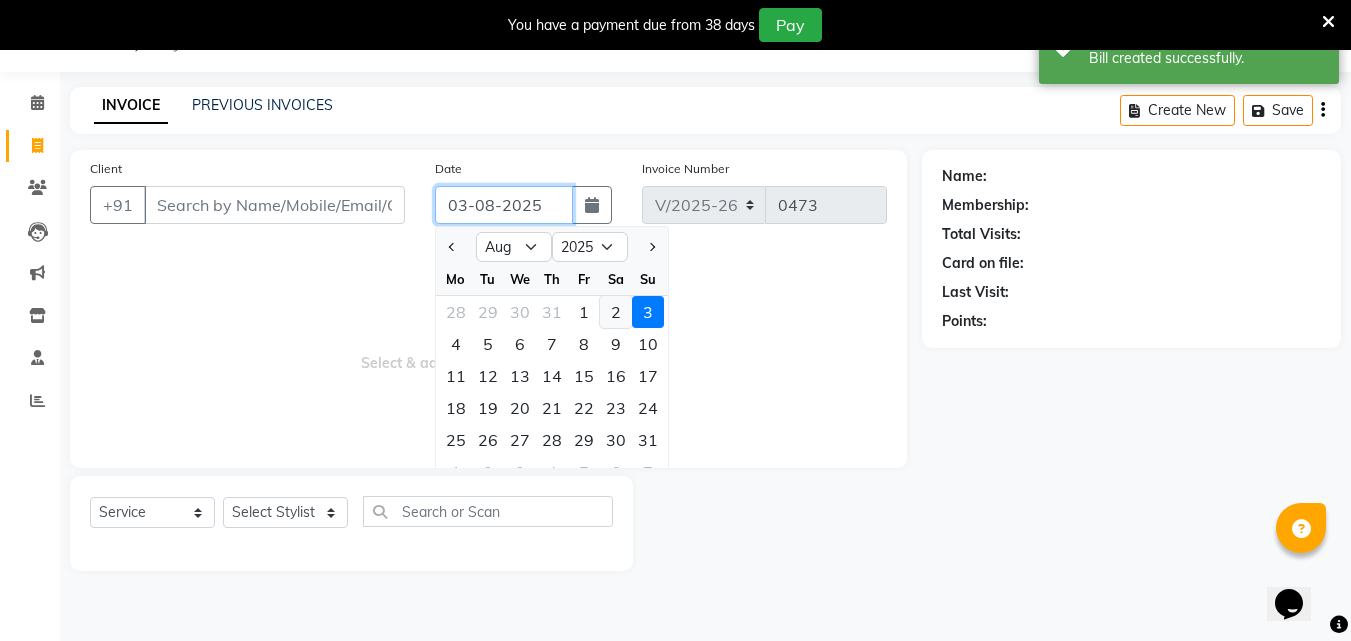 type on "02-08-2025" 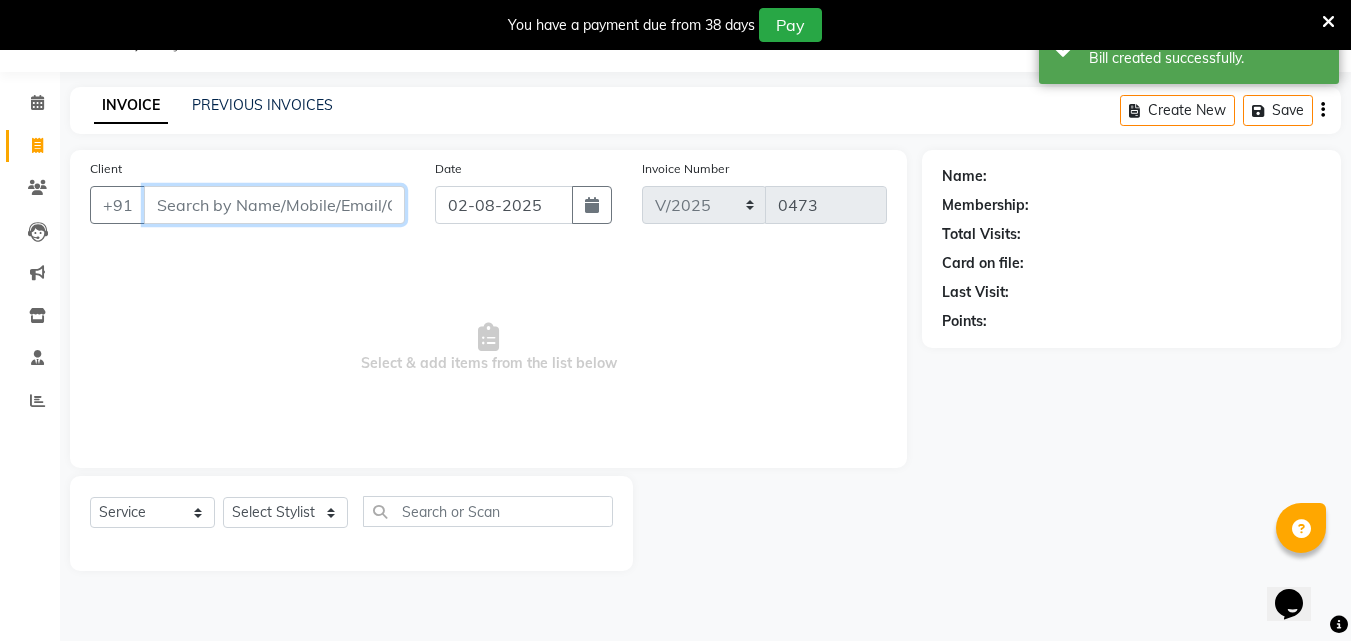 click on "Client" at bounding box center (274, 205) 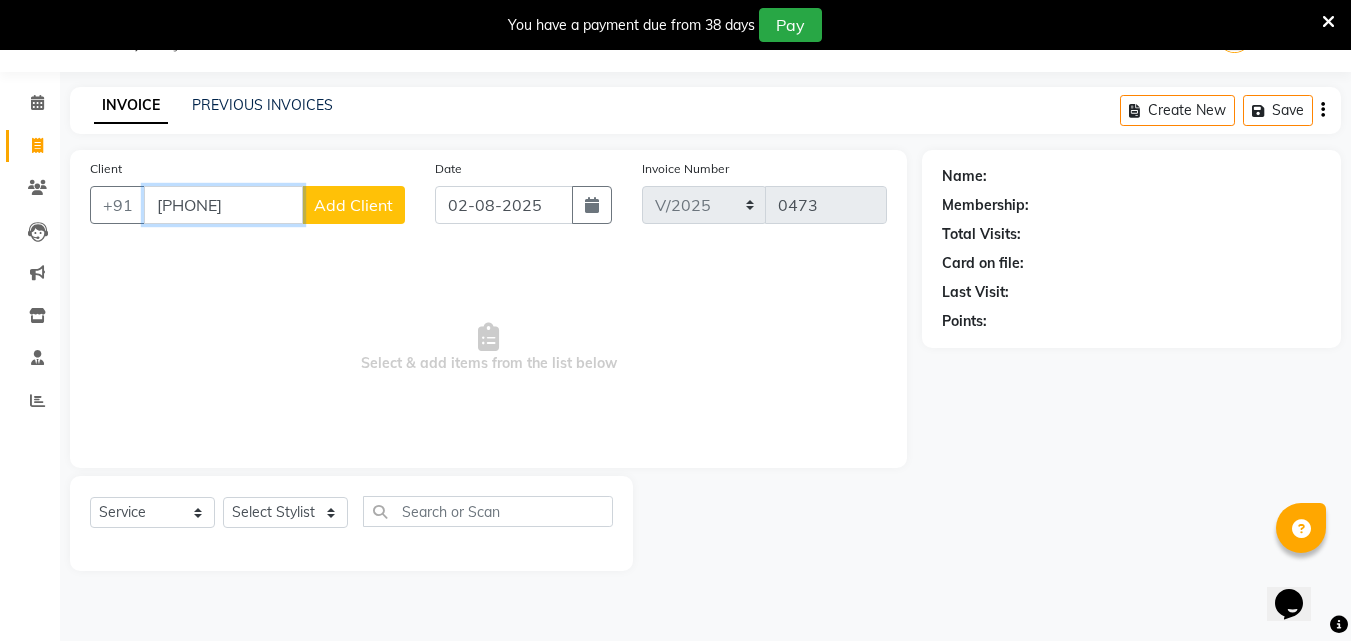 type on "[PHONE]" 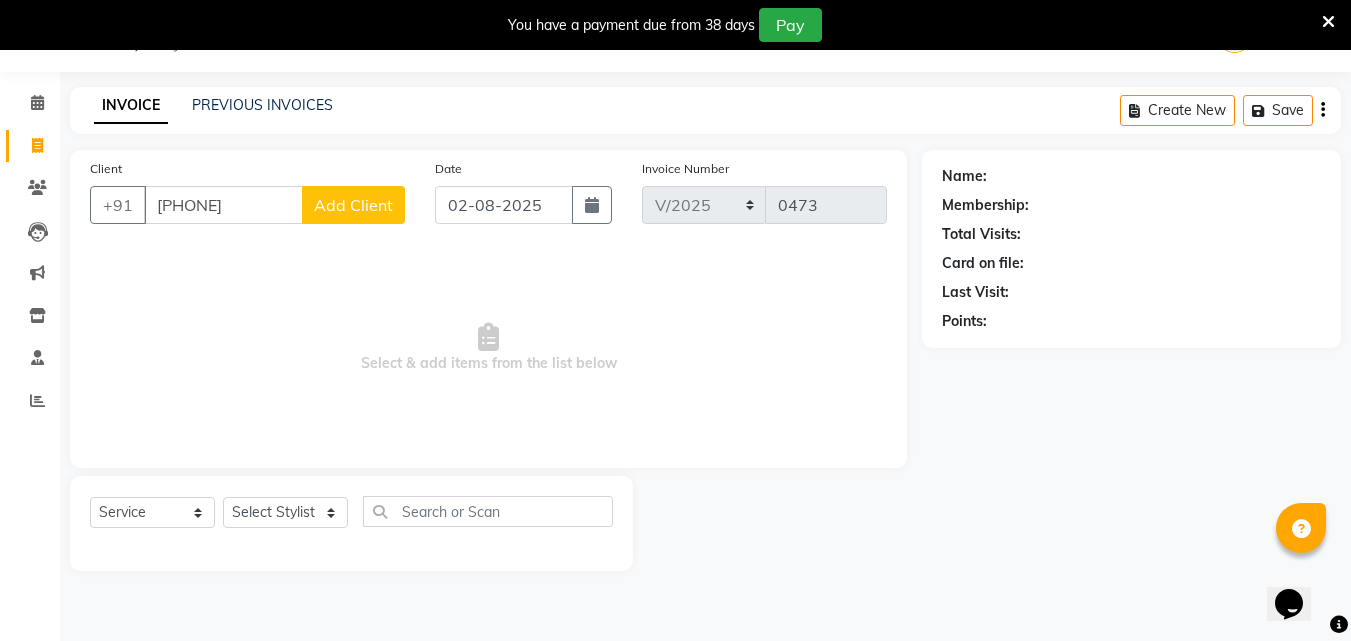 click on "Add Client" 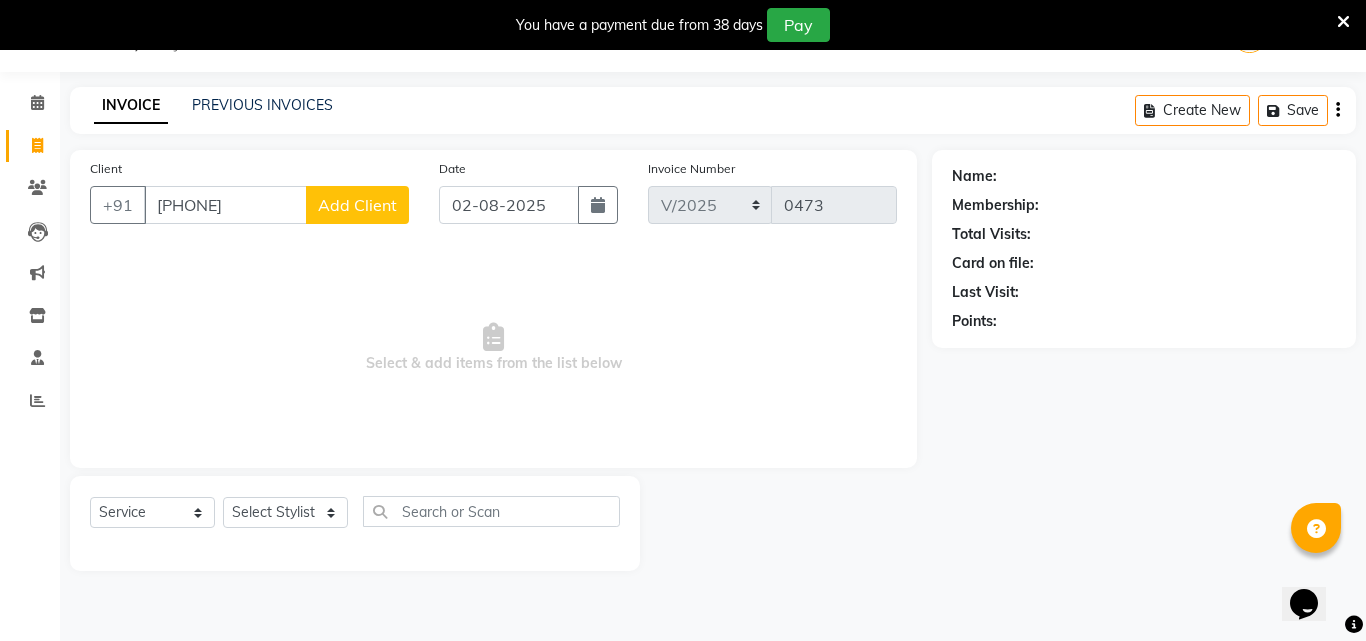 select on "22" 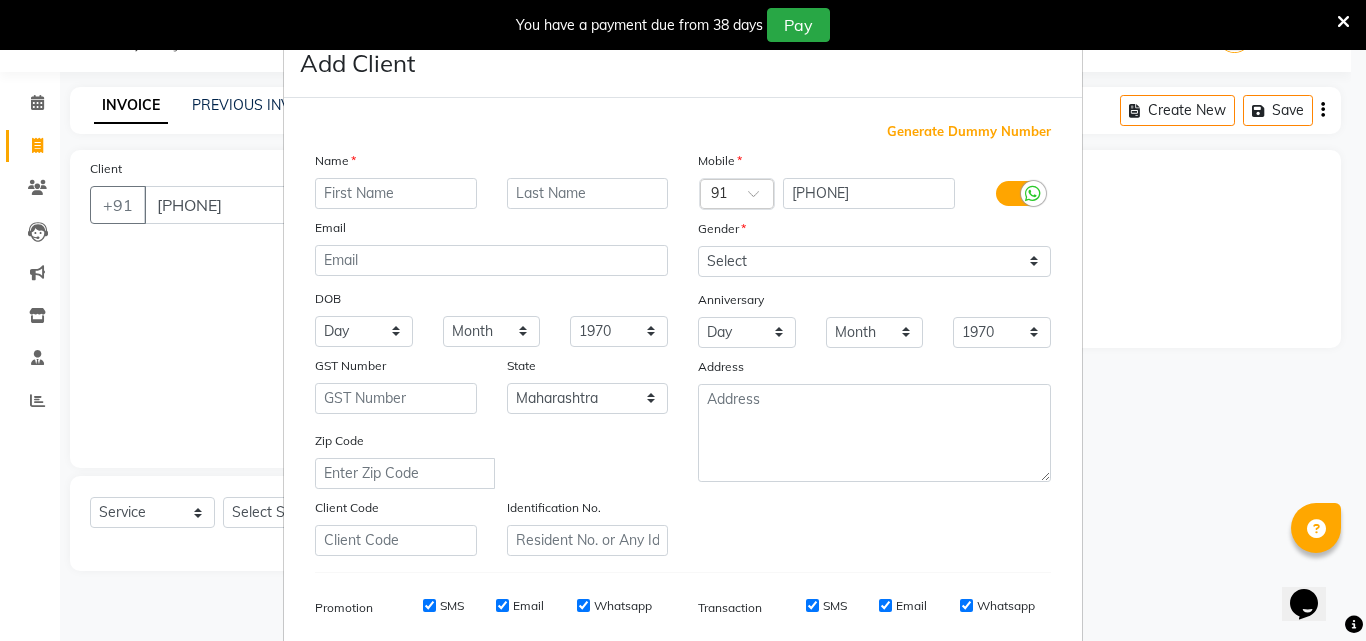click at bounding box center [396, 193] 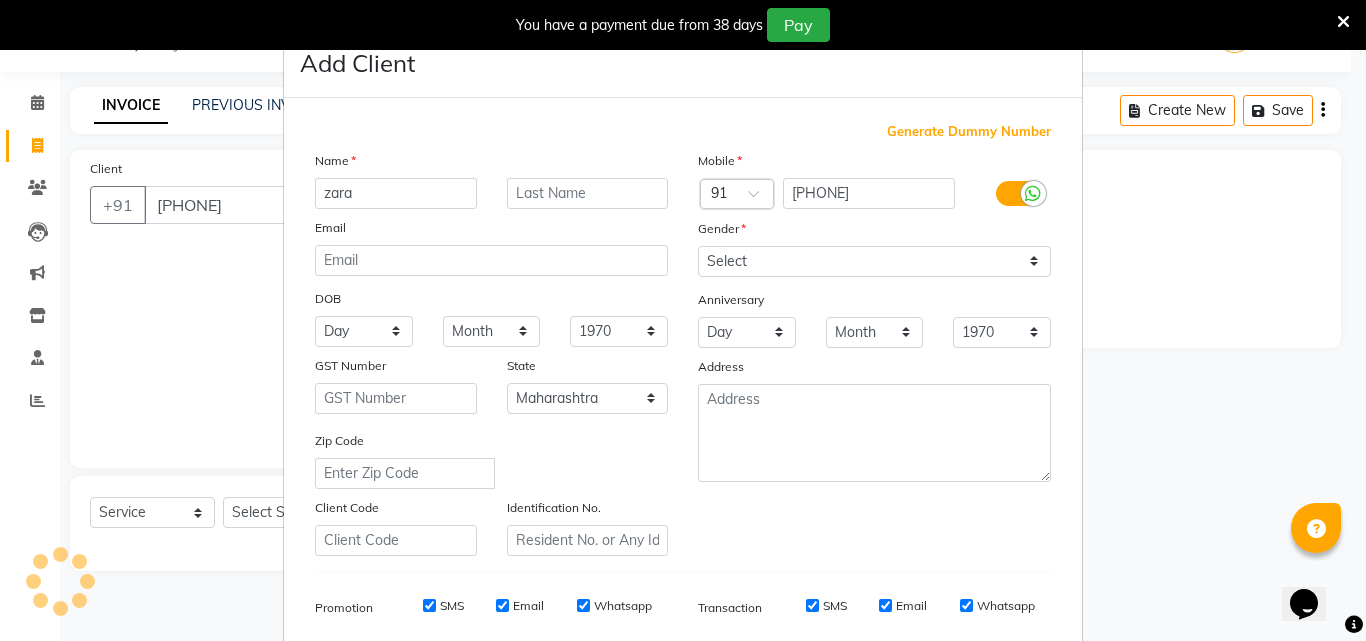 type on "zara" 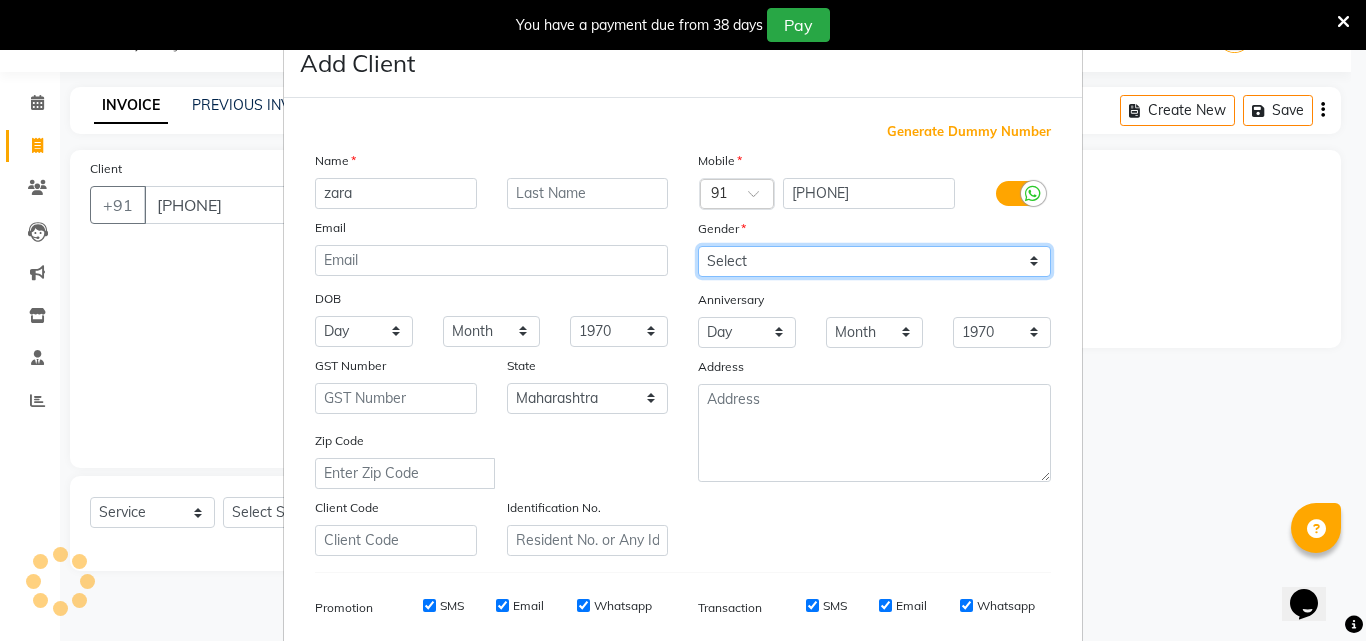 click on "Select Male Female Other Prefer Not To Say" at bounding box center [874, 261] 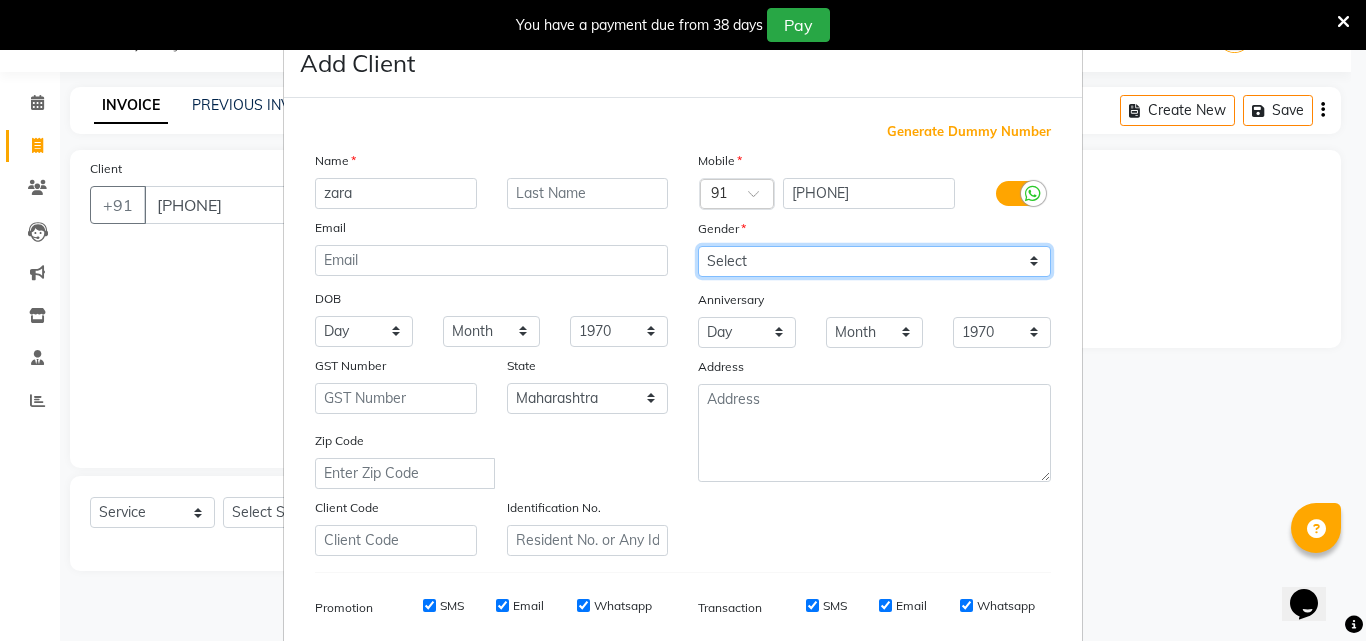 select on "female" 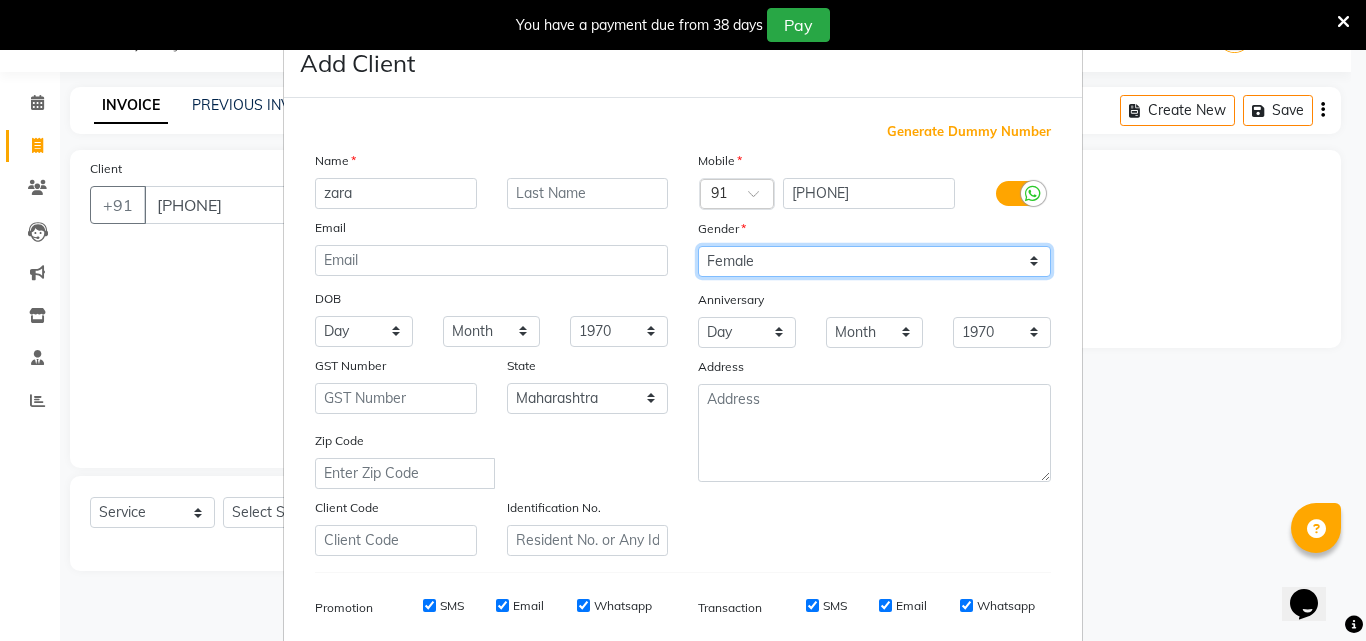click on "Select Male Female Other Prefer Not To Say" at bounding box center [874, 261] 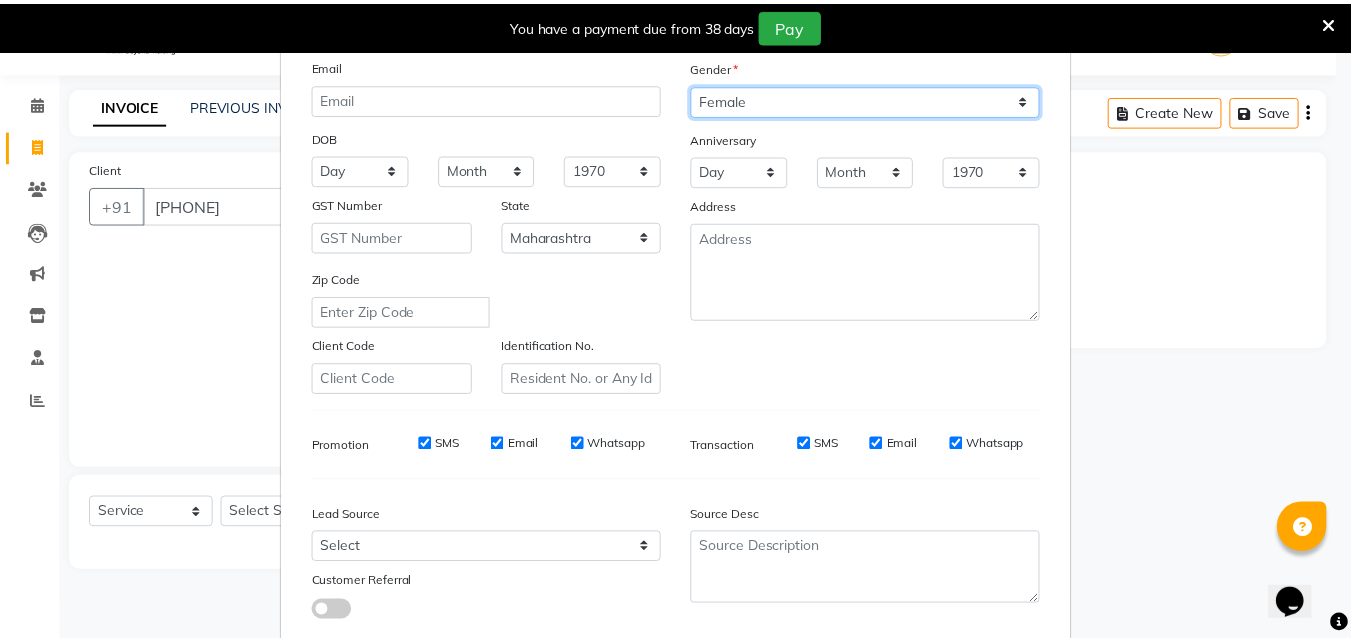 scroll, scrollTop: 282, scrollLeft: 0, axis: vertical 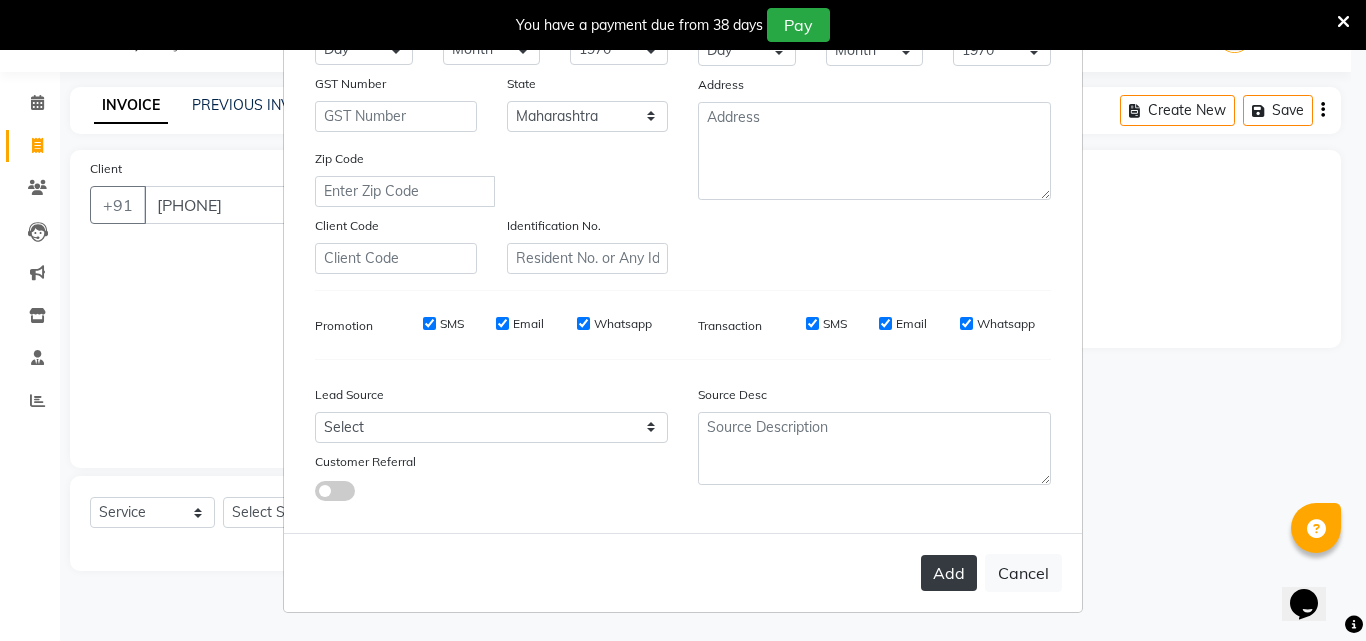 click on "Add" at bounding box center [949, 573] 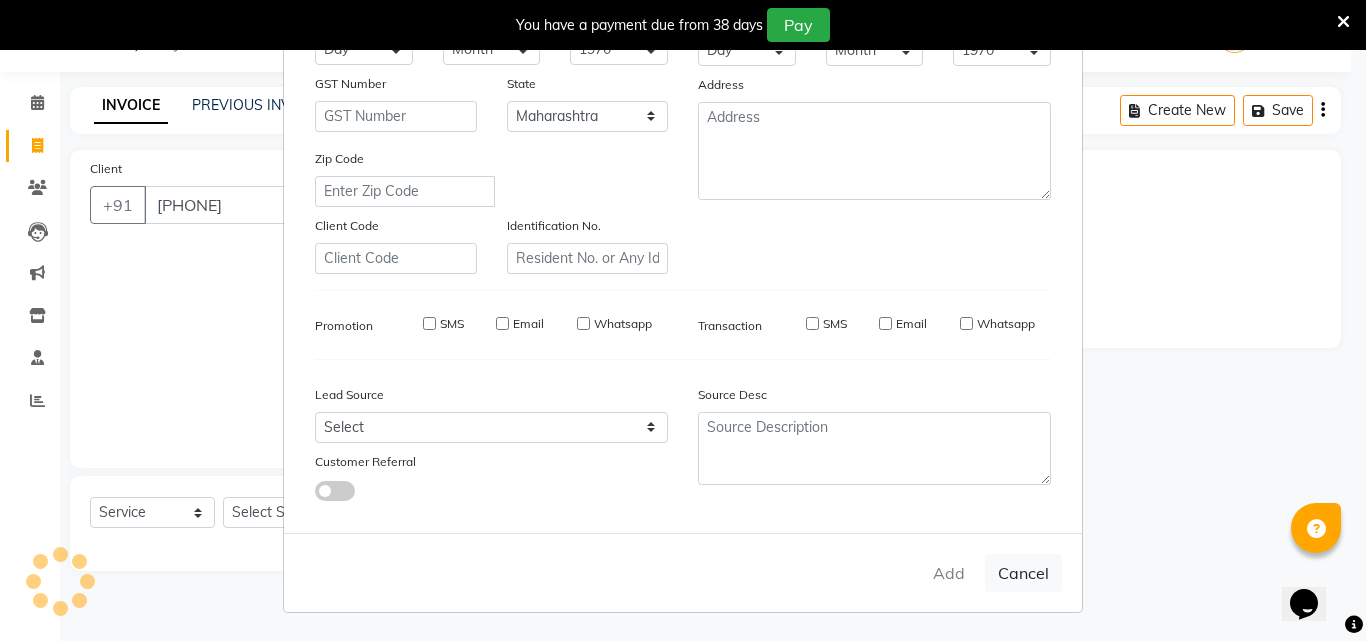 type 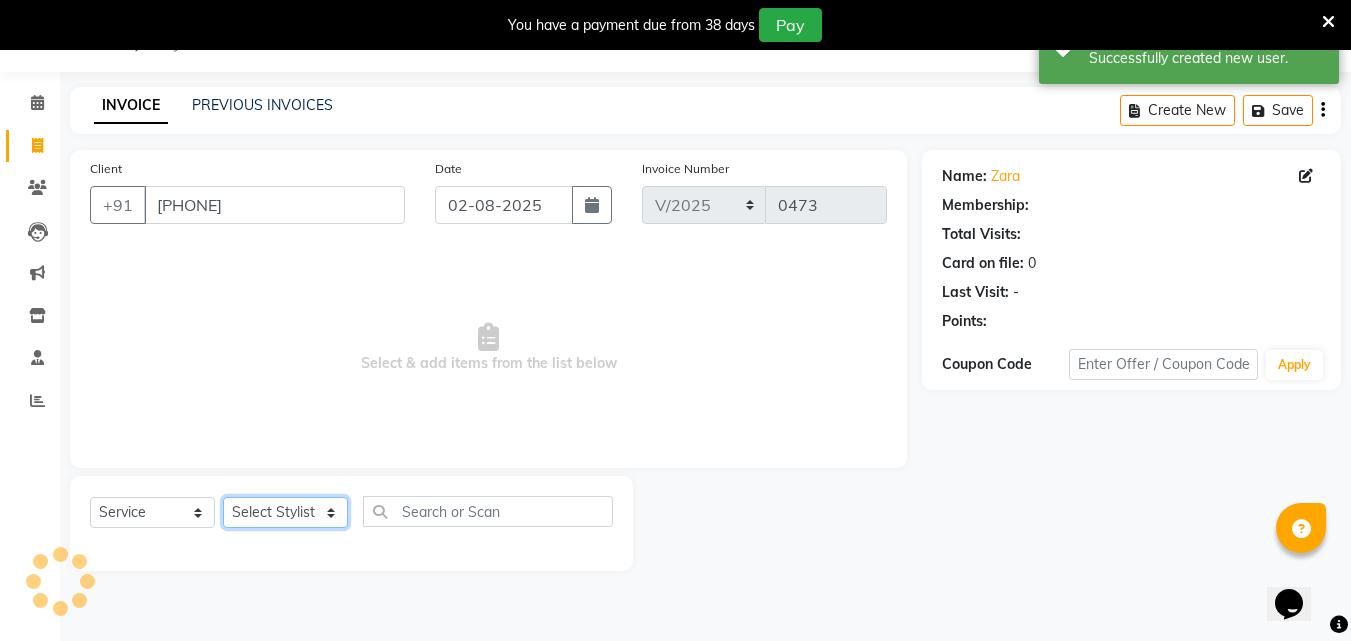 click on "Select Stylist [FIRST] [FIRST] [FIRST] [FIRST] [LAST] [FIRST] [FIRST] [FIRST] [FIRST]" 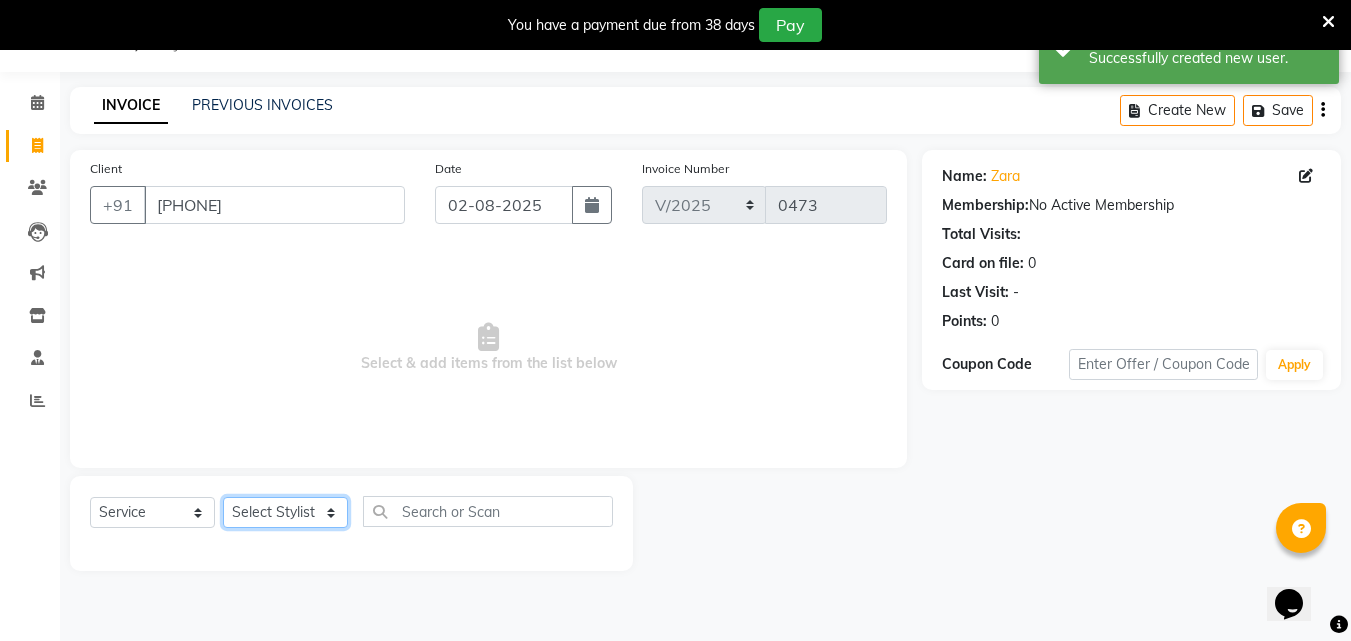 select on "53858" 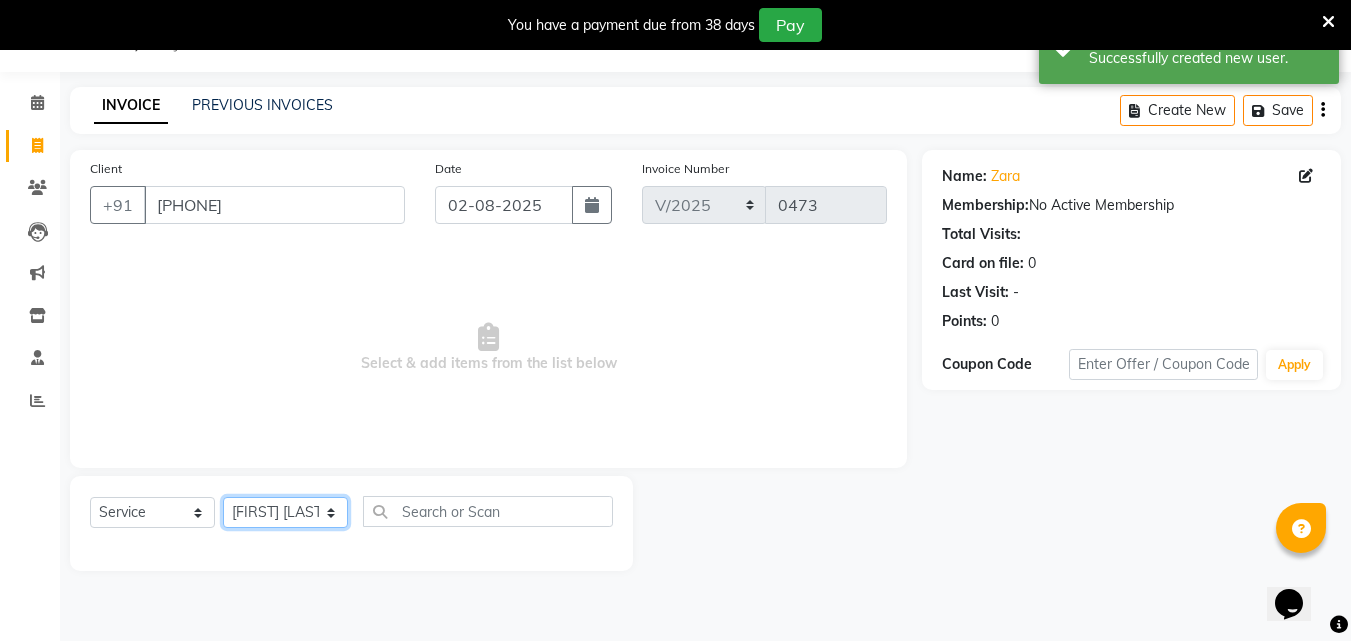 click on "Select Stylist [FIRST] [FIRST] [FIRST] [FIRST] [LAST] [FIRST] [FIRST] [FIRST] [FIRST]" 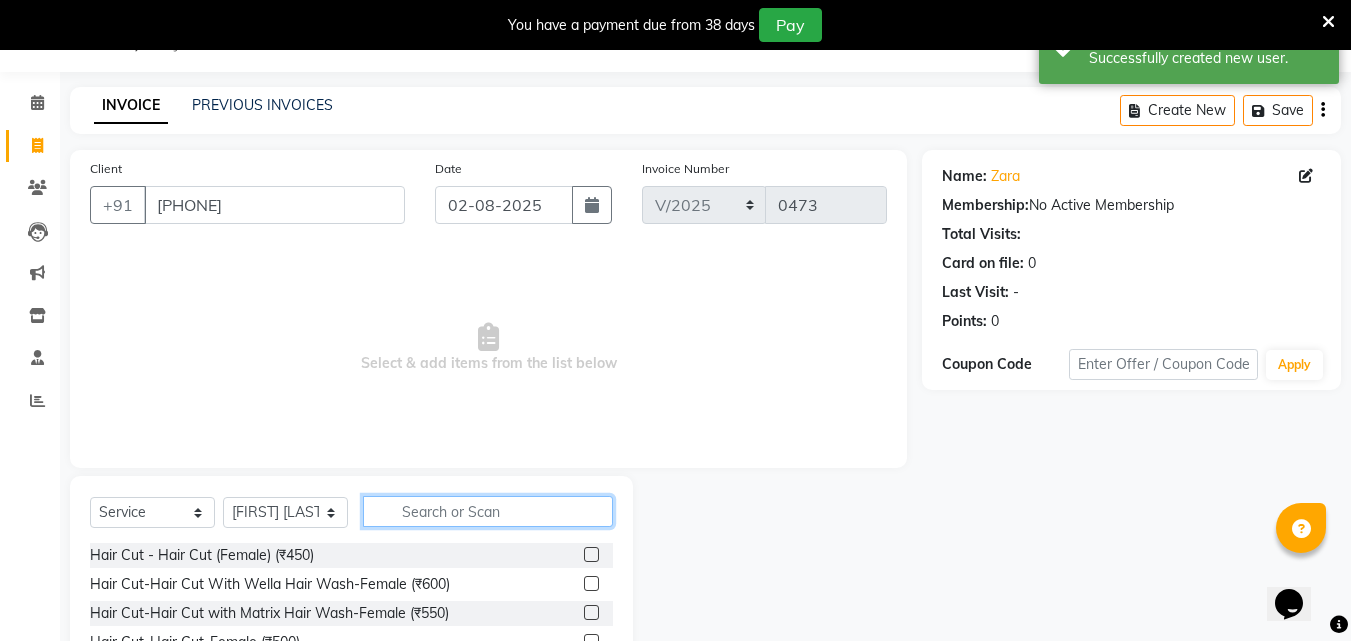 click 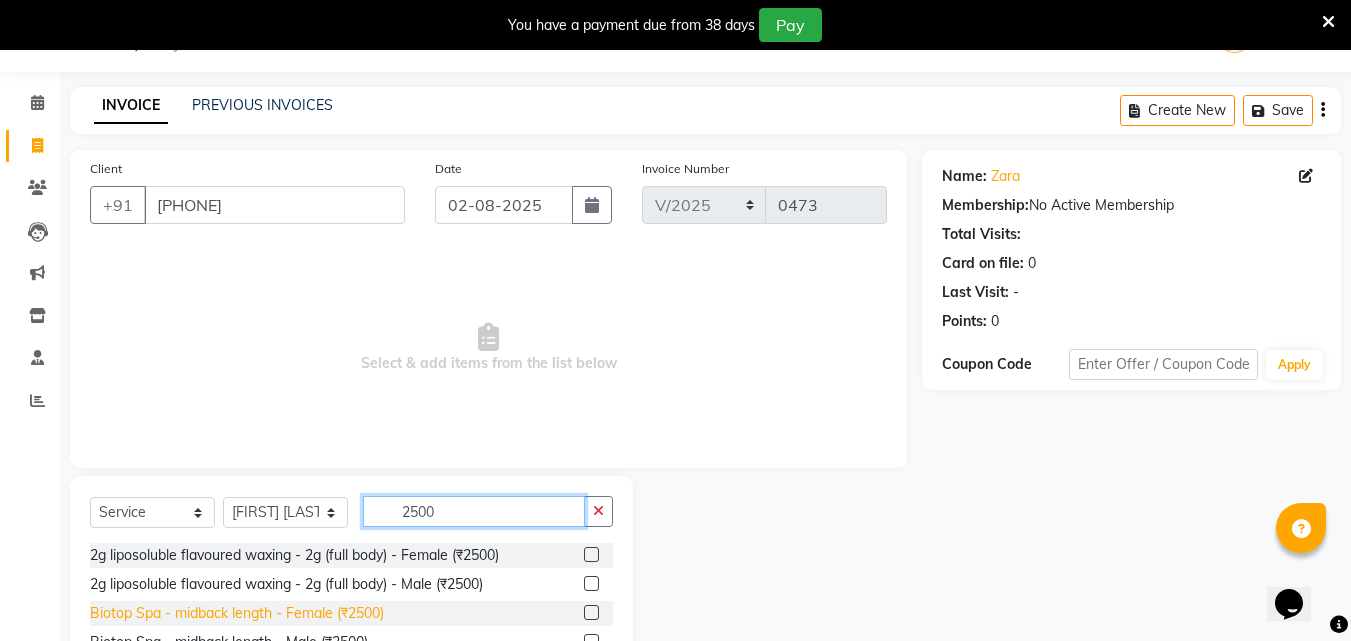 type on "2500" 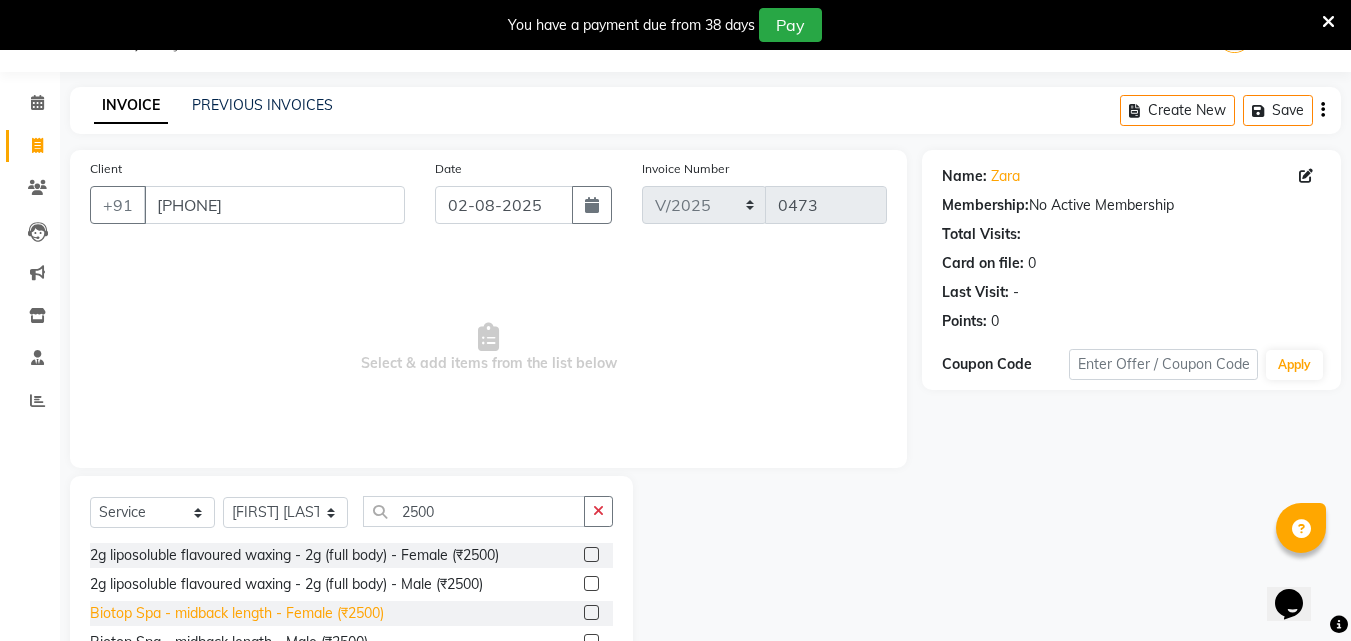 click on "Biotop Spa - midback length - Female (₹2500)" 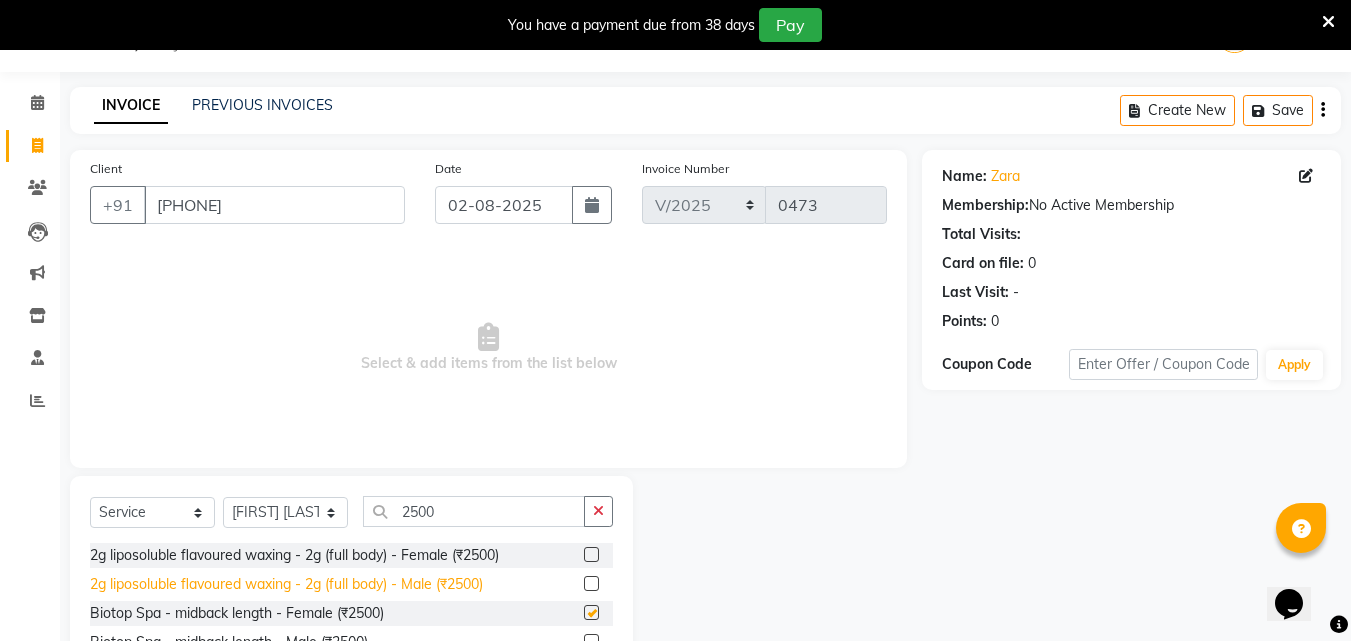 checkbox on "false" 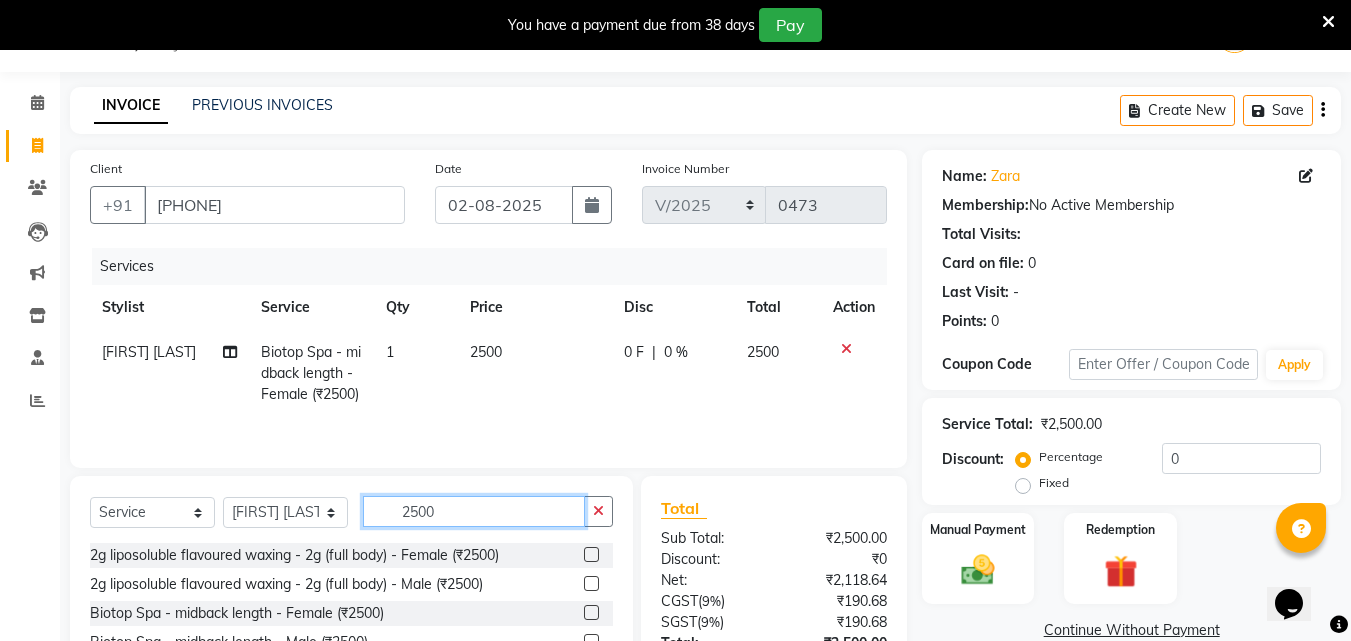 click on "2500" 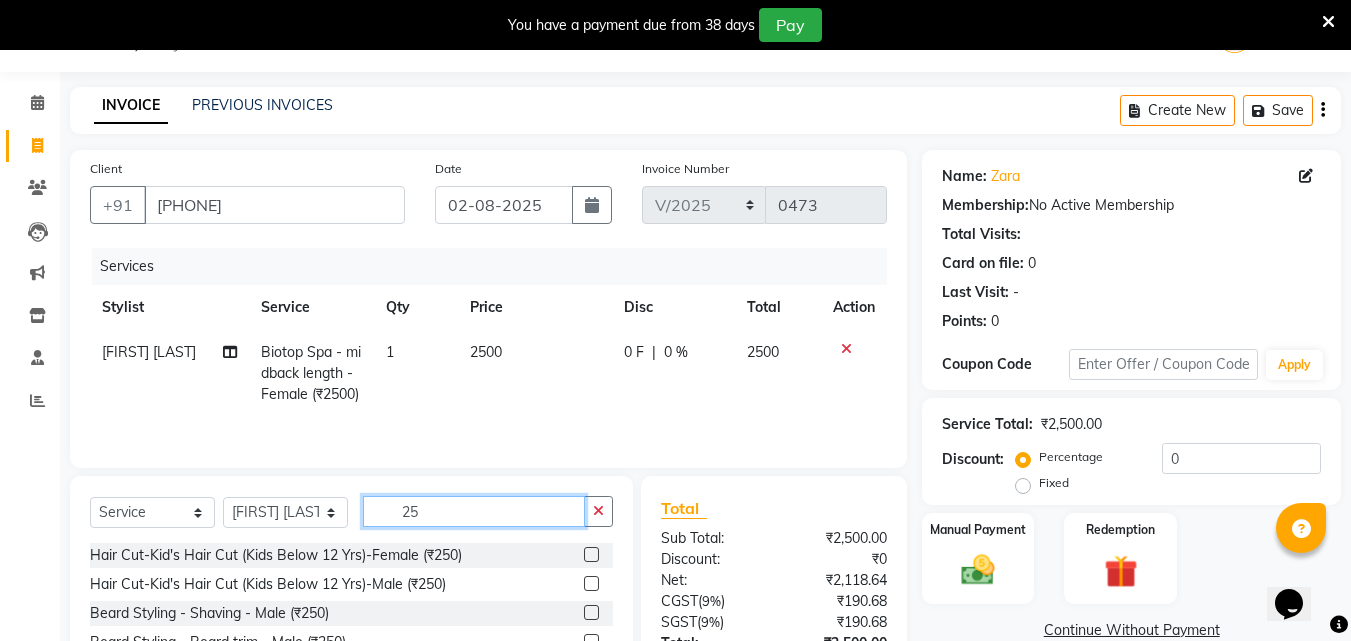 type on "2" 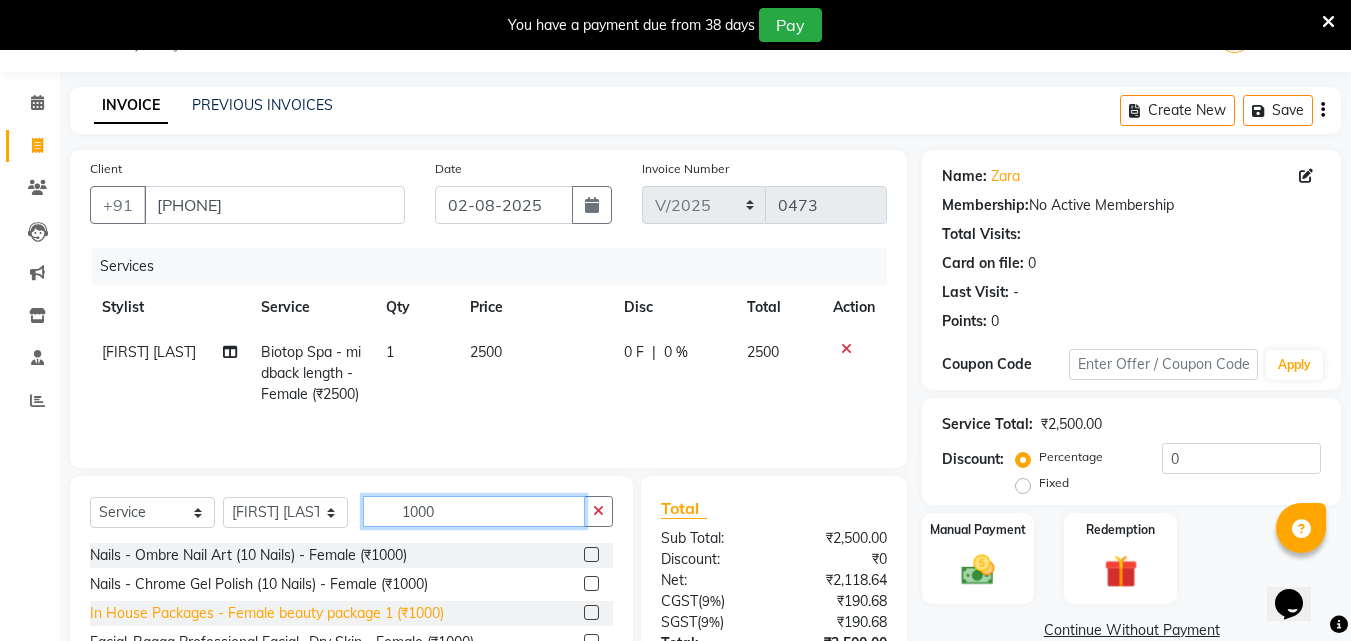 type on "1000" 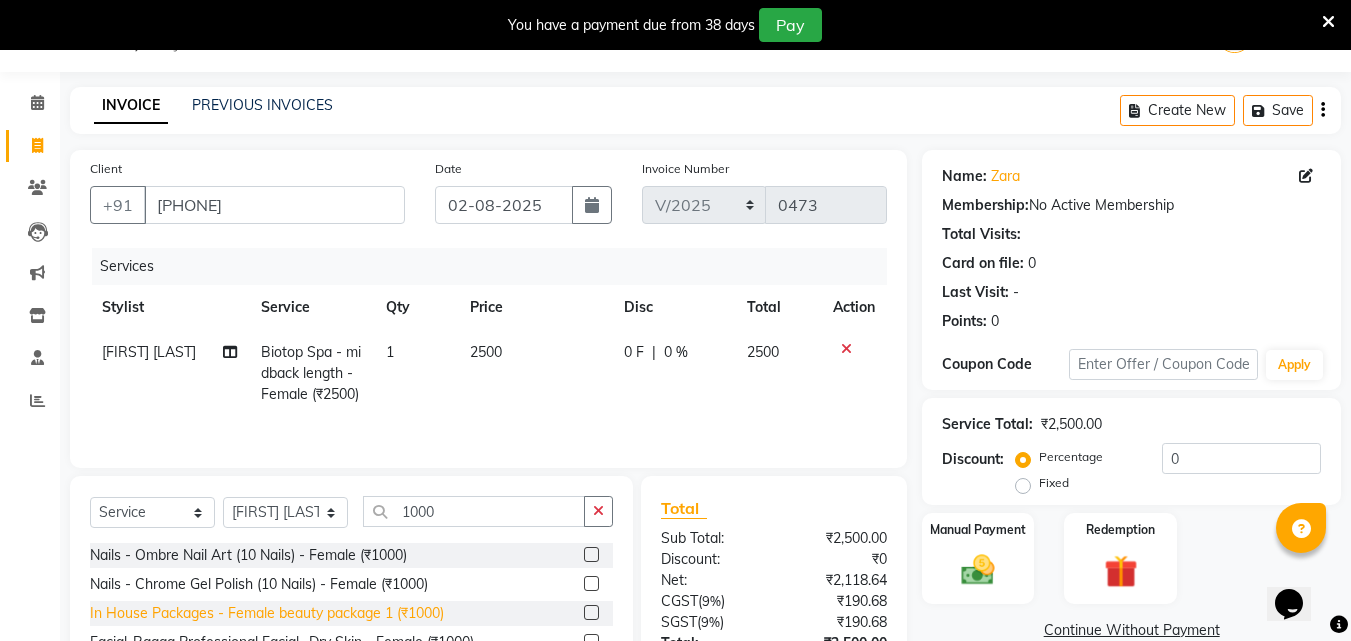 click on "In House Packages - Female beauty package  1 (₹1000)" 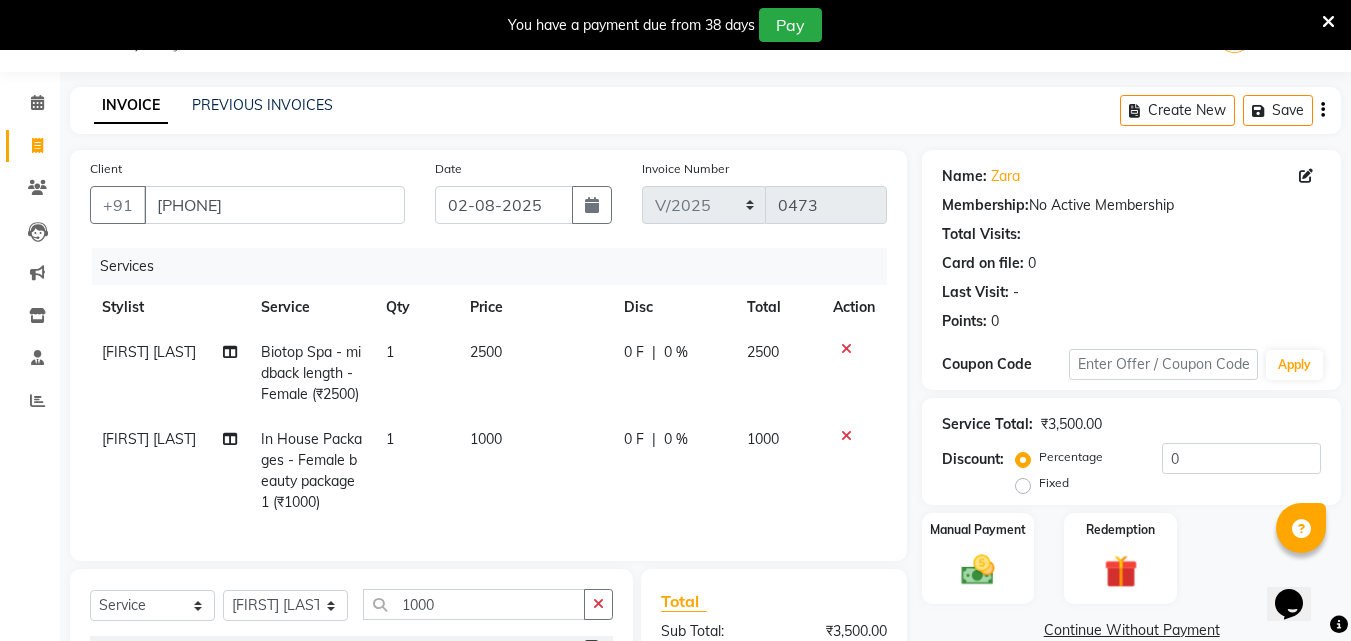 checkbox on "false" 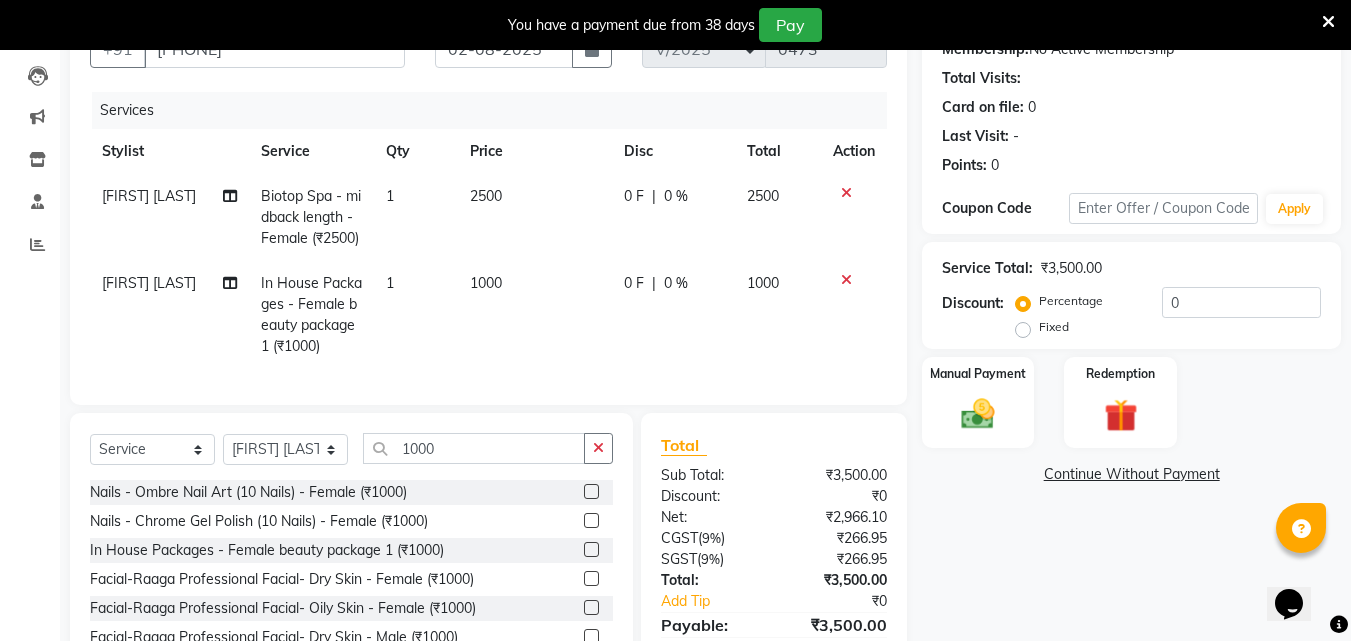 scroll, scrollTop: 339, scrollLeft: 0, axis: vertical 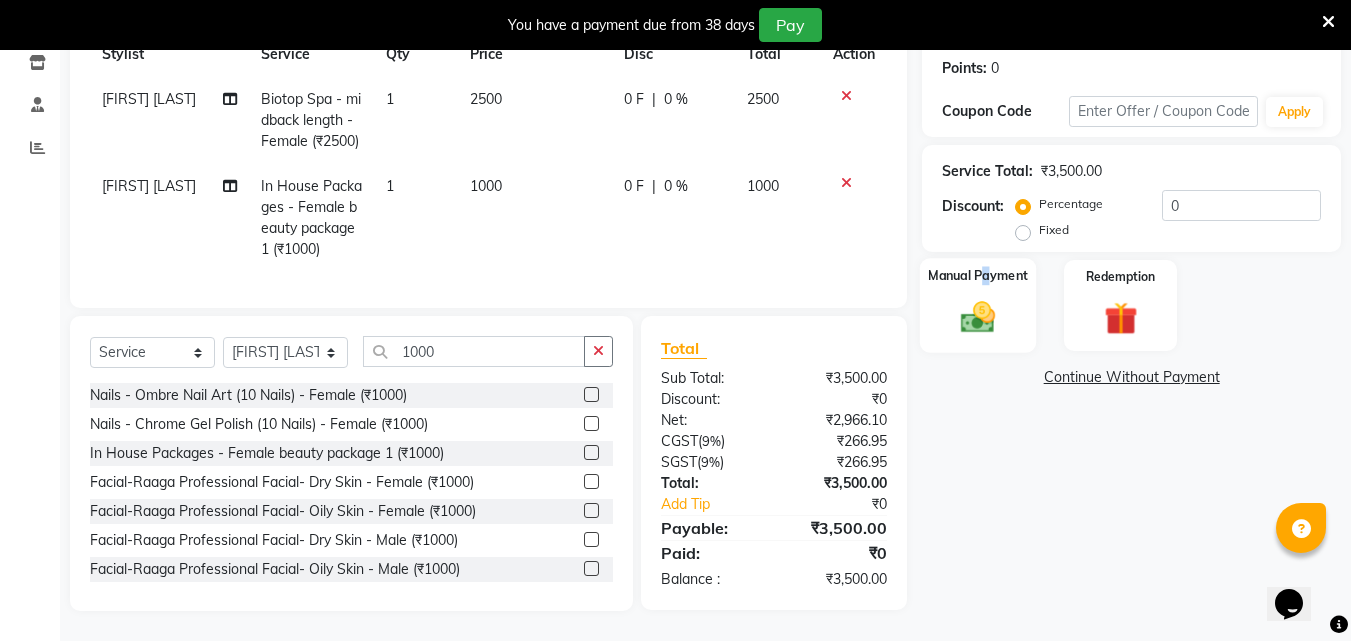 drag, startPoint x: 989, startPoint y: 226, endPoint x: 991, endPoint y: 241, distance: 15.132746 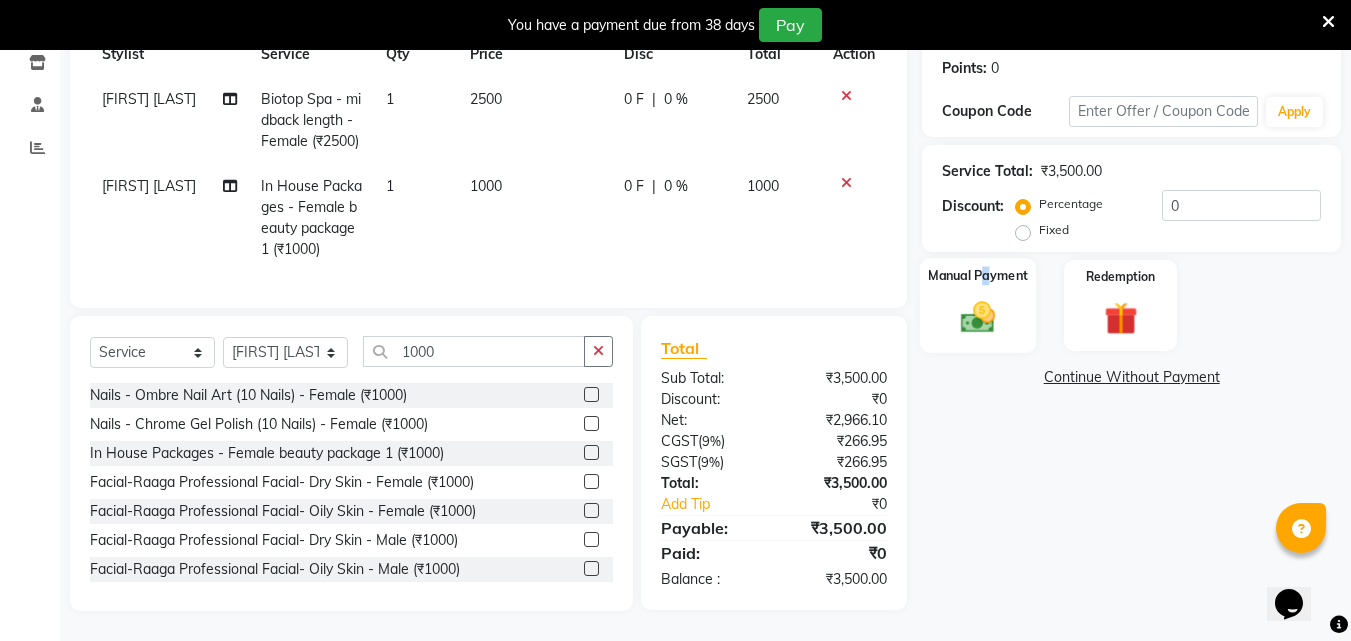 click 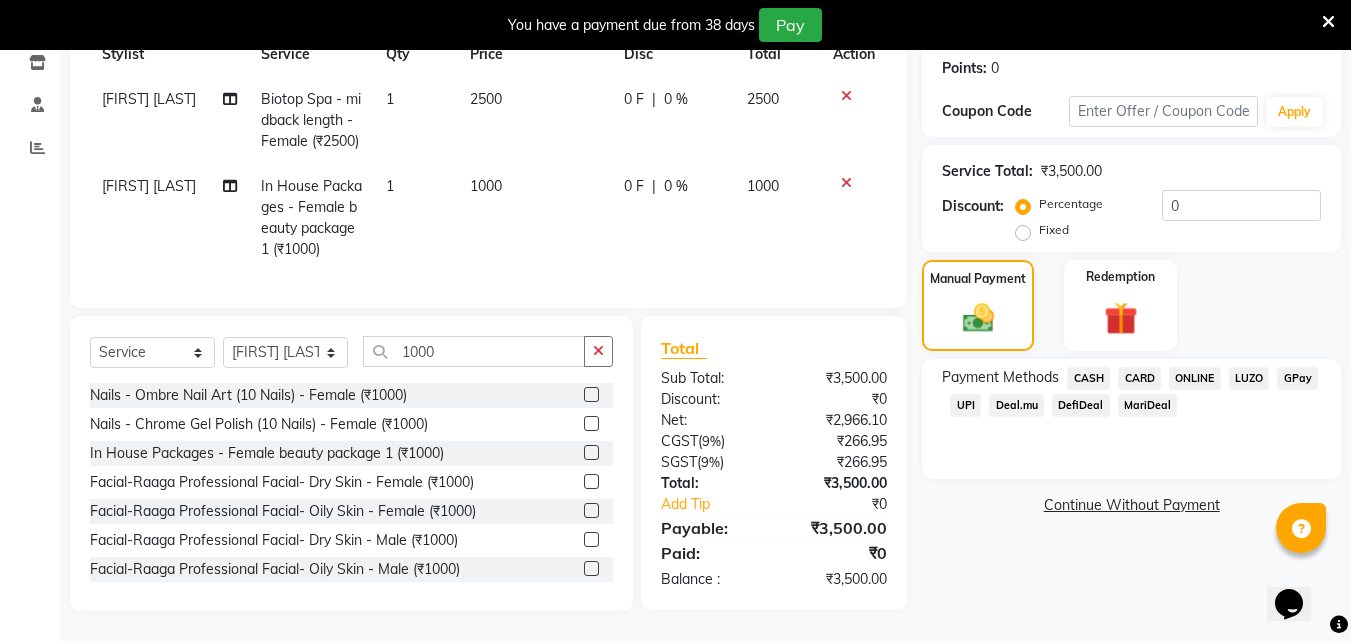 click on "ONLINE" 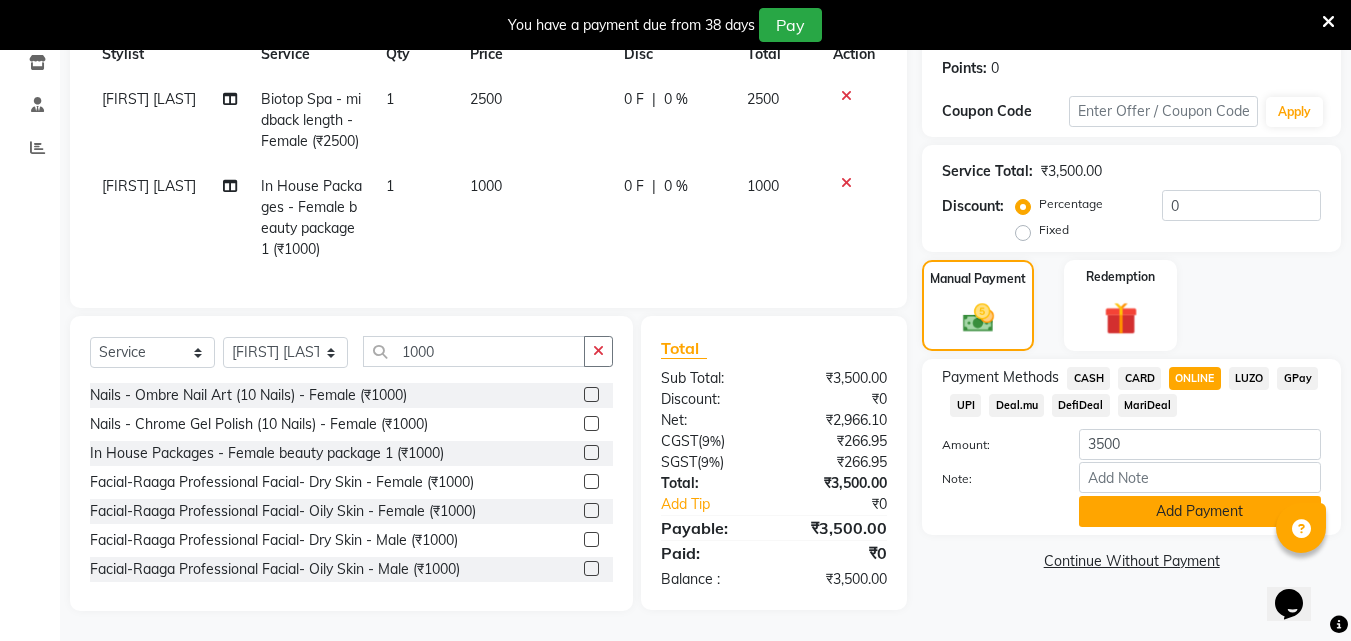 click on "Add Payment" 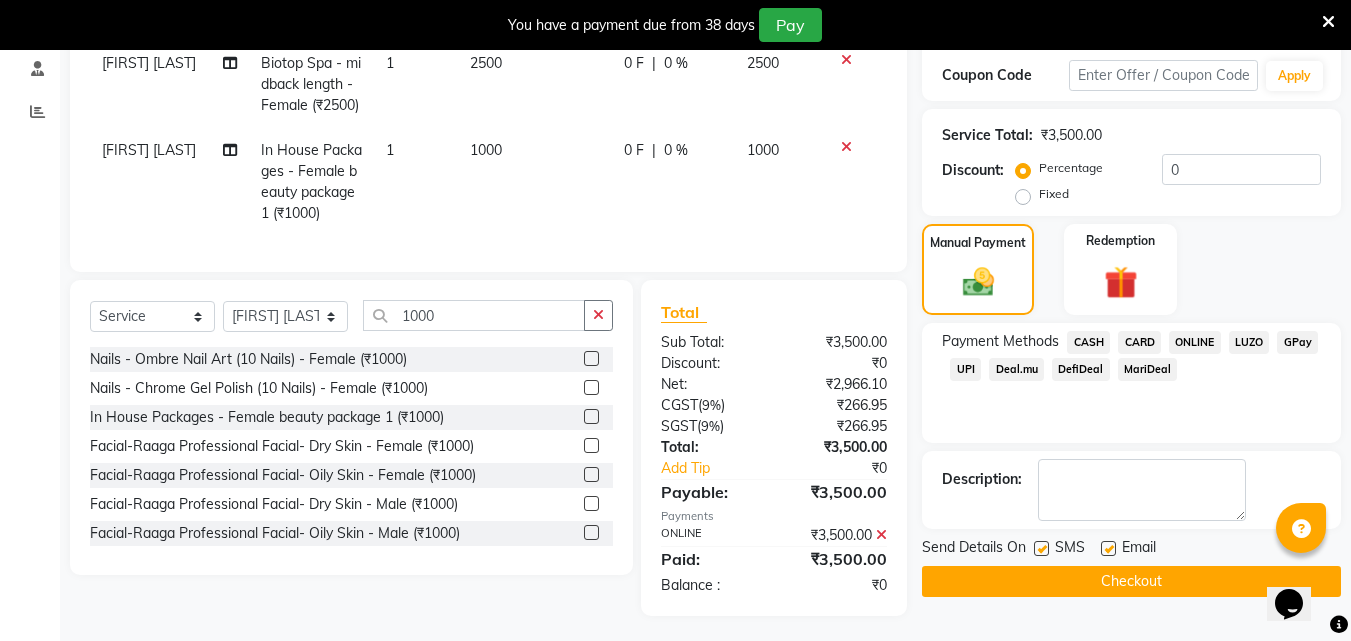 click on "Checkout" 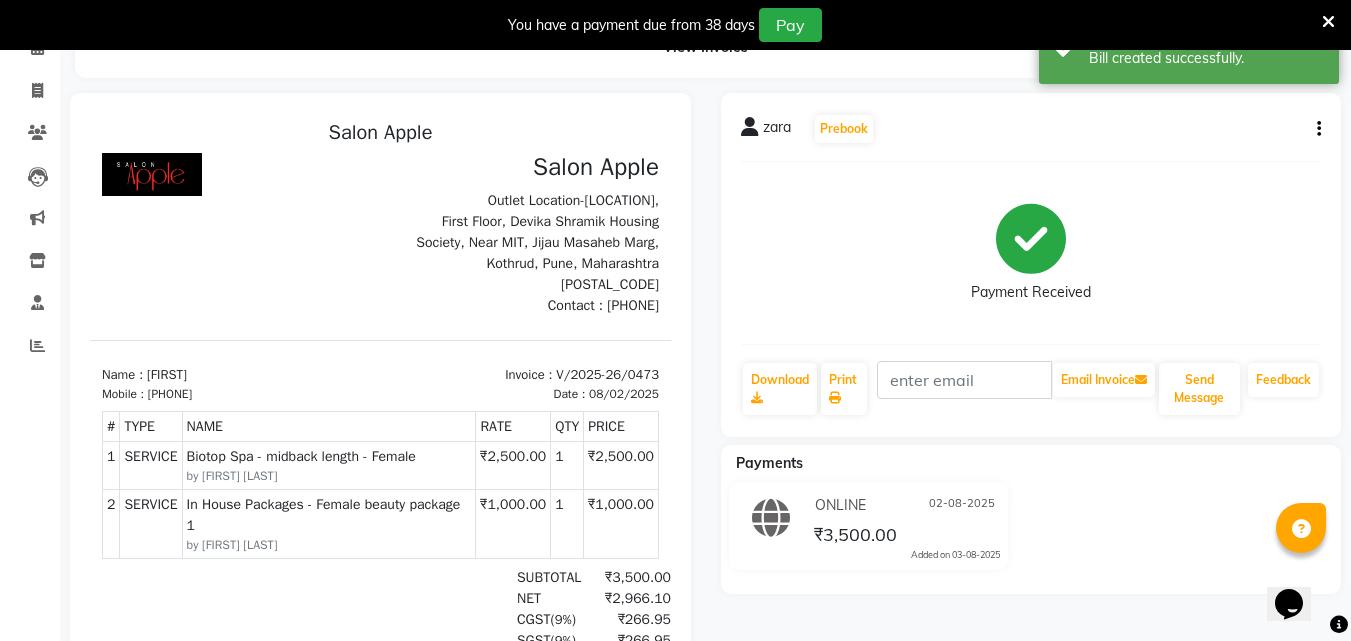 scroll, scrollTop: 0, scrollLeft: 0, axis: both 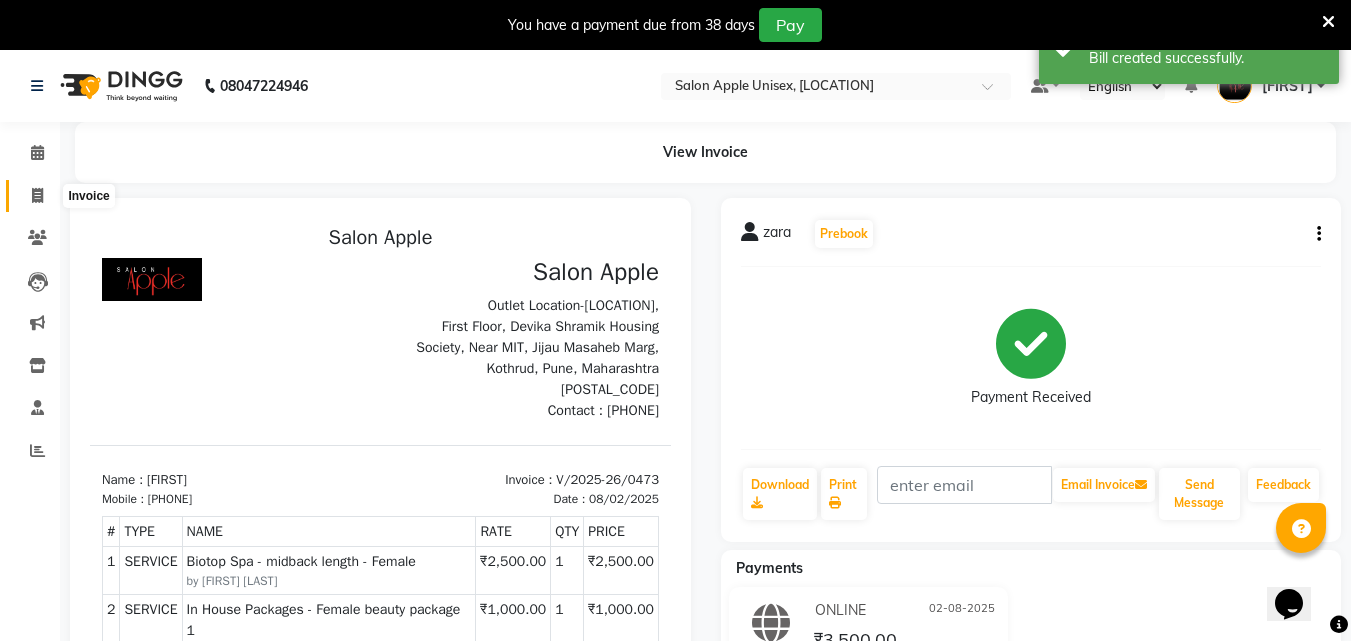 click 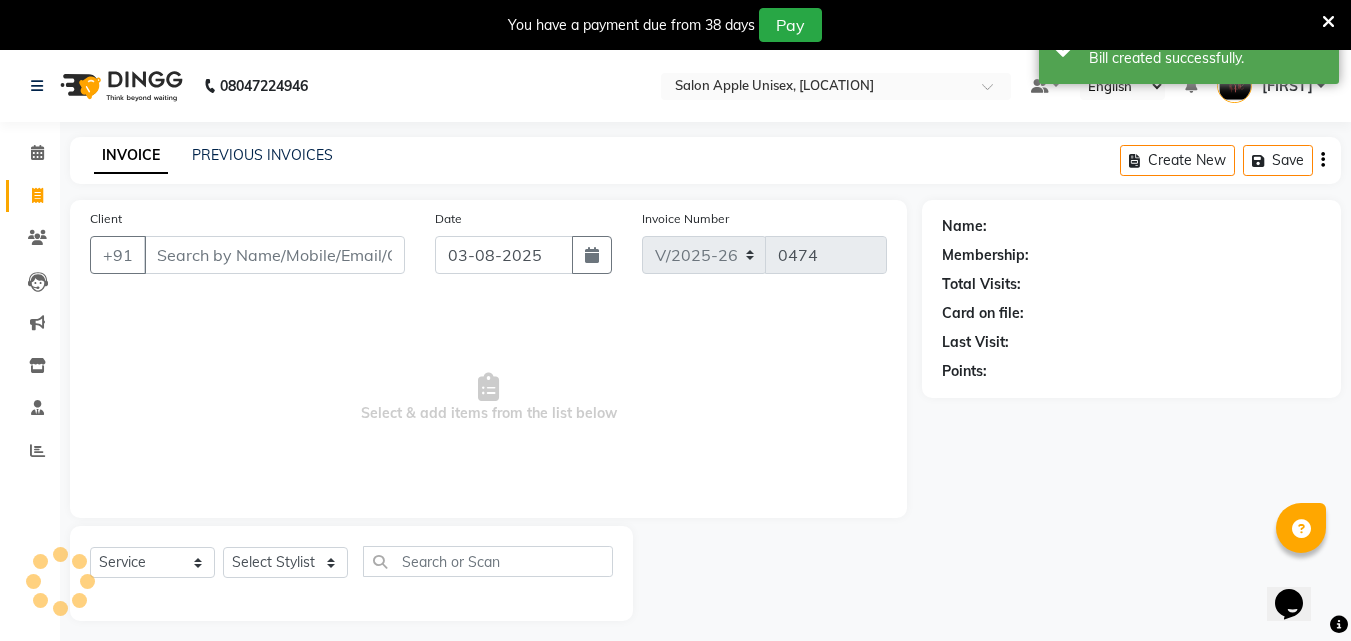 scroll, scrollTop: 50, scrollLeft: 0, axis: vertical 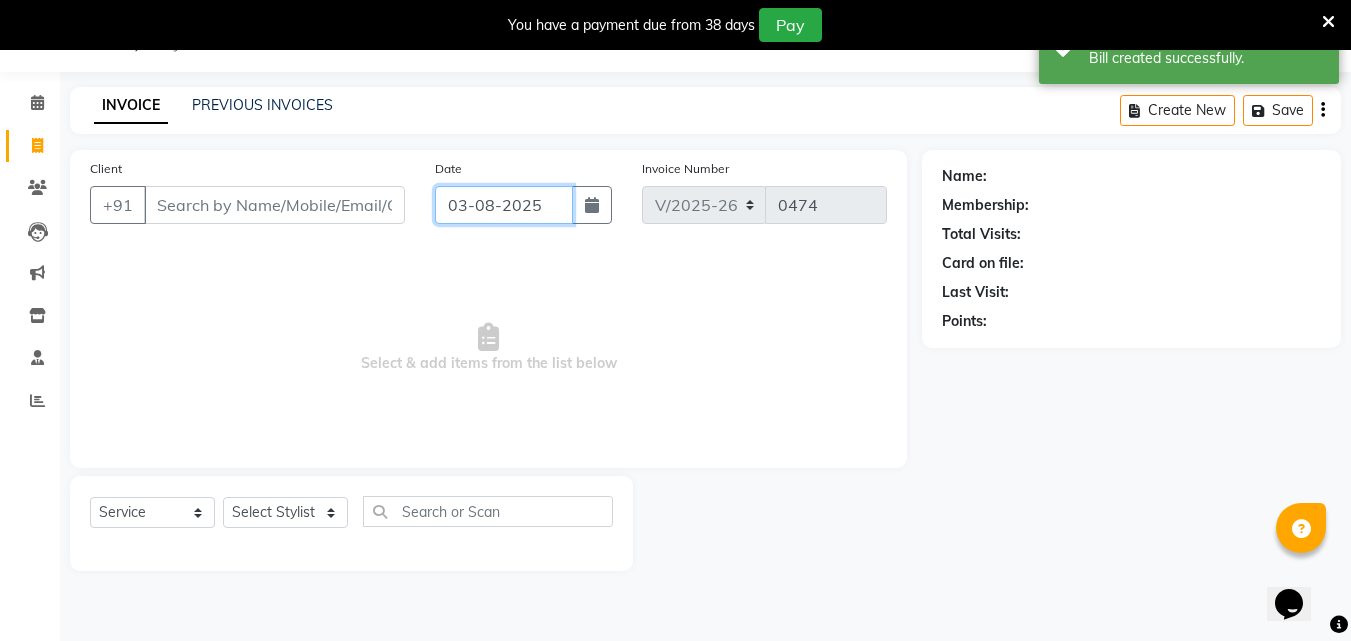 click on "03-08-2025" 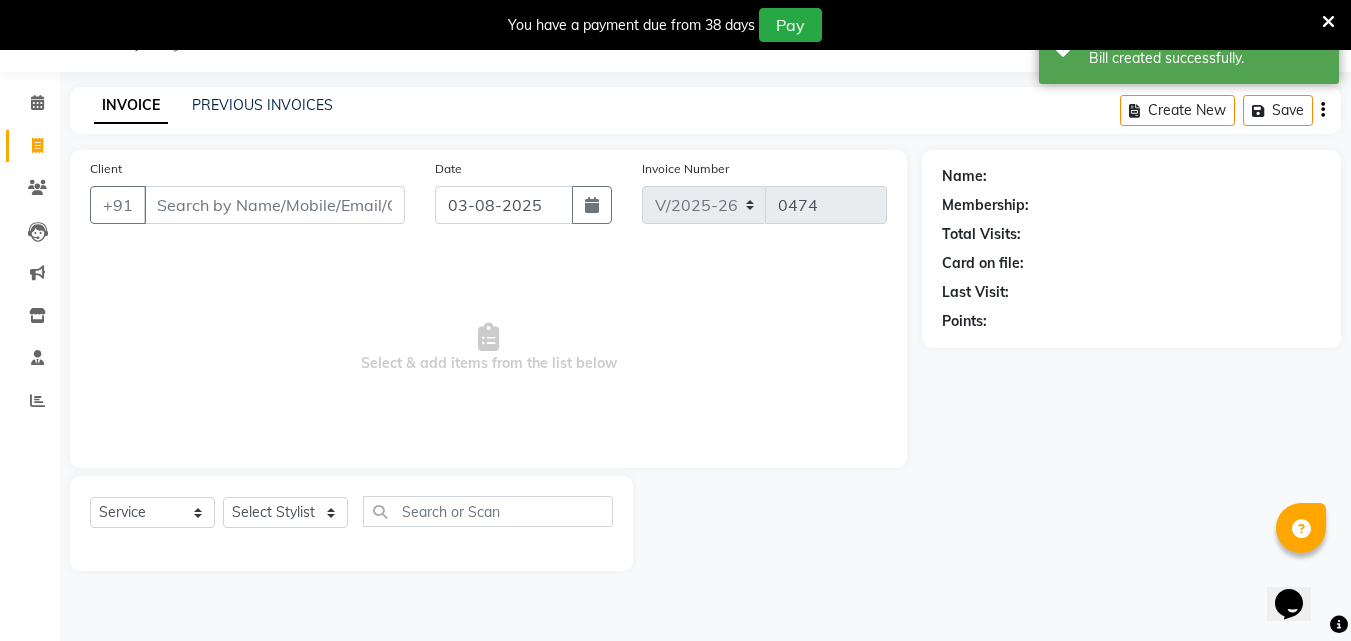 select on "8" 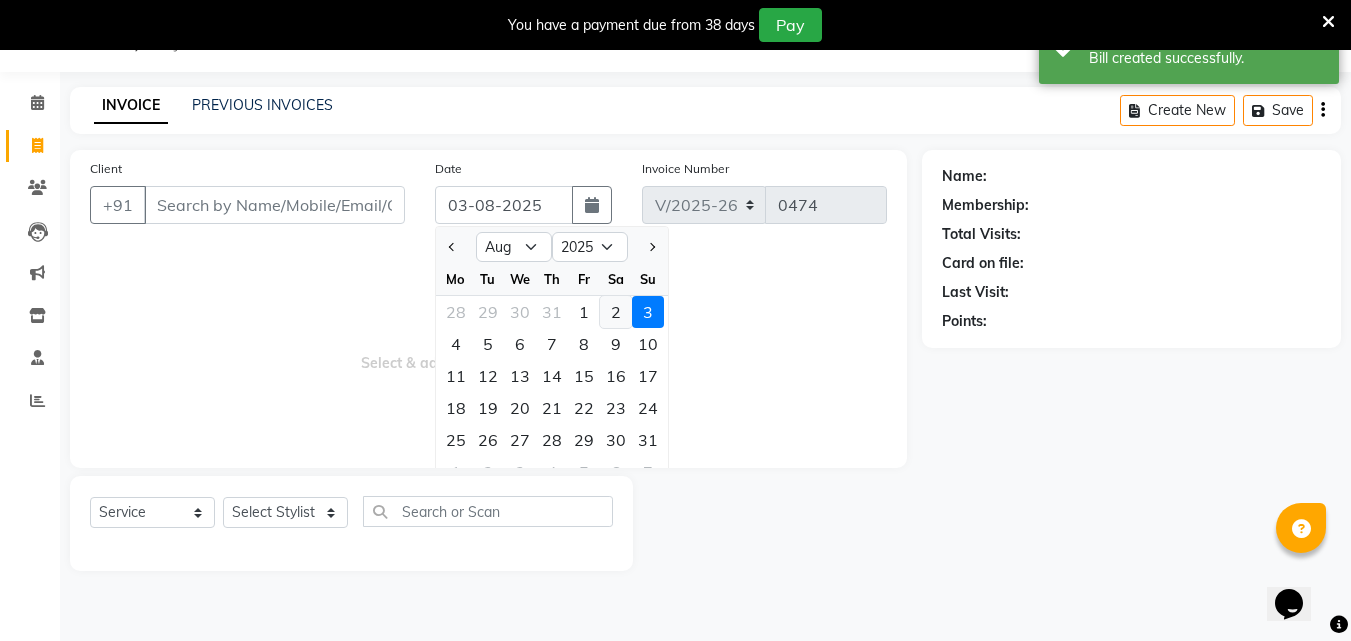 click on "2" 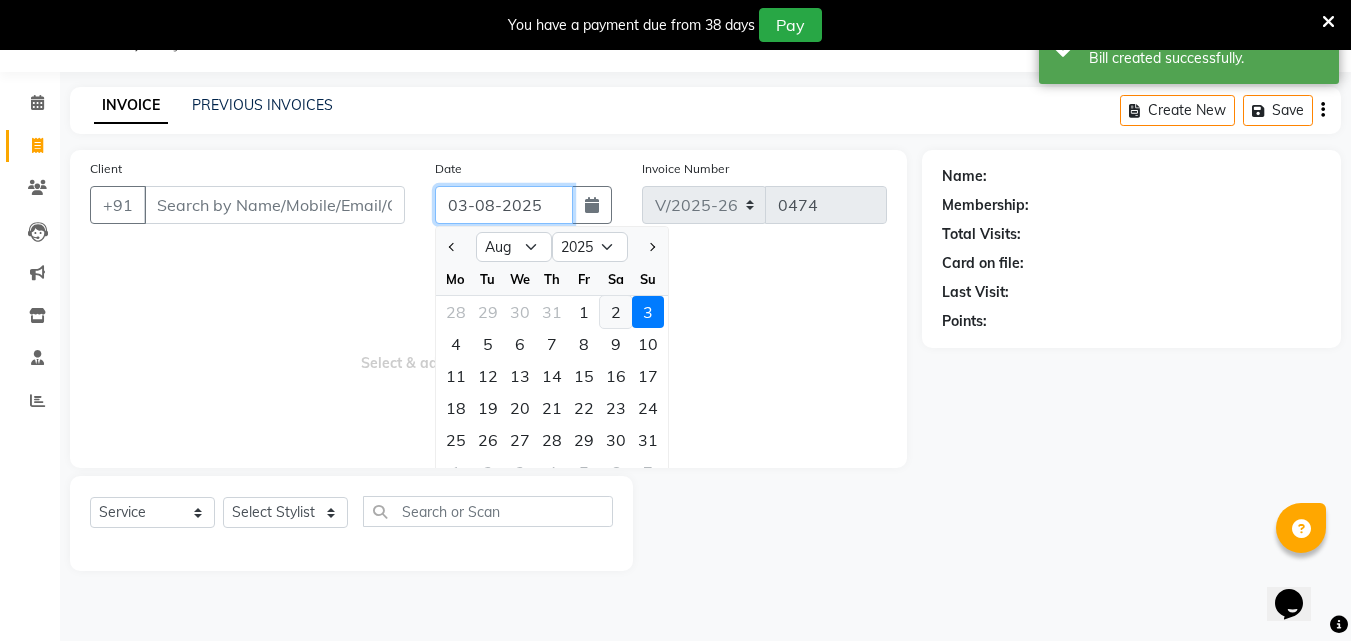 type on "02-08-2025" 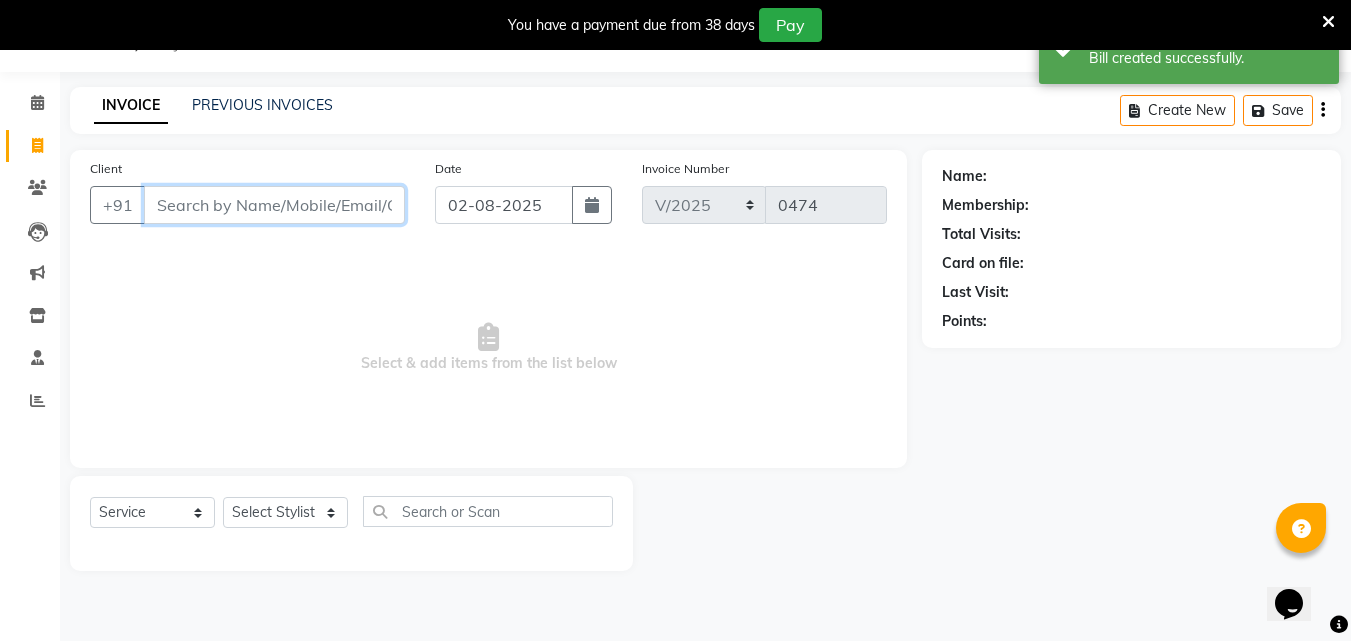 click on "Client" at bounding box center (274, 205) 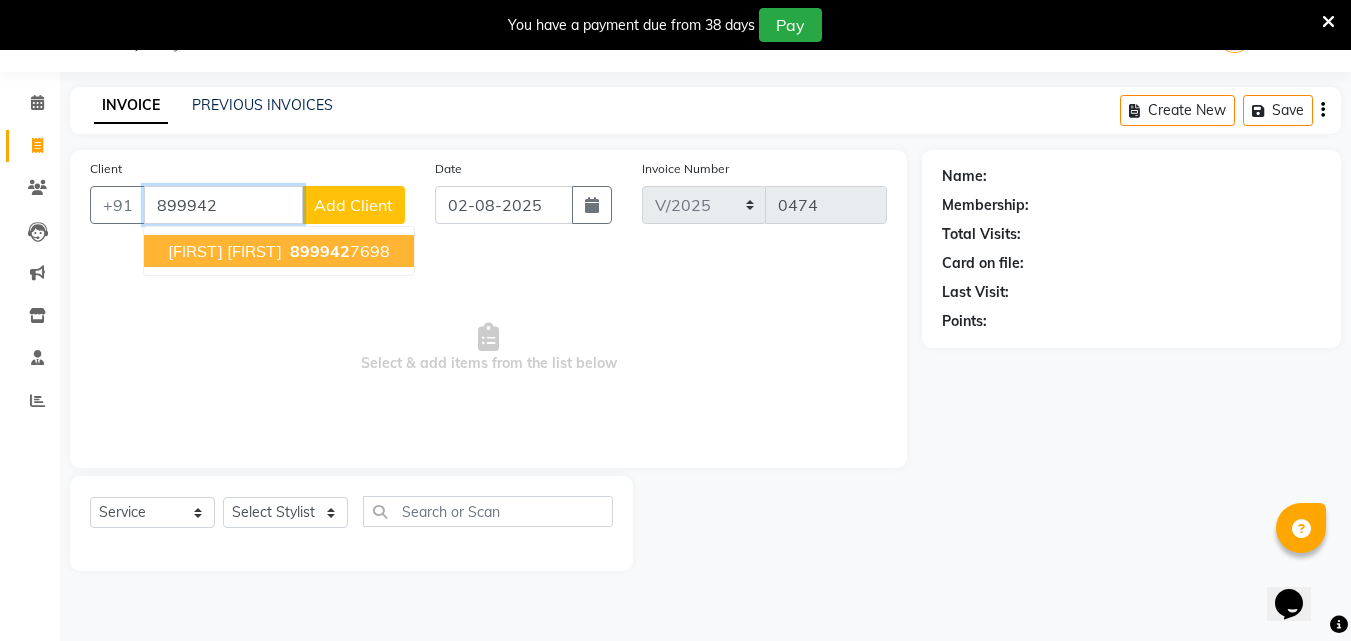 click on "899942" at bounding box center (320, 251) 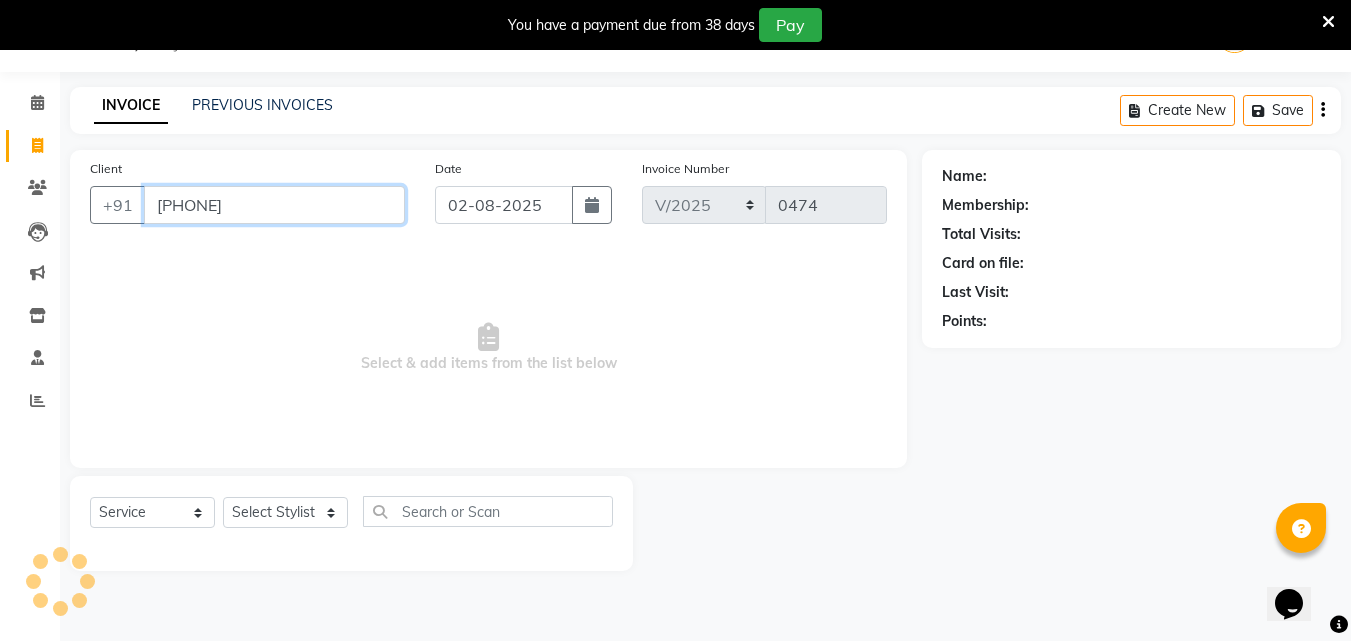 type on "[PHONE]" 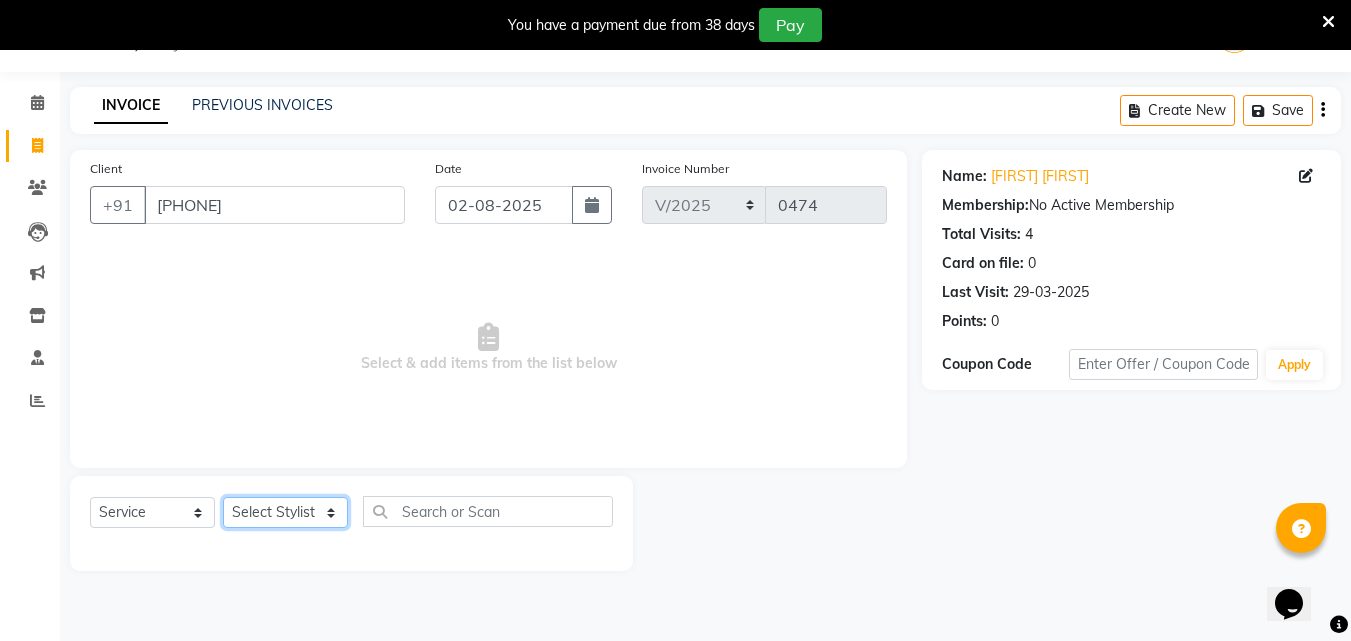 drag, startPoint x: 268, startPoint y: 513, endPoint x: 279, endPoint y: 511, distance: 11.18034 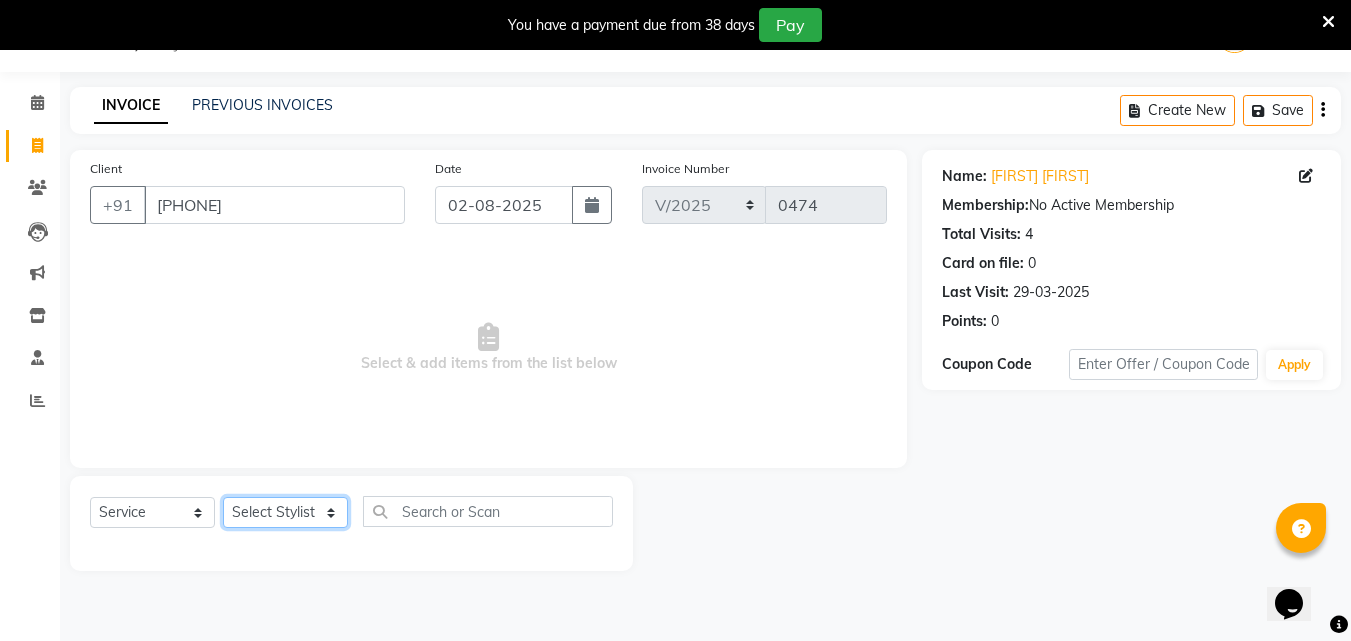 select on "22576" 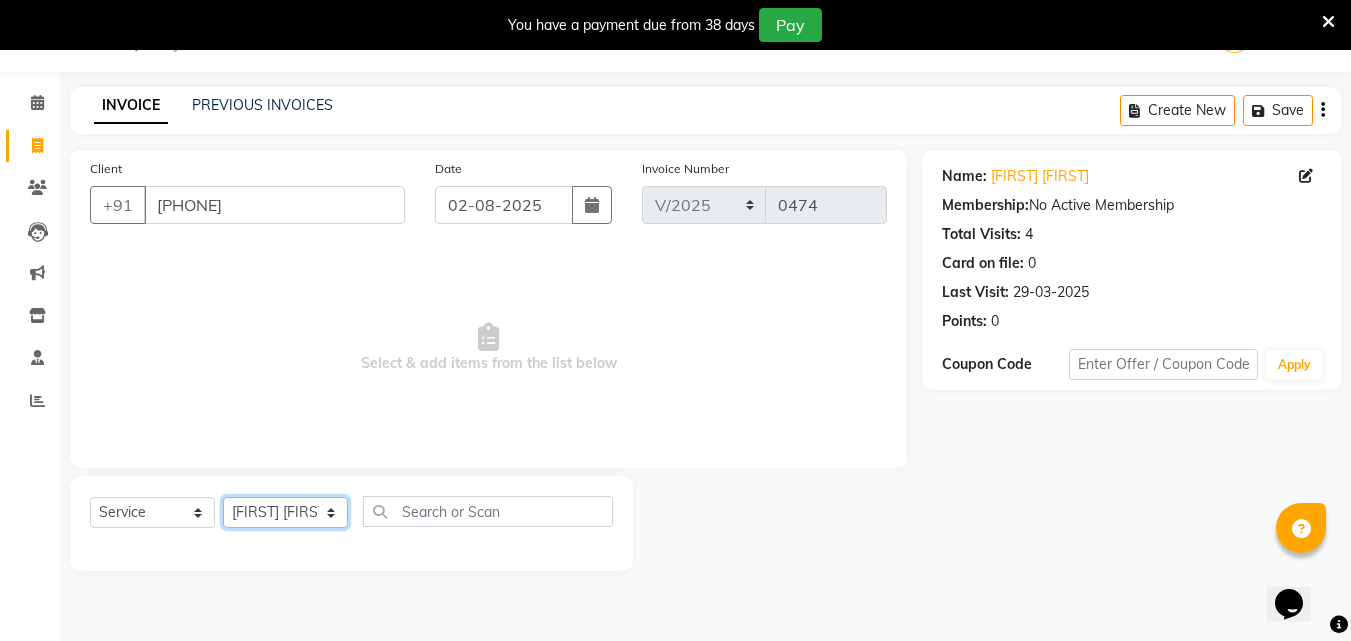 click on "Select Stylist [FIRST] [FIRST] [FIRST] [FIRST] [LAST] [FIRST] [FIRST] [FIRST] [FIRST]" 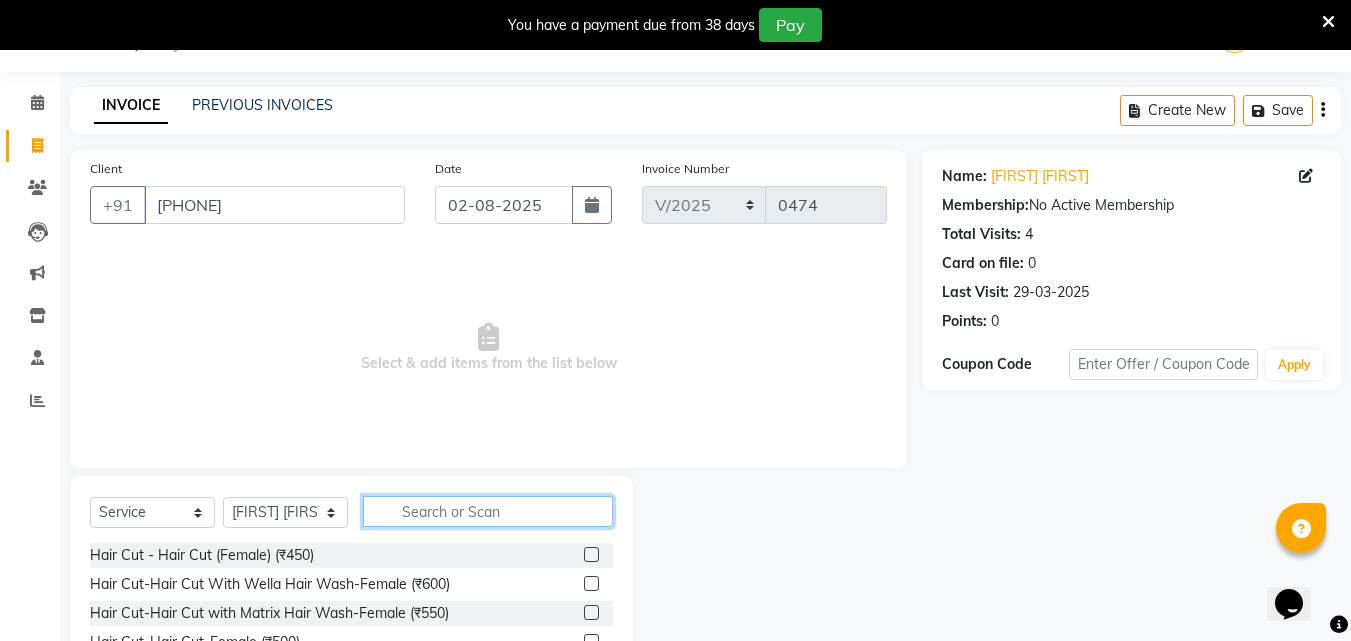 click 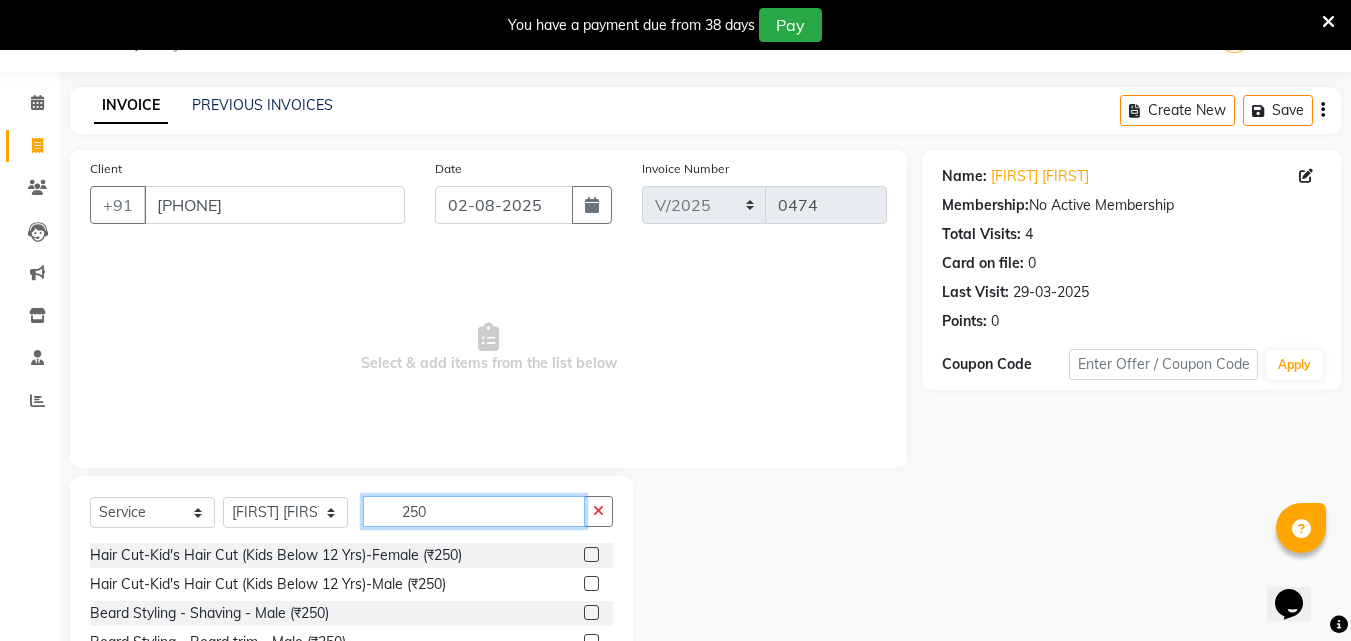 scroll, scrollTop: 210, scrollLeft: 0, axis: vertical 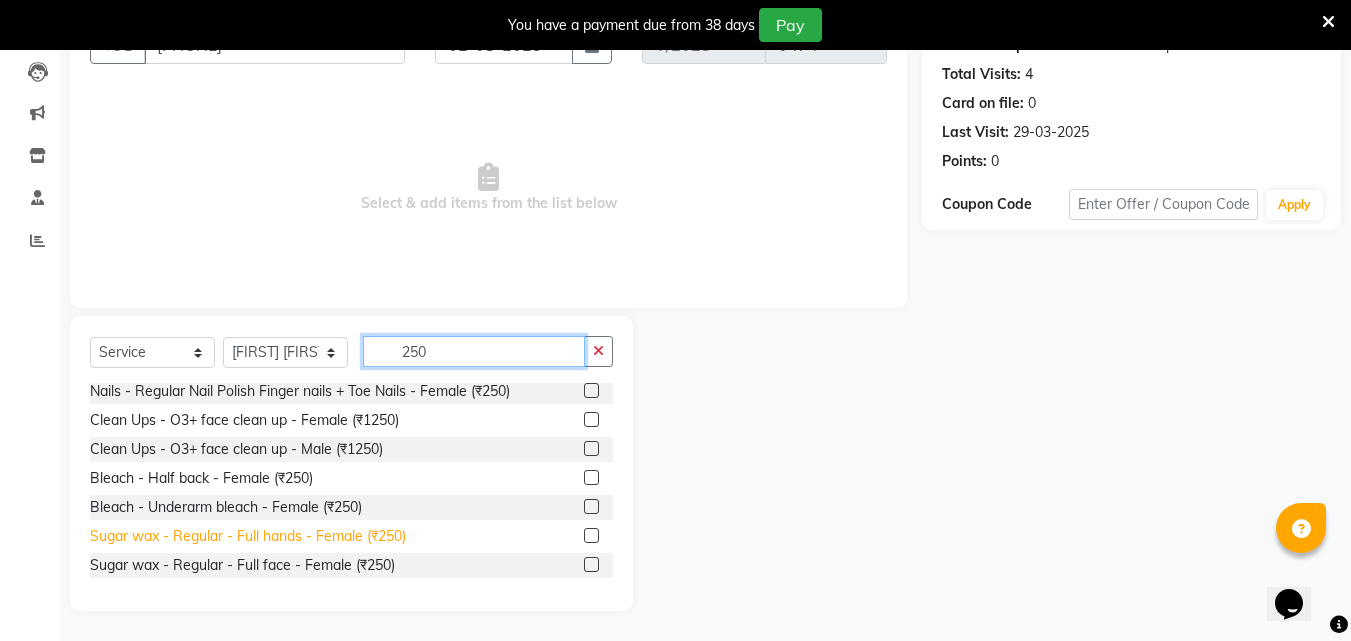 type on "250" 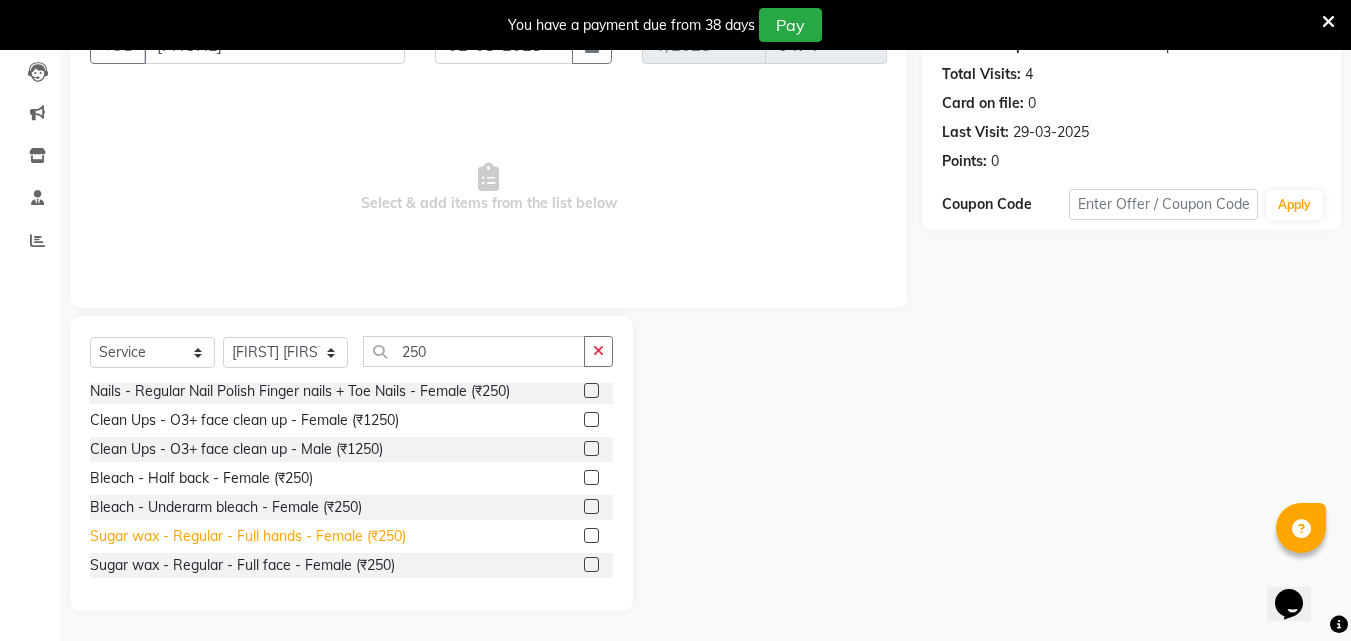 click on "Sugar wax - Regular - Full hands - Female (₹250)" 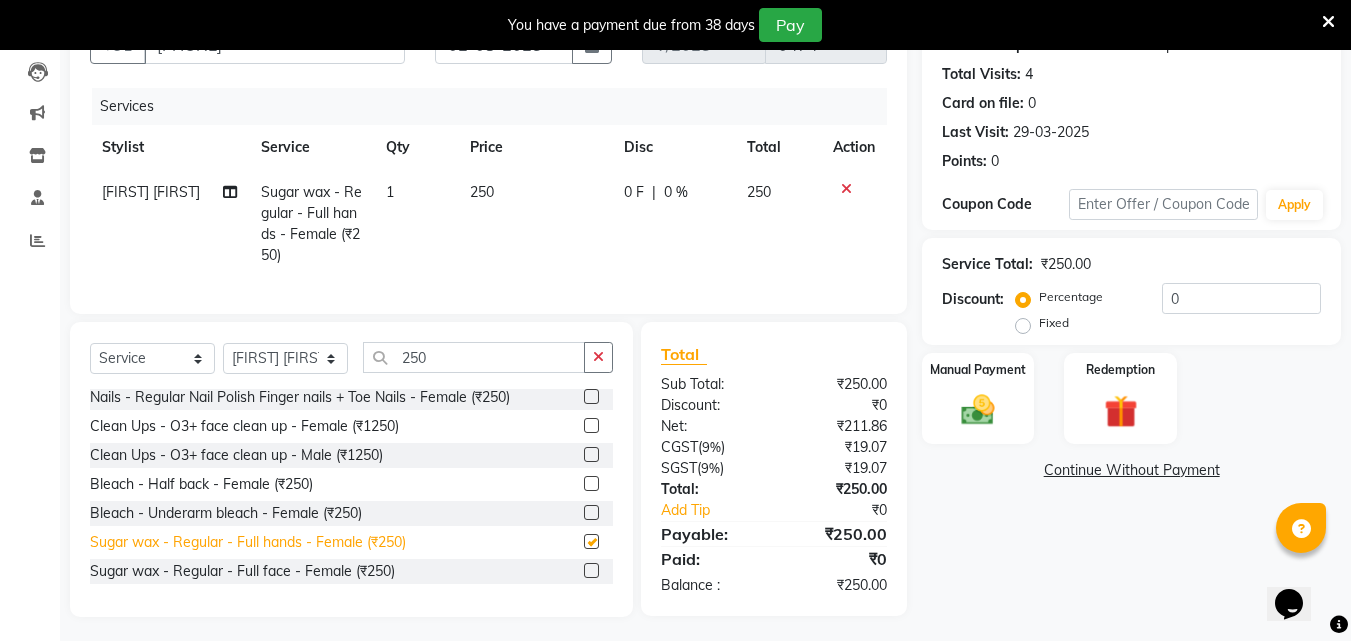 checkbox on "false" 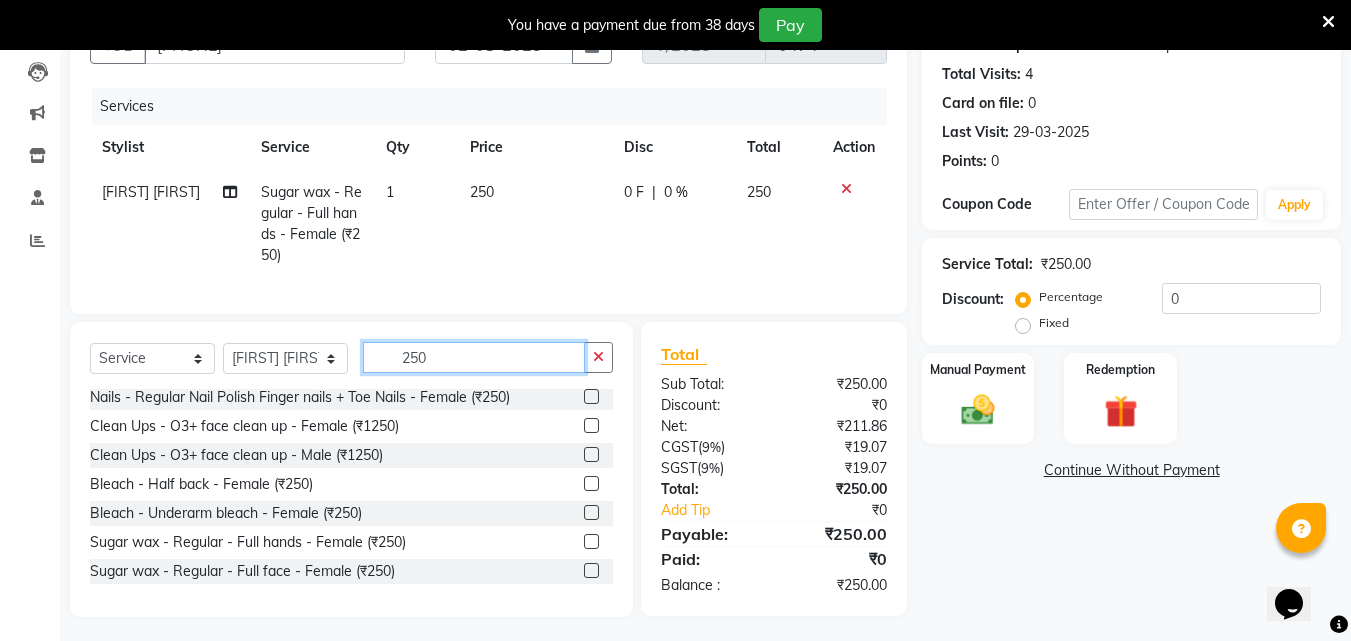 click on "250" 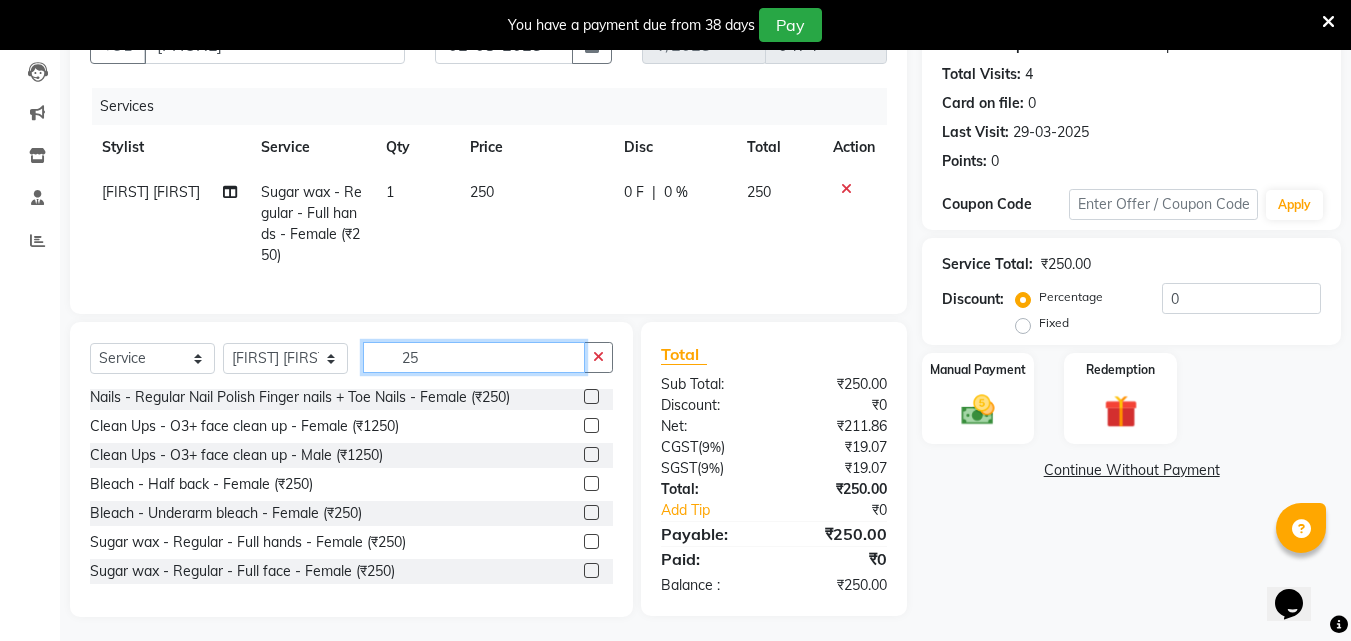 type on "2" 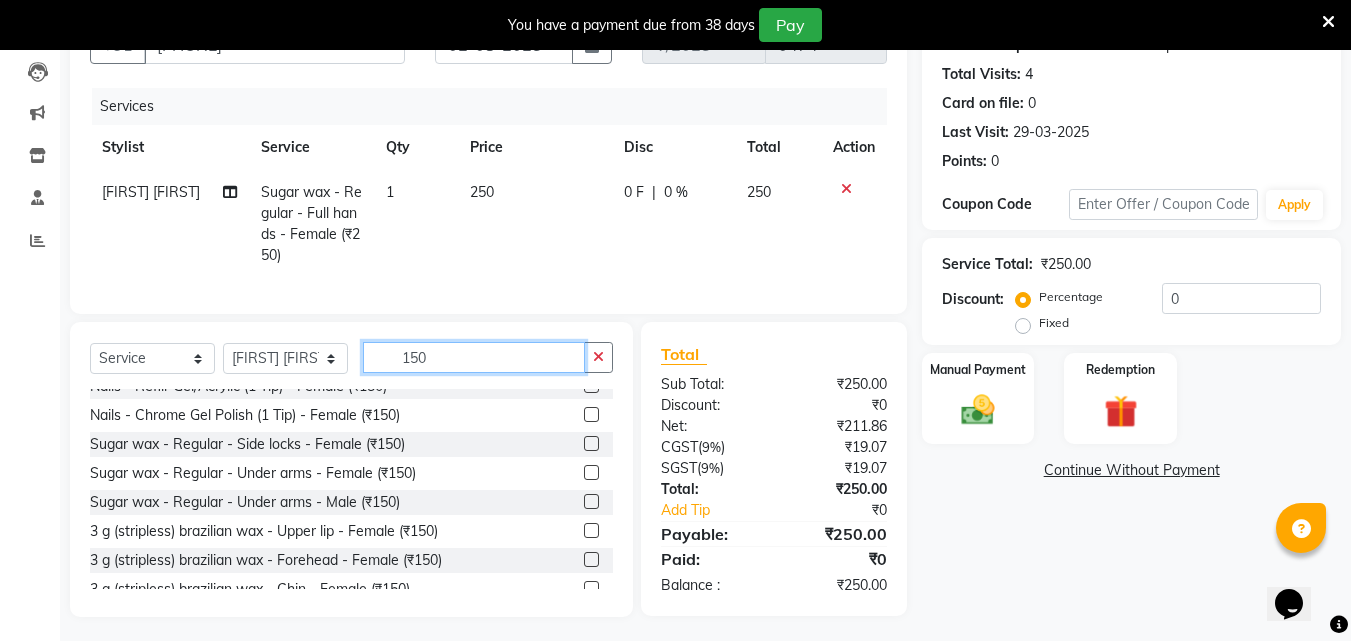 scroll, scrollTop: 233, scrollLeft: 0, axis: vertical 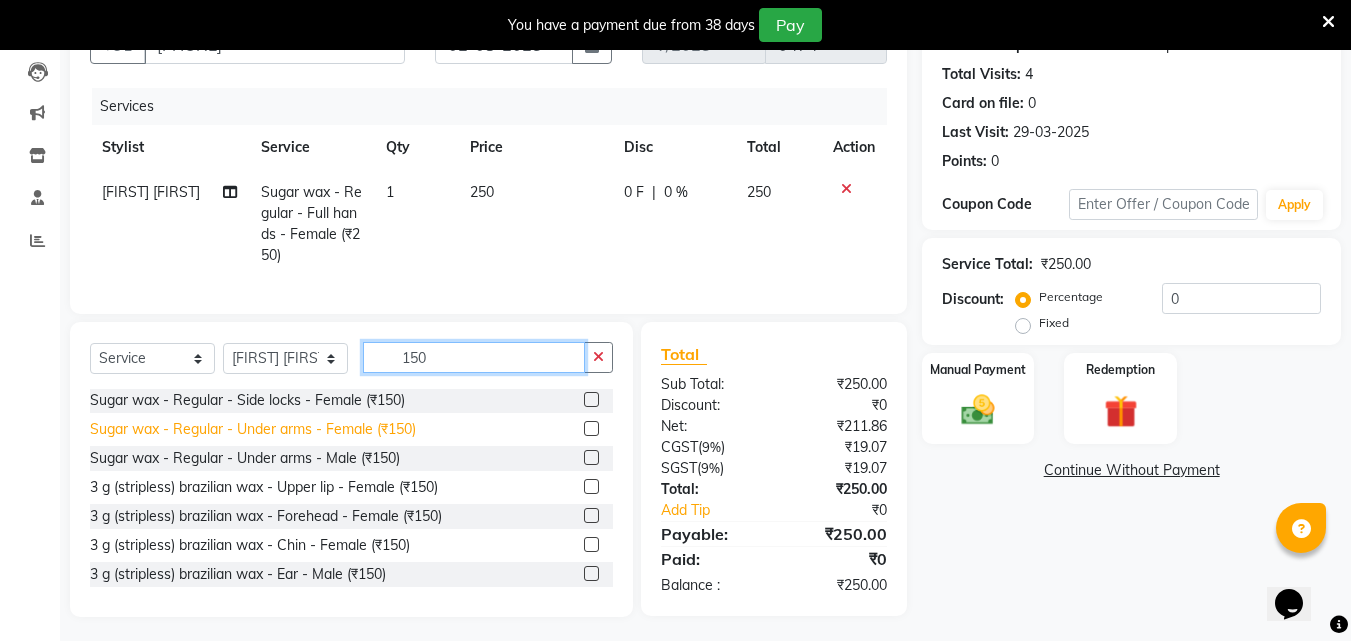 type on "150" 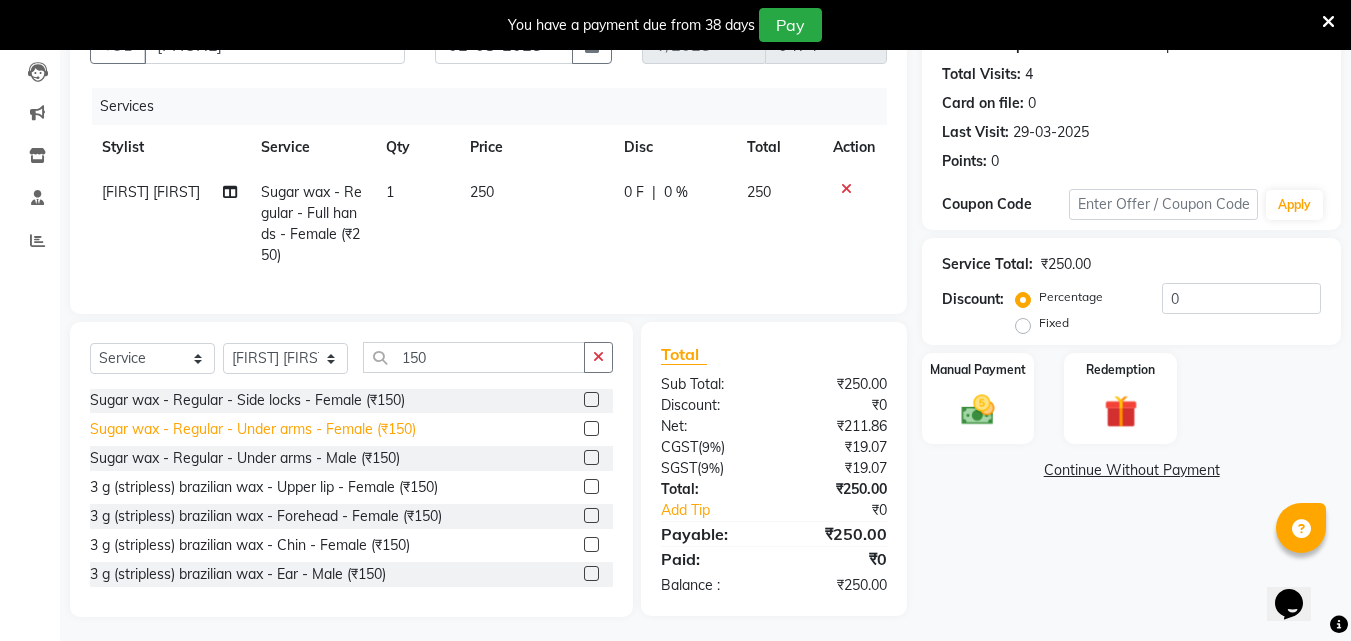 click on "Sugar wax - Regular - Under arms - Female (₹150)" 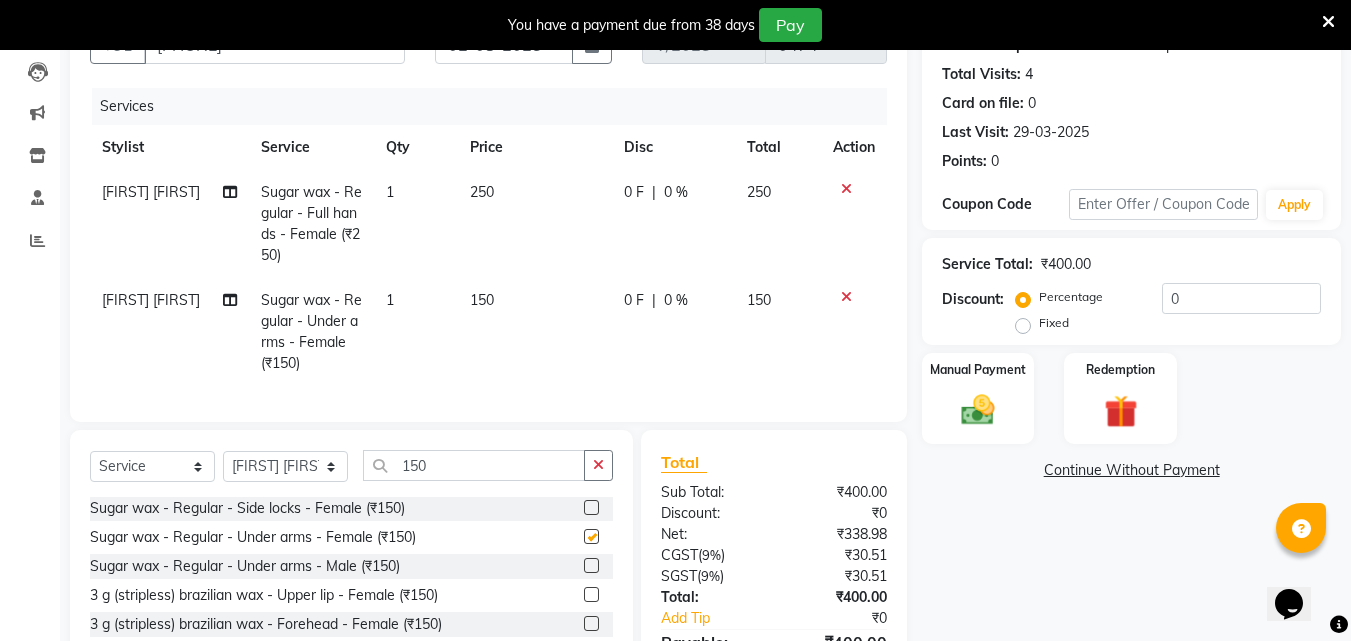 checkbox on "false" 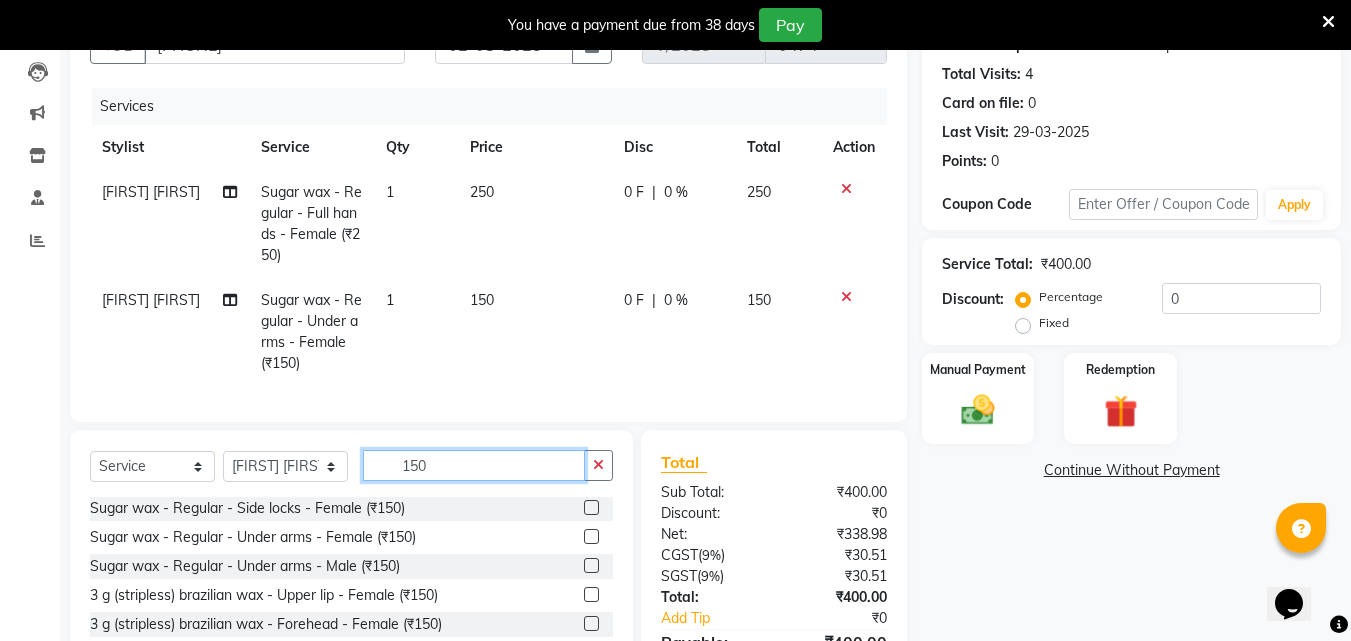 click on "150" 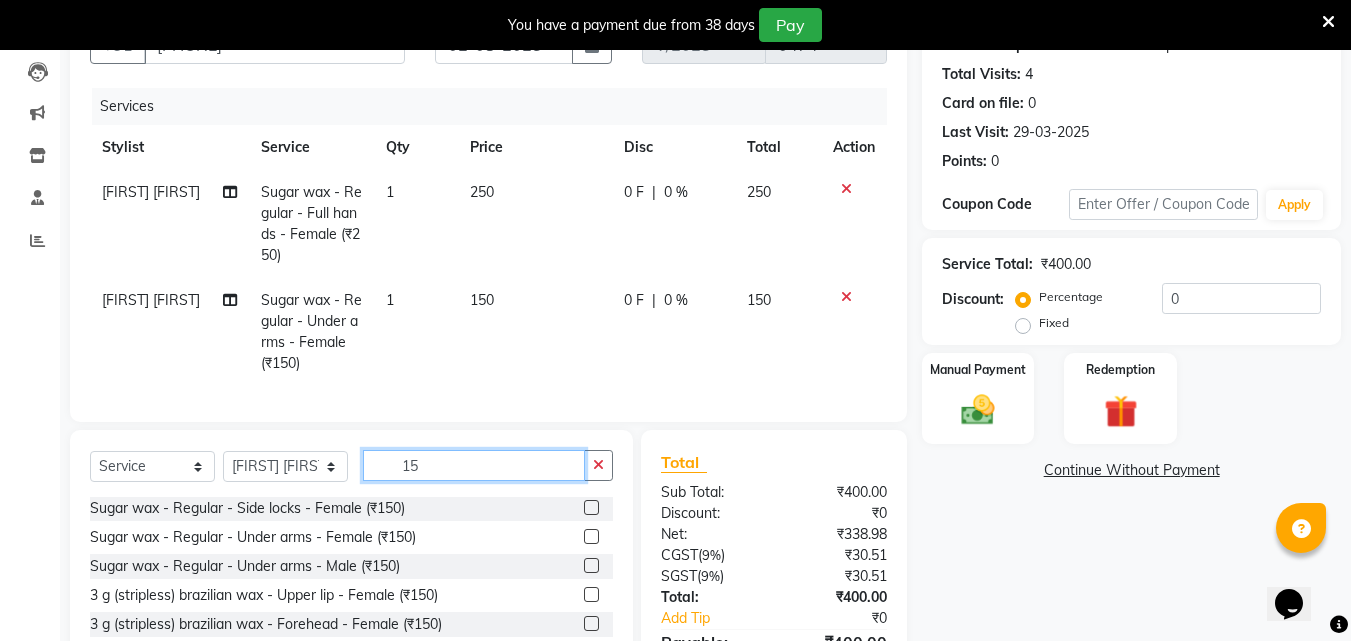 type on "1" 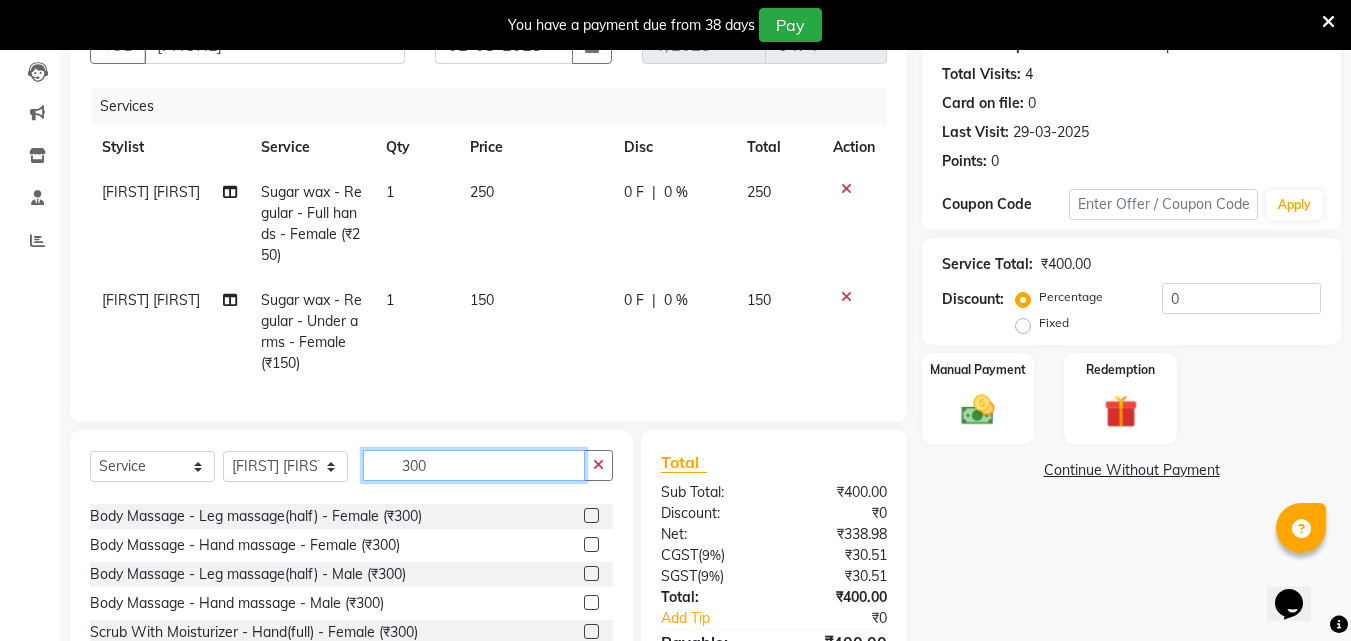 scroll, scrollTop: 468, scrollLeft: 0, axis: vertical 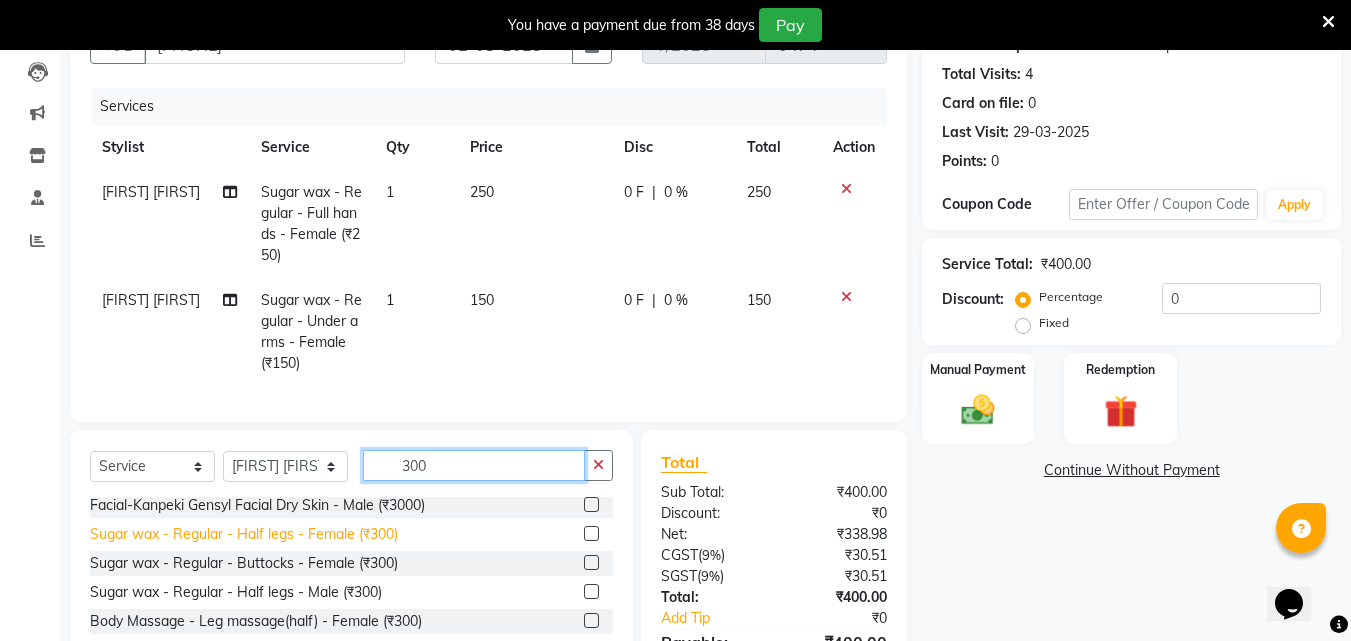 type on "300" 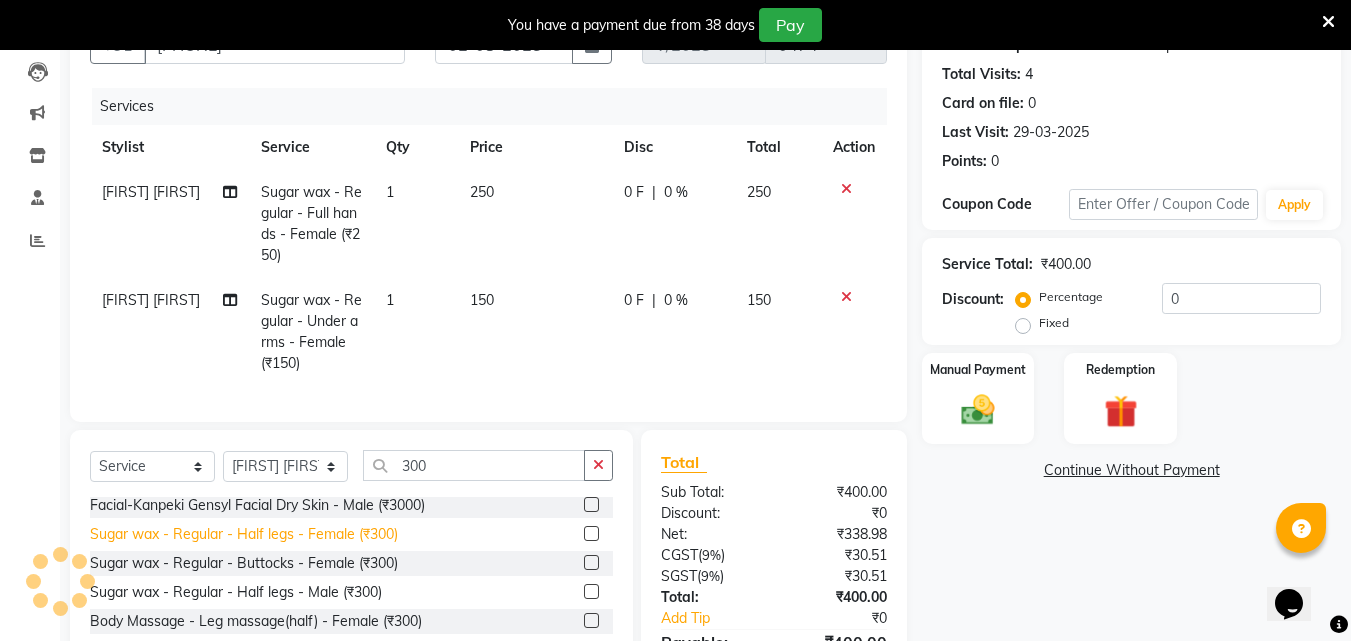click on "Sugar wax - Regular - Half legs - Female (₹300)" 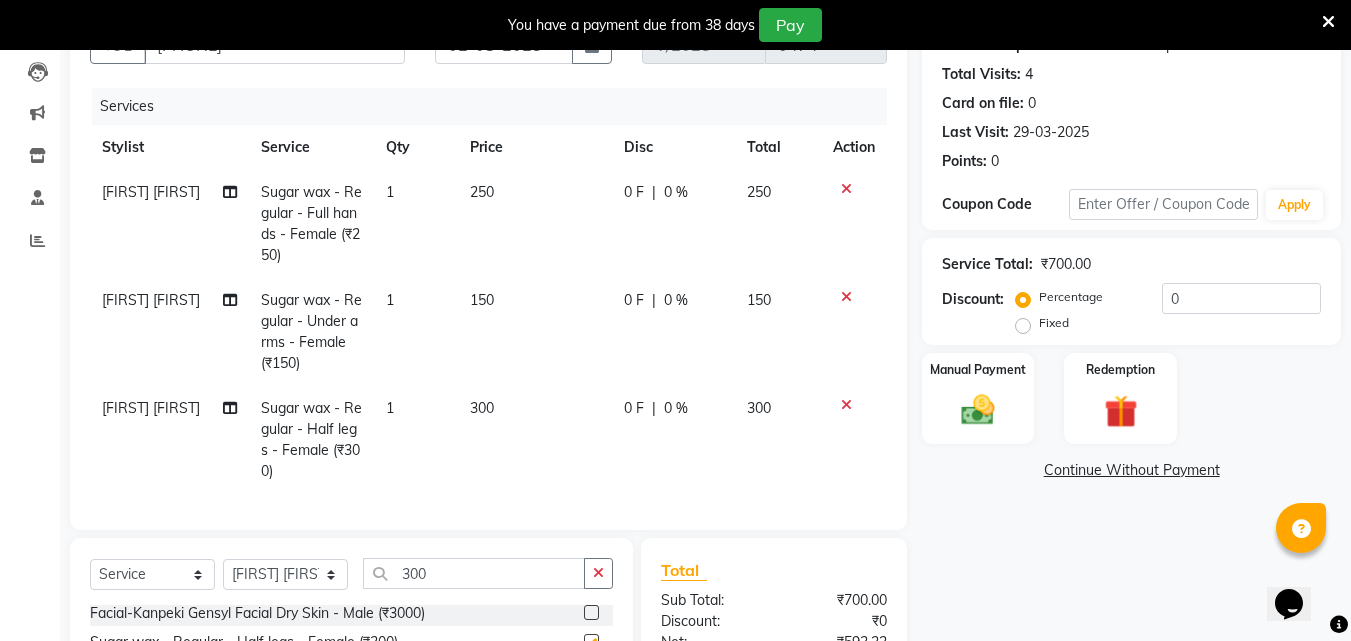 checkbox on "false" 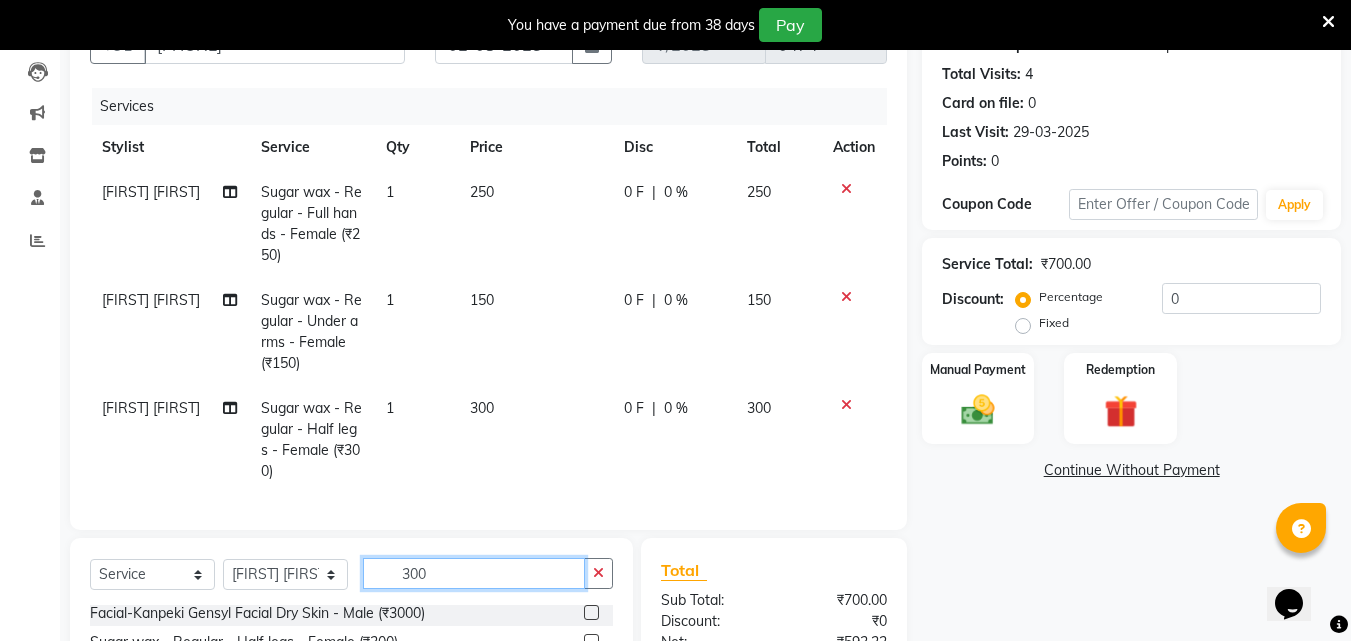 click on "300" 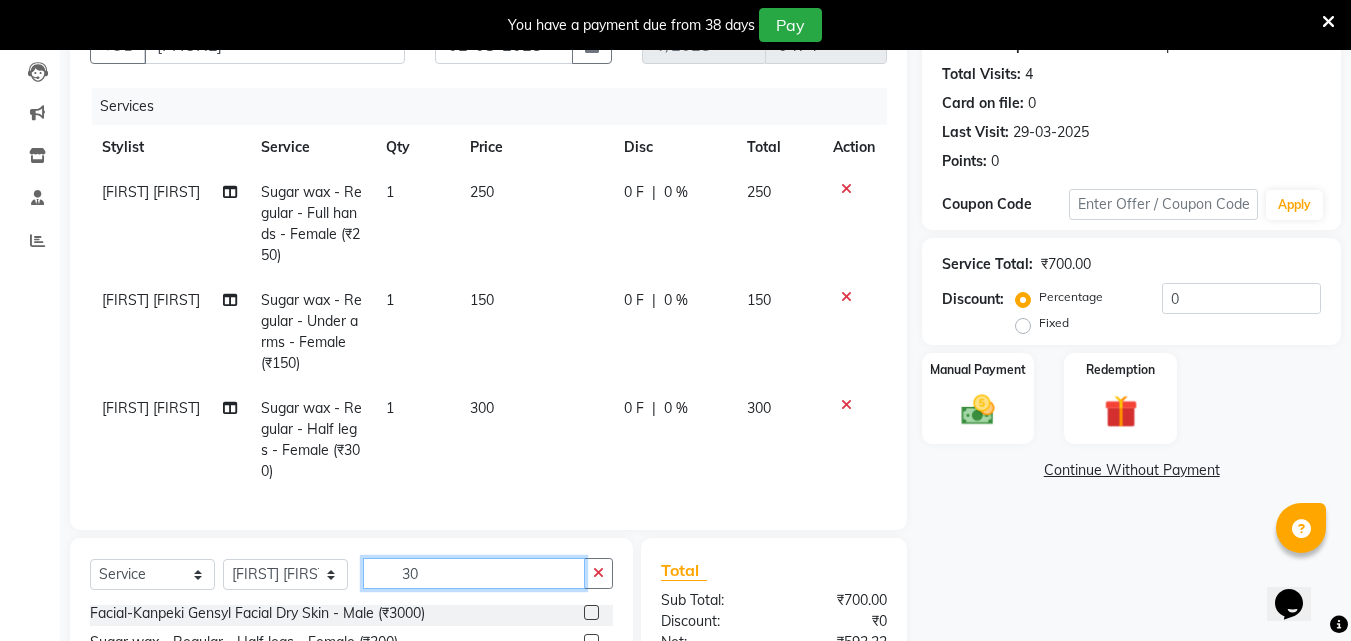 type on "3" 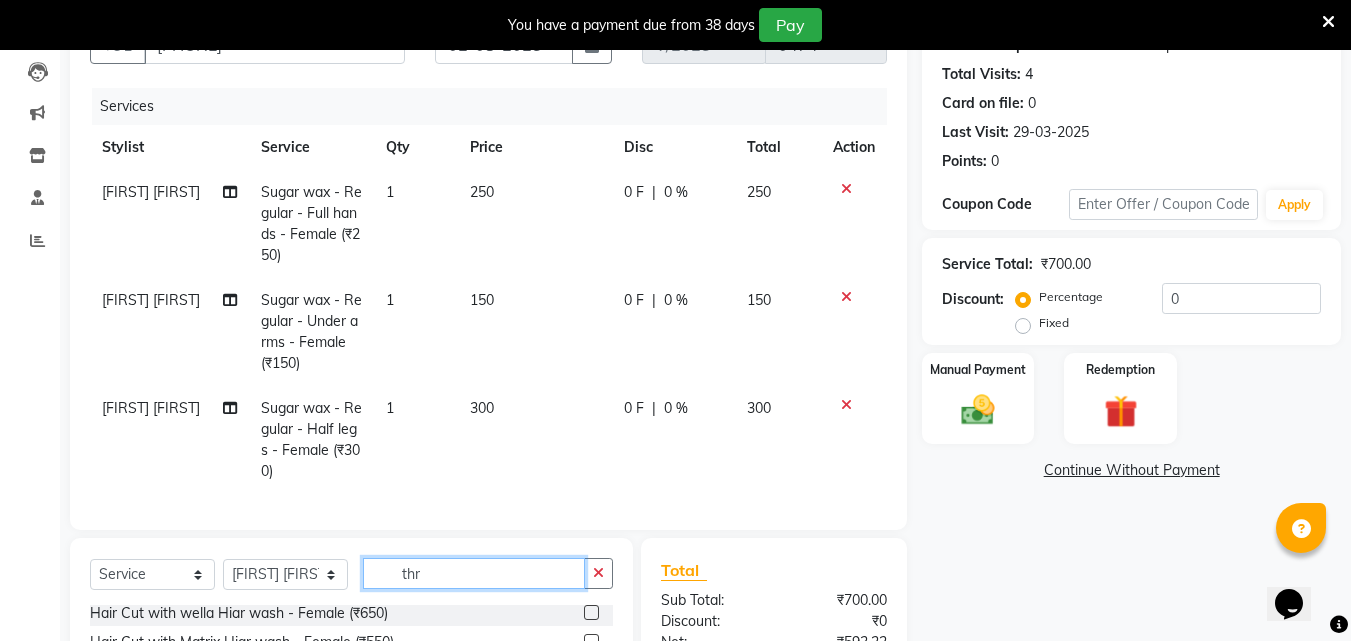 scroll, scrollTop: 61, scrollLeft: 0, axis: vertical 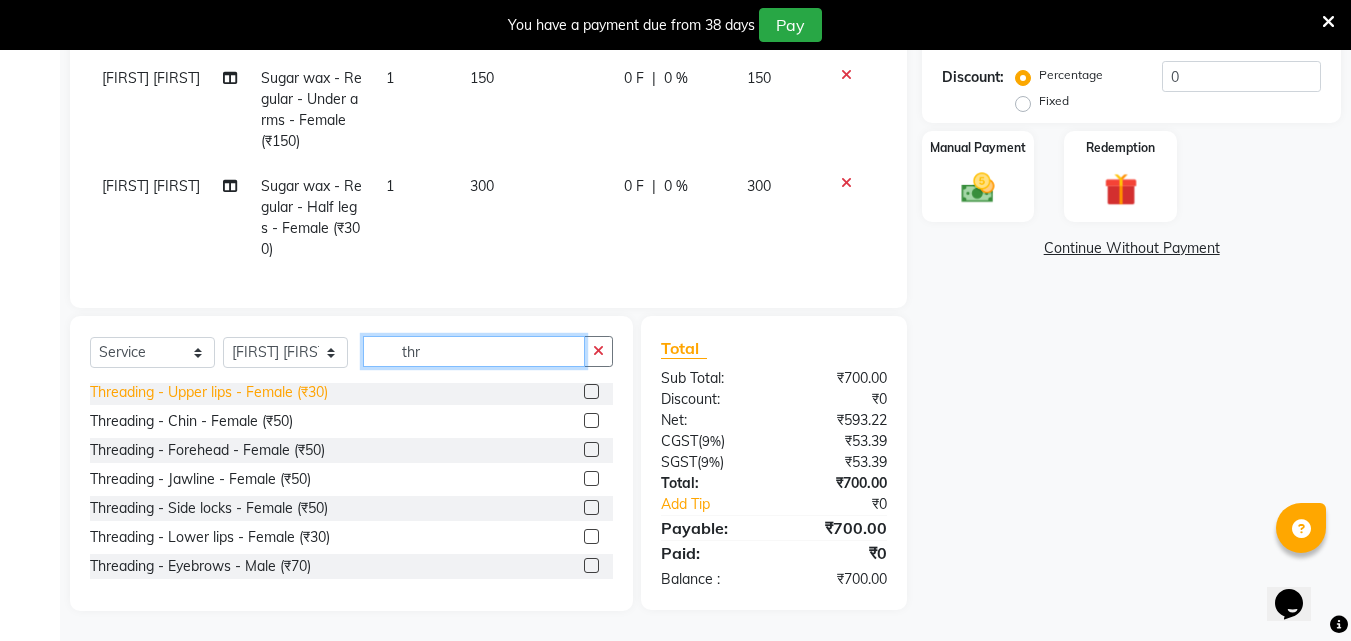 type on "thr" 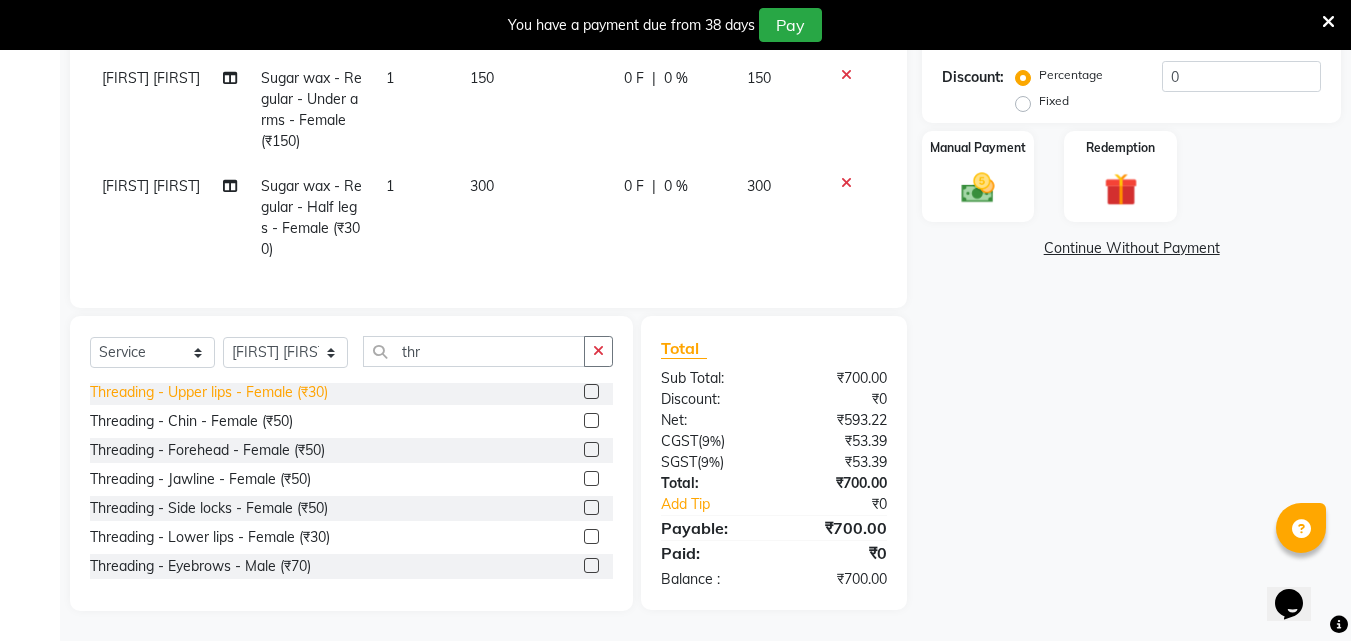 click on "Threading - Upper lips - Female (₹30)" 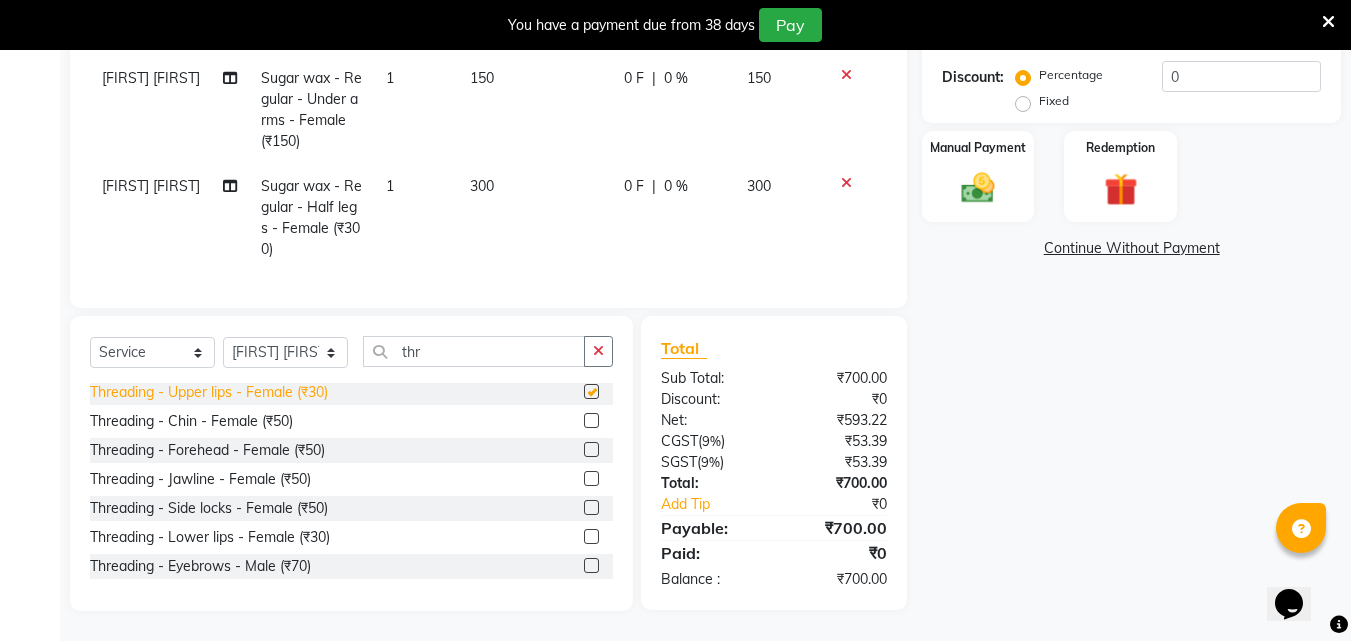 checkbox on "false" 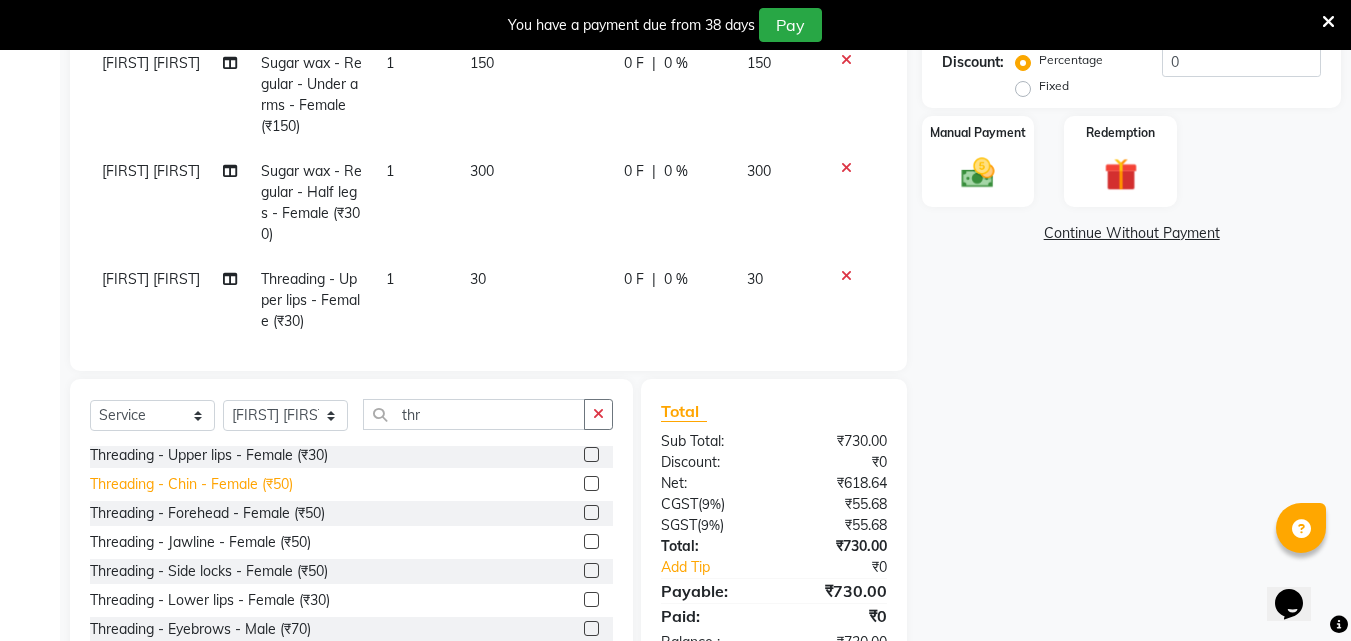 scroll, scrollTop: 0, scrollLeft: 0, axis: both 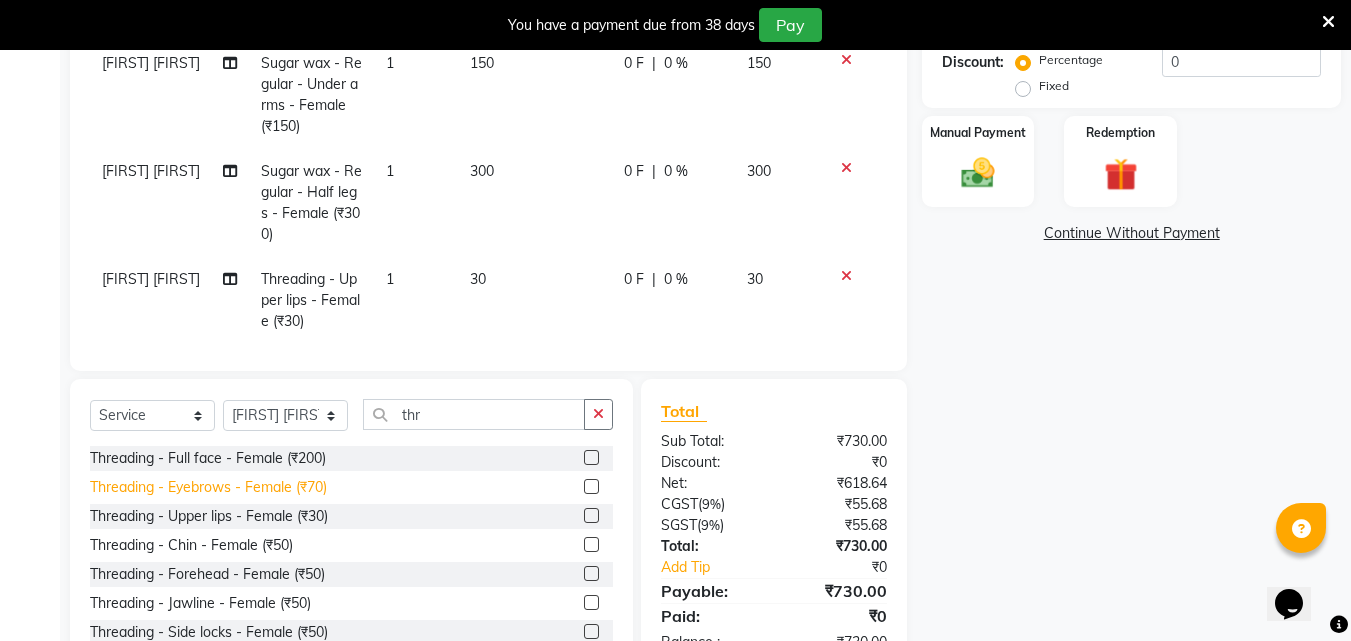 click on "Threading - Eyebrows - Female (₹70)" 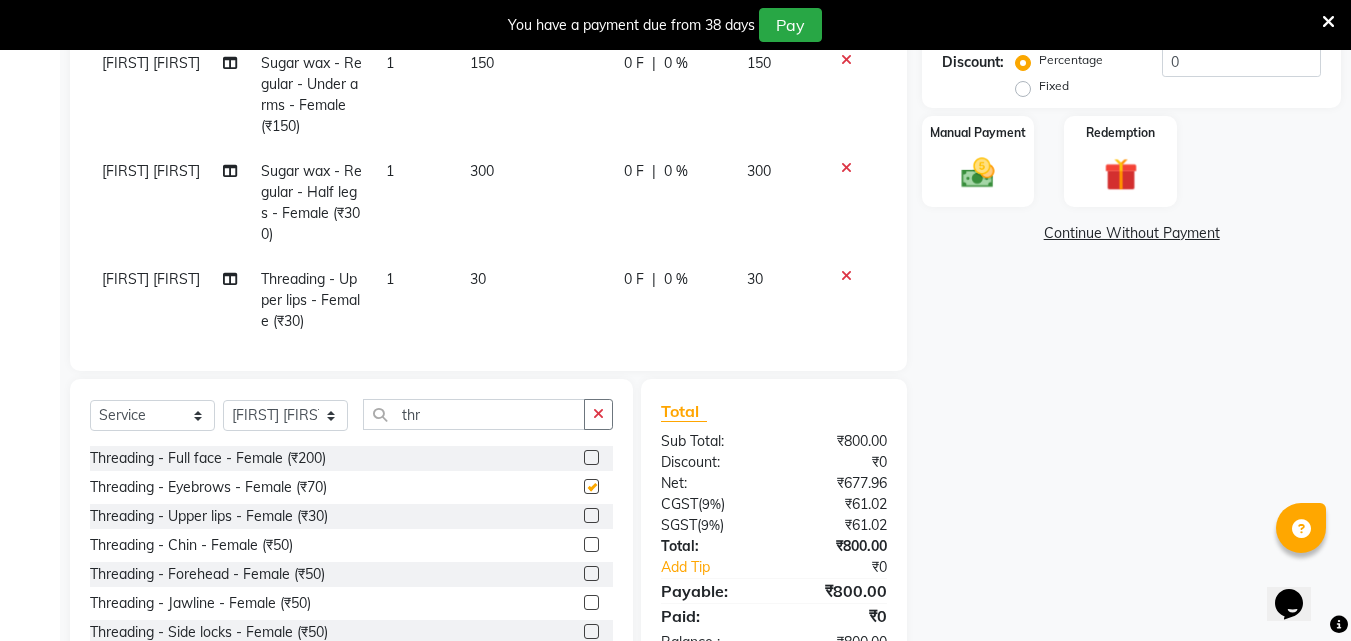 checkbox on "false" 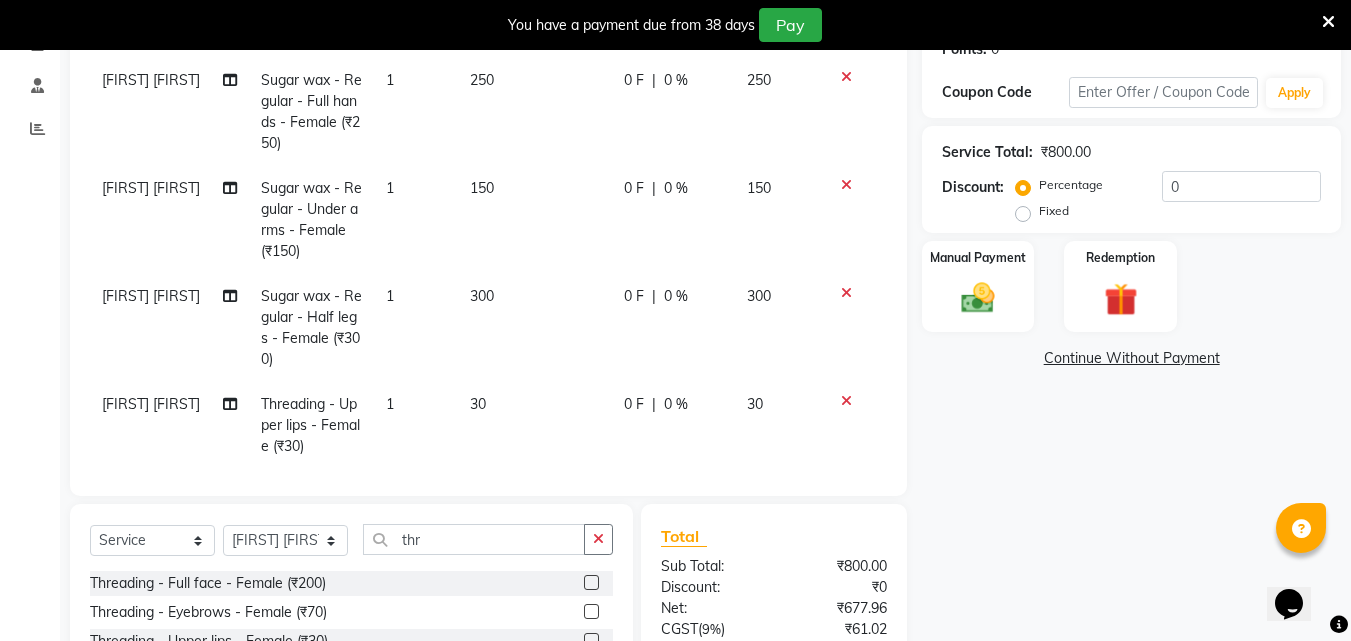 scroll, scrollTop: 510, scrollLeft: 0, axis: vertical 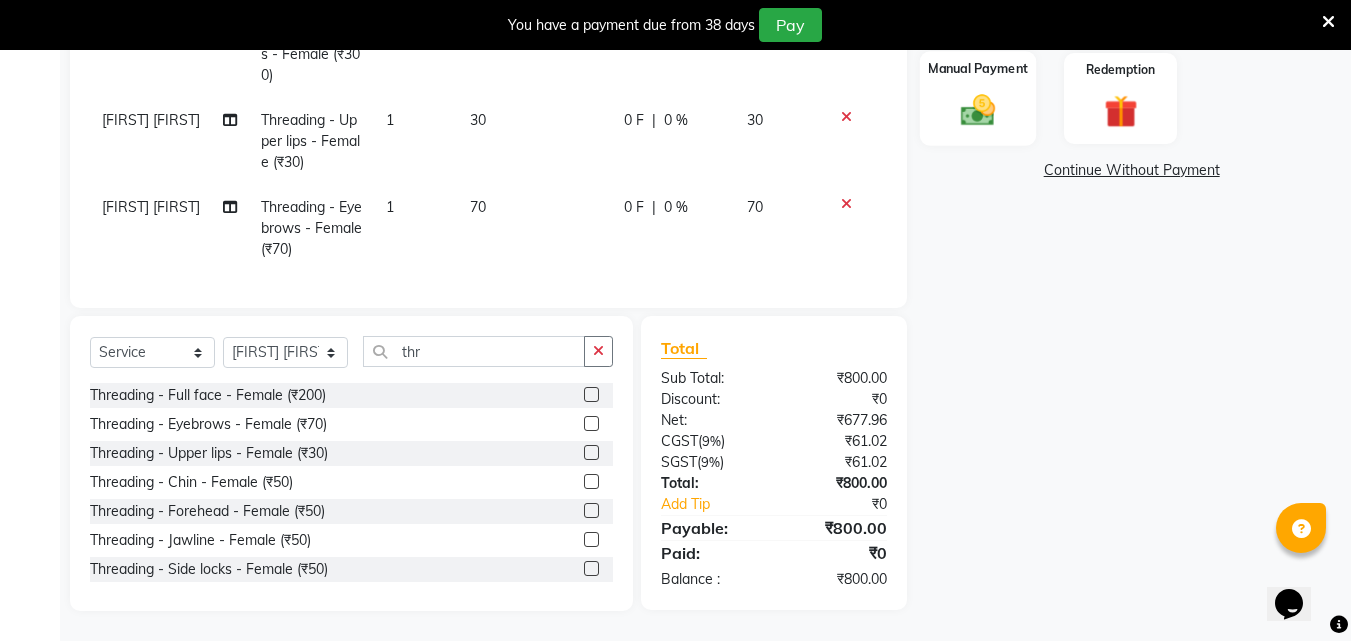 click 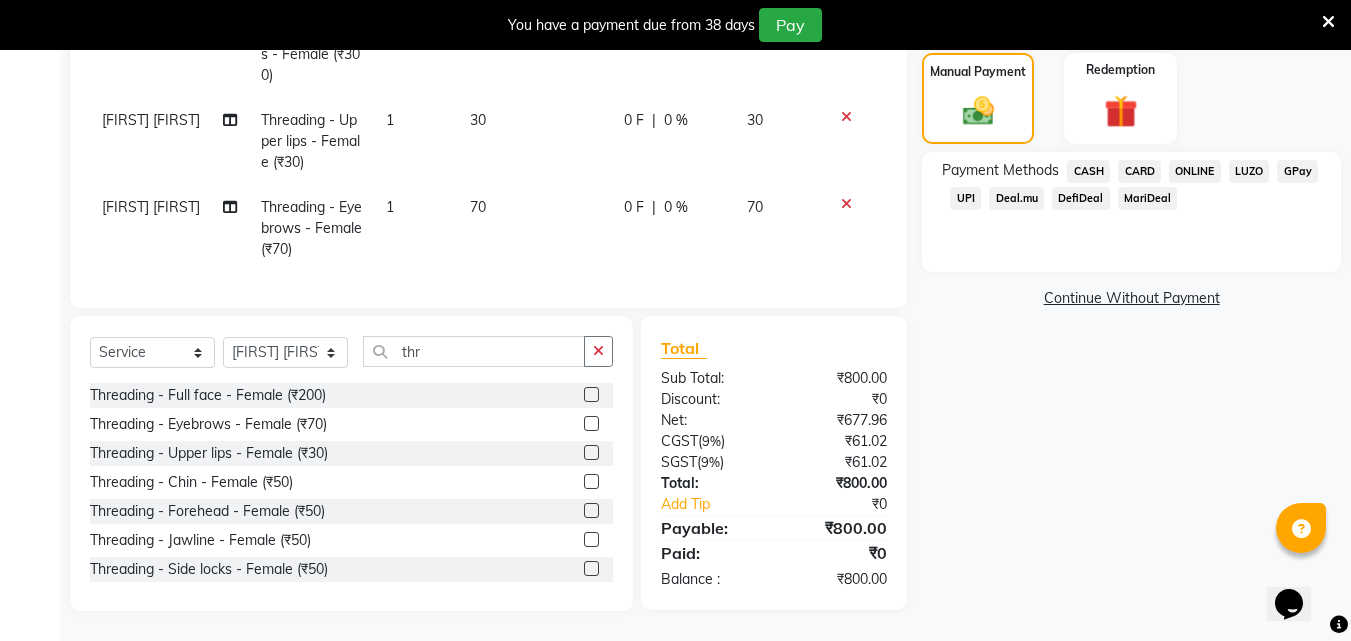 click on "ONLINE" 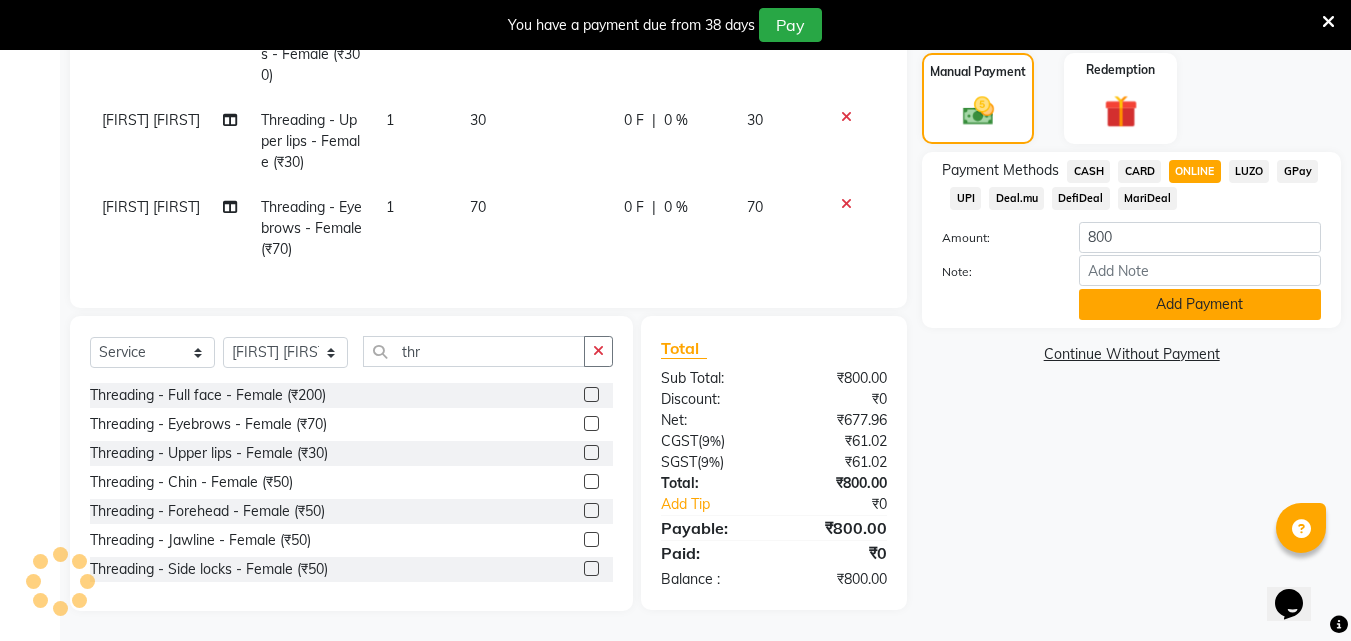 click on "Add Payment" 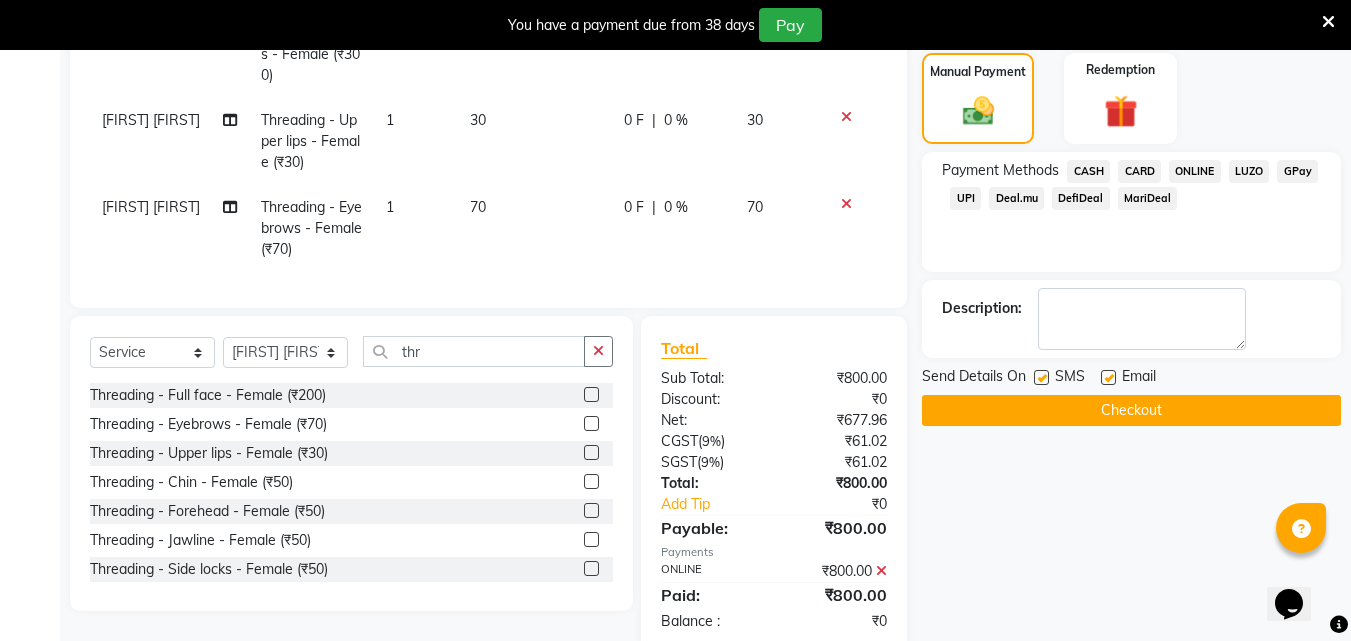 click on "Checkout" 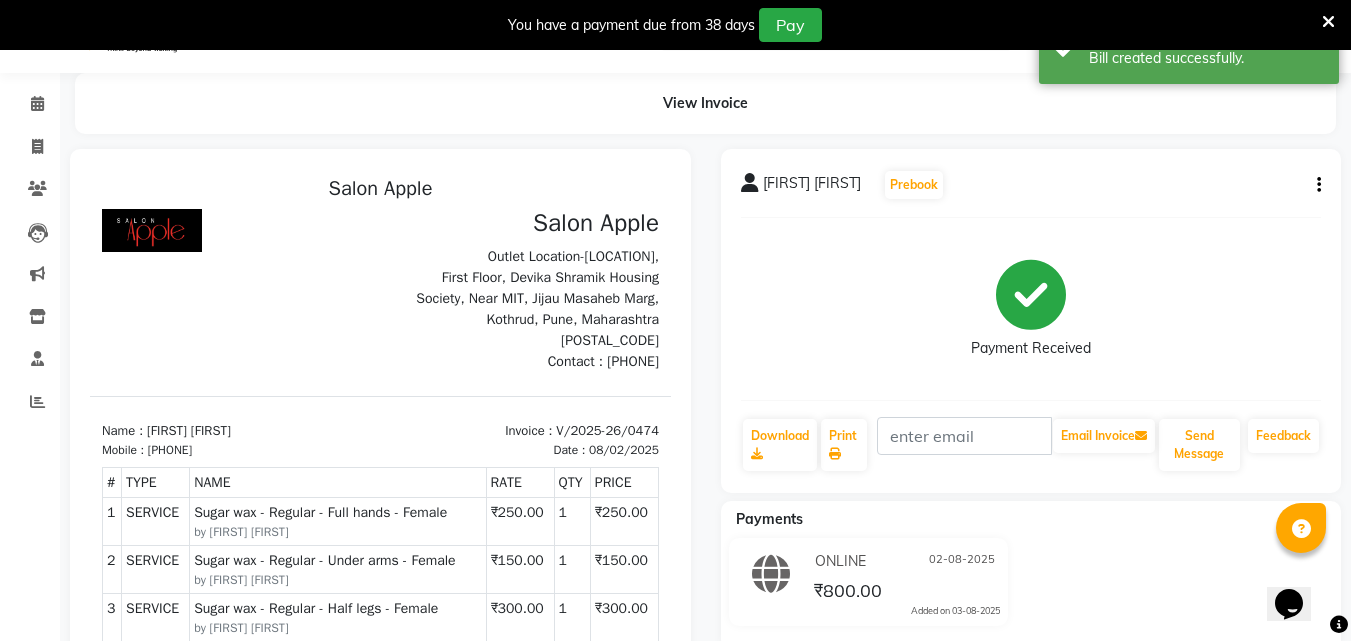 scroll, scrollTop: 0, scrollLeft: 0, axis: both 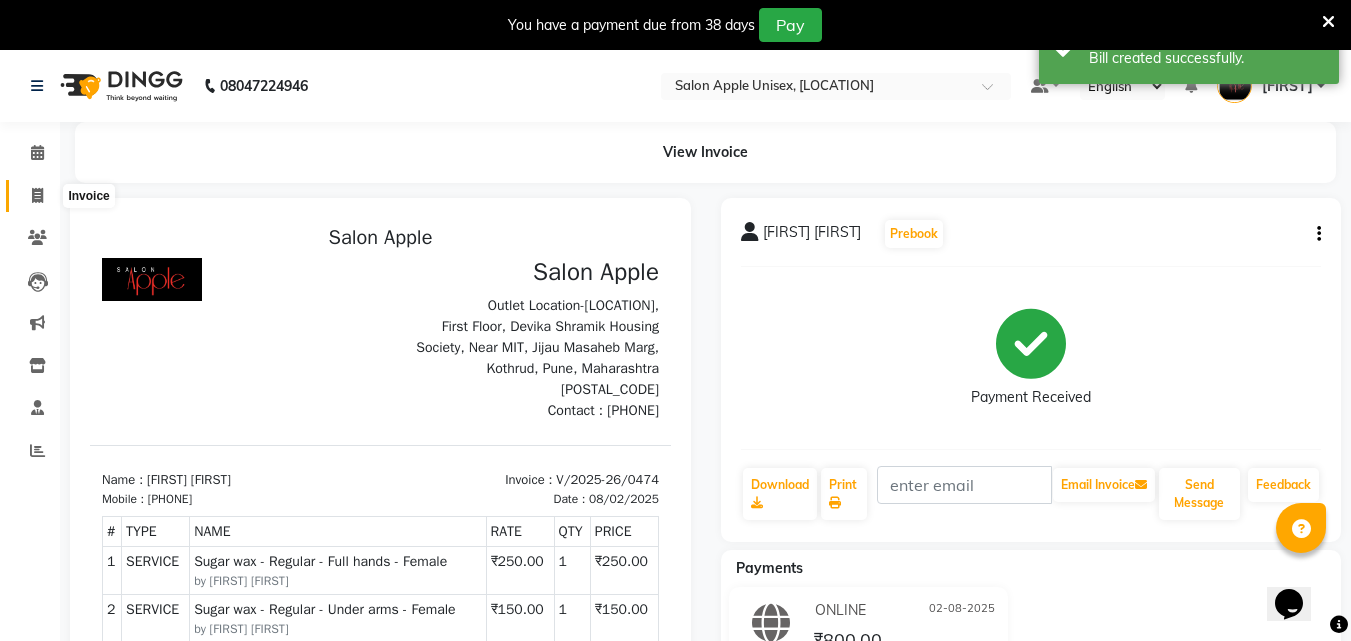 click 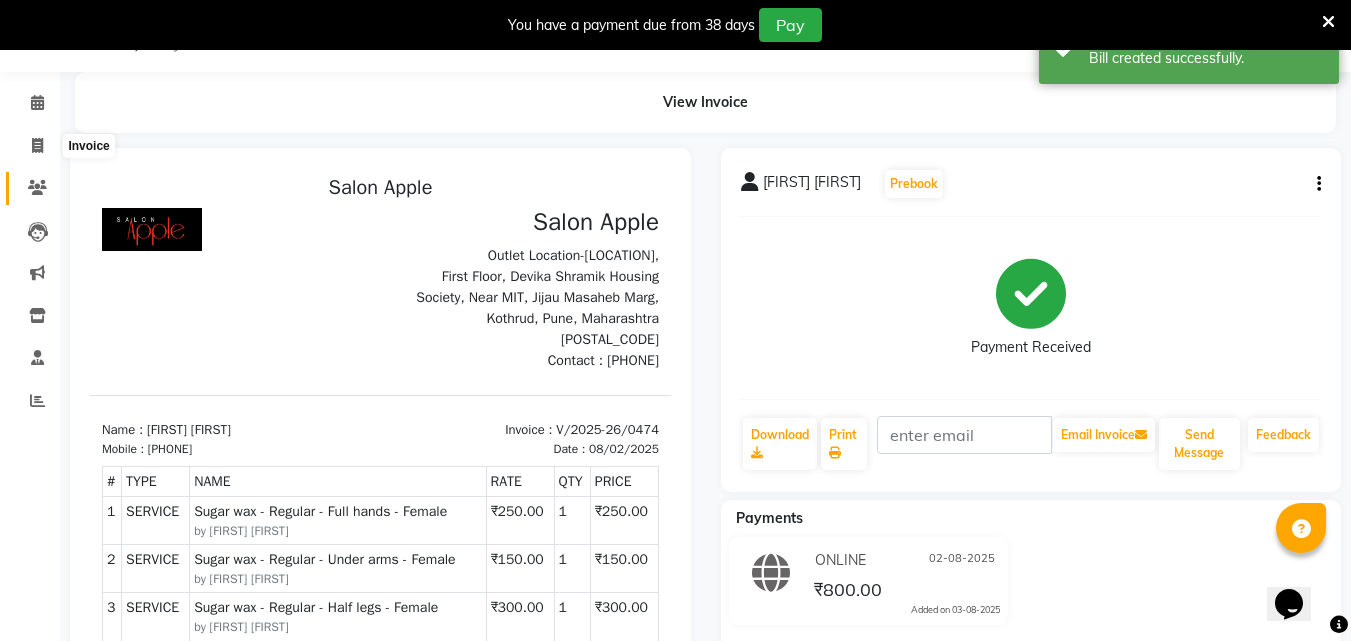 select on "133" 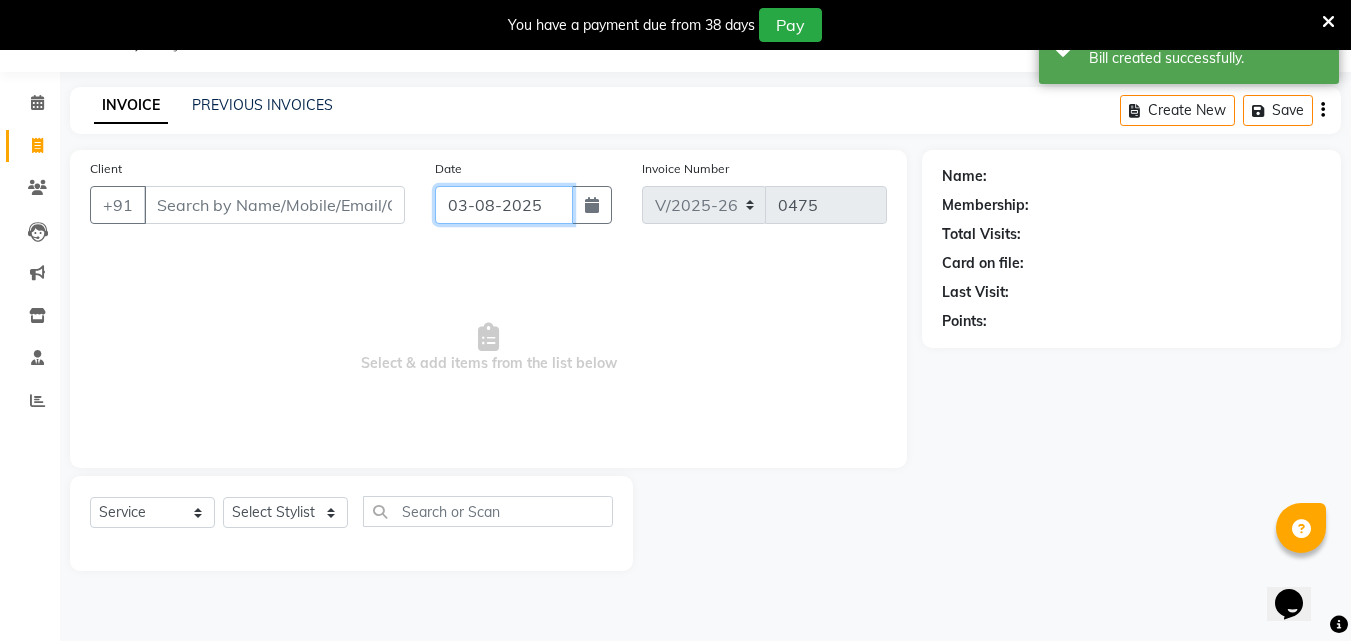click on "03-08-2025" 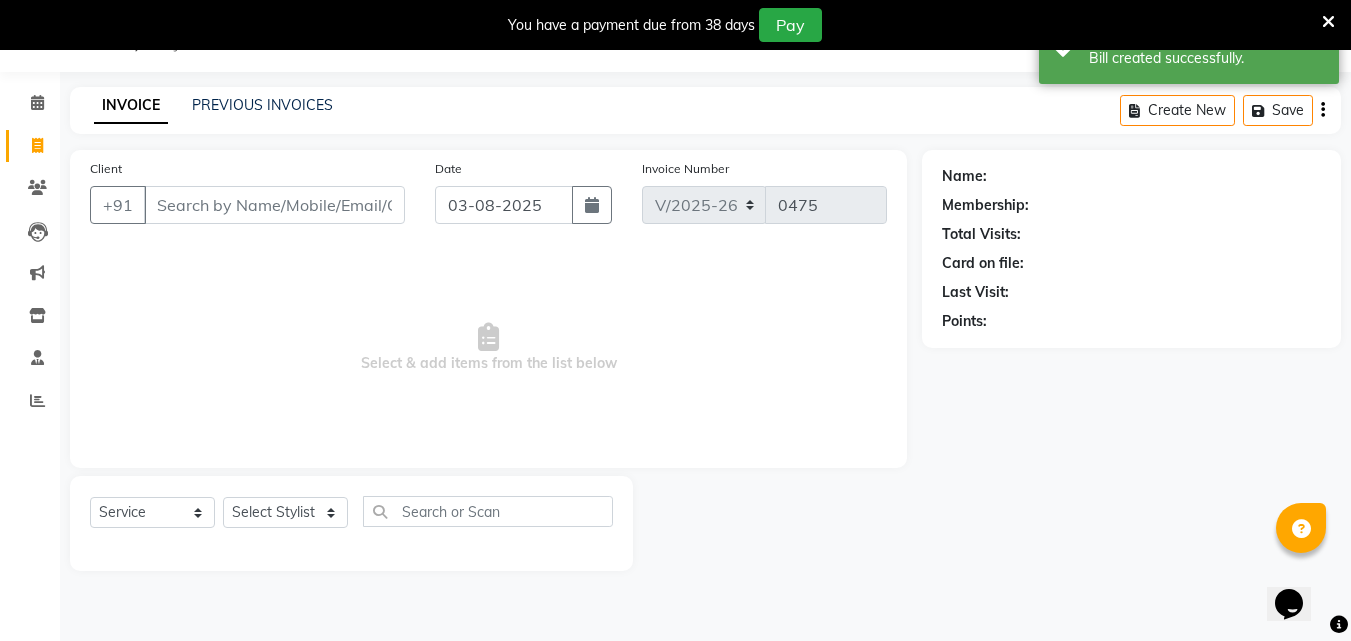 select on "8" 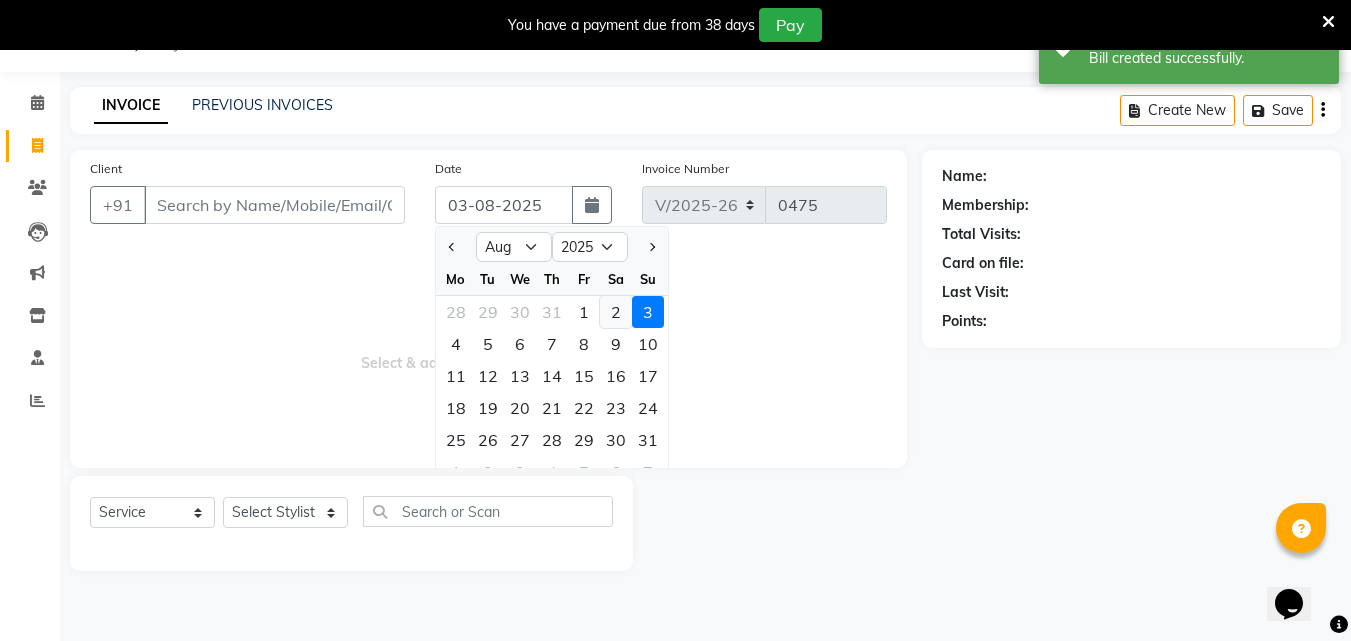 click on "2" 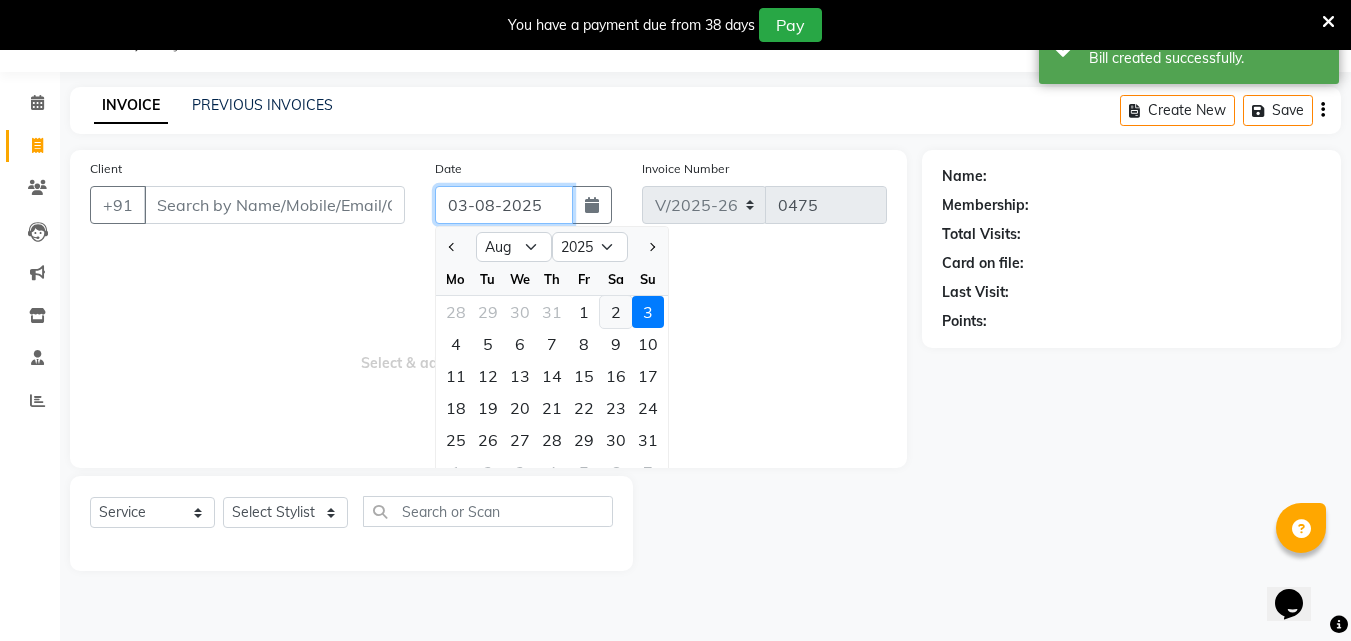 type on "02-08-2025" 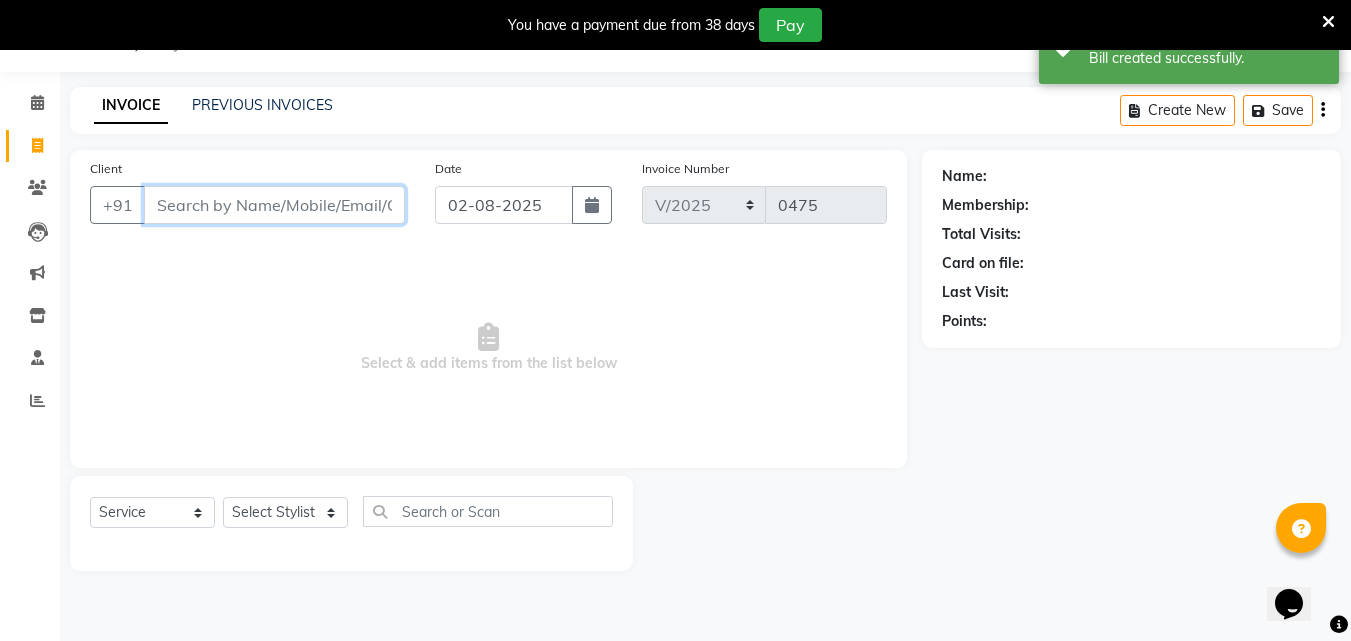 click on "Client" at bounding box center (274, 205) 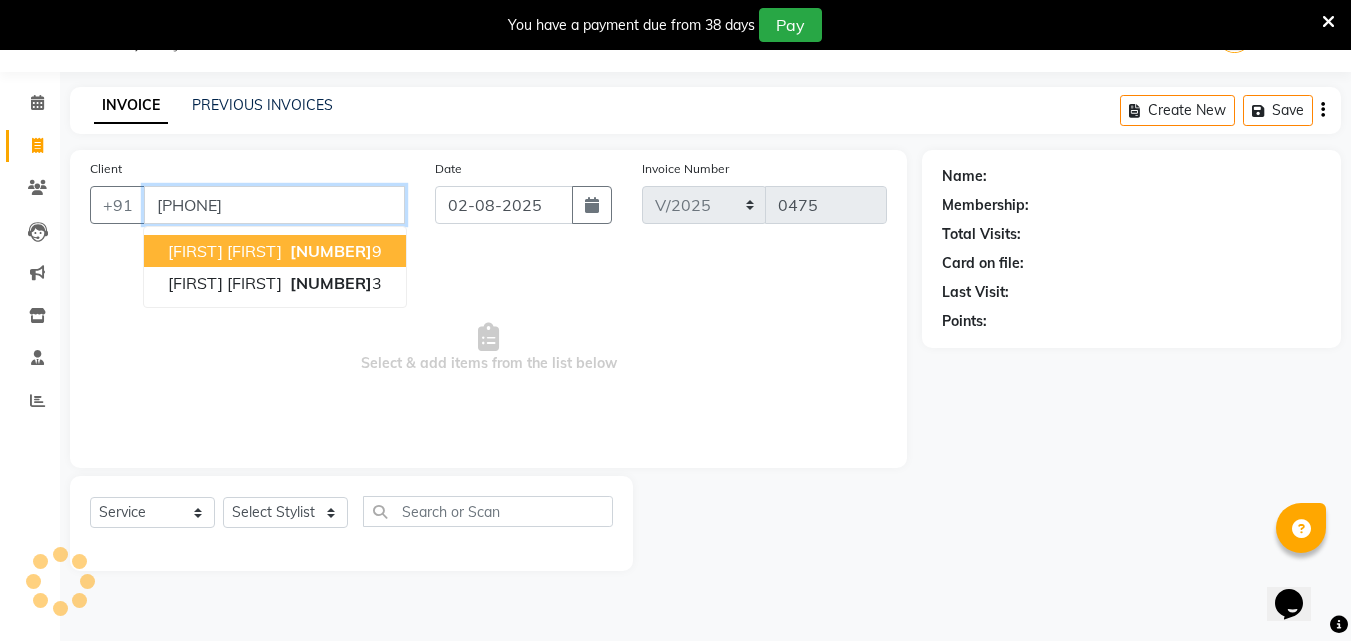 type on "[PHONE]" 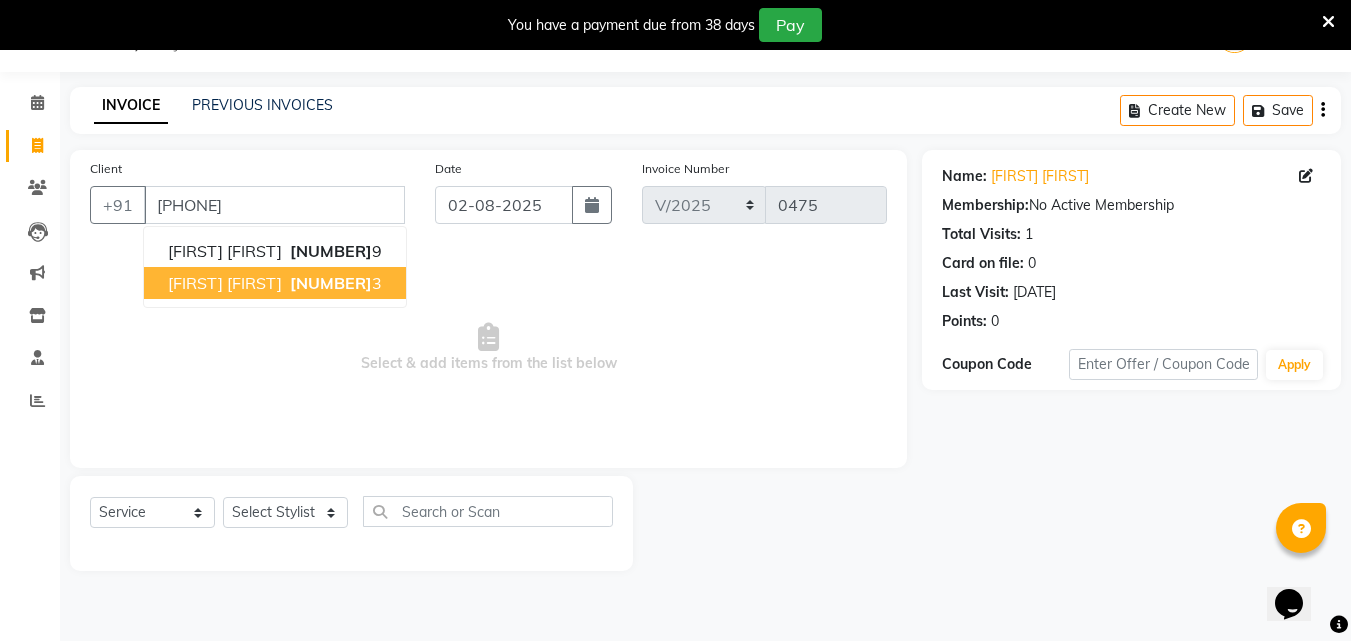 click on "[FIRST] [FIRST]   [NUMBER]" at bounding box center (275, 283) 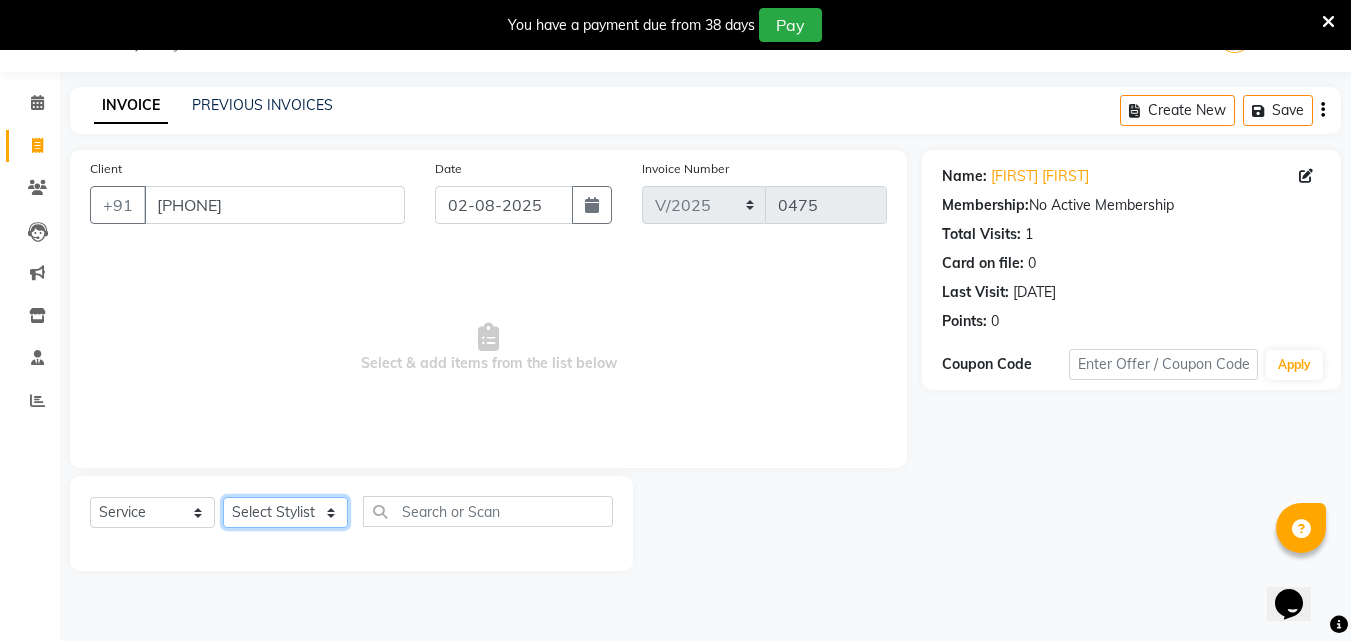 click on "Select Stylist [FIRST] [FIRST] [FIRST] [FIRST] [LAST] [FIRST] [FIRST] [FIRST] [FIRST]" 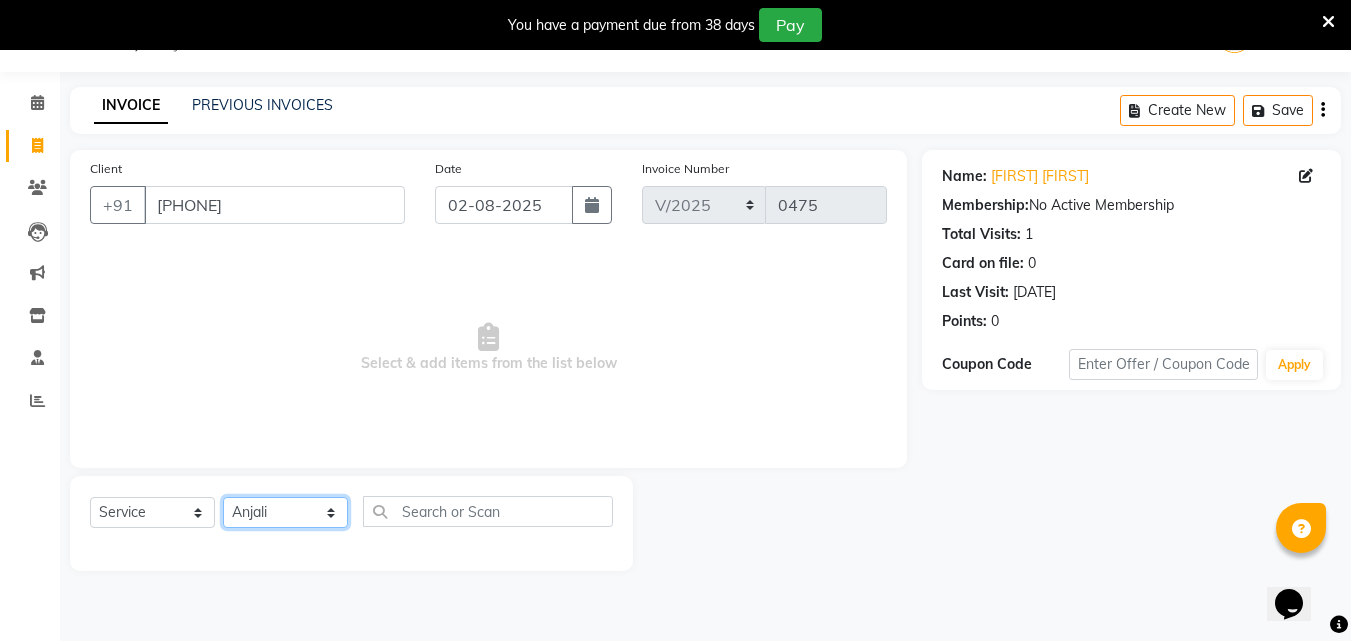 click on "Select Stylist [FIRST] [FIRST] [FIRST] [FIRST] [LAST] [FIRST] [FIRST] [FIRST] [FIRST]" 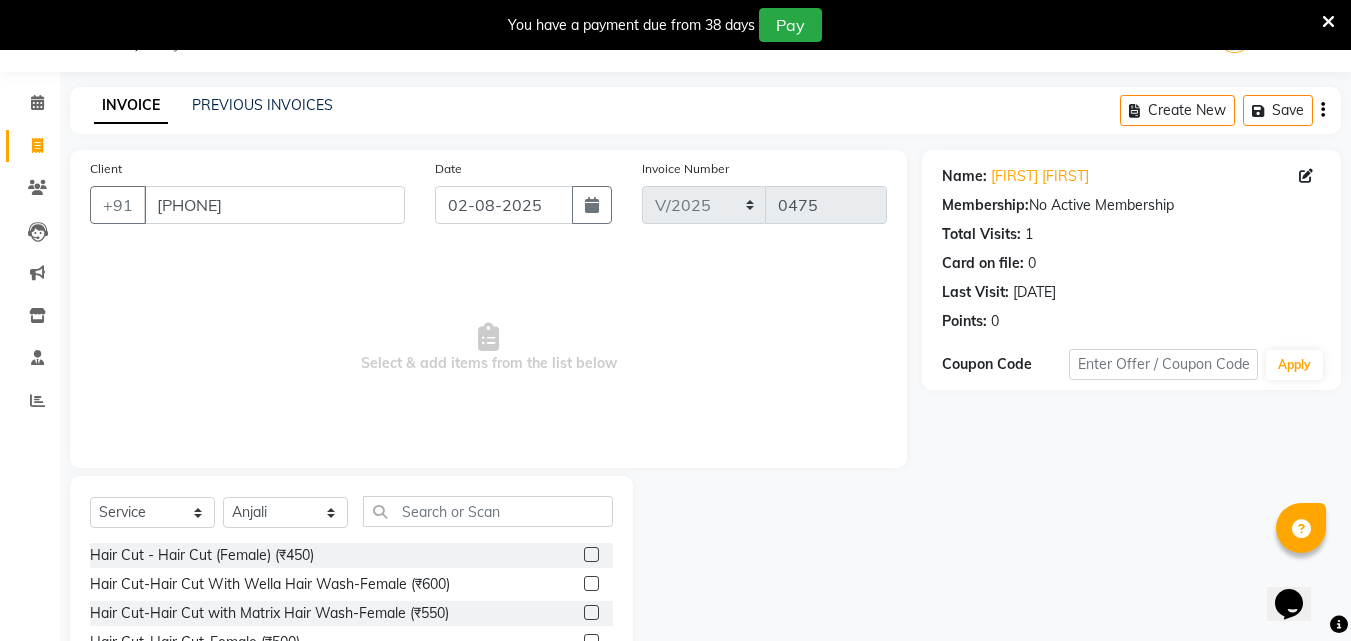 click on "Select  Service  Product  Membership  Package Voucher Prepaid Gift Card  Select Stylist [FIRST] [FIRST] [FIRST] [FIRST] [LAST] [FIRST] [FIRST] [FIRST] [FIRST] Hair Cut - Hair Cut (Female) (₹450)  Hair Cut-Hair Cut With Wella Hair Wash-Female (₹600)  Hair Cut-Hair Cut with Matrix Hair Wash-Female (₹550)  Hair Cut-Hair Cut-Female (₹500)  Hair Cut-Flicks/Fringe-Female (₹150)  Hair Cut-Kid's Hair Cut (Kids Below 12 Yrs)-Female (₹250)  Hair Cut-Hair Cut (Straight / U - Shape)-Female (₹300)  Hair Cut-Hair Cut With Wella Hair Wash-Male (₹400)  Hair Cut-Hair Cut with Matrix Hair Wash-Male (₹350)  Hair Cut-Hair Cut-Male (₹200)  Hair Cut-Kid's Hair Cut (Kids Below 12 Yrs)-Male (₹250)  Hair Cut - Female (₹500)  Hair Cut - Straight - U shape - Female (₹300)  Hair Cut with wella Hiar wash - Female (₹650)  Hair Cut with Matrix Hiar wash - Female (₹550)  Flicks / fringes - Female (₹150)  Kids Hair Cut - below 12 years - Female (₹300)  Hair Cut - Male (₹300)  Beard Styling - Shaving - Male (₹250)" 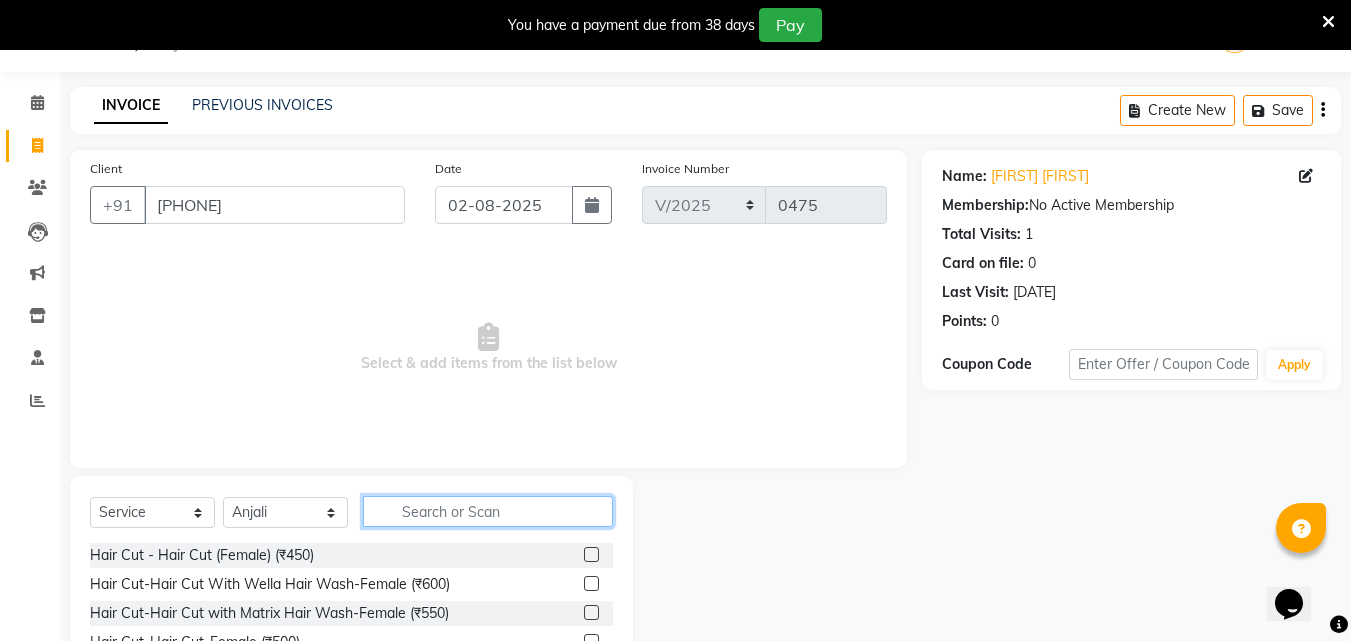 click 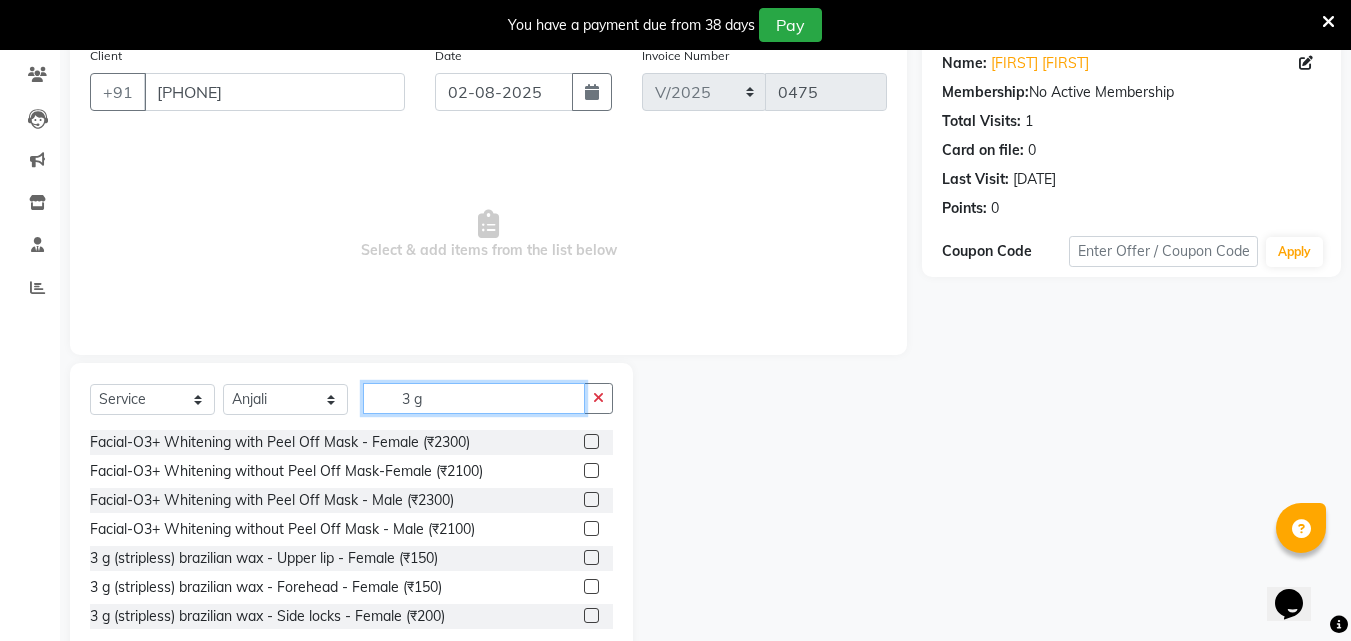 scroll, scrollTop: 210, scrollLeft: 0, axis: vertical 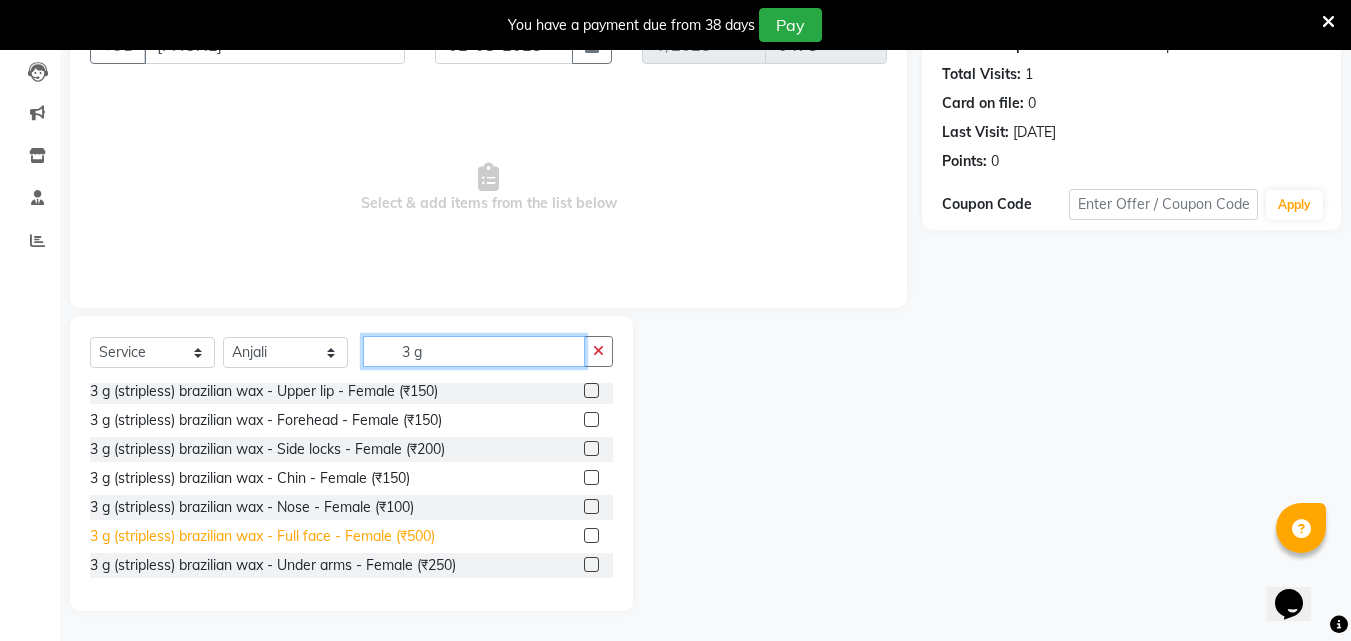 type on "3 g" 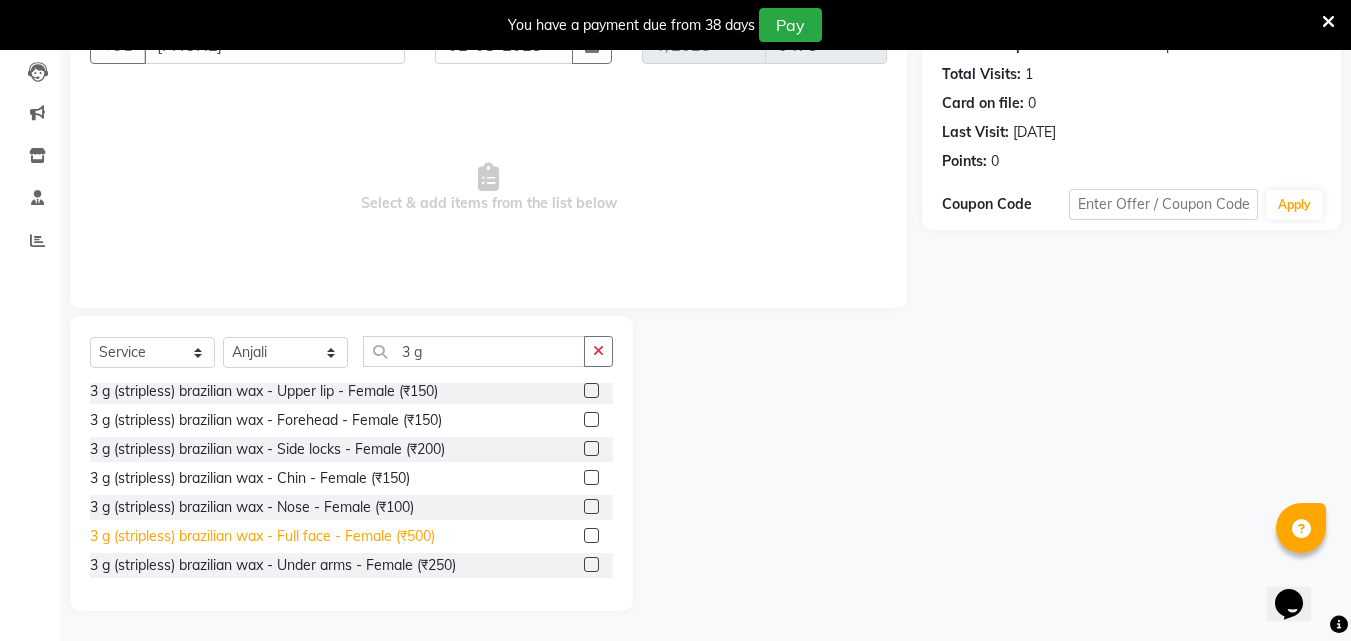 click on "3 g (stripless) brazilian wax - Full face - Female (₹500)" 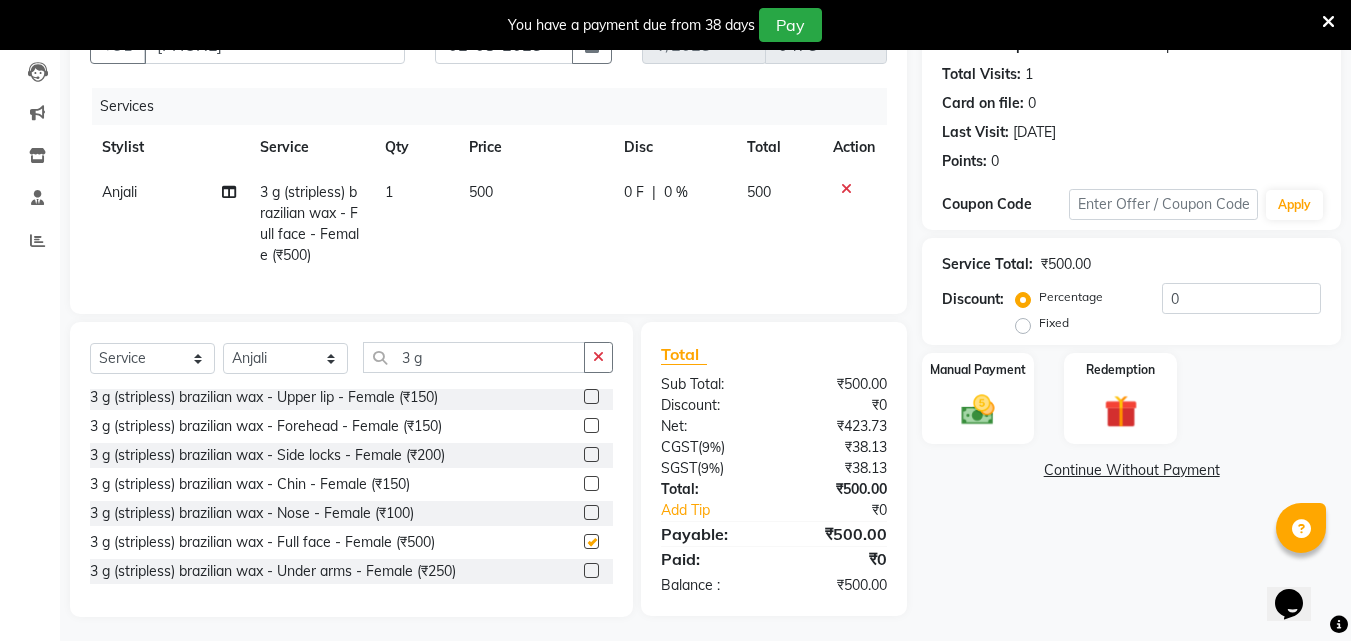checkbox on "false" 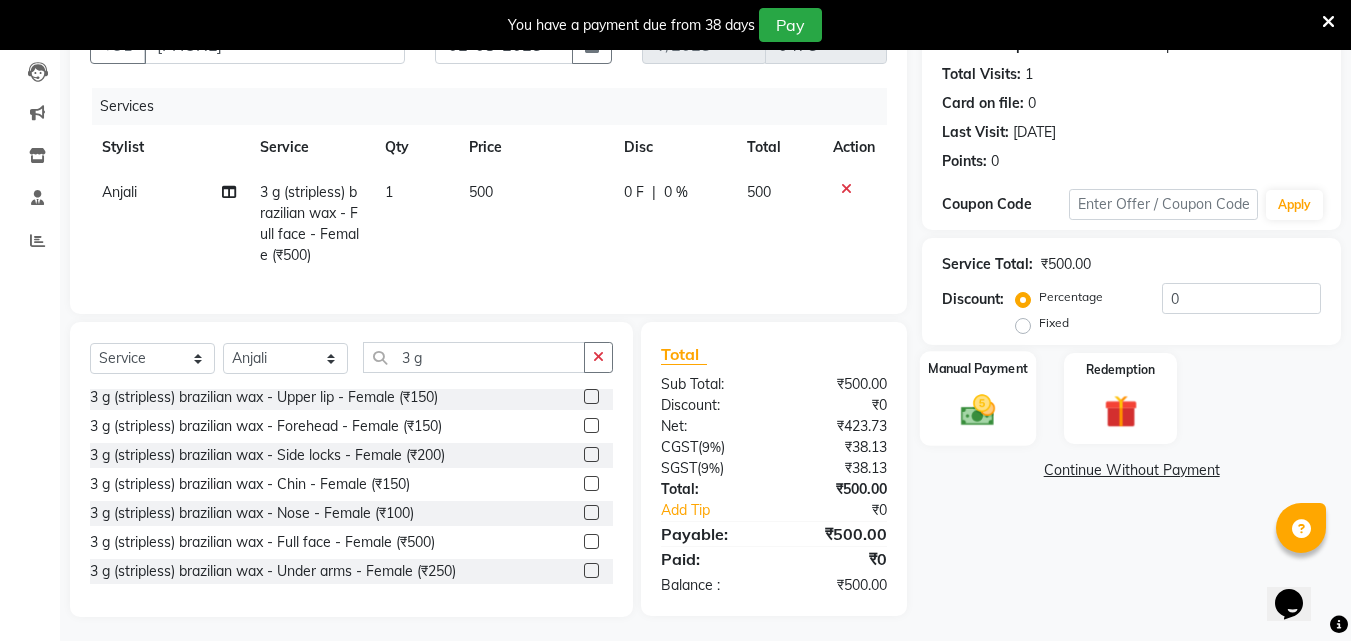 click on "Manual Payment" 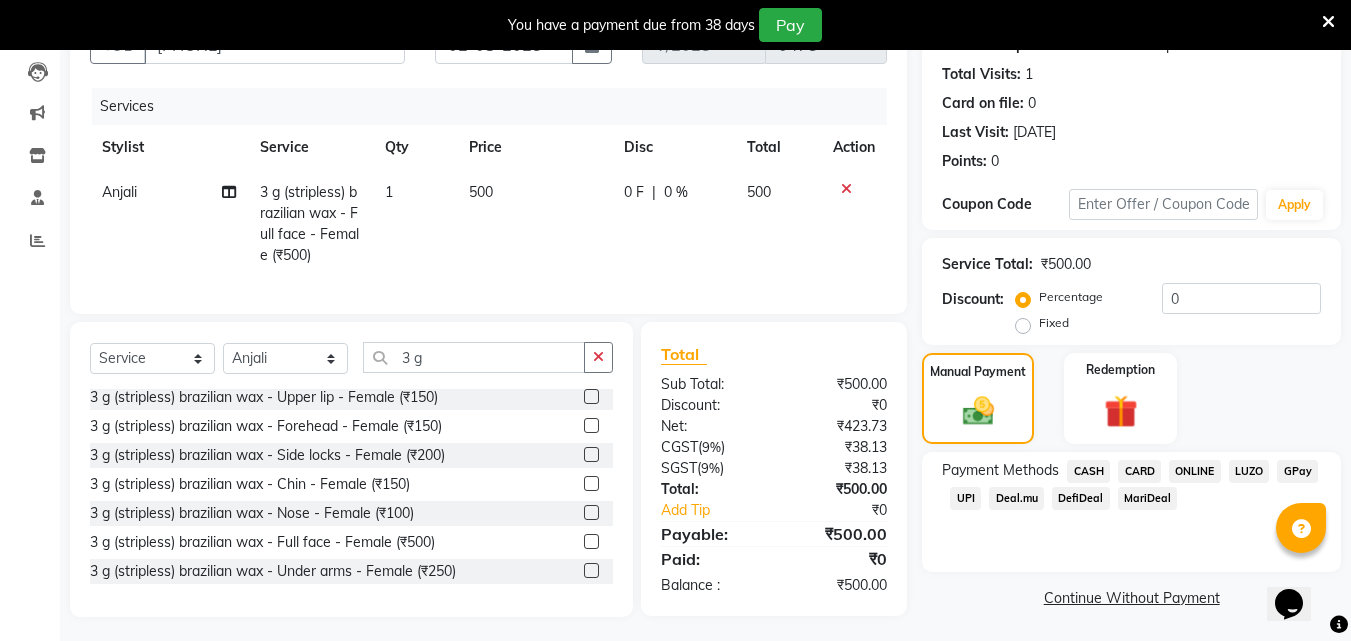 click on "CASH" 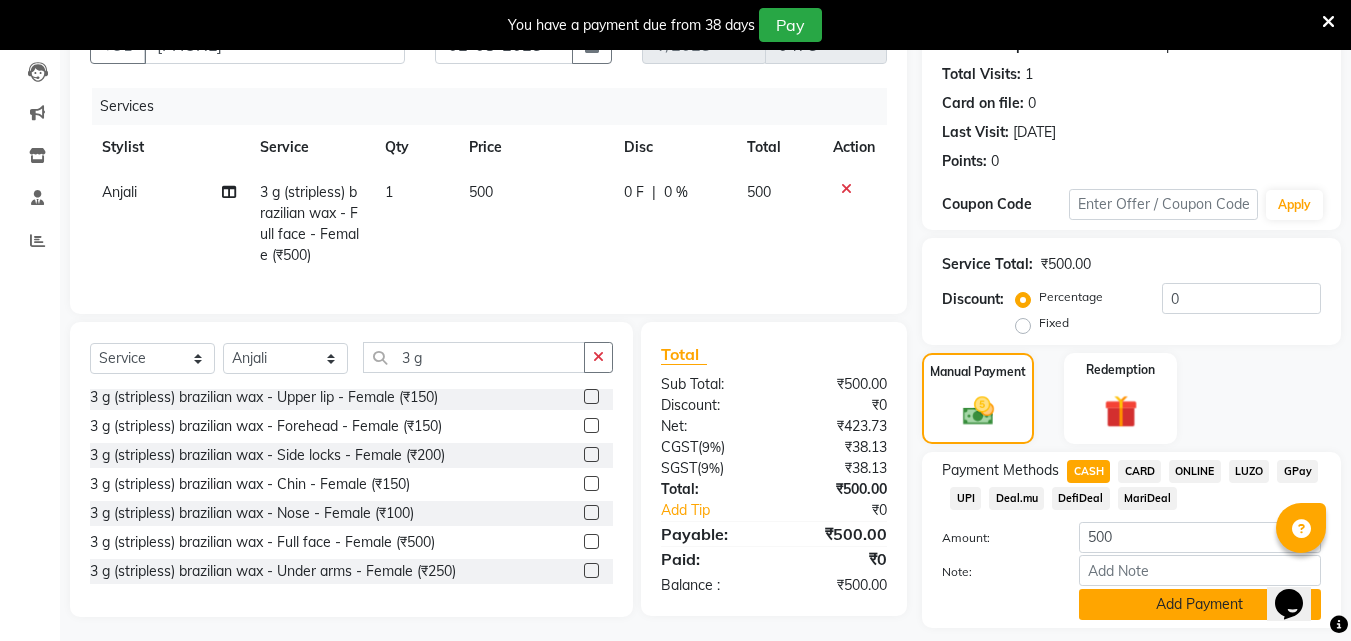 click on "Add Payment" 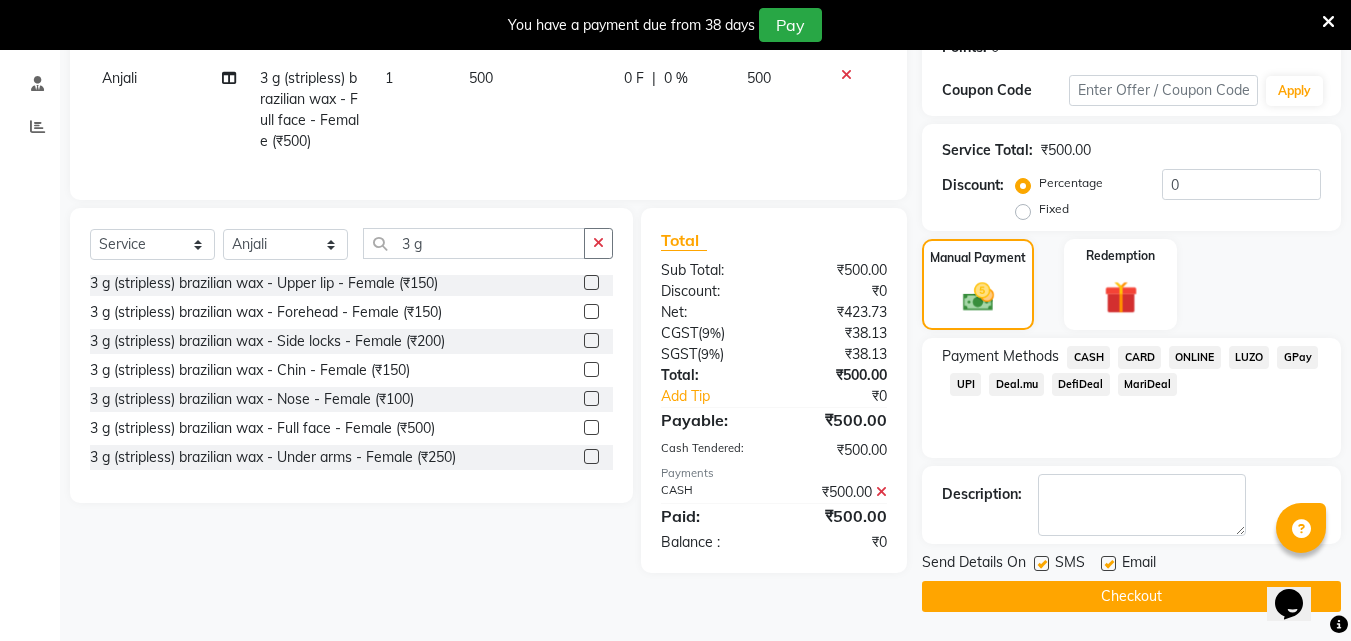 scroll, scrollTop: 325, scrollLeft: 0, axis: vertical 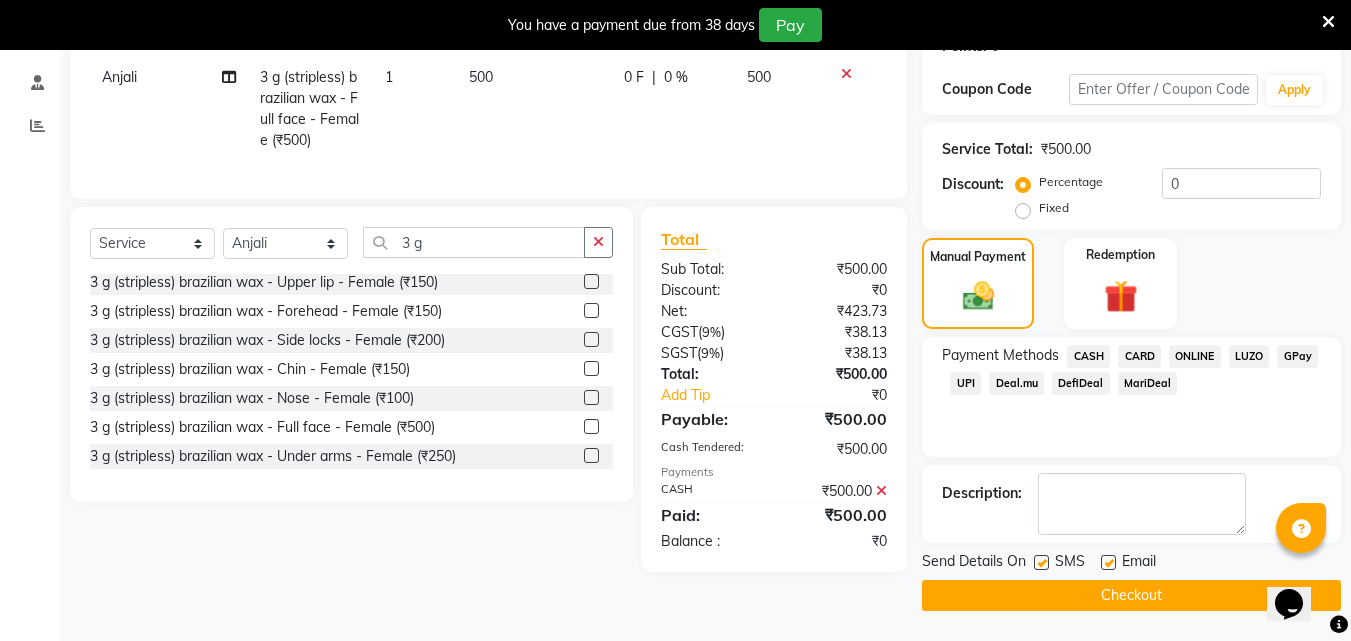 click on "Checkout" 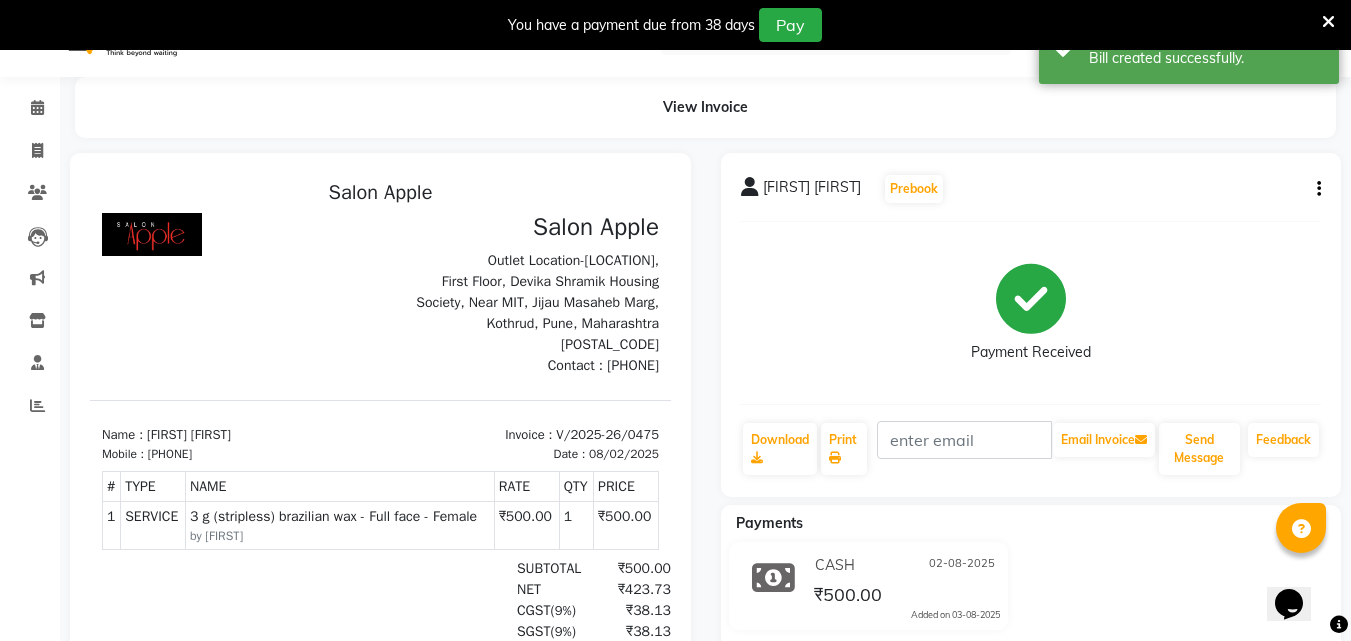 scroll, scrollTop: 0, scrollLeft: 0, axis: both 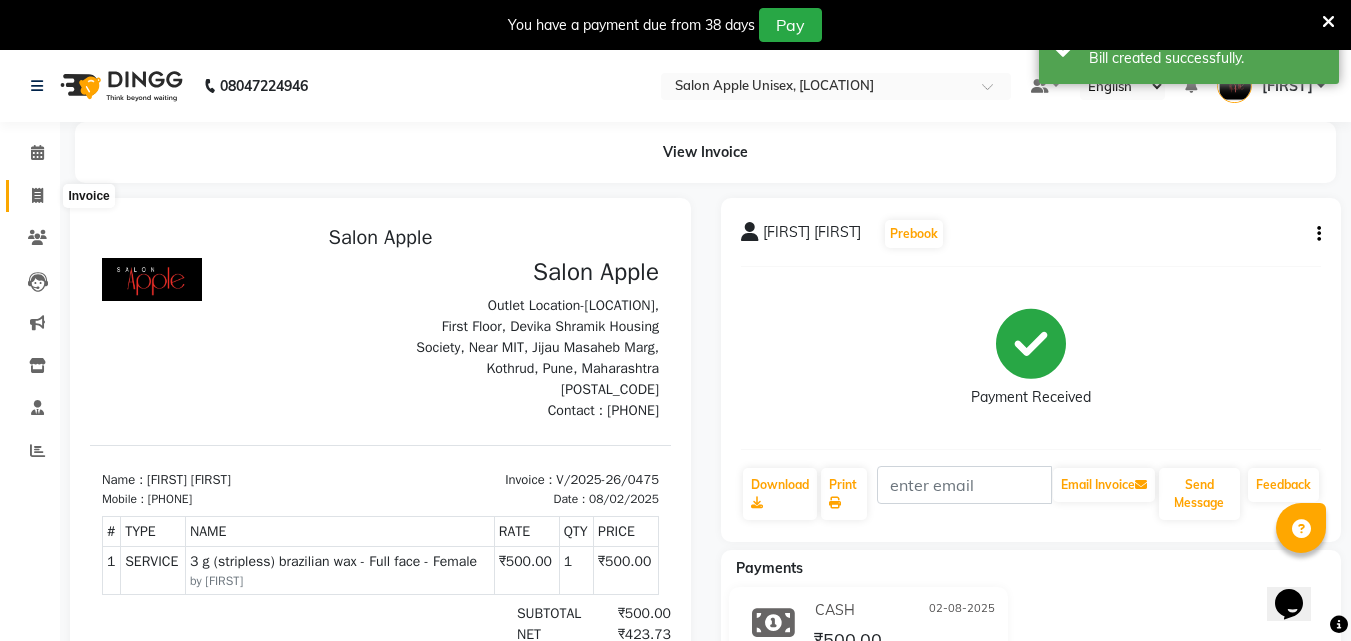 click 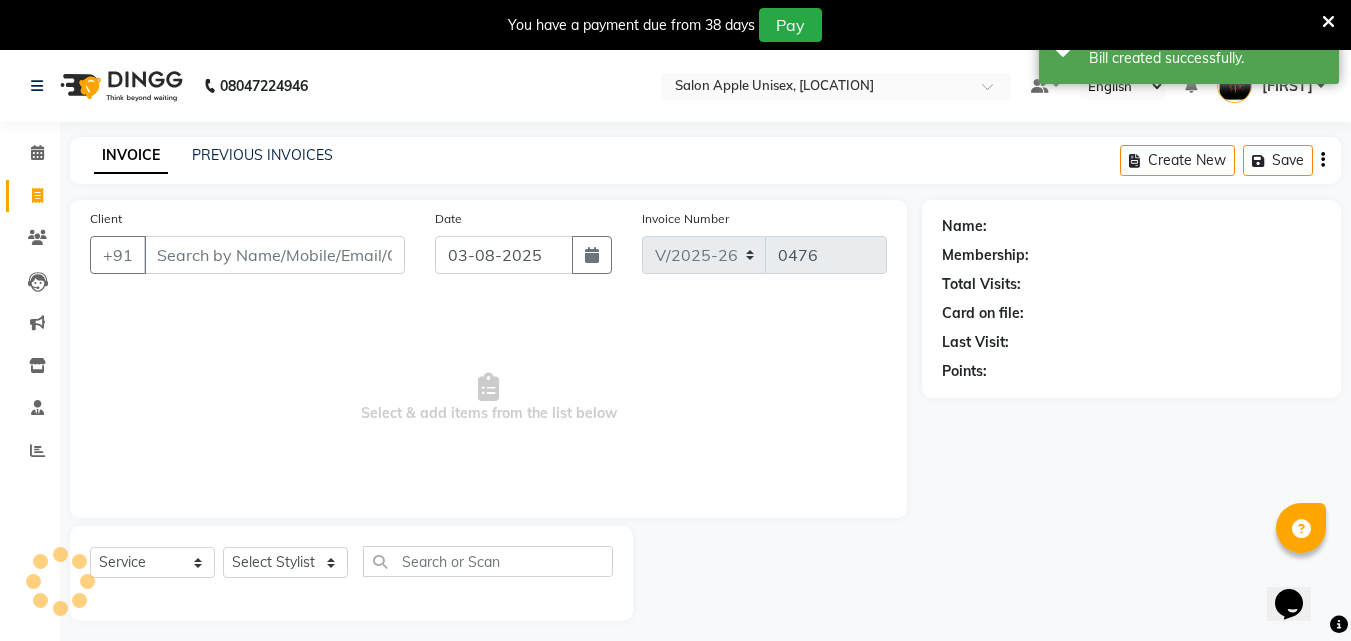 scroll, scrollTop: 50, scrollLeft: 0, axis: vertical 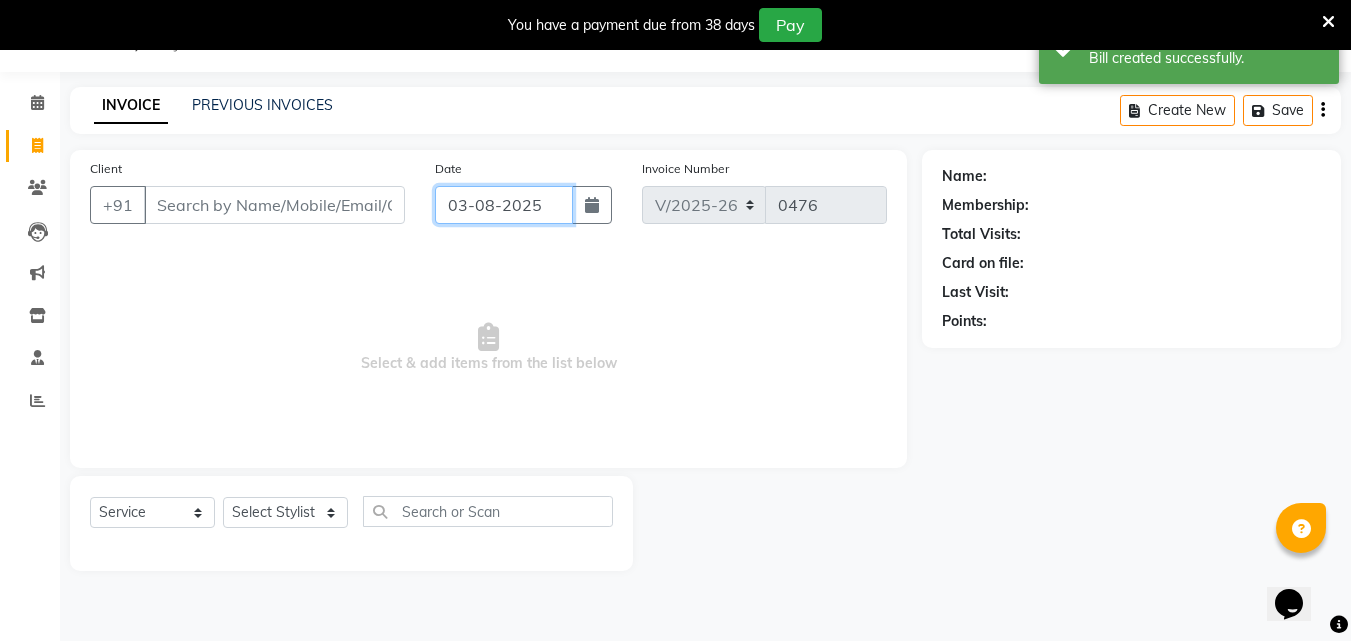 click on "03-08-2025" 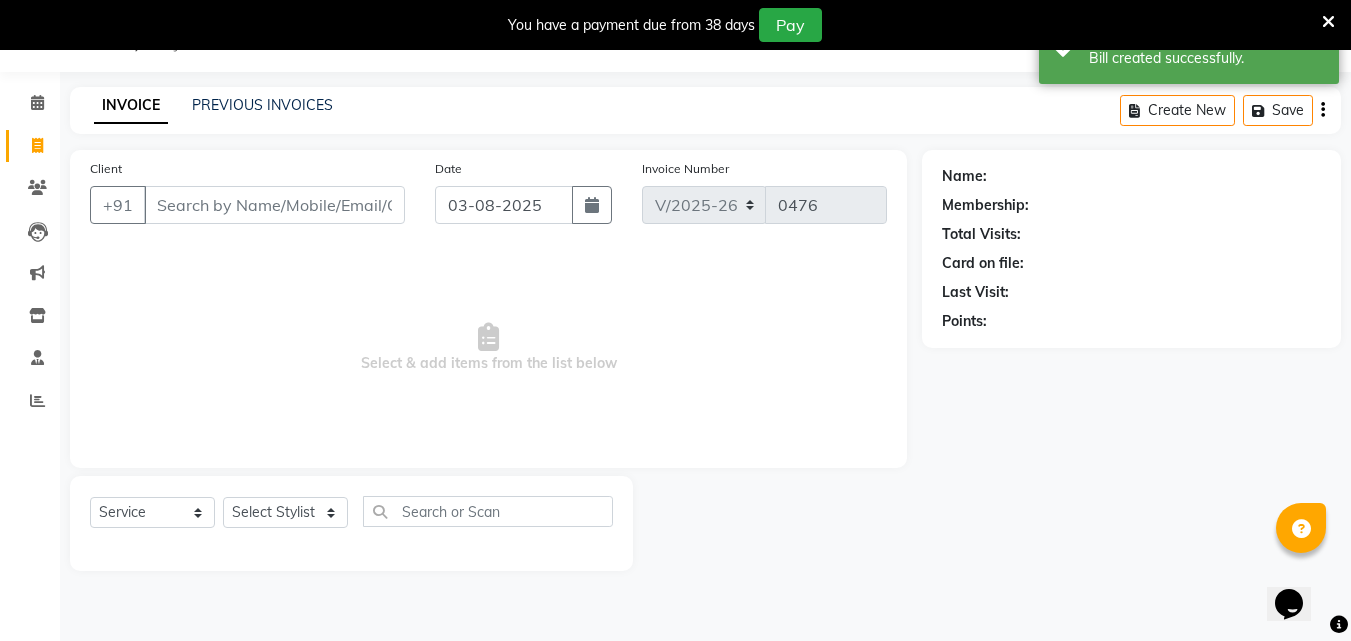 select on "8" 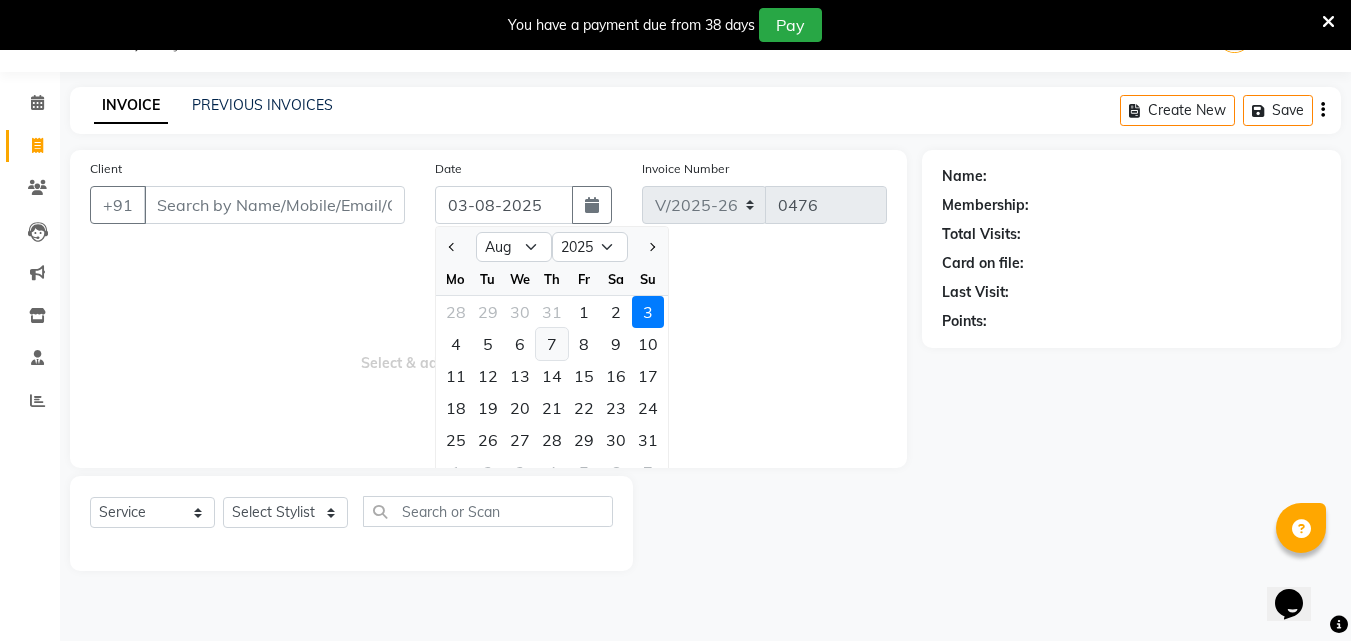 click on "7" 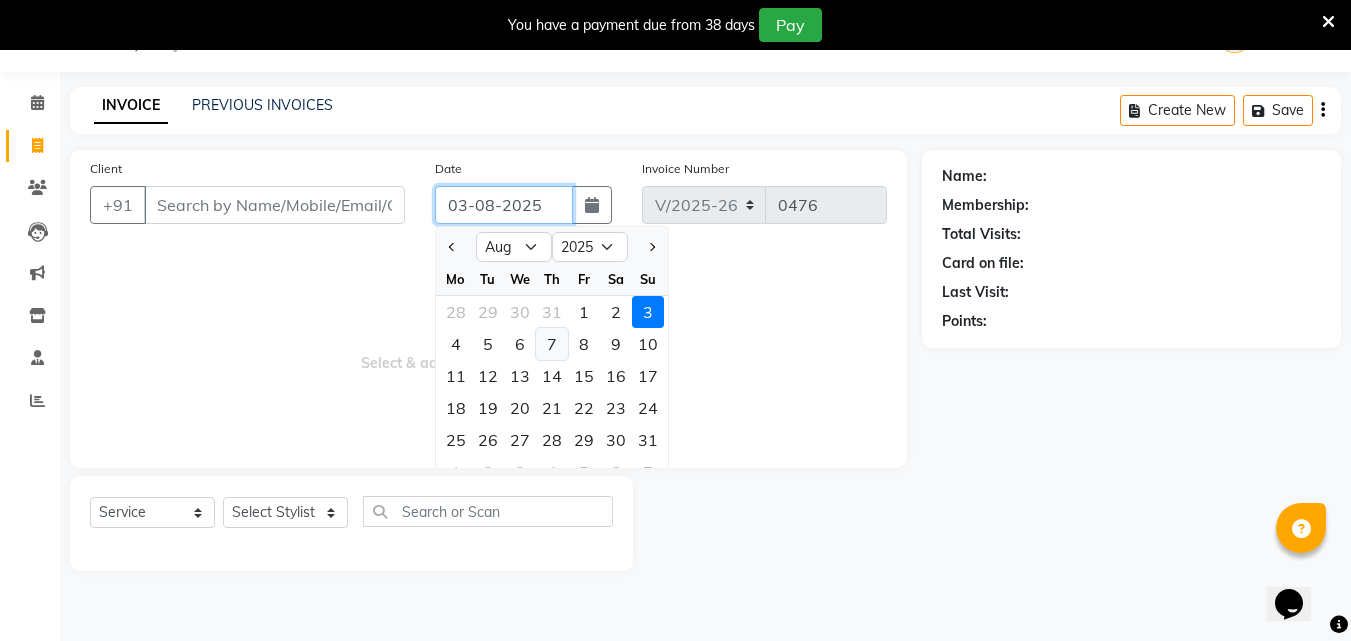type on "07-08-2025" 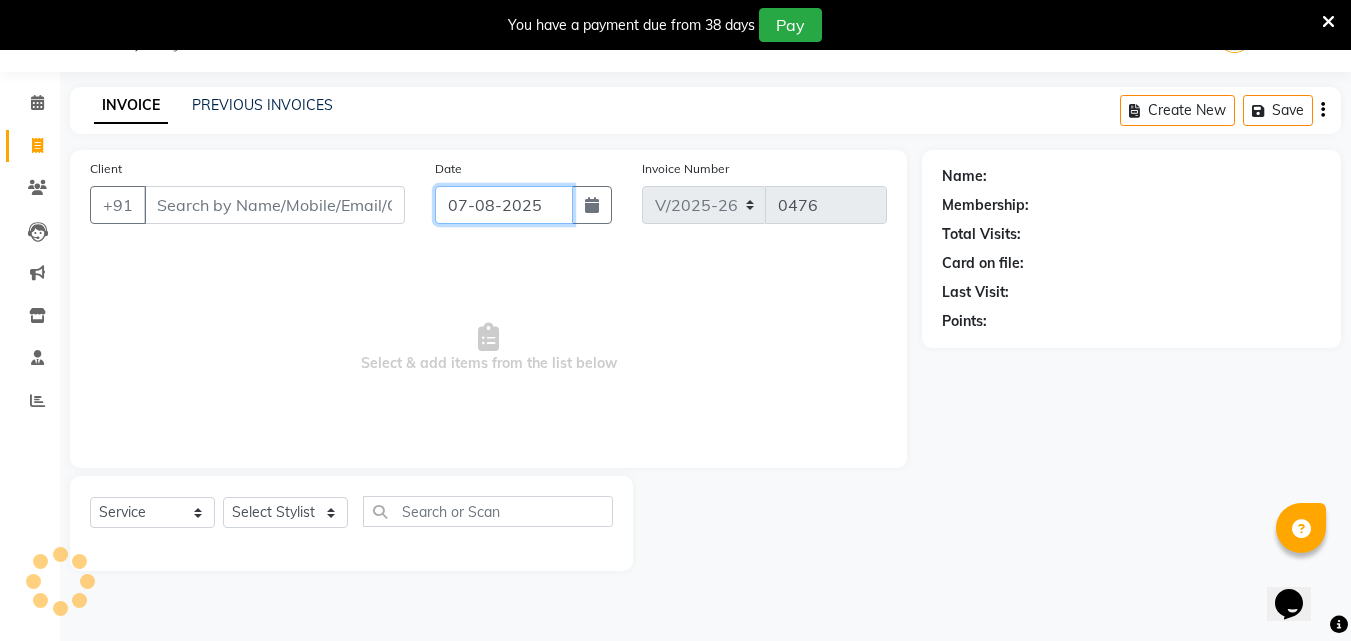 click on "07-08-2025" 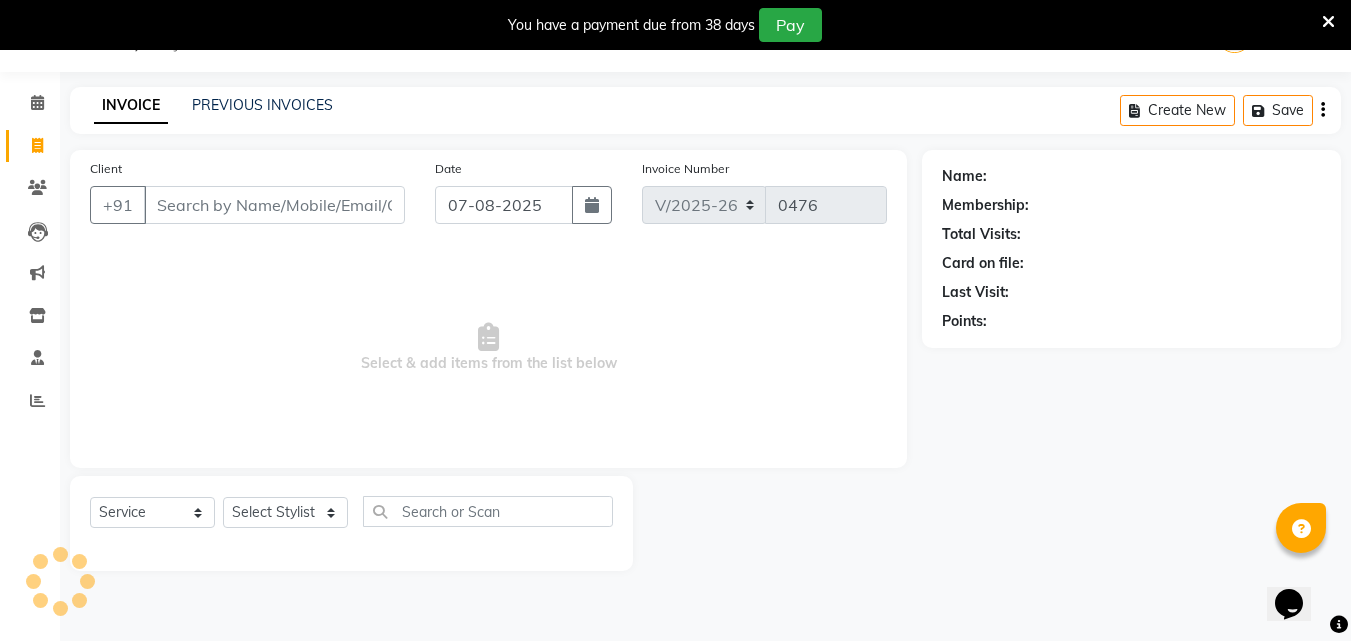 select on "8" 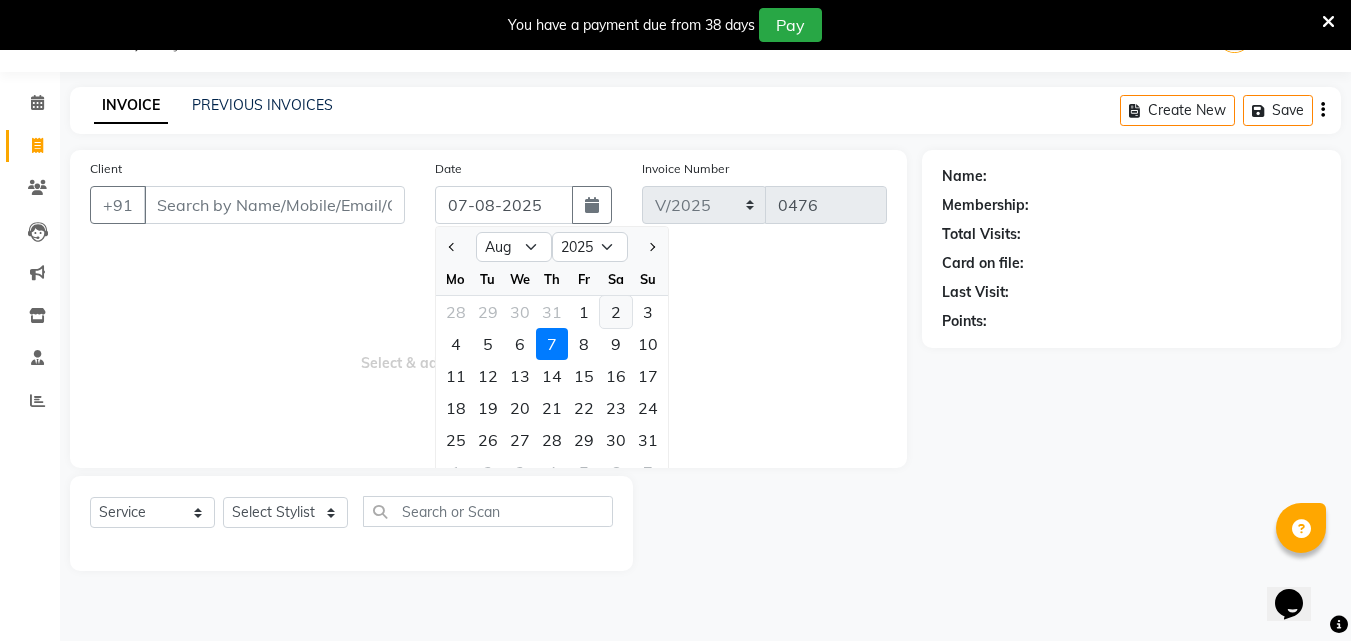 click on "2" 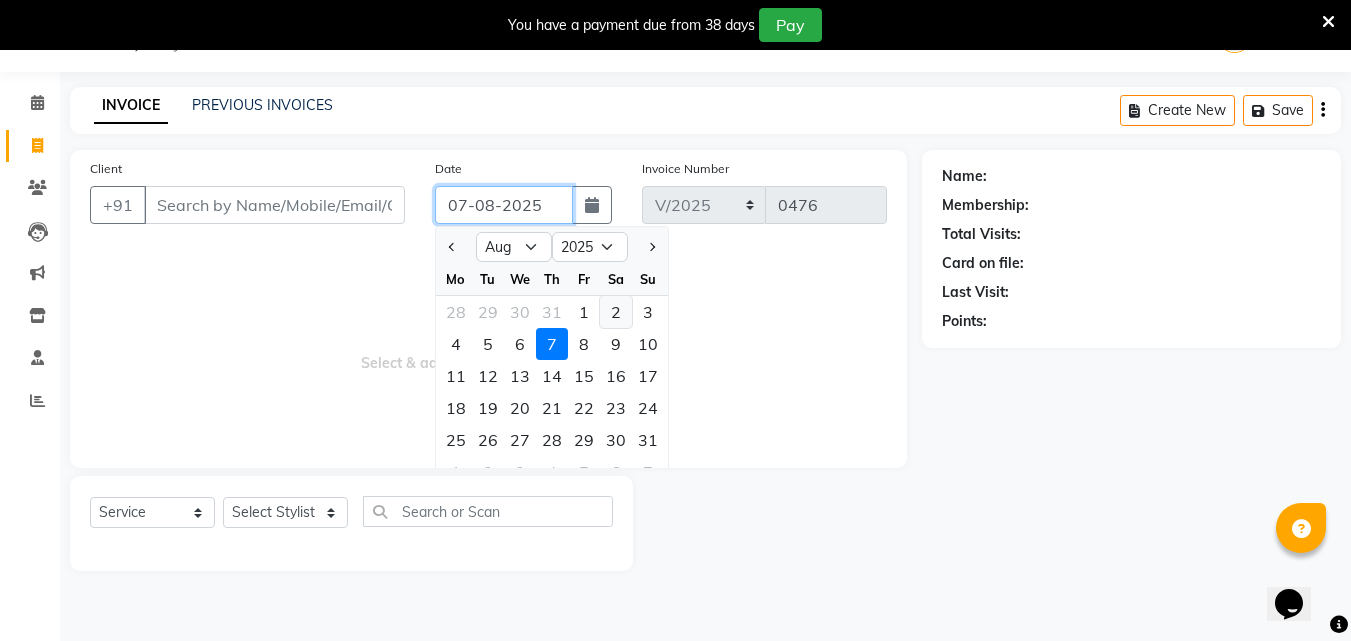 type on "02-08-2025" 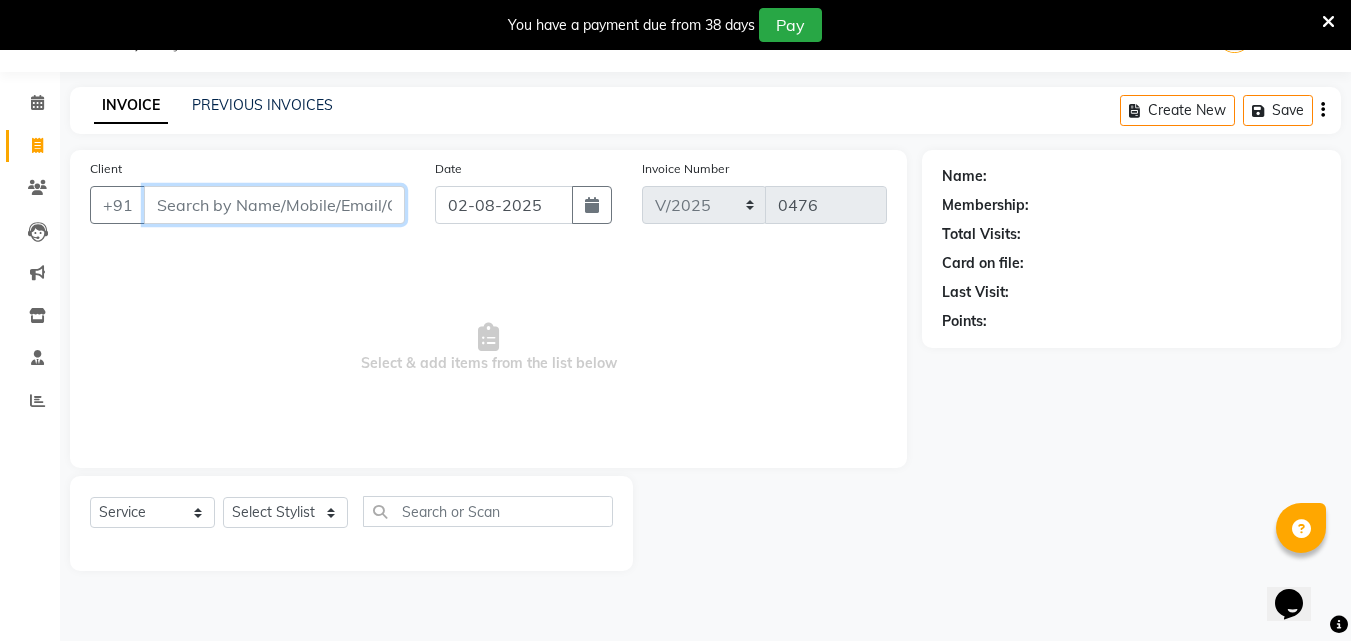 click on "Client" at bounding box center (274, 205) 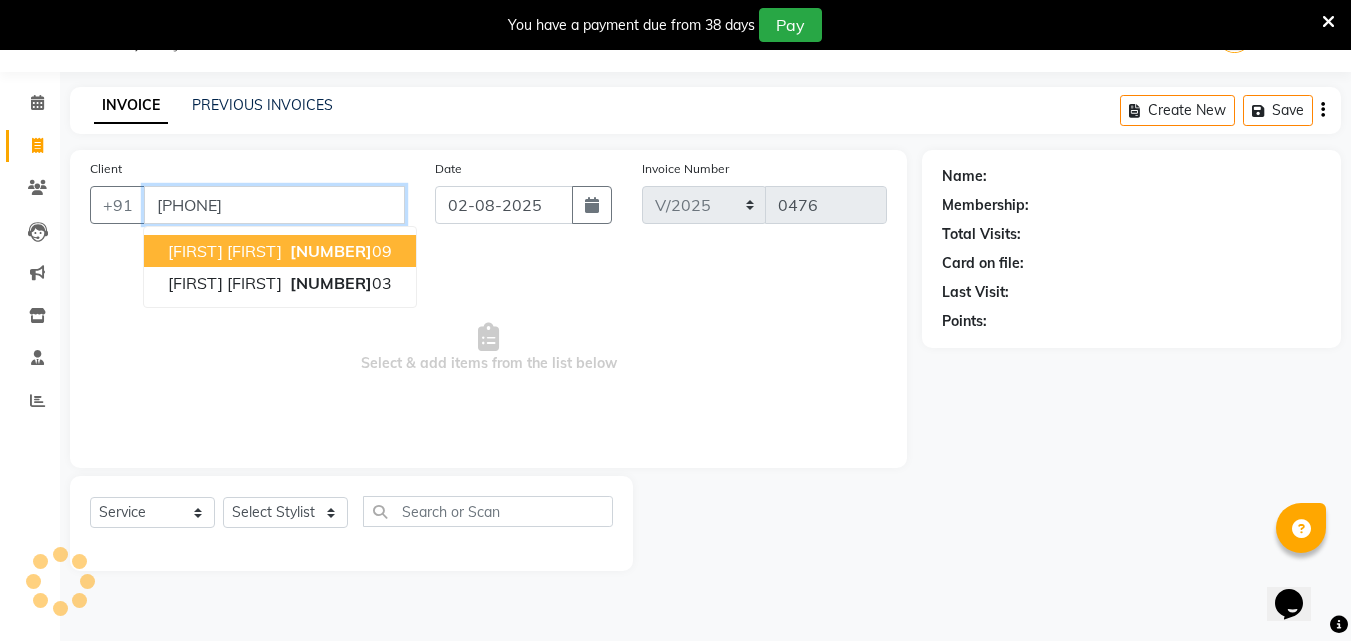 type on "[PHONE]" 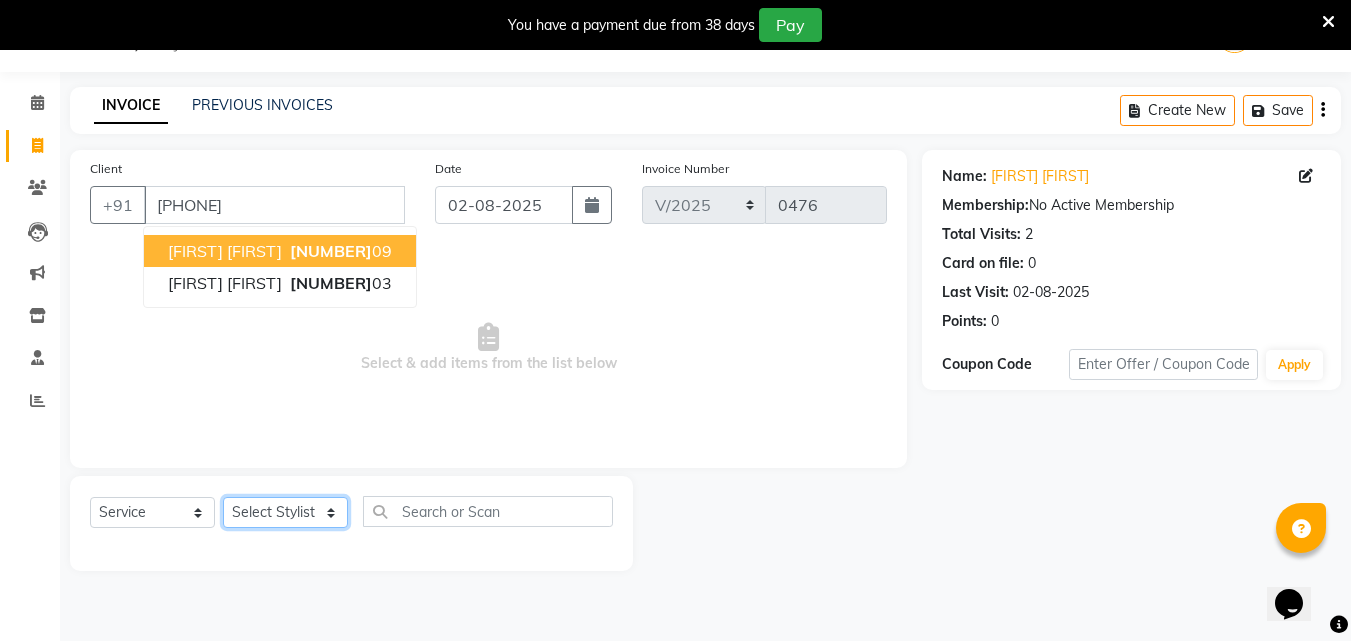 click on "Select Stylist [FIRST] [FIRST] [FIRST] [FIRST] [LAST] [FIRST] [FIRST] [FIRST] [FIRST]" 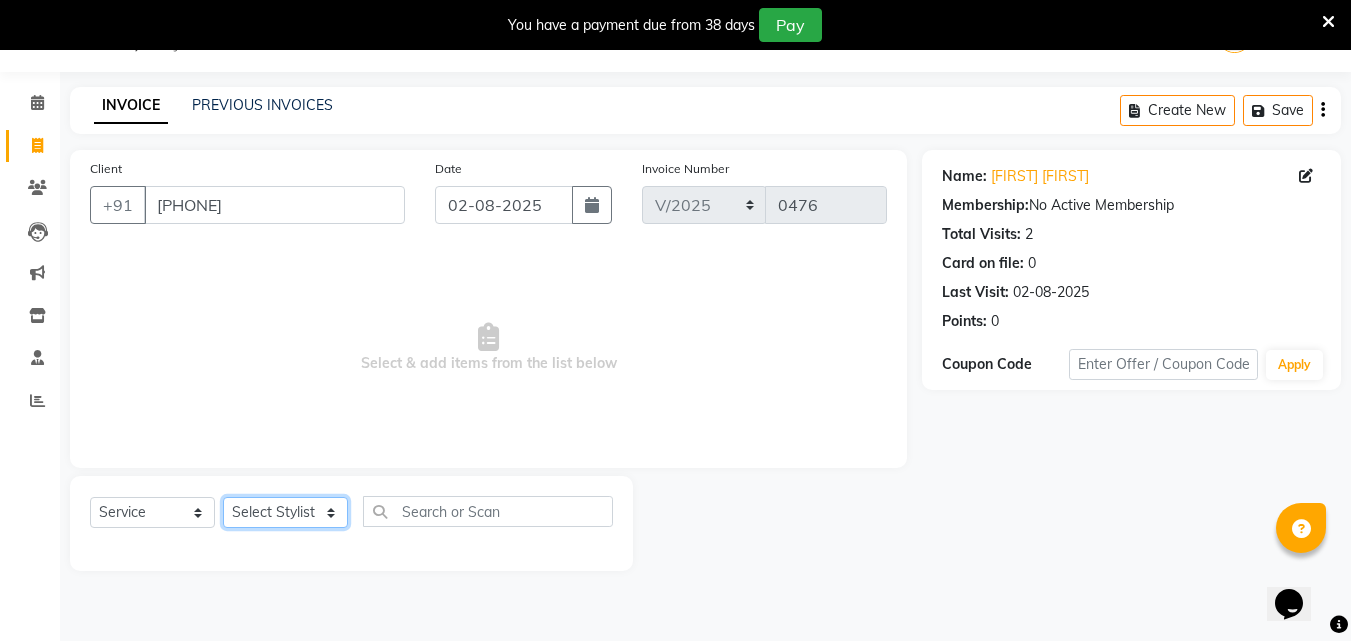 select on "86181" 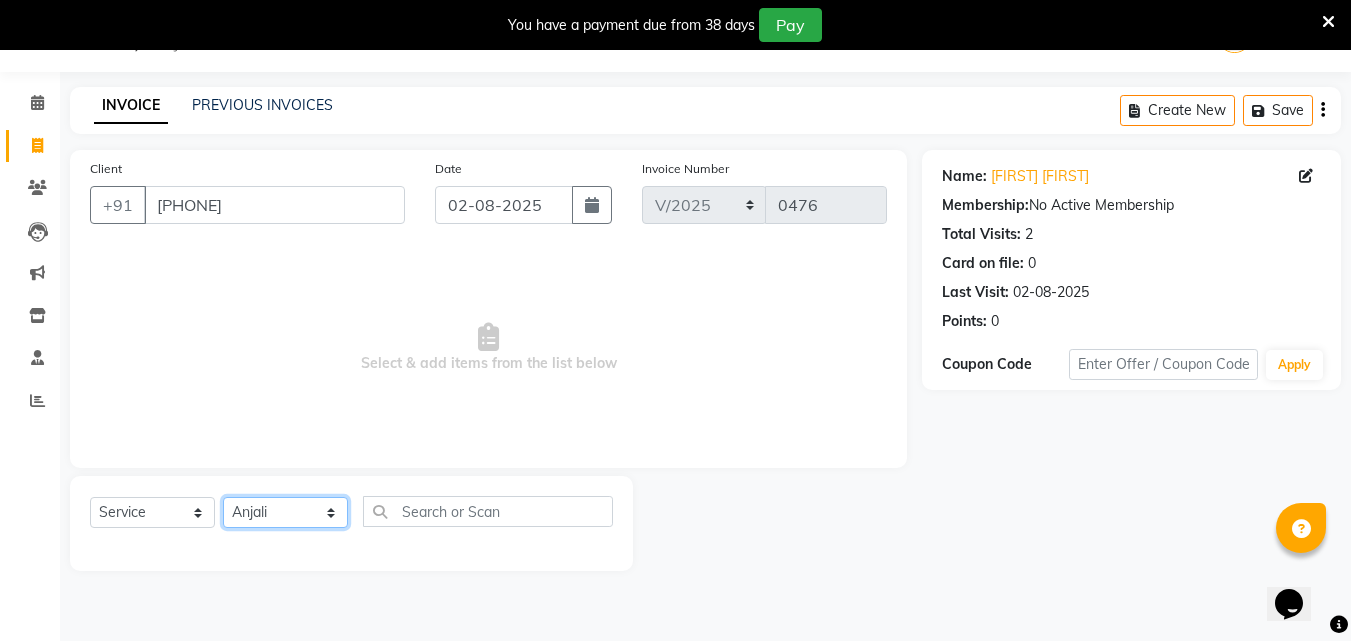 click on "Select Stylist [FIRST] [FIRST] [FIRST] [FIRST] [LAST] [FIRST] [FIRST] [FIRST] [FIRST]" 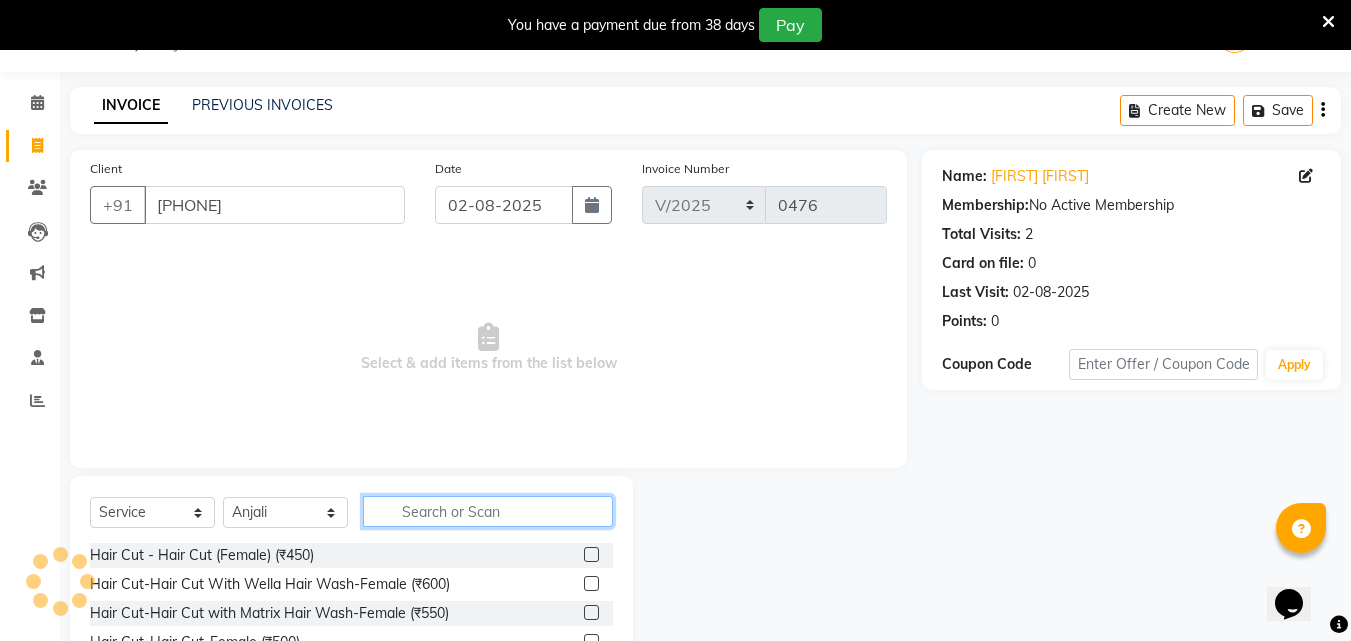 click 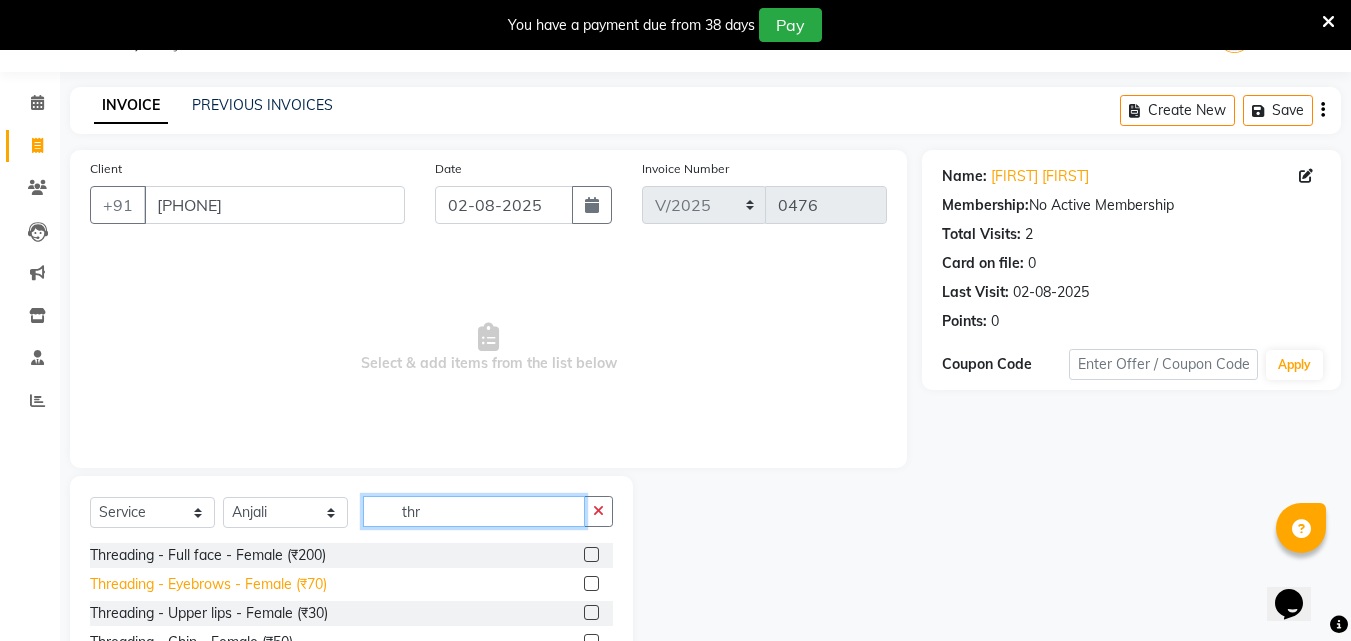 type on "thr" 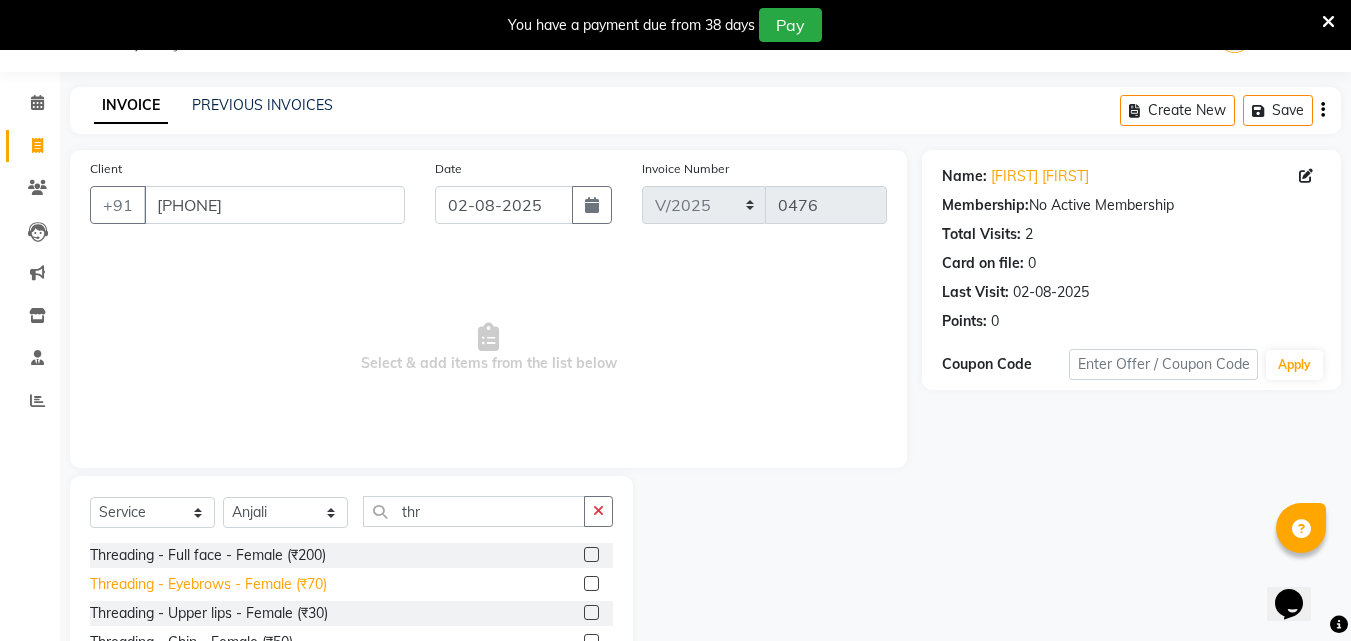 click on "Threading - Eyebrows - Female (₹70)" 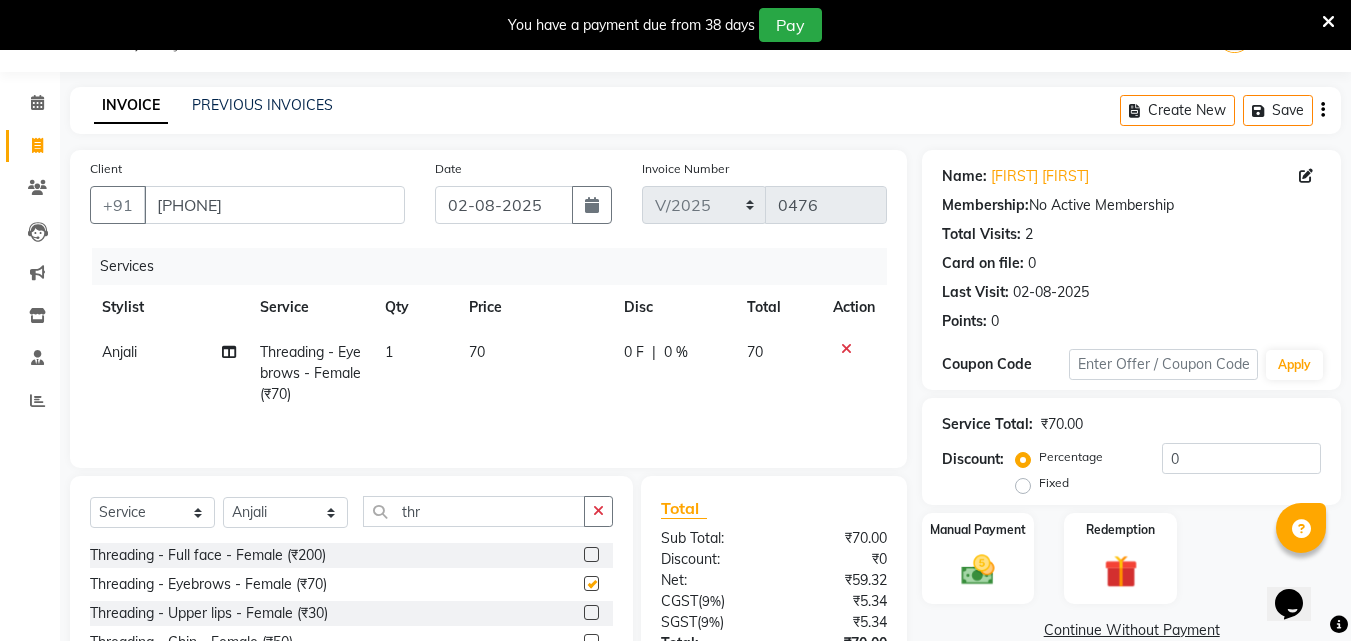 checkbox on "false" 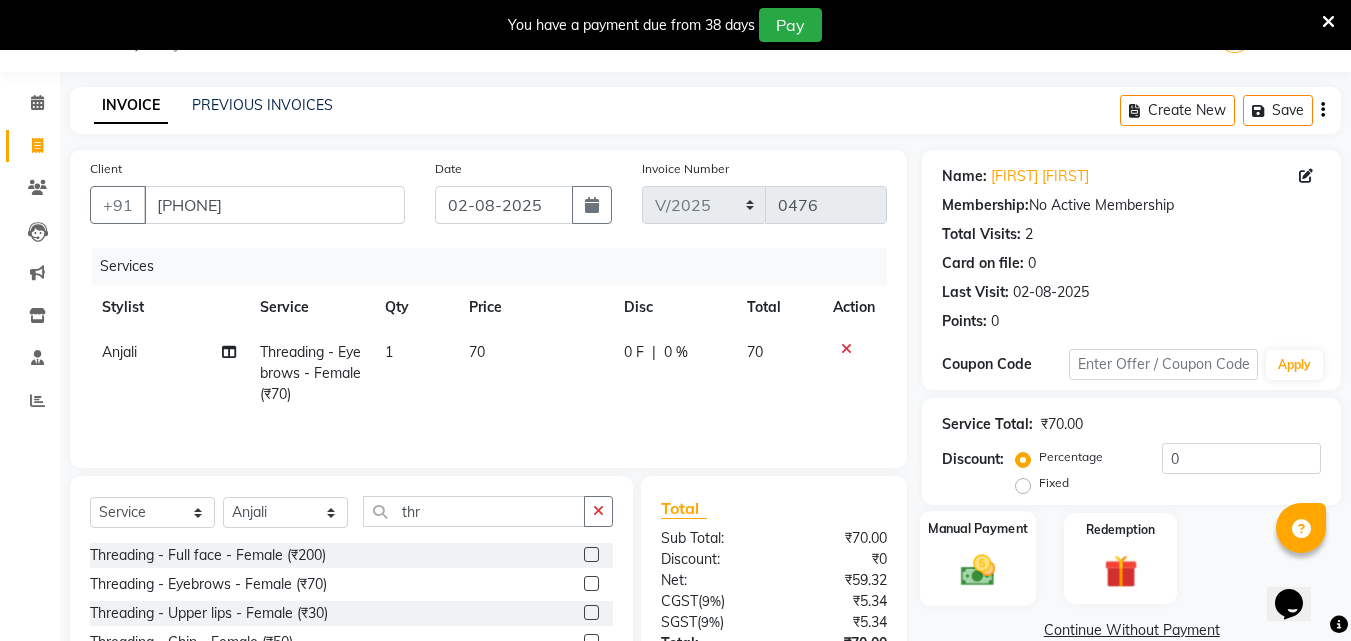 click 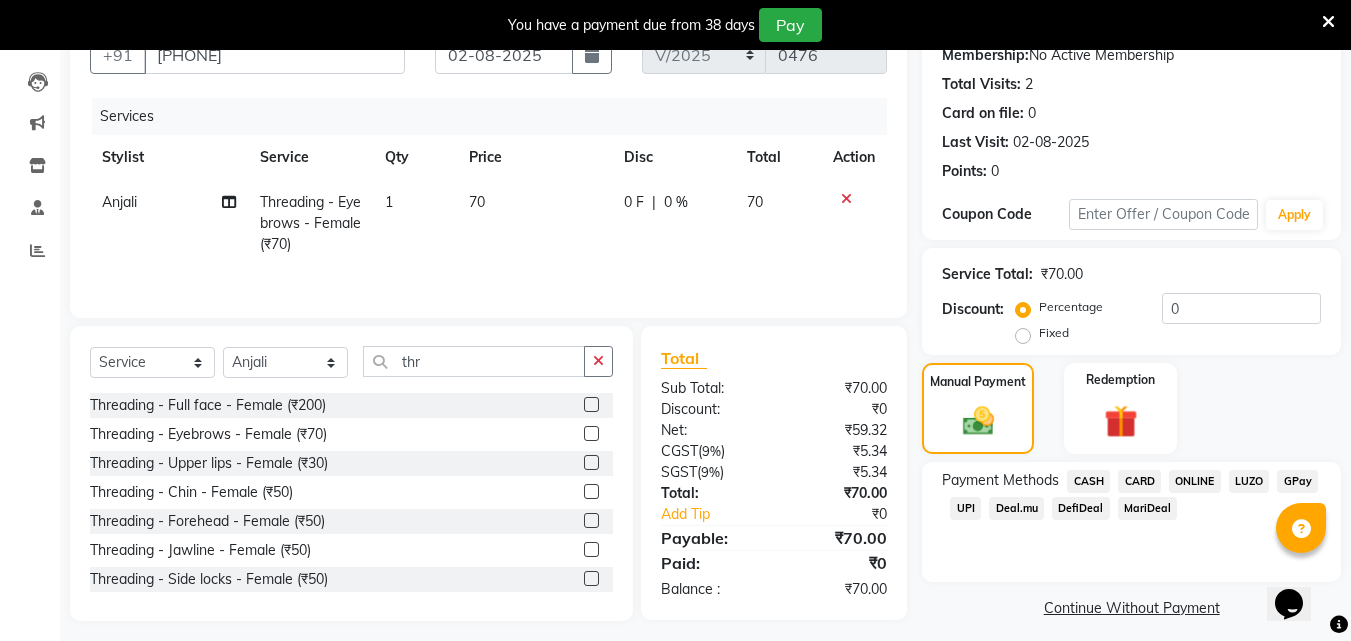 scroll, scrollTop: 212, scrollLeft: 0, axis: vertical 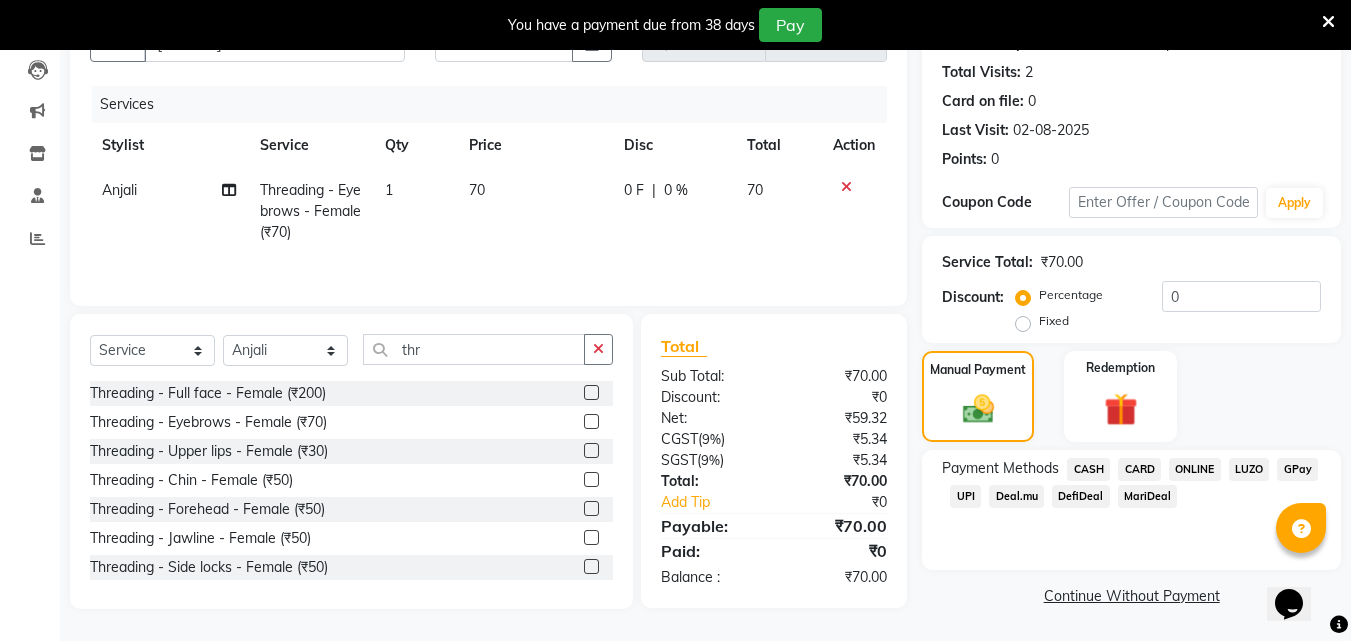 click on "ONLINE" 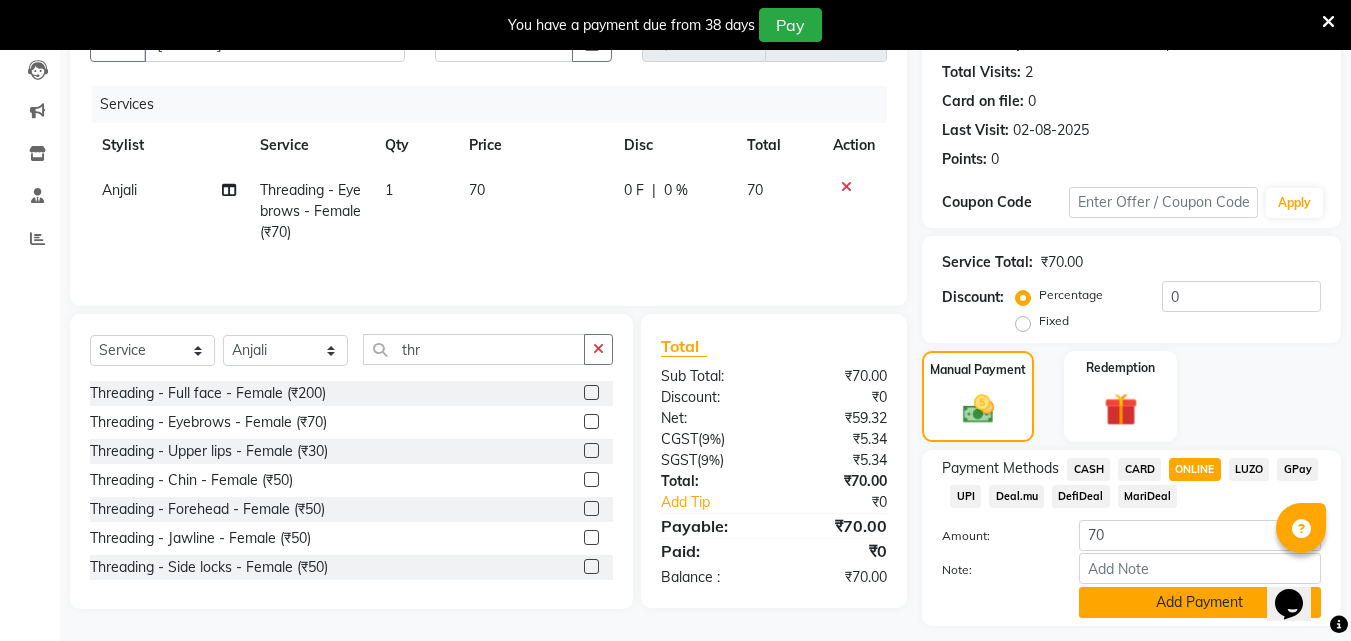 click on "Add Payment" 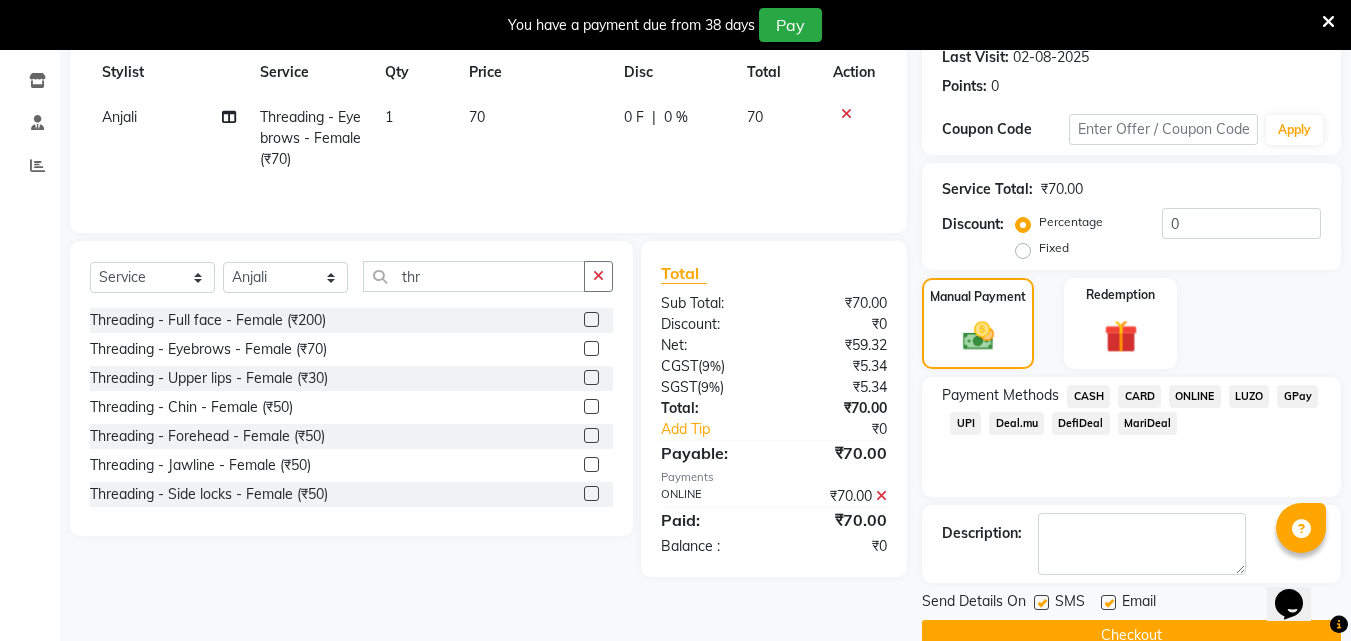 scroll, scrollTop: 325, scrollLeft: 0, axis: vertical 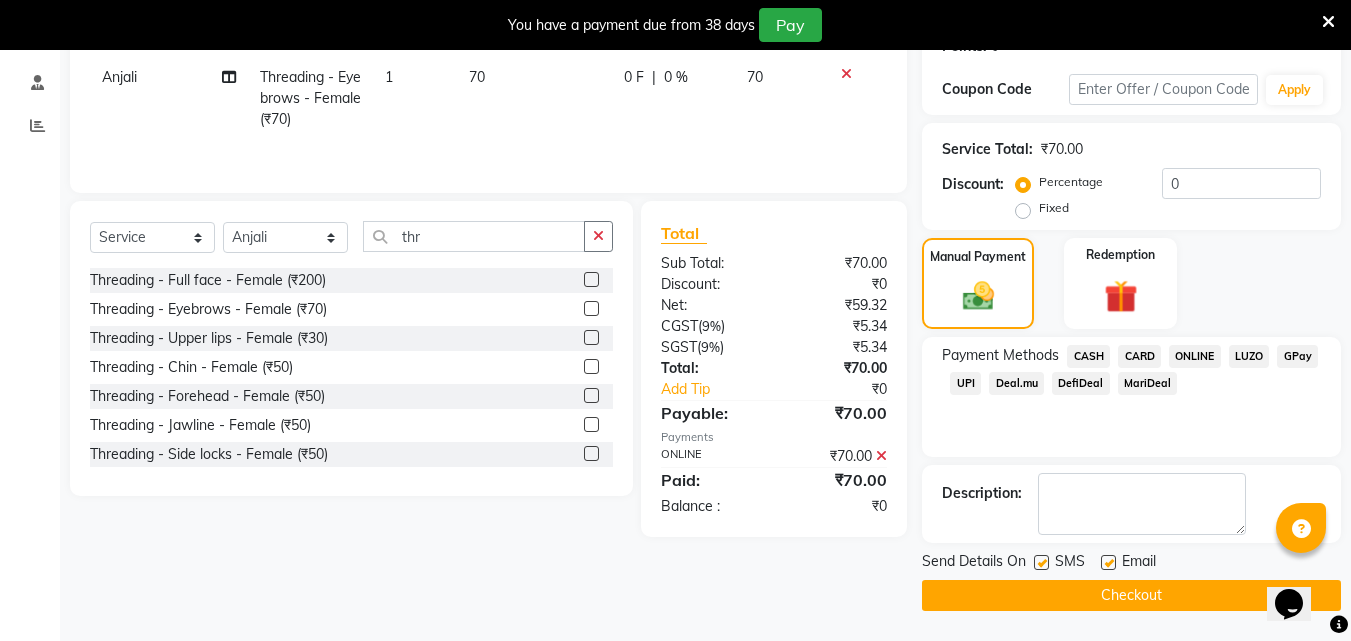 click on "Checkout" 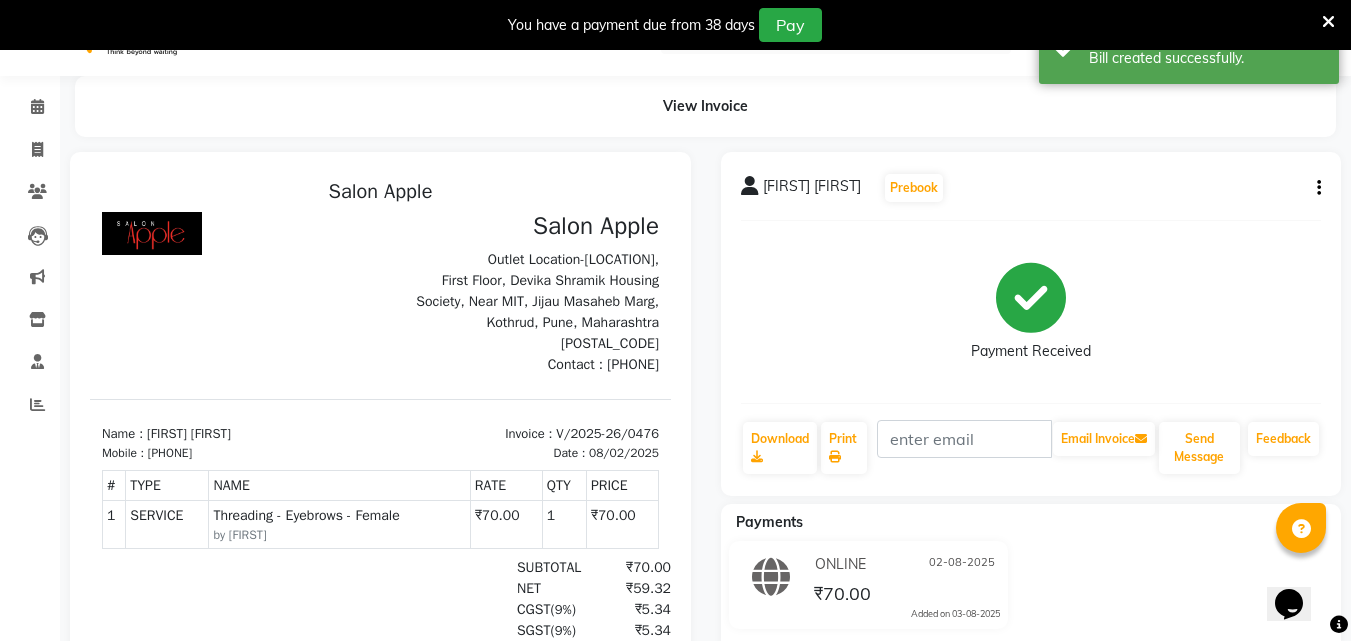scroll, scrollTop: 0, scrollLeft: 0, axis: both 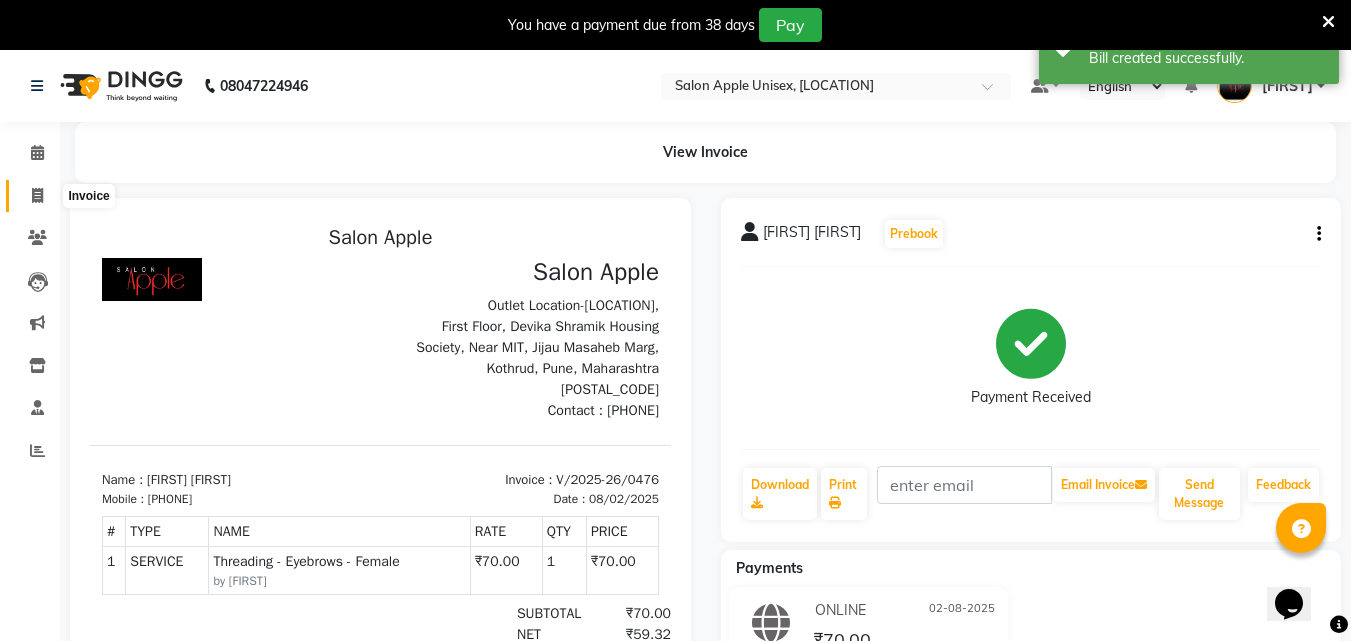 click 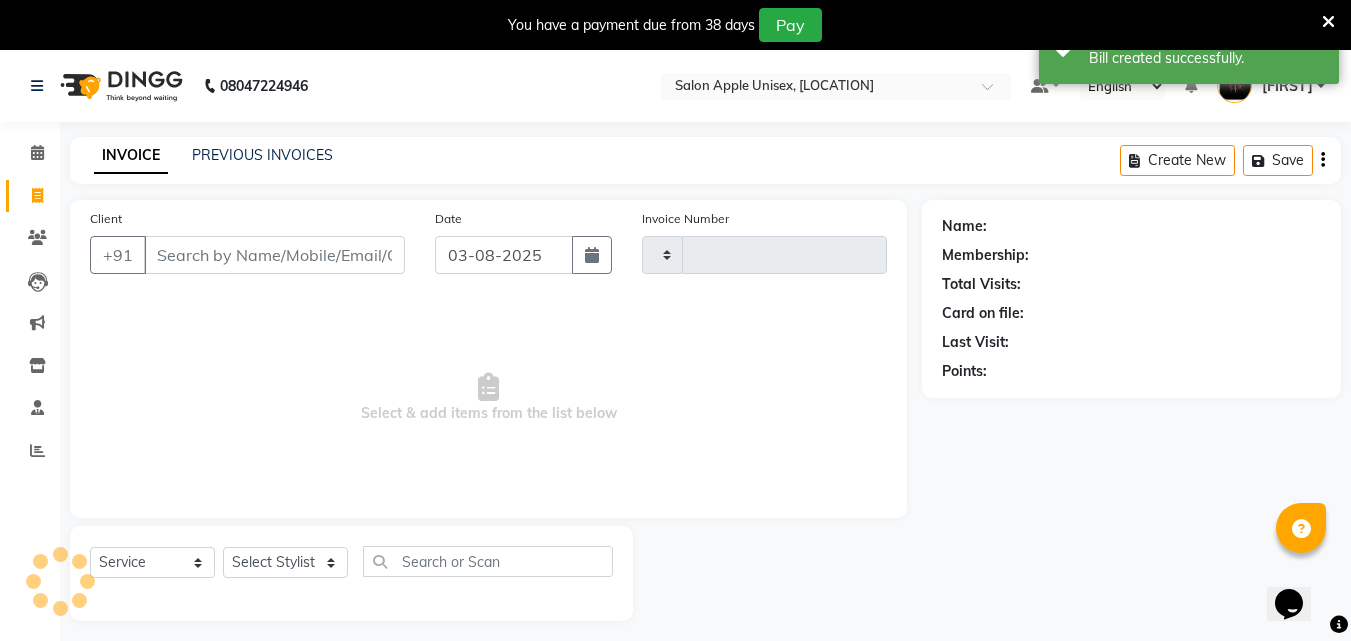 type on "0477" 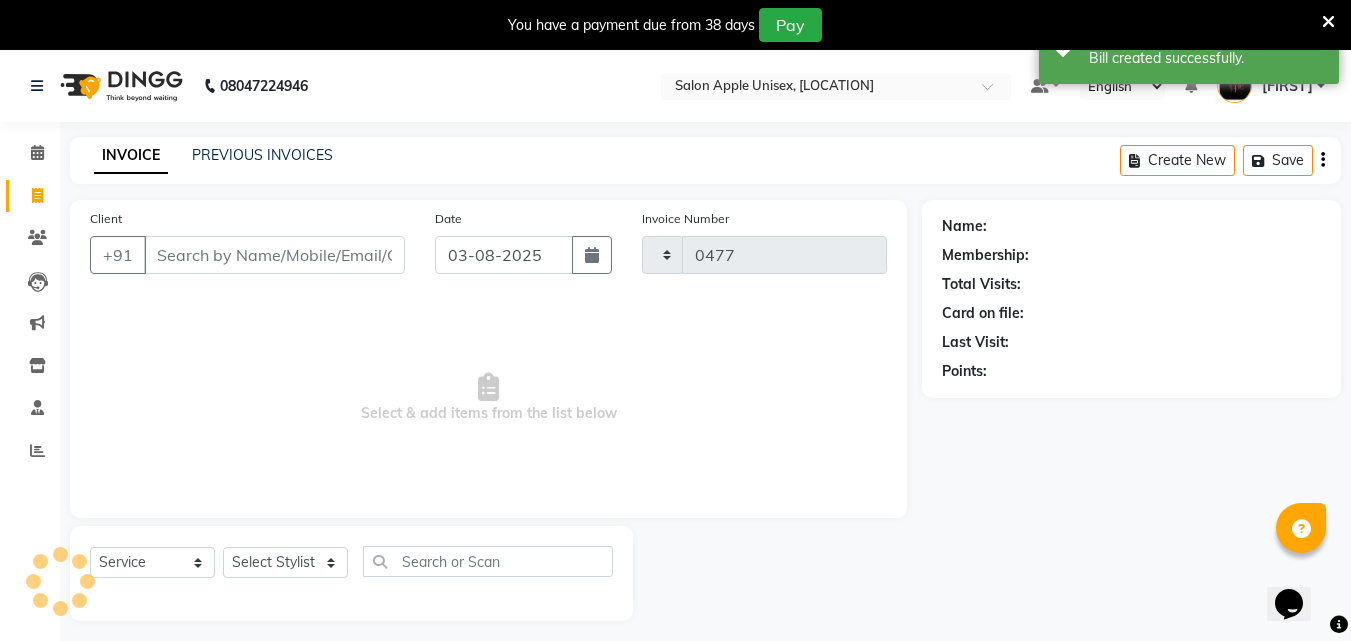 scroll, scrollTop: 50, scrollLeft: 0, axis: vertical 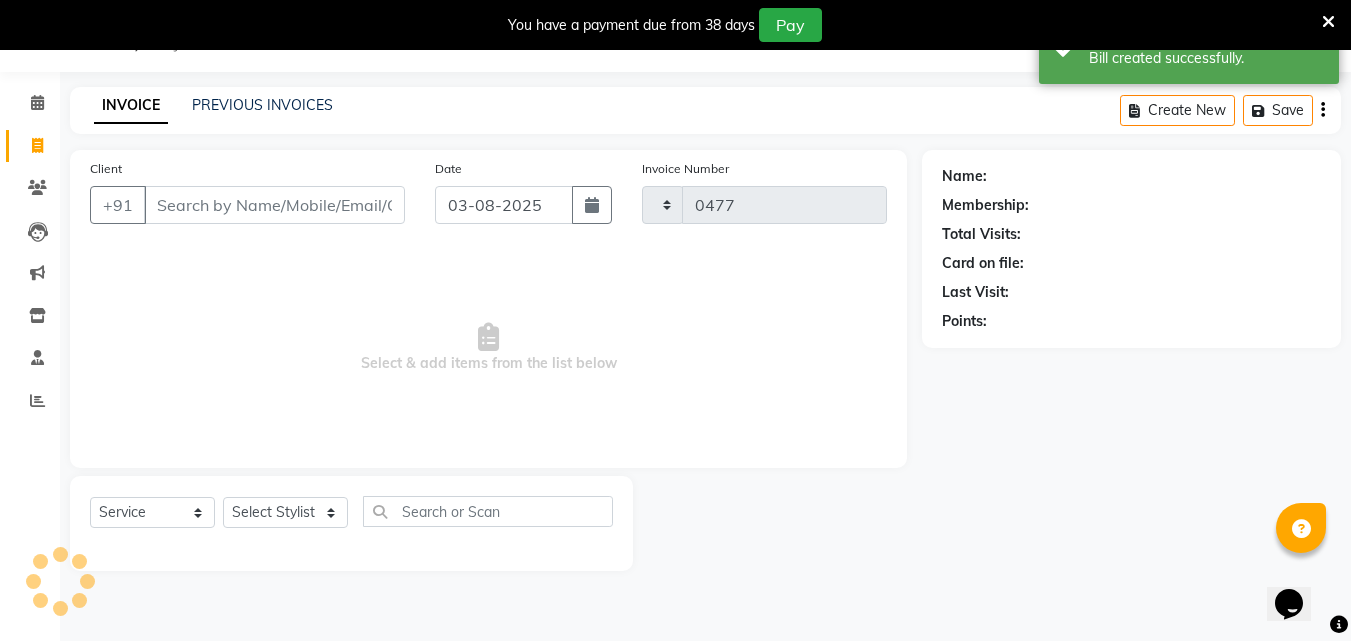 select on "133" 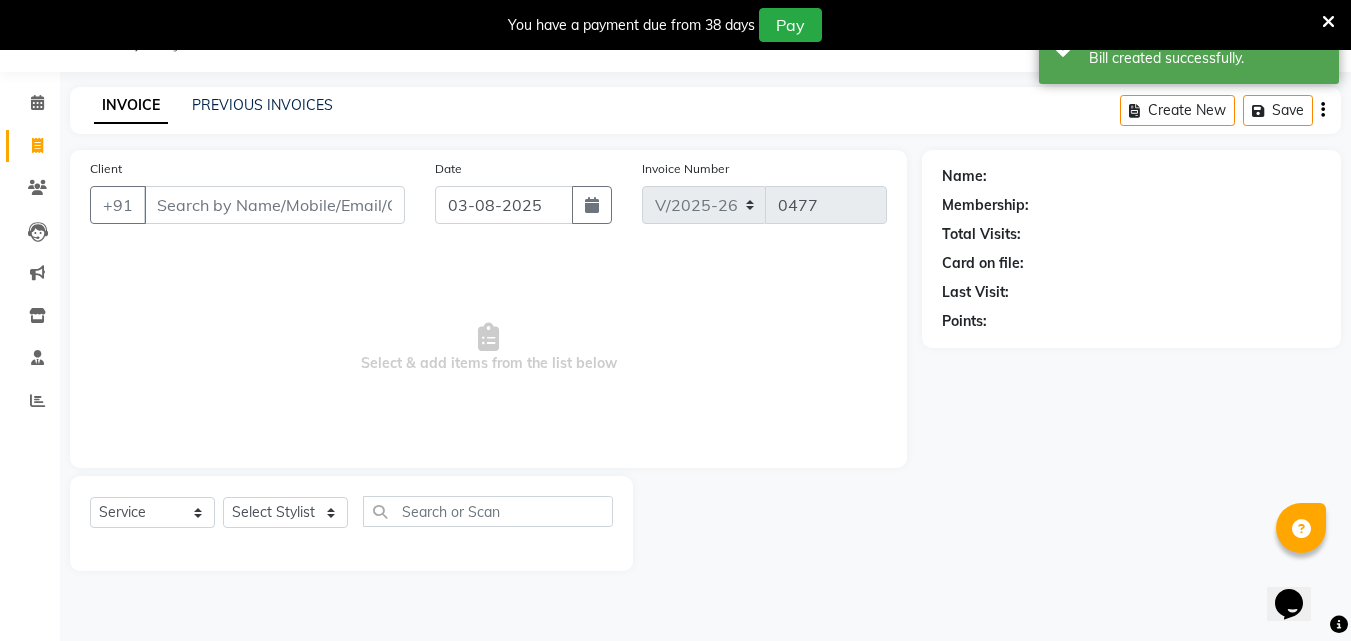 click on "Client" at bounding box center [274, 205] 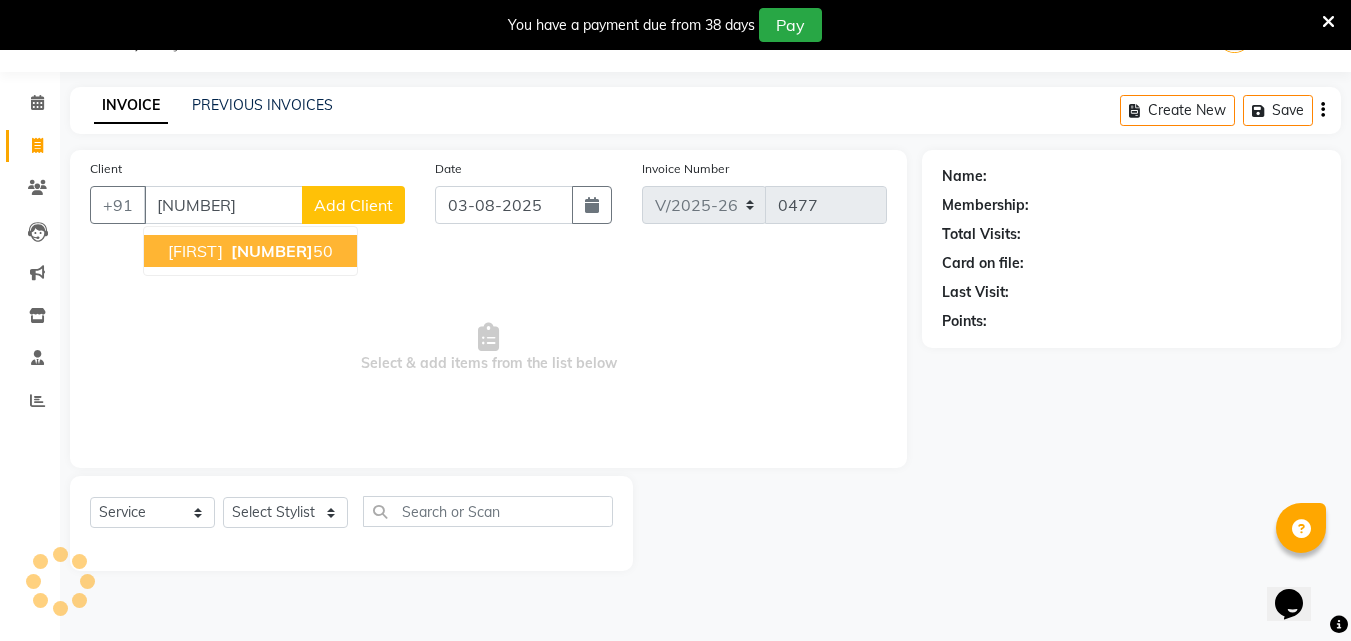 type on "[NUMBER]" 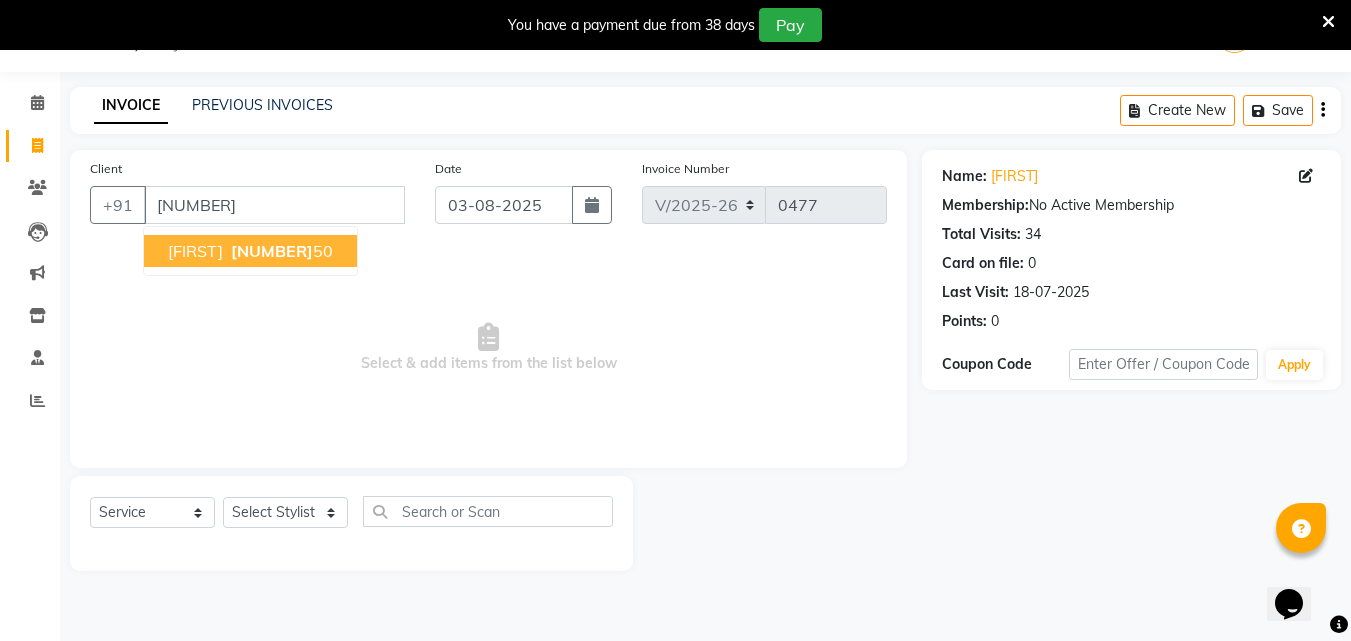 click on "[FIRST]   [NUMBER]" at bounding box center (250, 251) 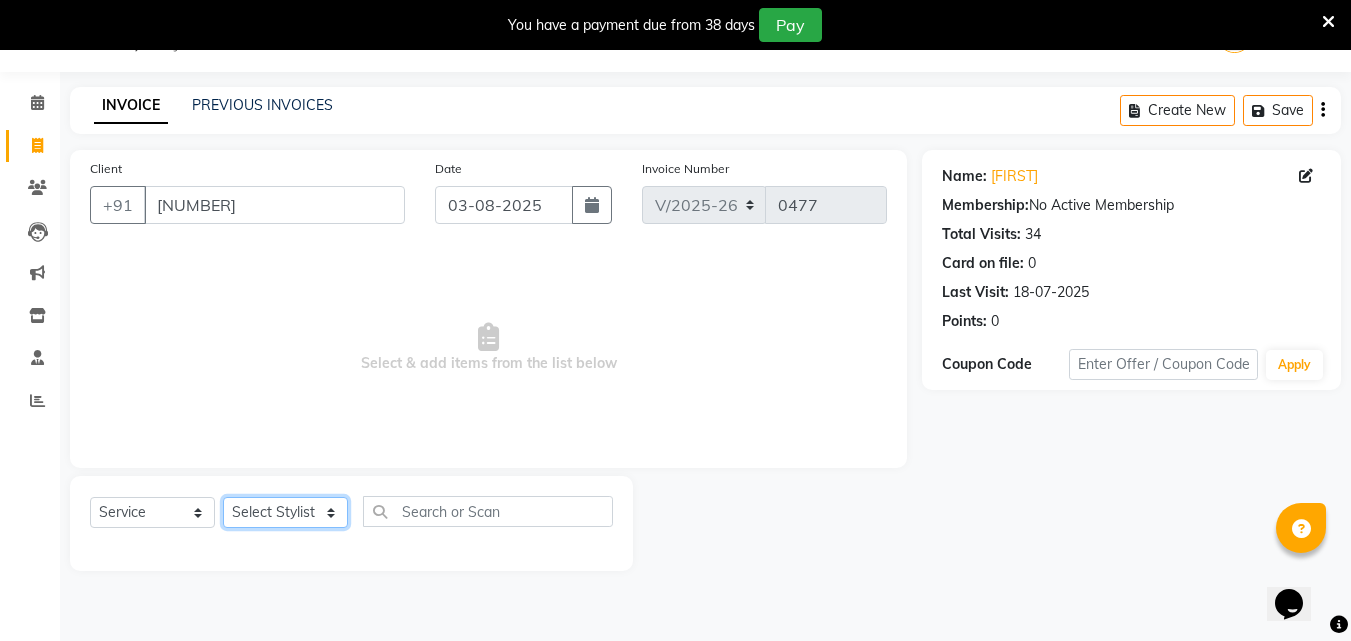 click on "Select Stylist [FIRST] [FIRST] [FIRST] [FIRST] [LAST] [FIRST] [FIRST] [FIRST] [FIRST]" 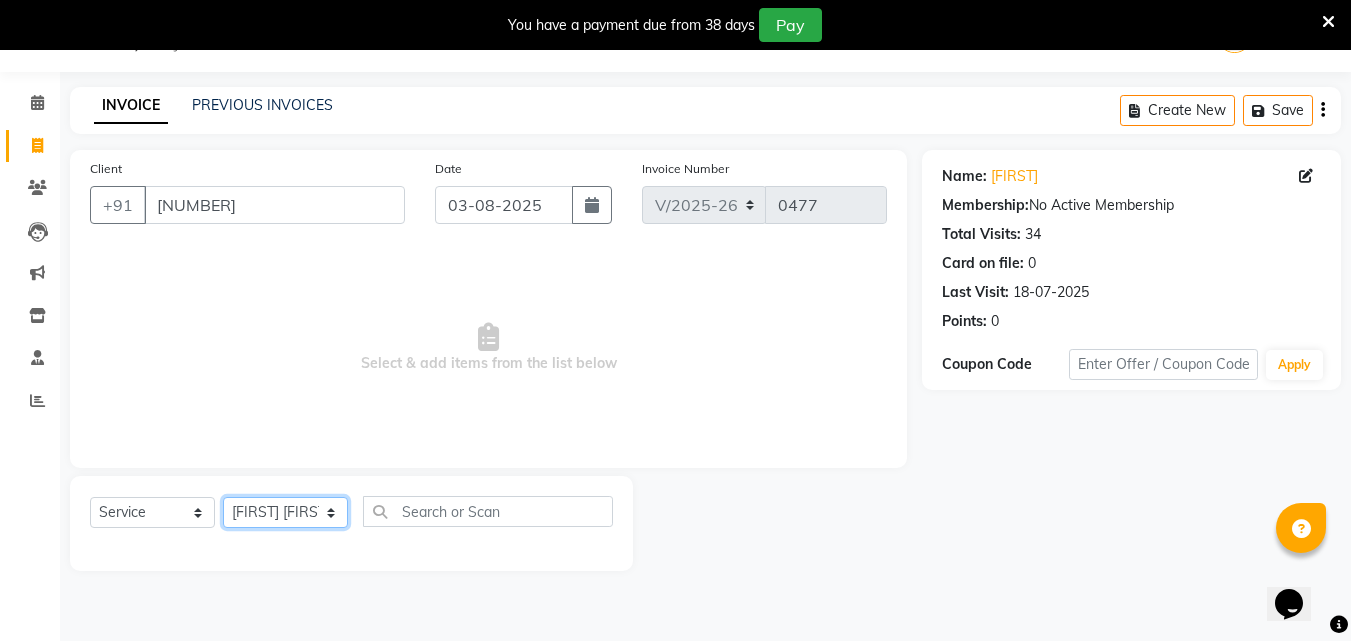click on "Select Stylist [FIRST] [FIRST] [FIRST] [FIRST] [LAST] [FIRST] [FIRST] [FIRST] [FIRST]" 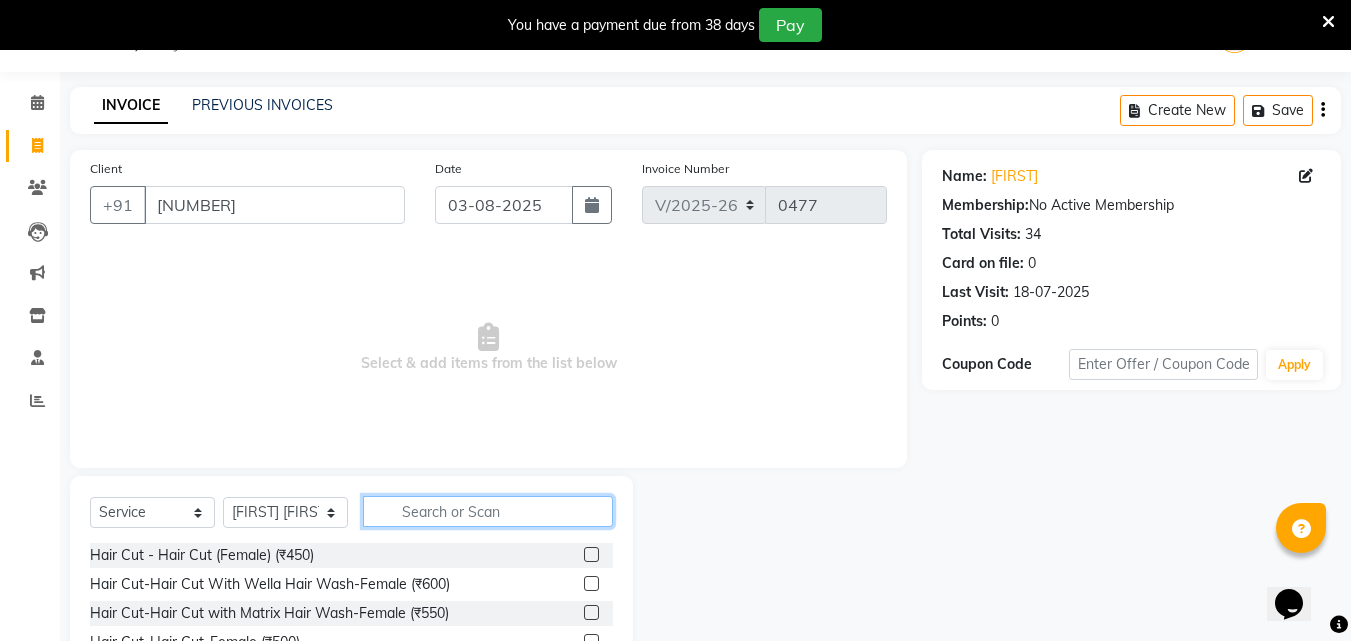 click 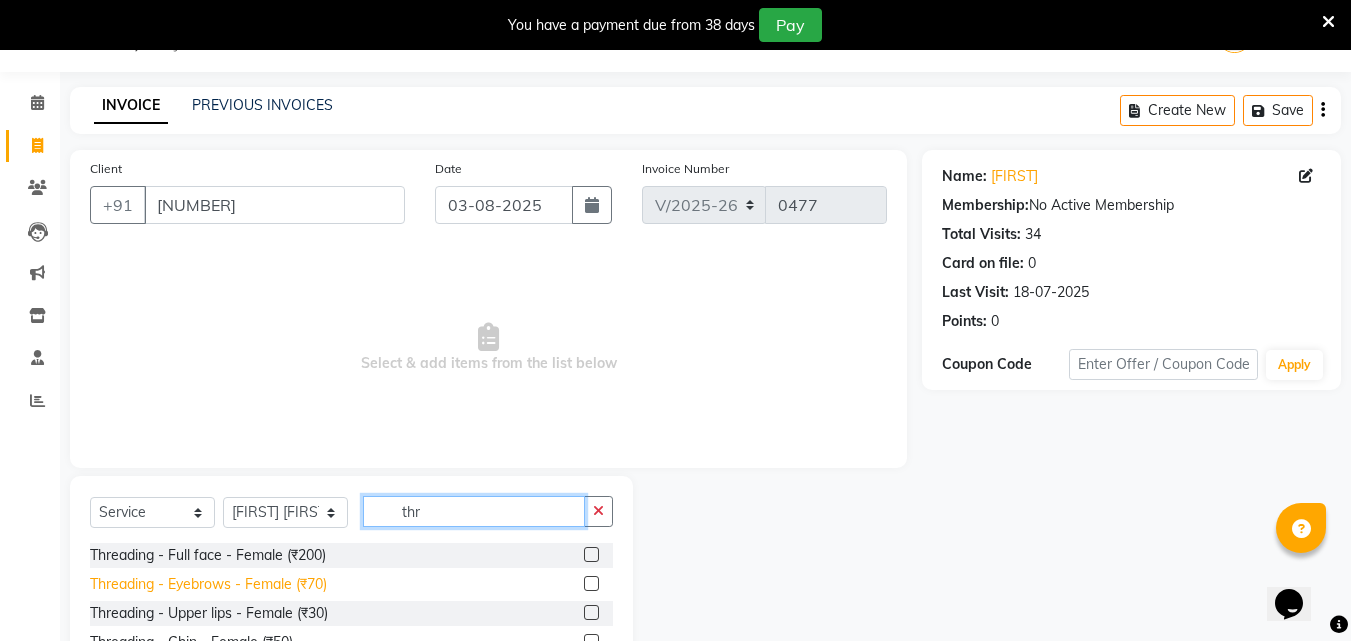 type on "thr" 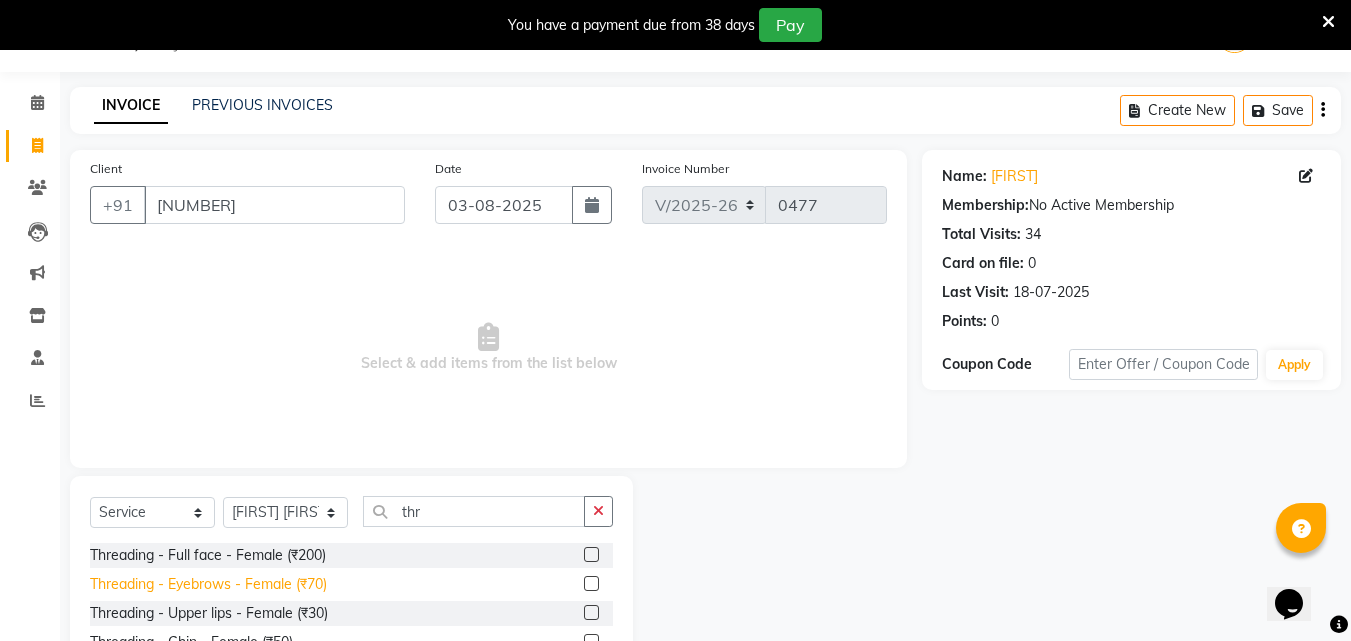 click on "Threading - Eyebrows - Female (₹70)" 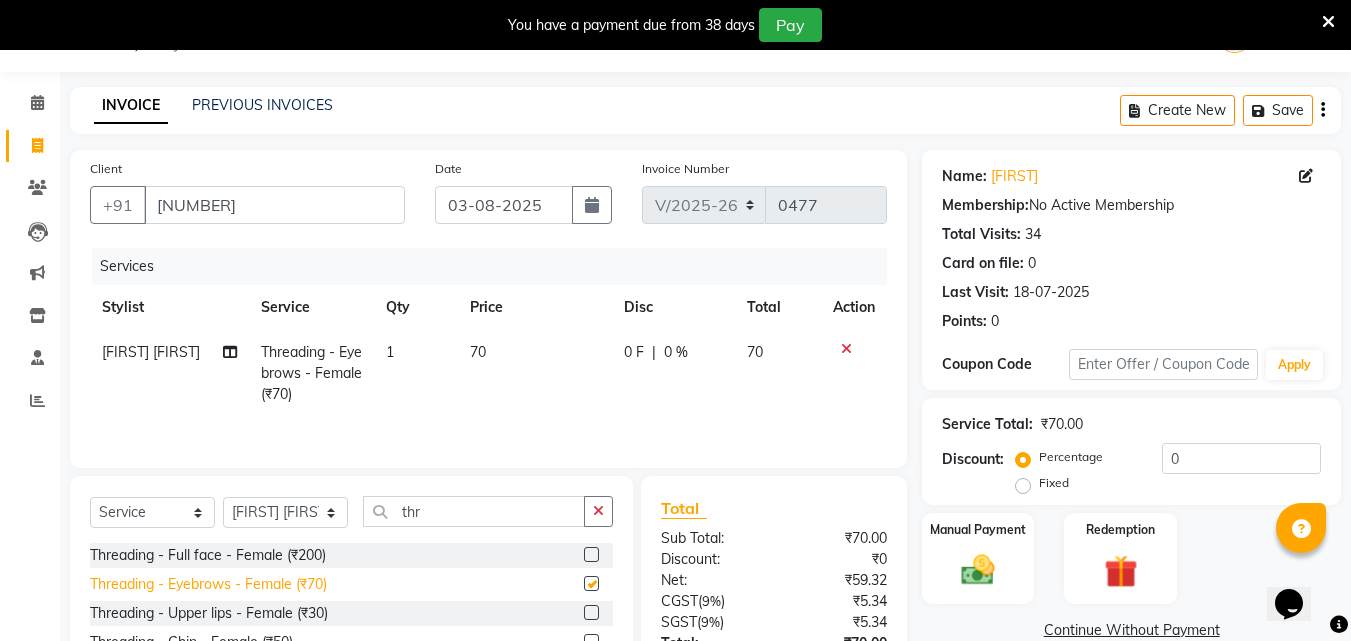 checkbox on "false" 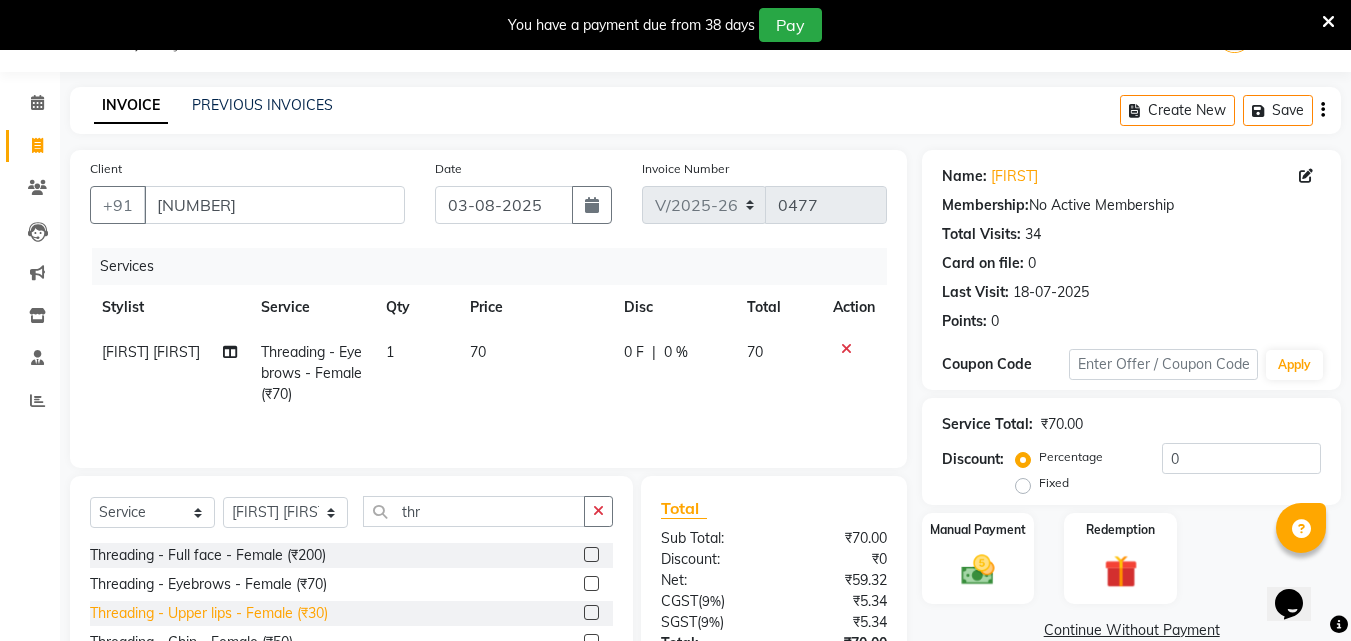click on "Threading - Upper lips - Female (₹30)" 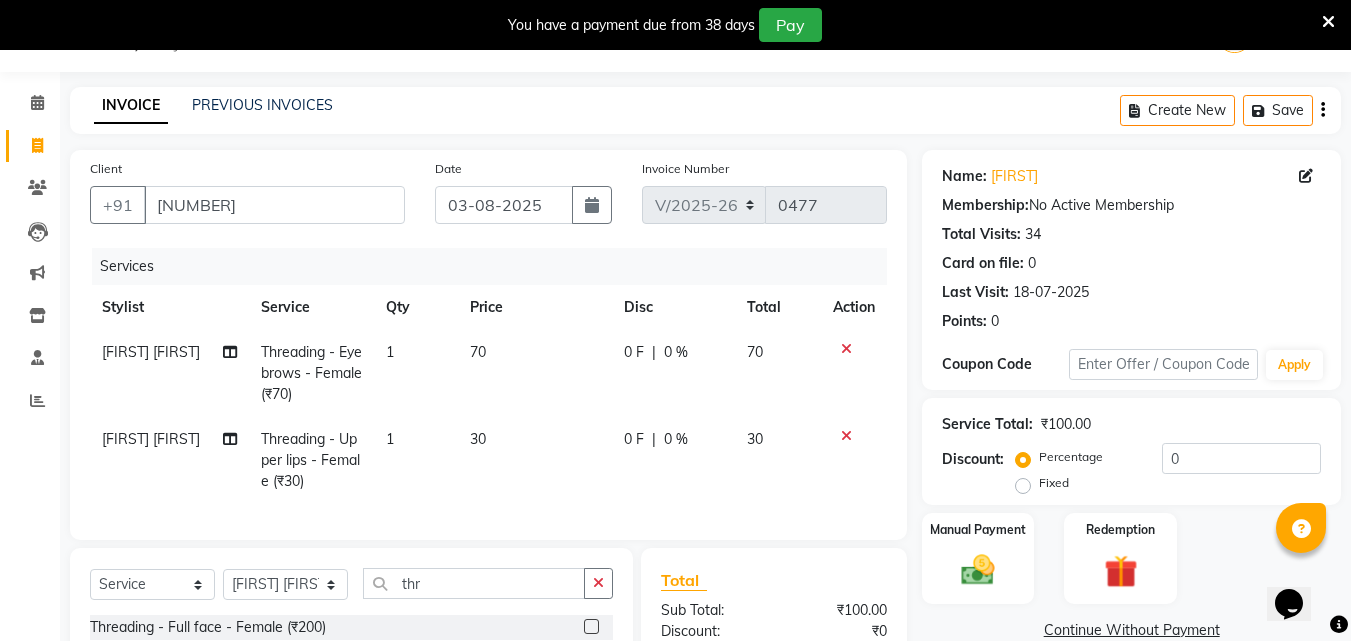 checkbox on "false" 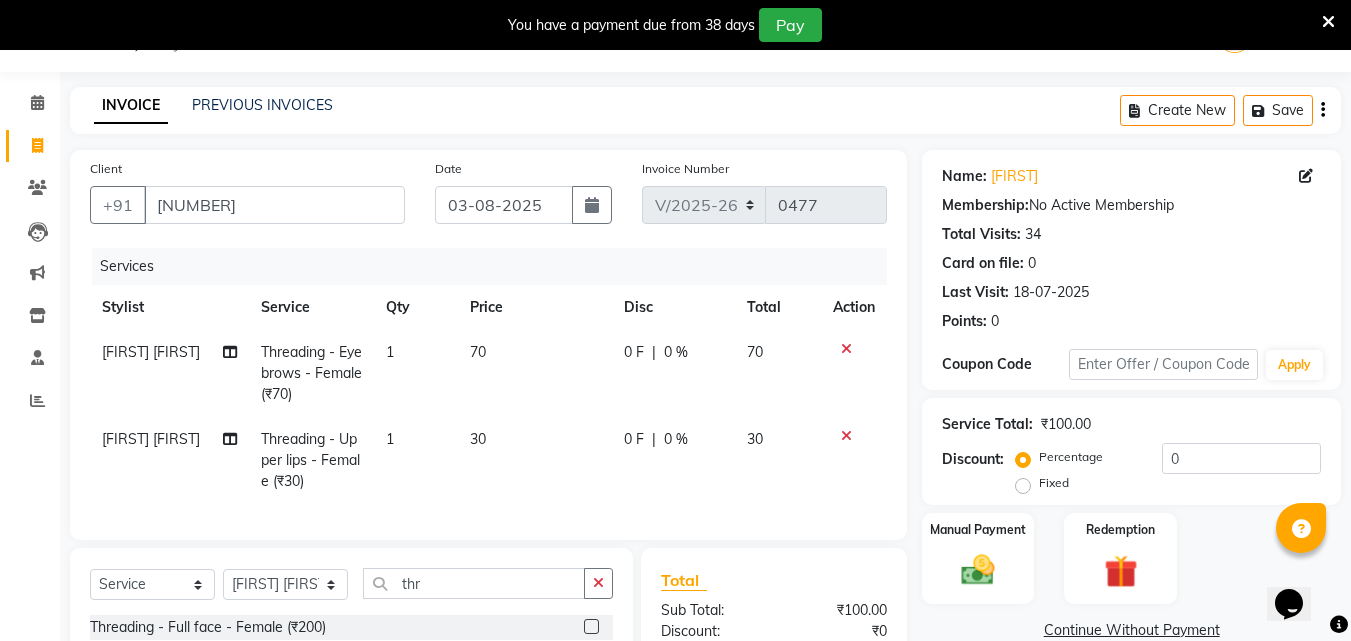 scroll, scrollTop: 283, scrollLeft: 0, axis: vertical 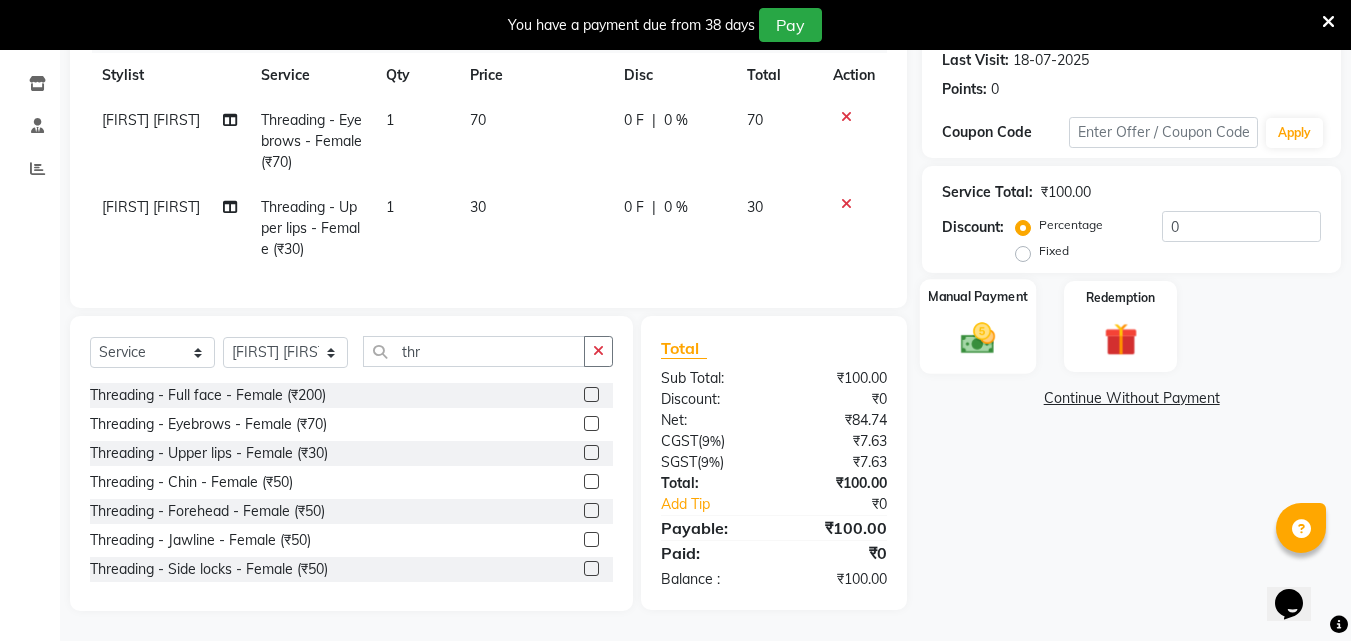click 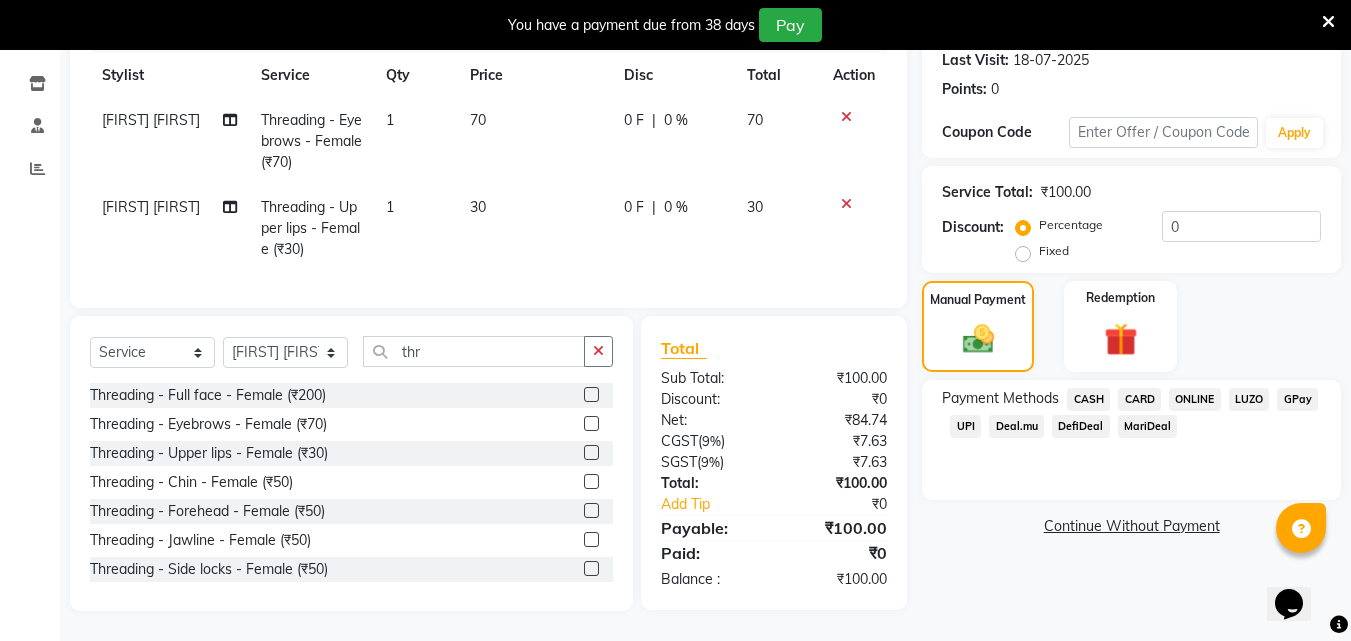 click on "CASH" 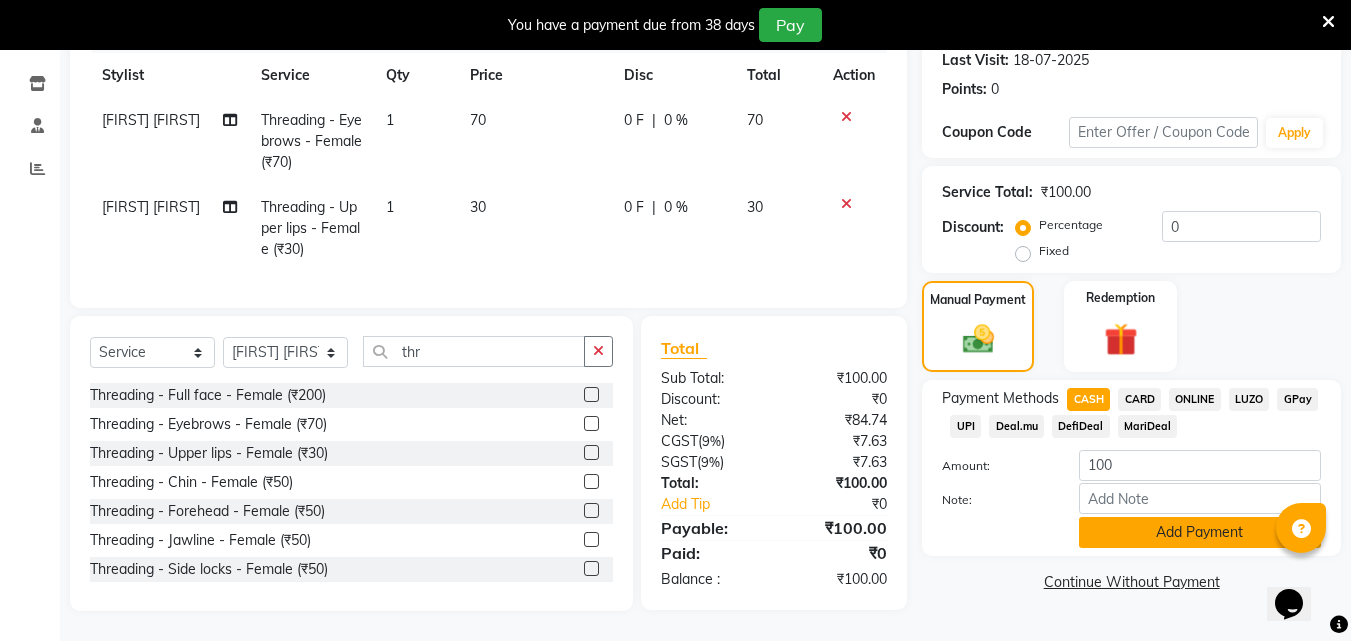 click on "Add Payment" 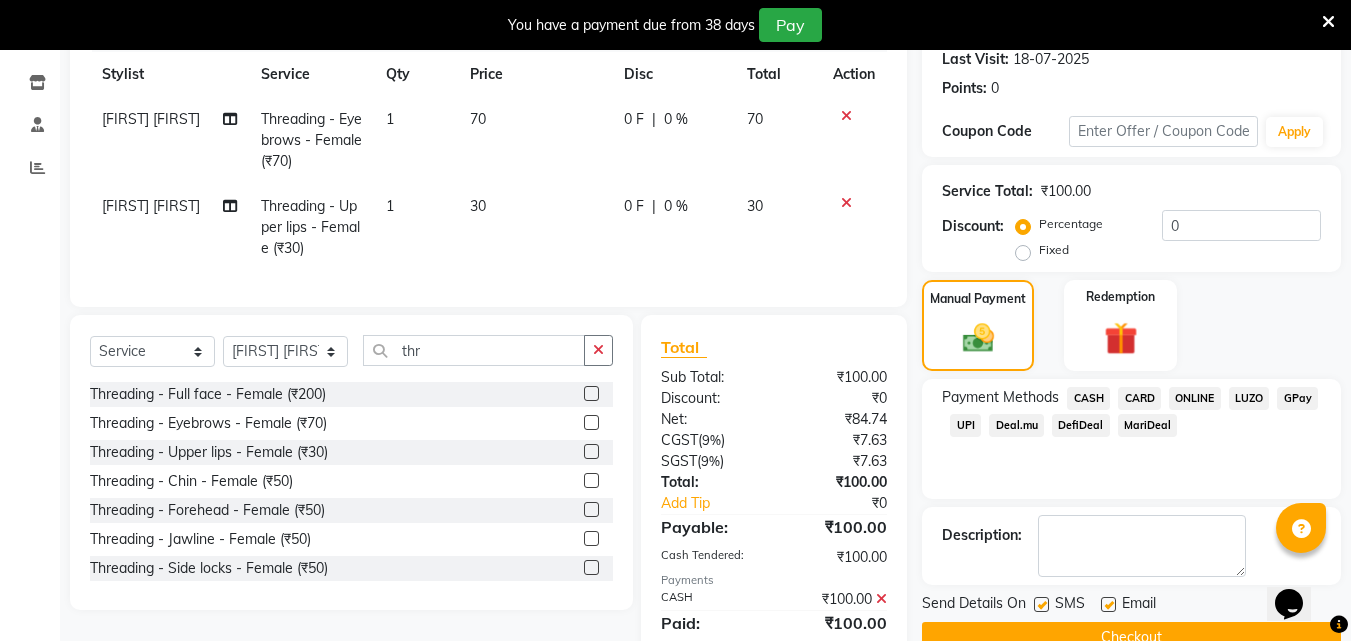 scroll, scrollTop: 367, scrollLeft: 0, axis: vertical 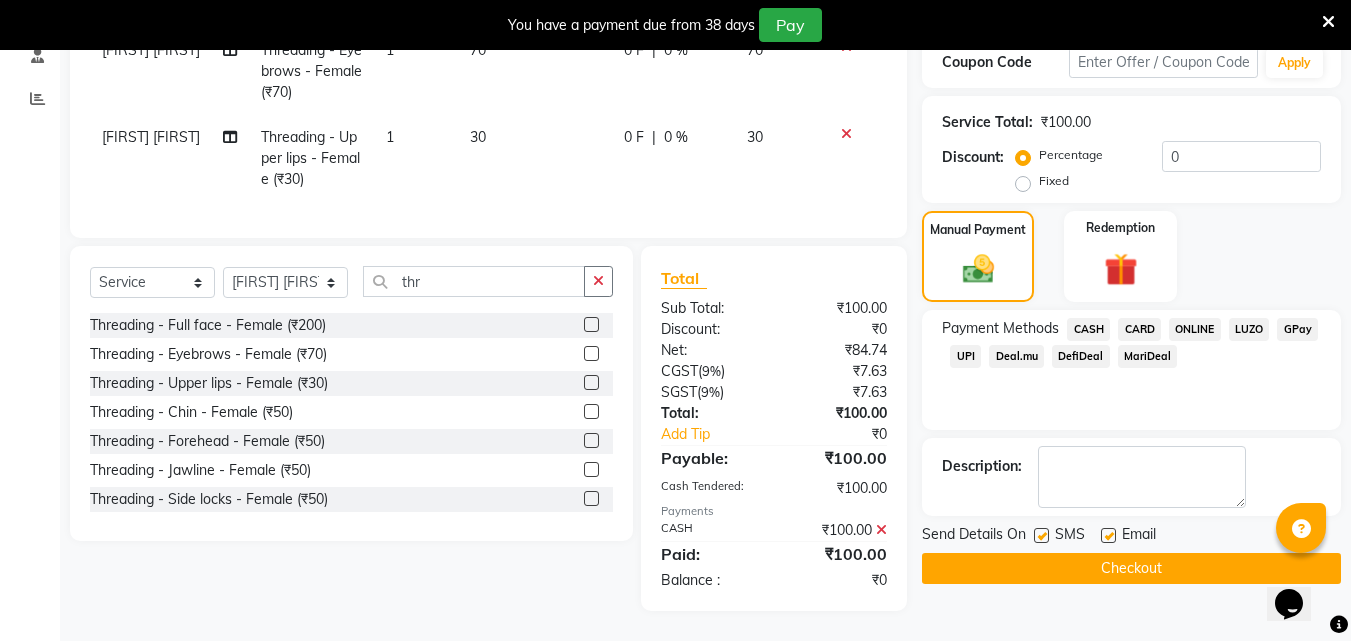 click on "Checkout" 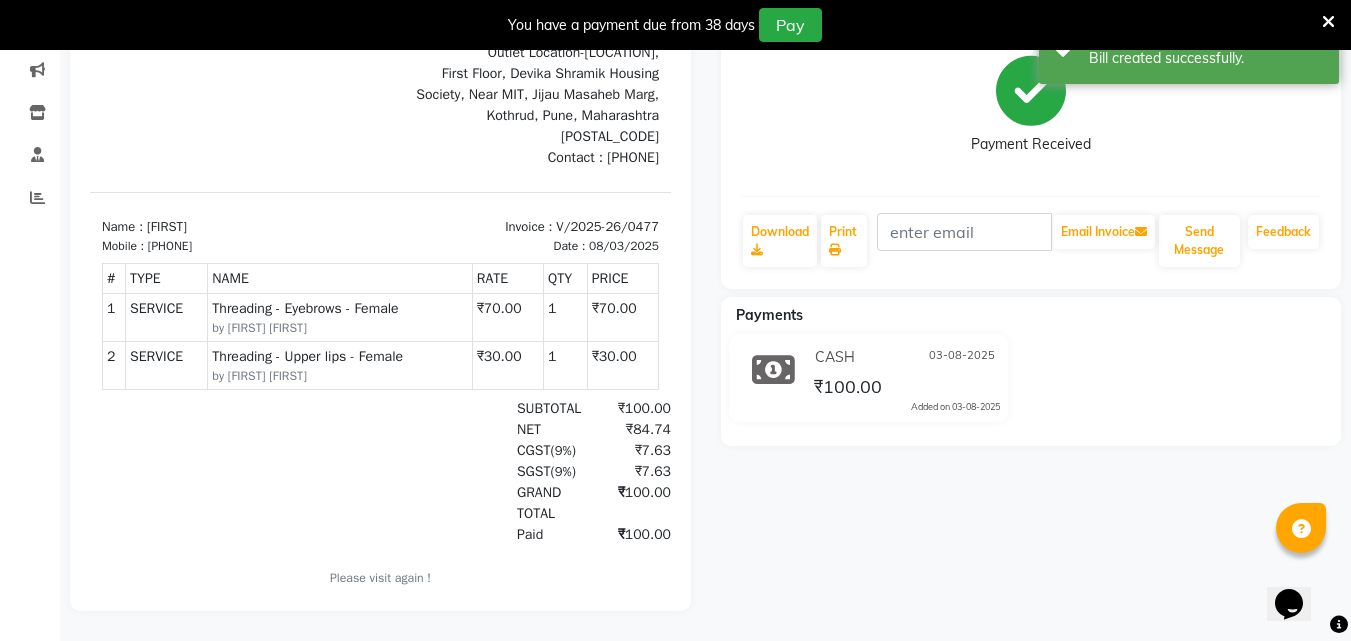 scroll, scrollTop: 0, scrollLeft: 0, axis: both 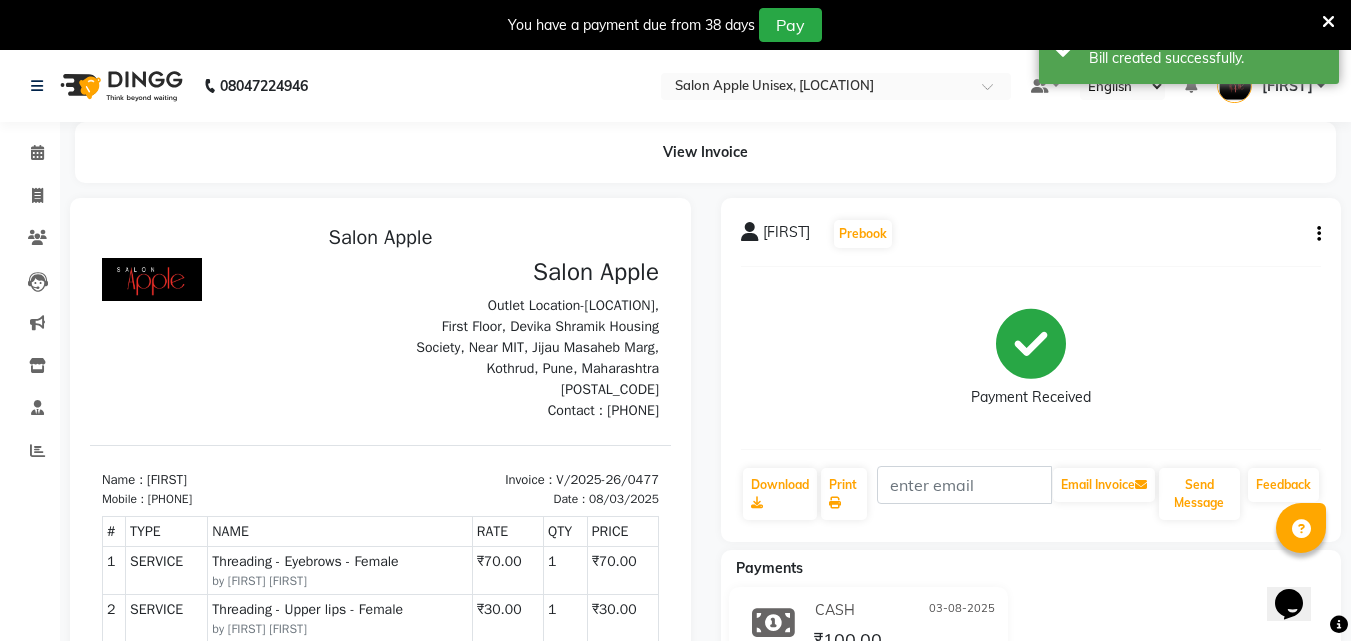 click on "Prebook   Payment Received  Download  Print   Email Invoice   Send Message Feedback" 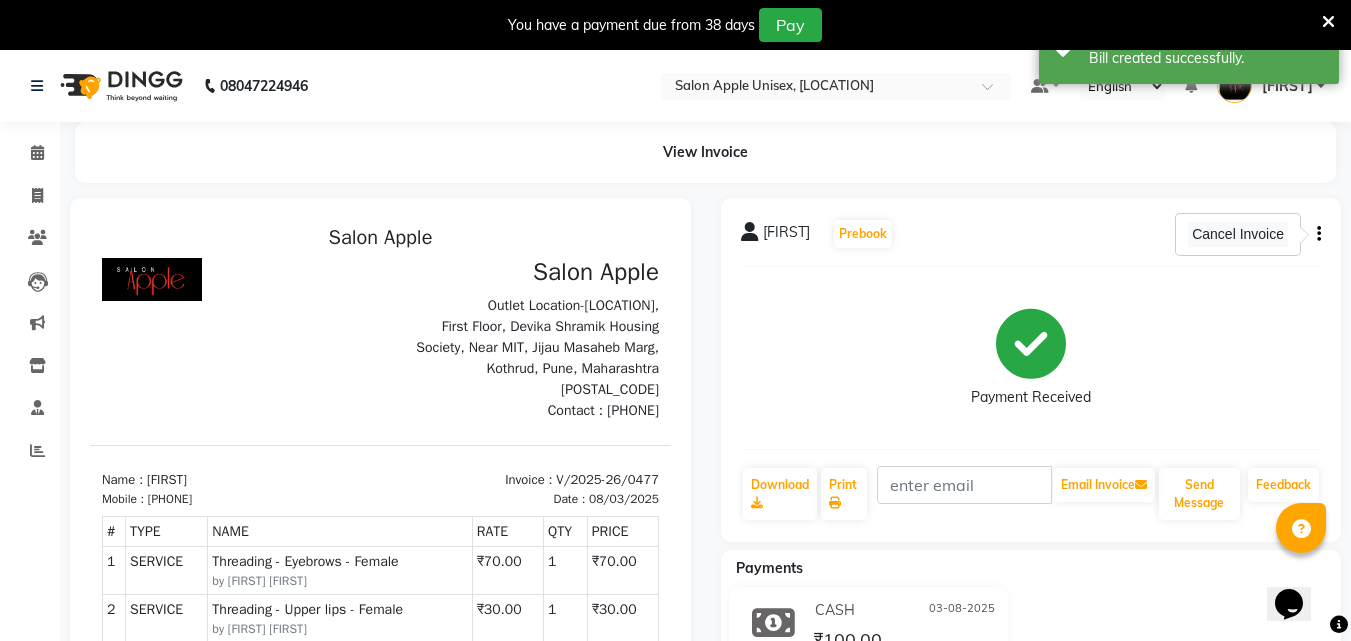 click on "Cancel Invoice" at bounding box center [1238, 234] 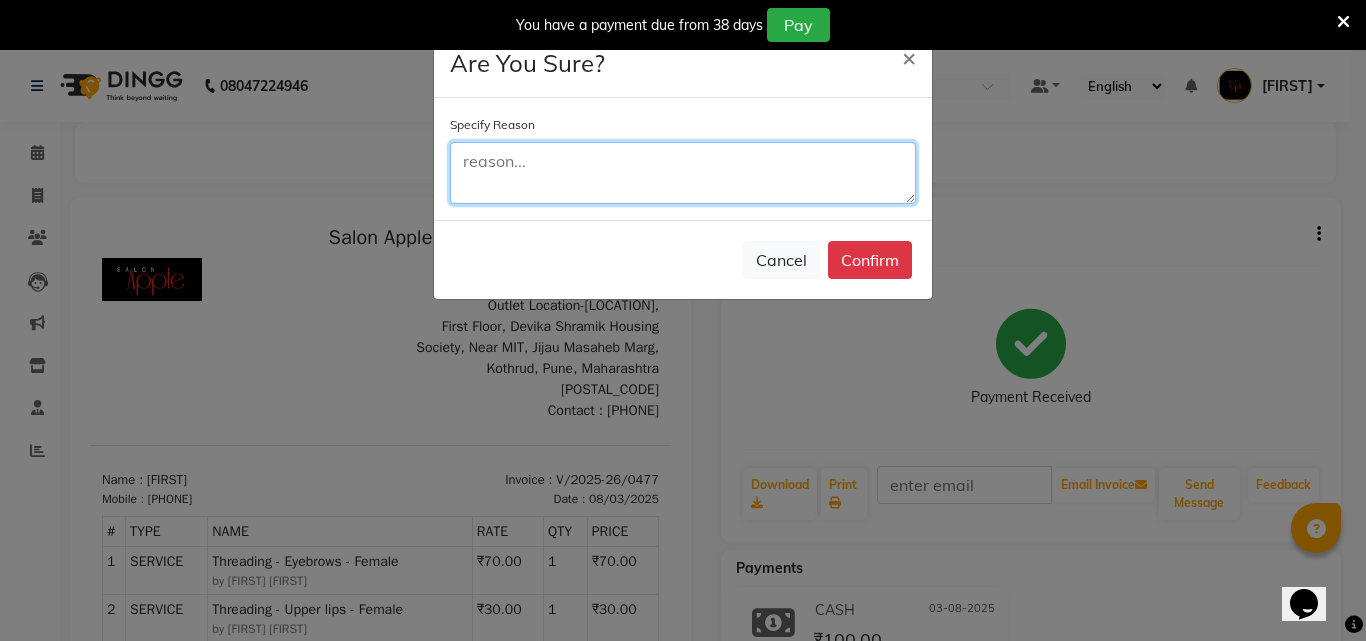 click 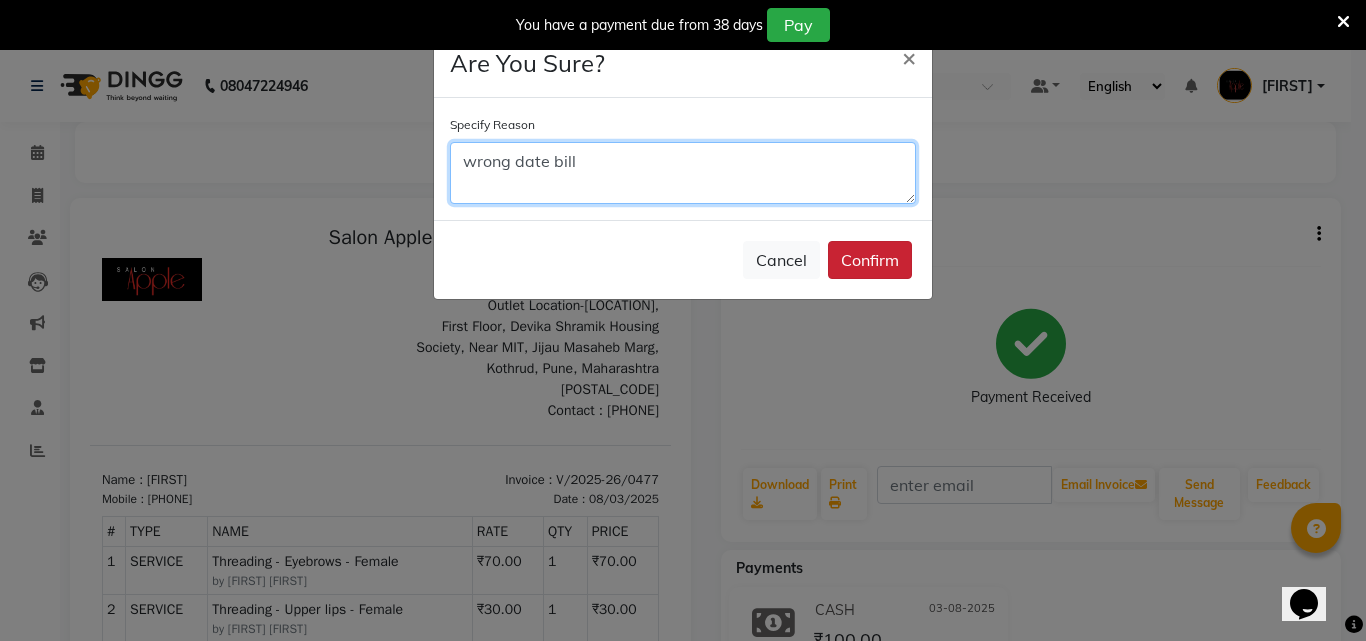 type on "wrong date bill" 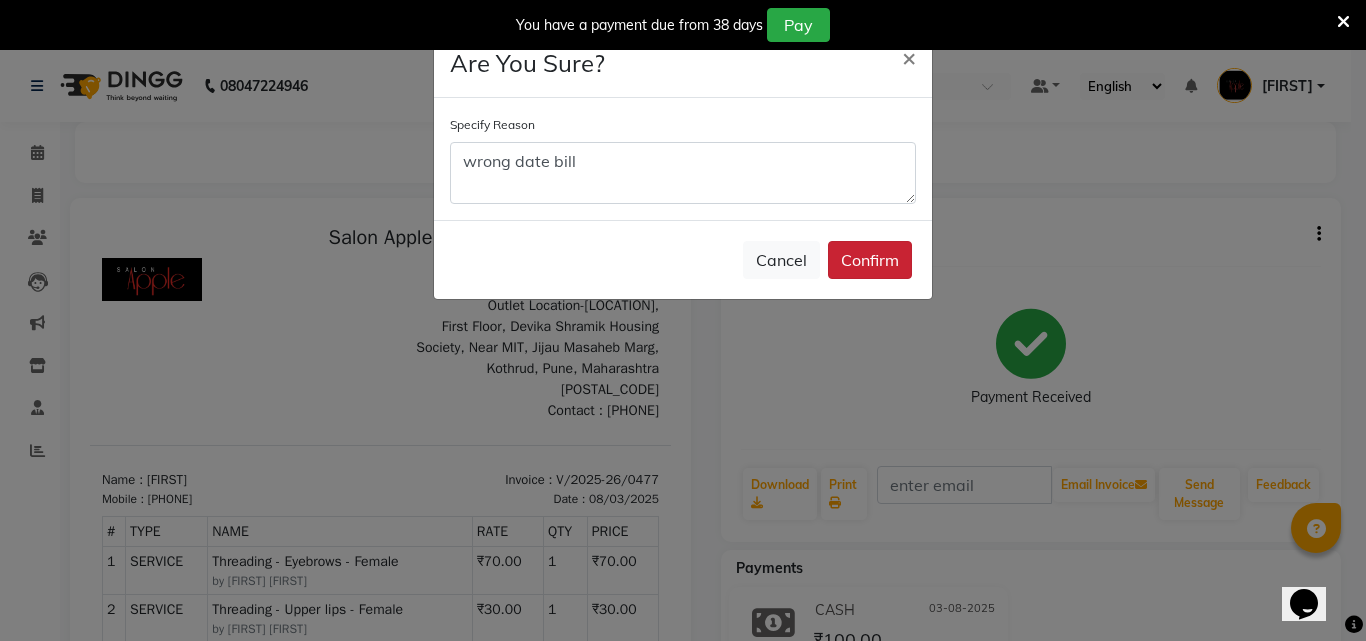 click on "Confirm" 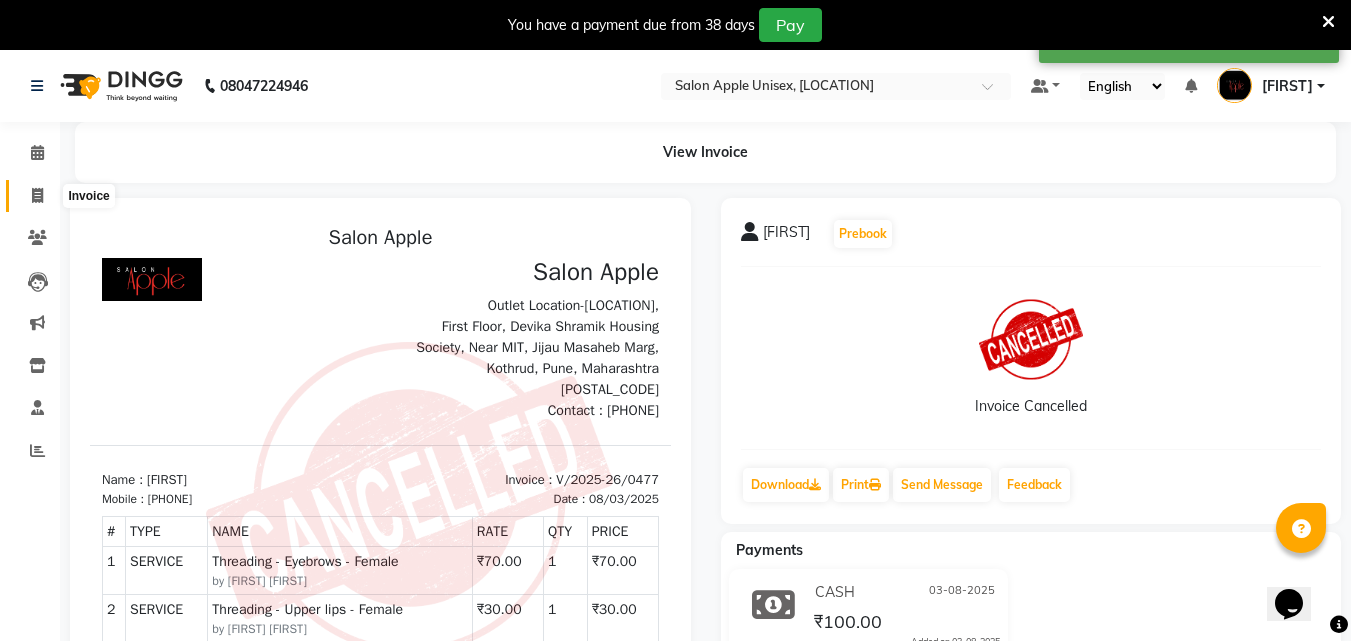 click 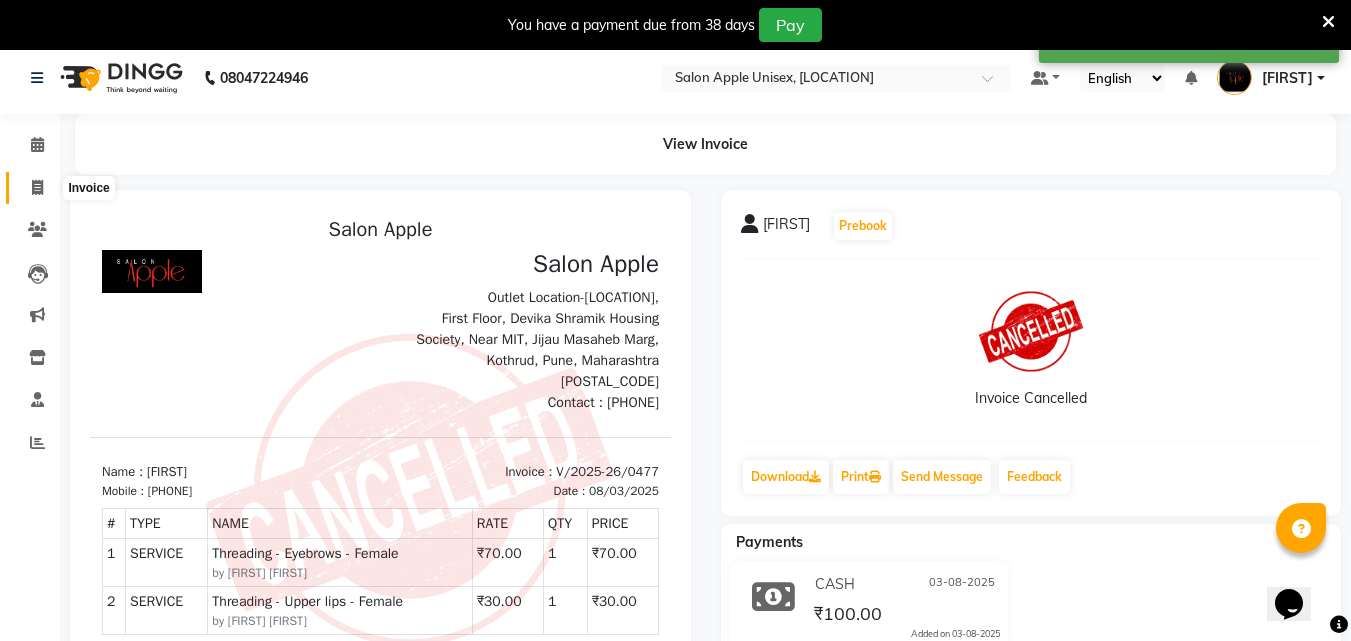 select on "133" 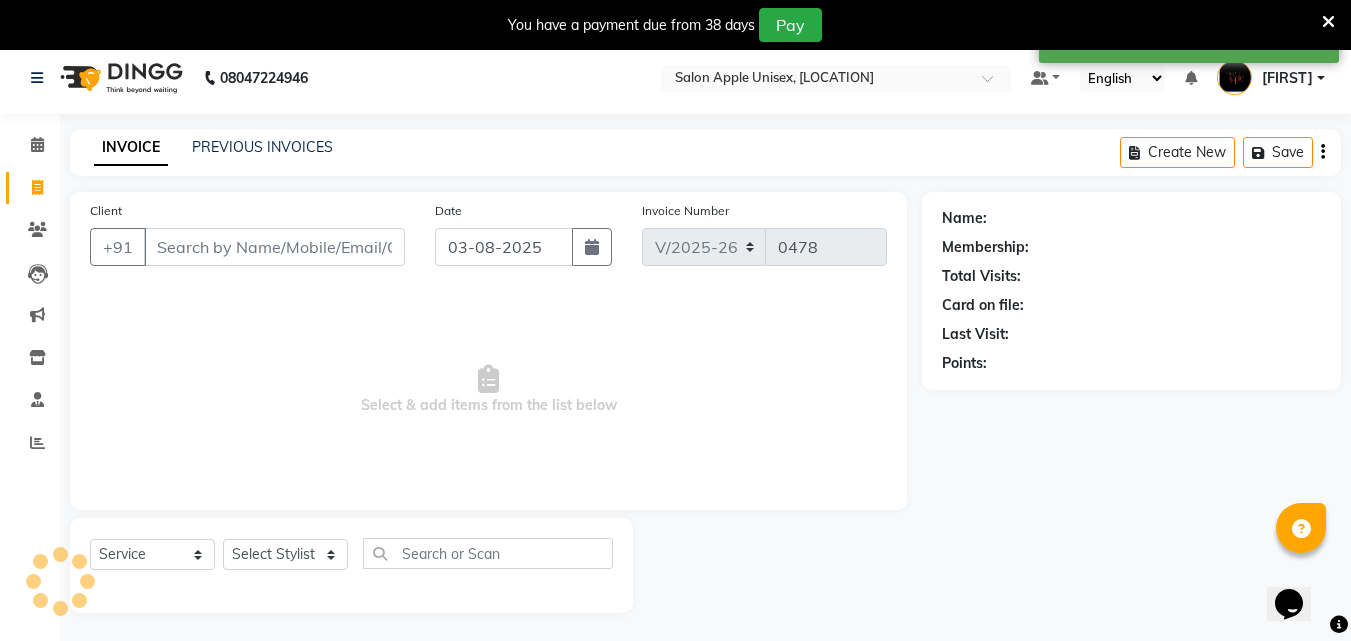 scroll, scrollTop: 50, scrollLeft: 0, axis: vertical 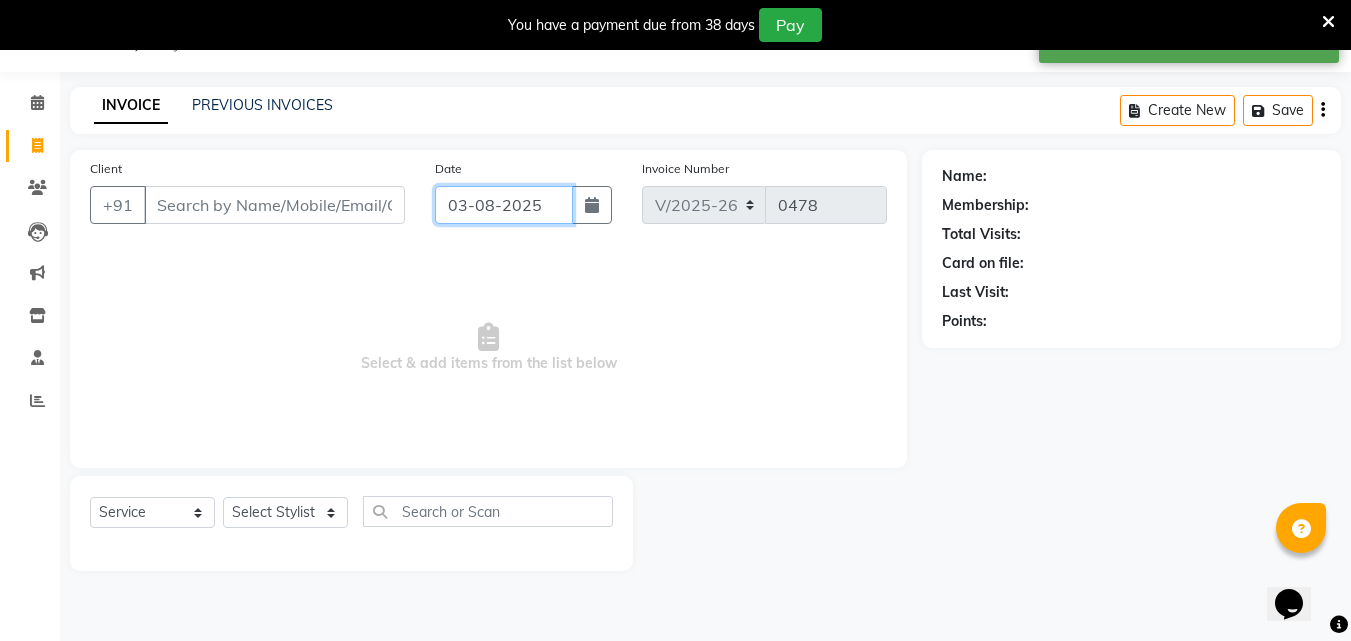 click on "03-08-2025" 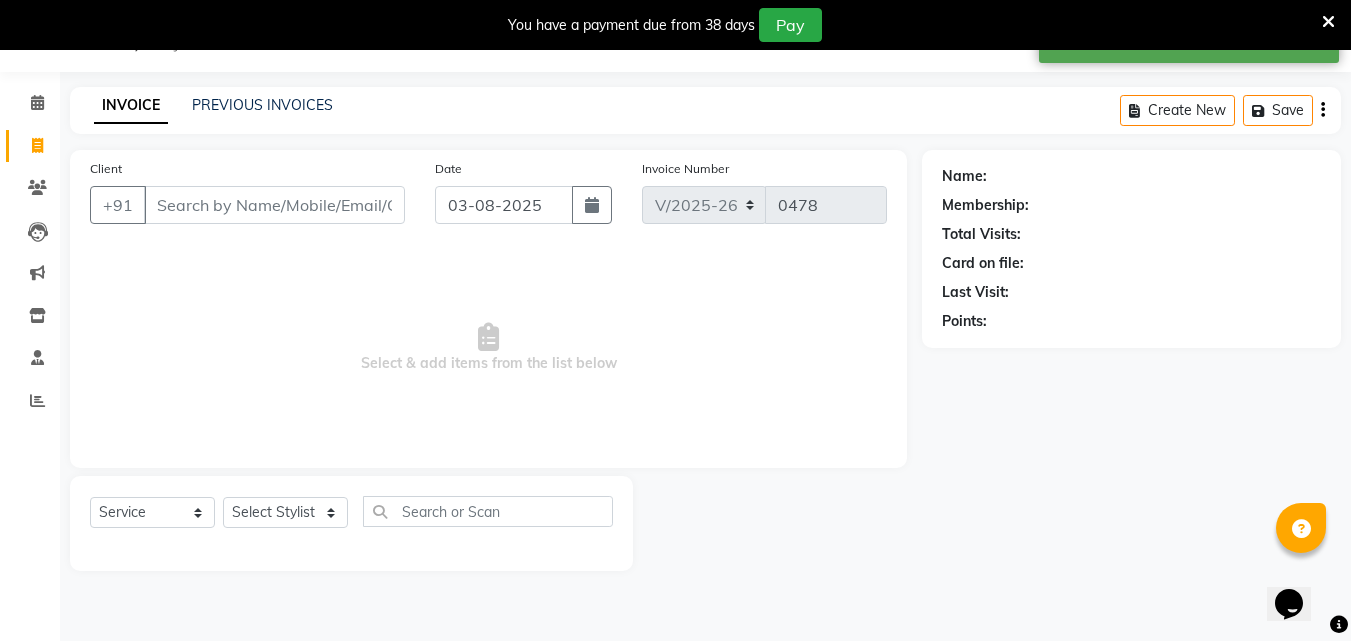 select on "8" 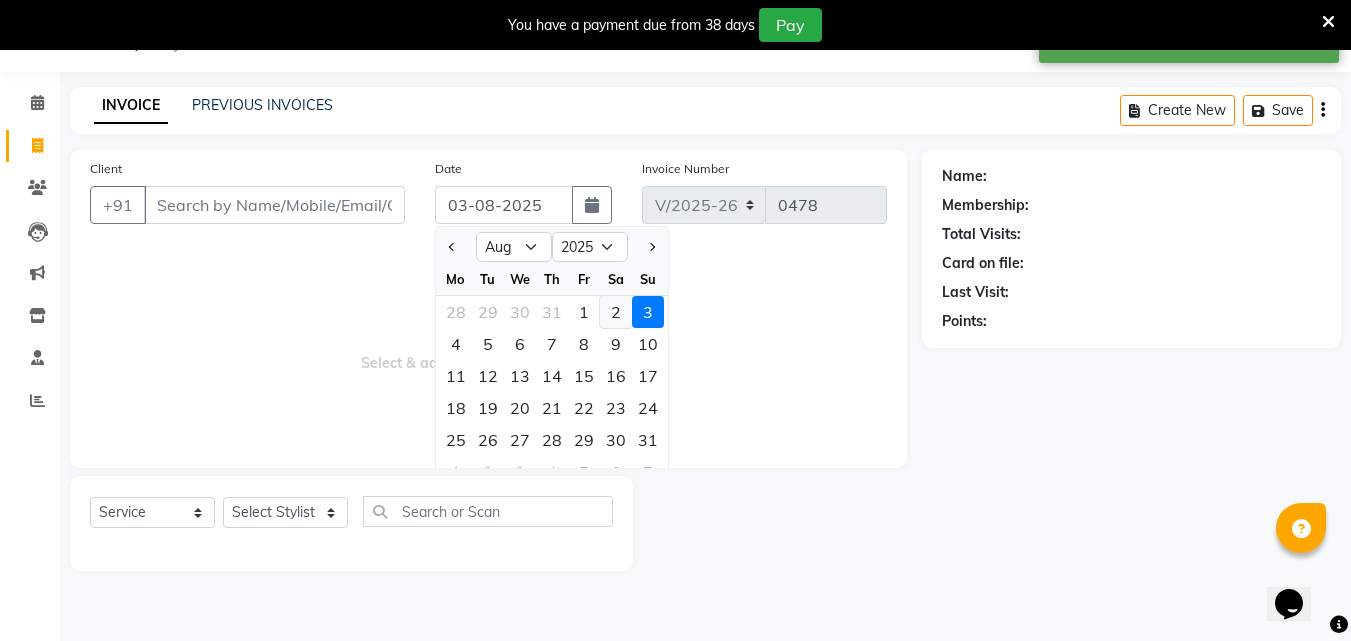 click on "2" 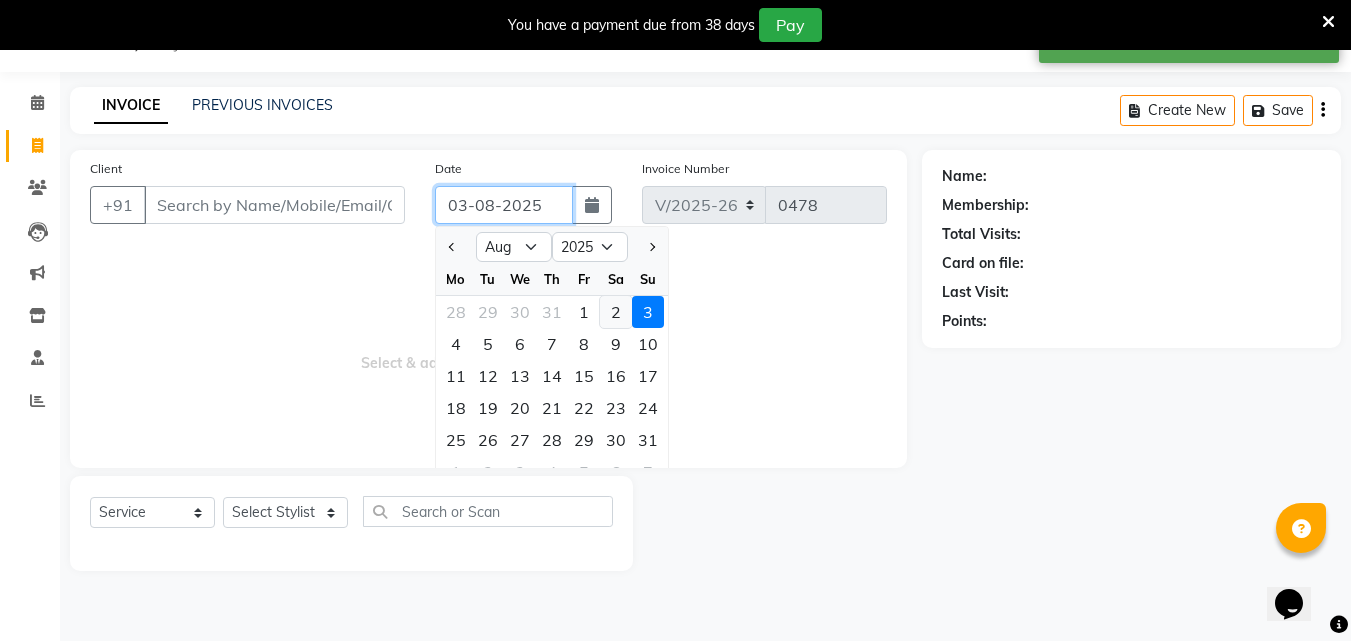 type on "02-08-2025" 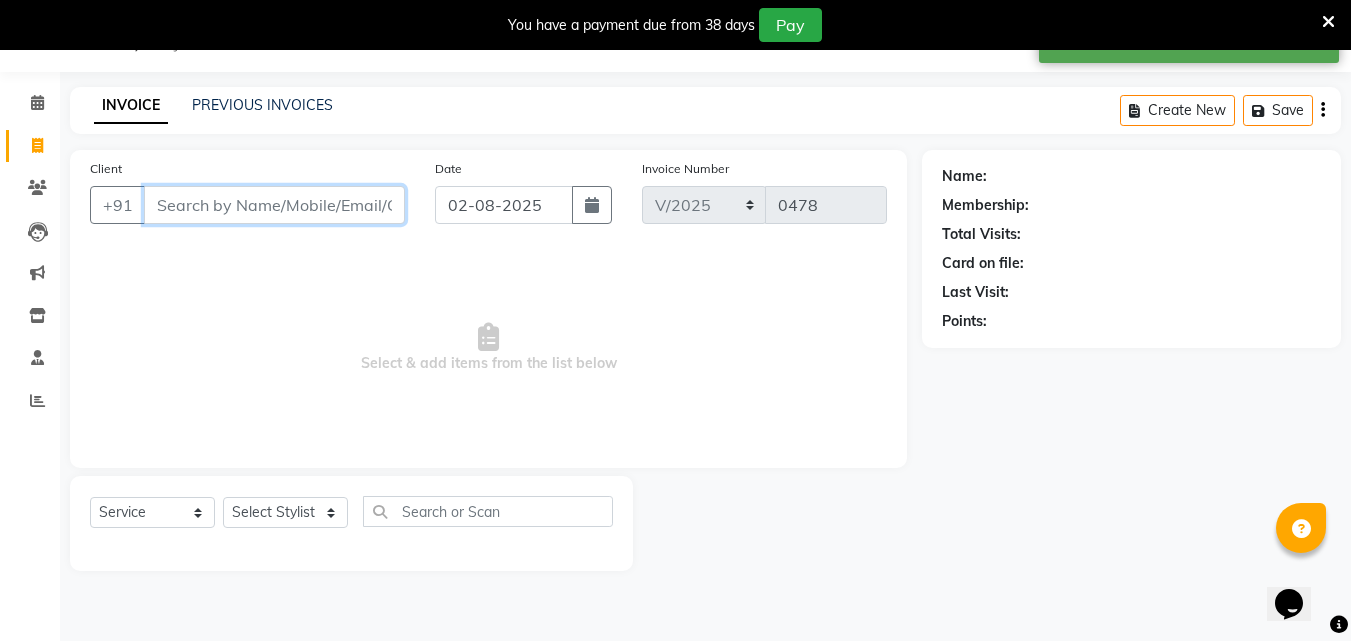 click on "Client" at bounding box center (274, 205) 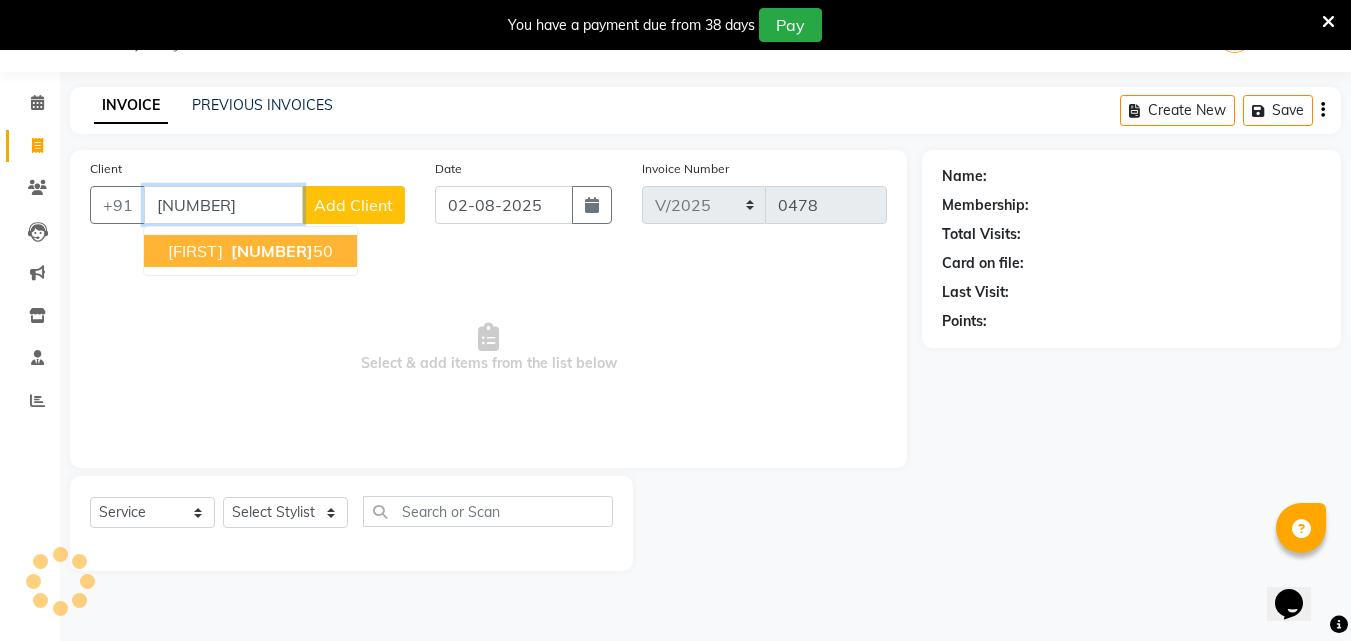 type on "[NUMBER]" 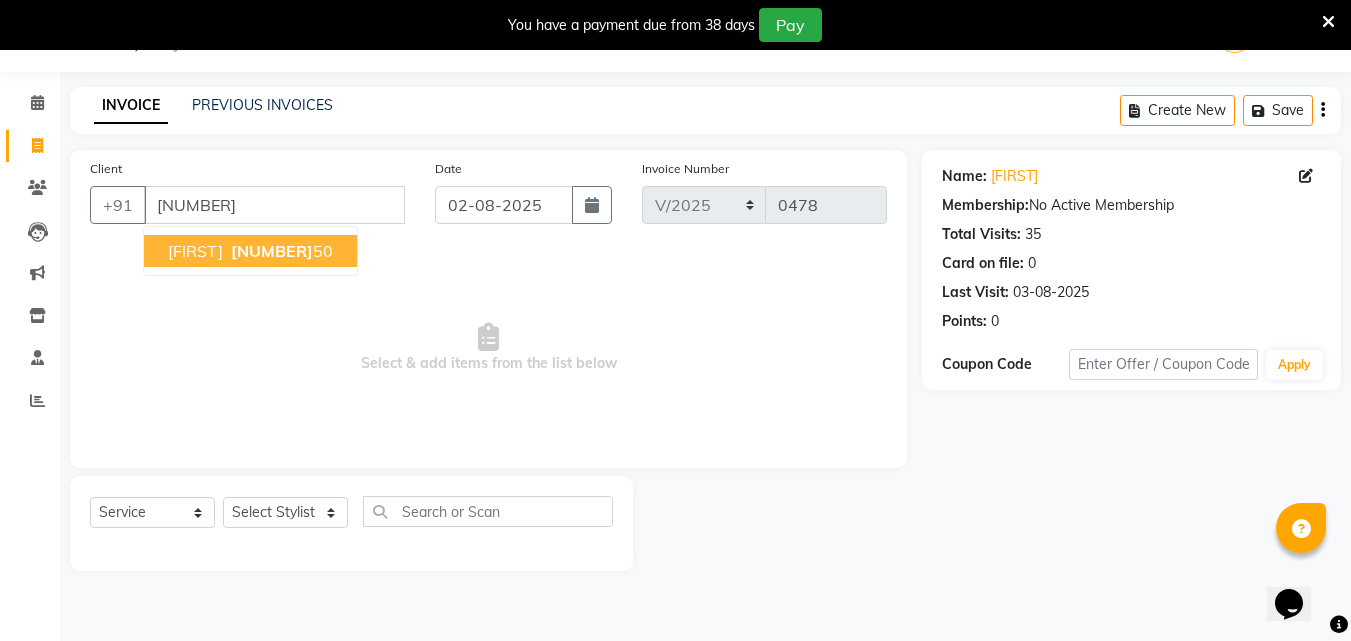 click on "[NUMBER]" at bounding box center (272, 251) 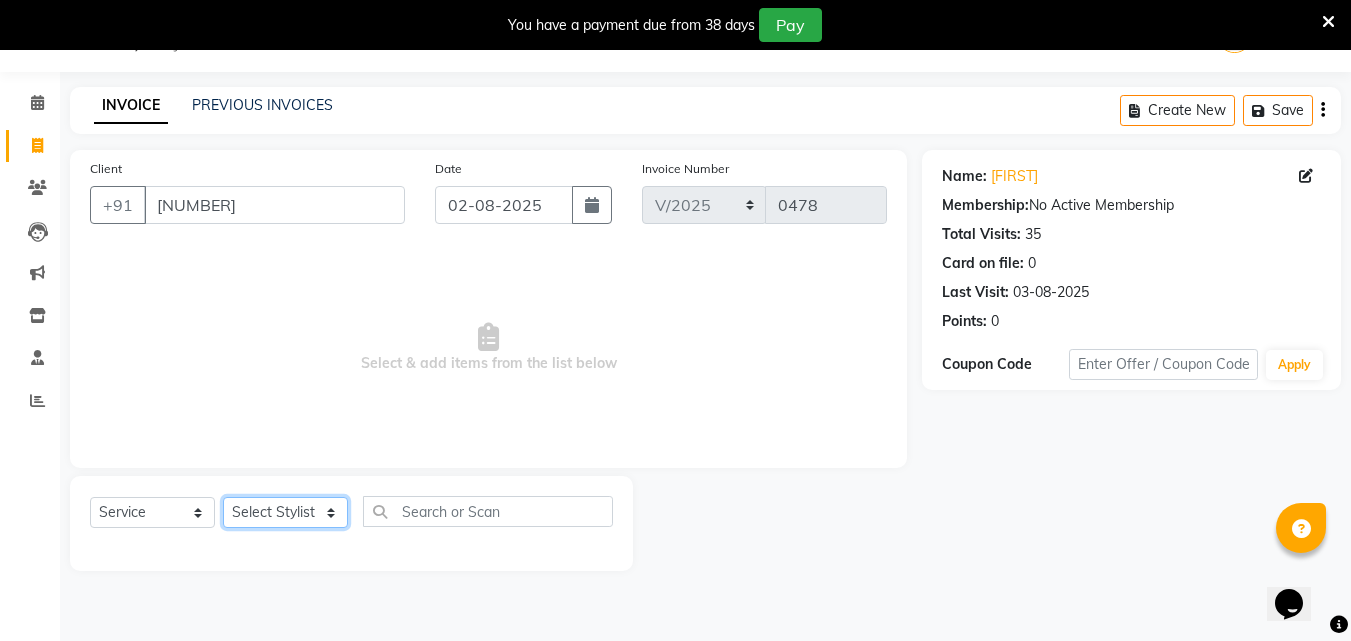 click on "Select Stylist [FIRST] [FIRST] [FIRST] [FIRST] [LAST] [FIRST] [FIRST] [FIRST] [FIRST]" 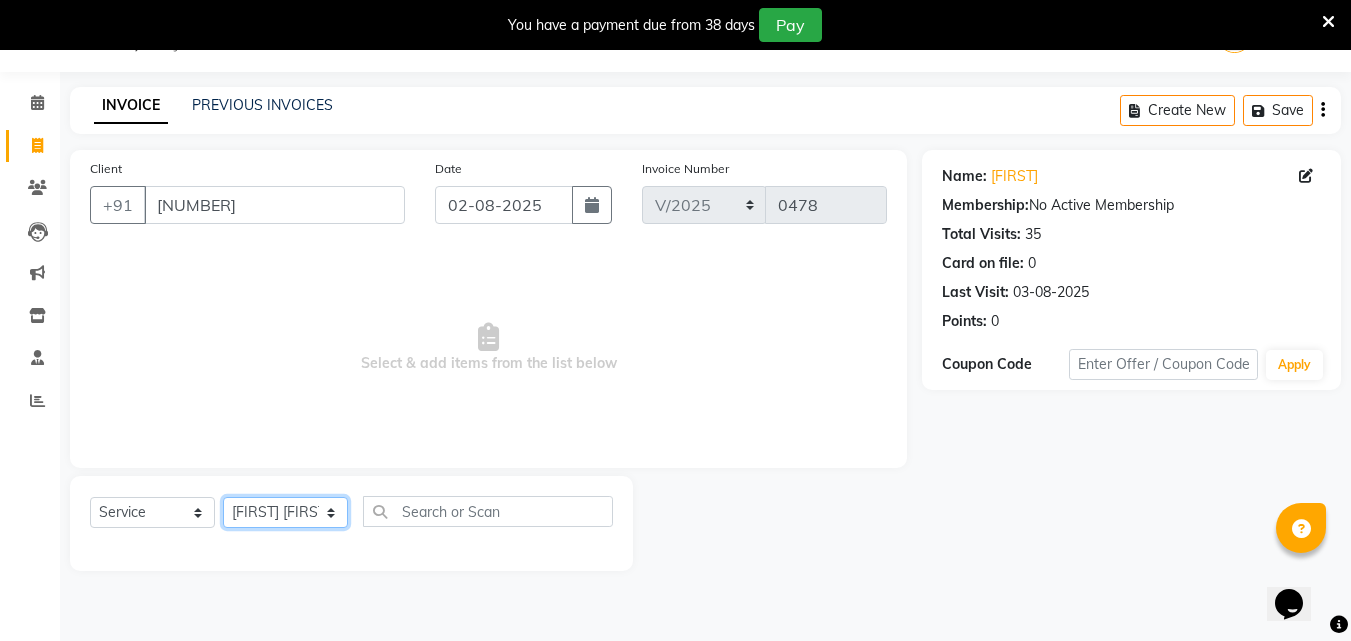 click on "Select Stylist [FIRST] [FIRST] [FIRST] [FIRST] [LAST] [FIRST] [FIRST] [FIRST] [FIRST]" 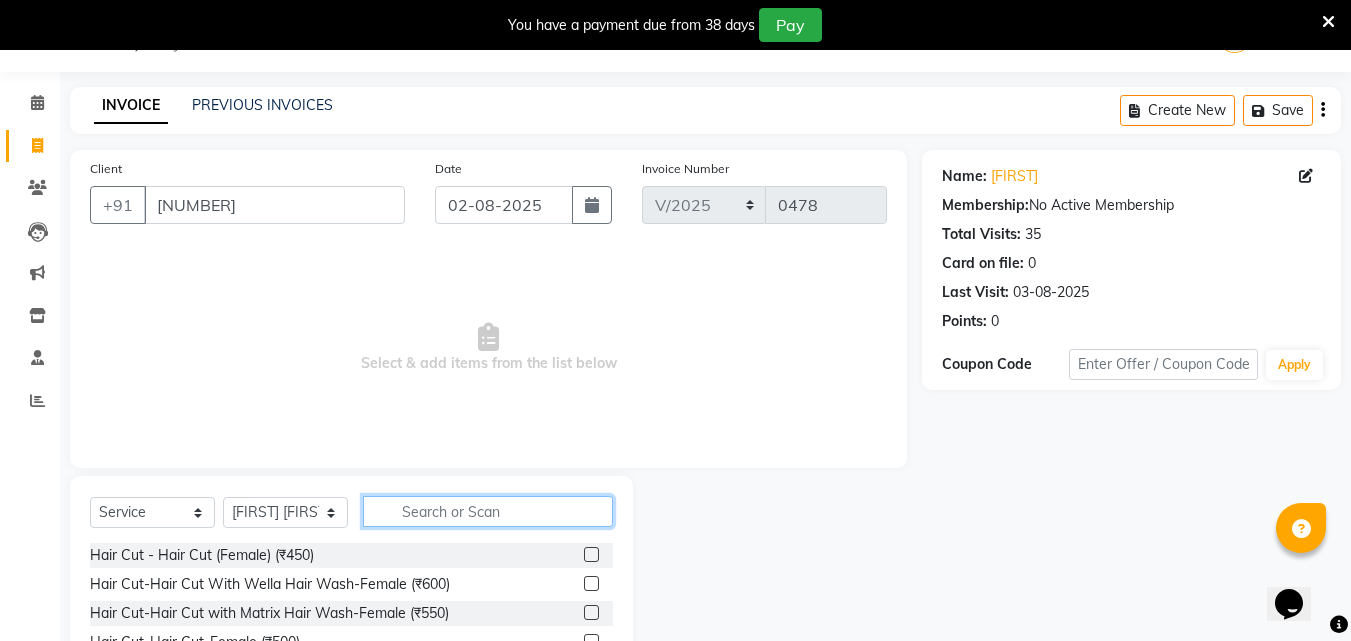 click 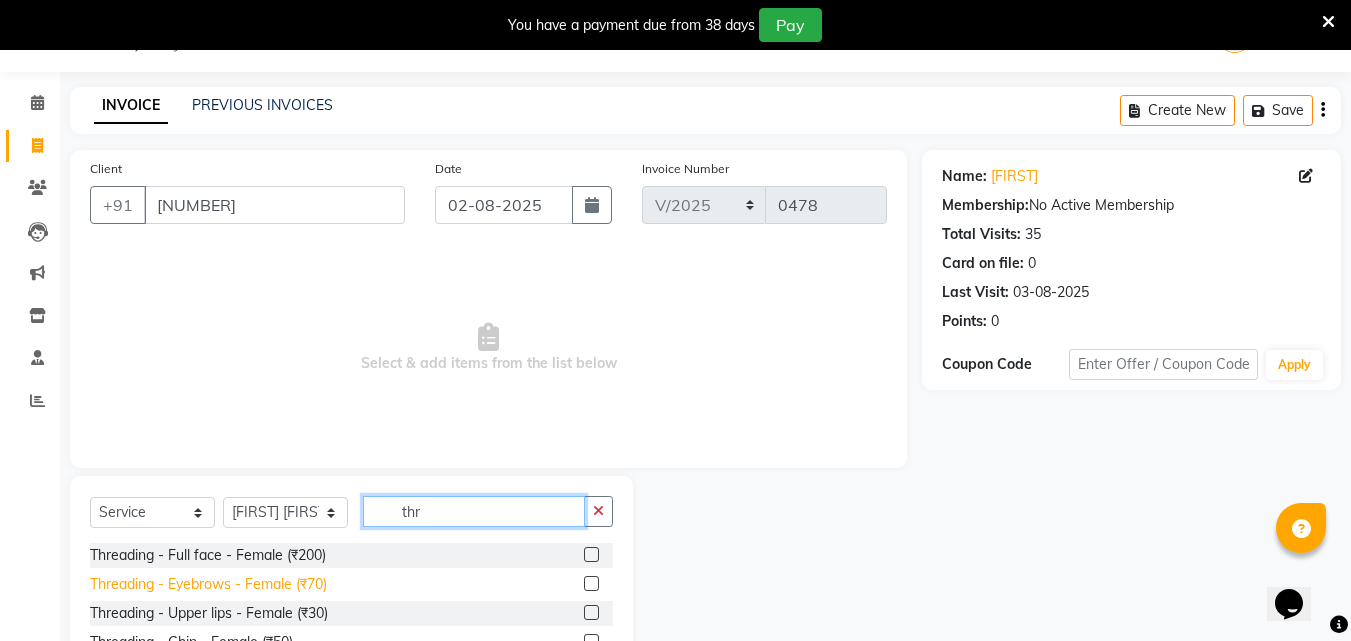 type on "thr" 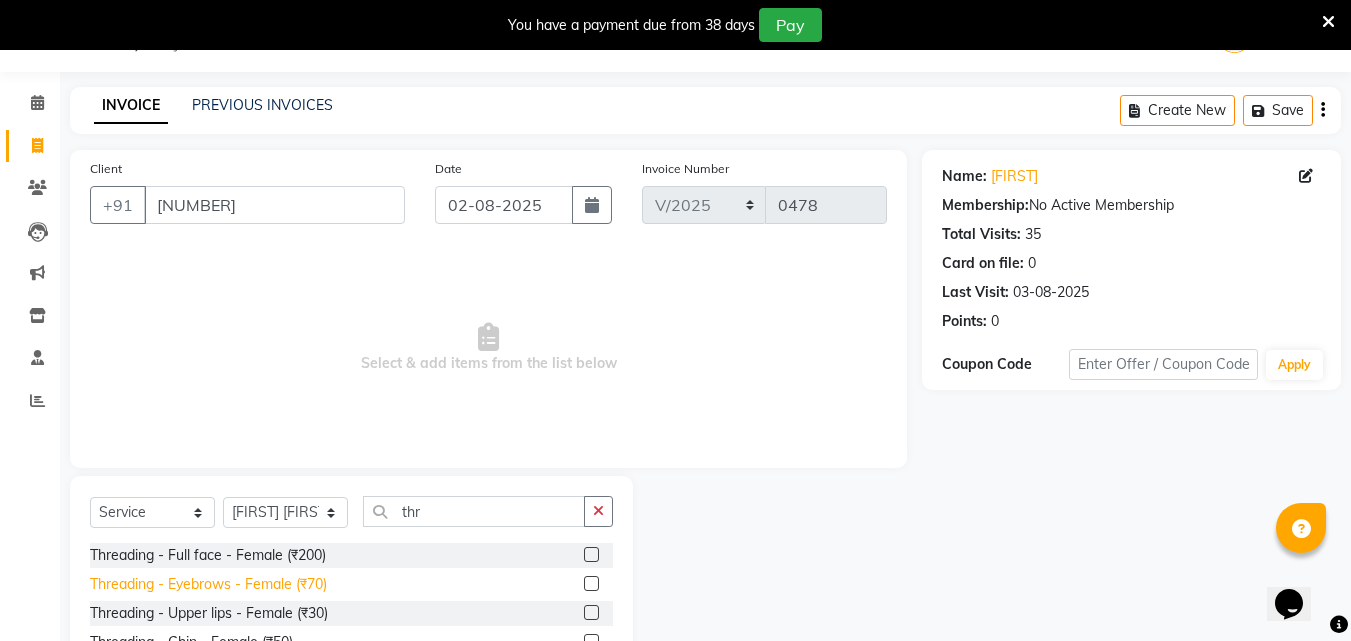 click on "Threading - Eyebrows - Female (₹70)" 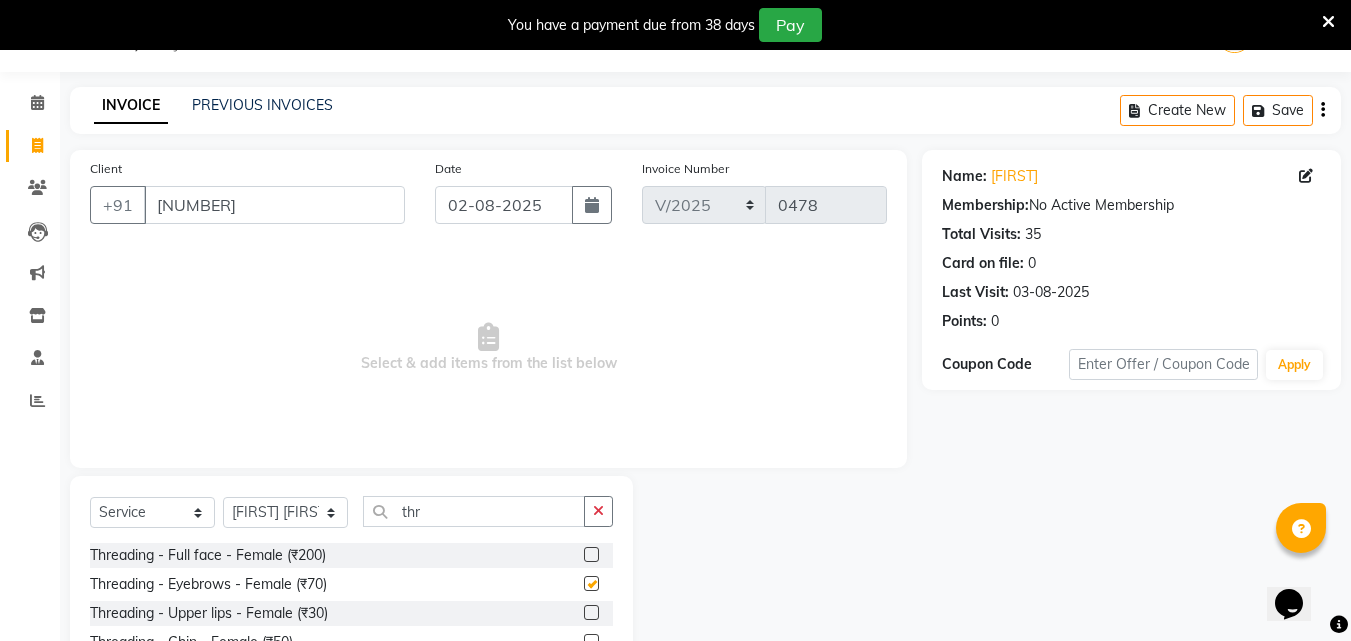 checkbox on "false" 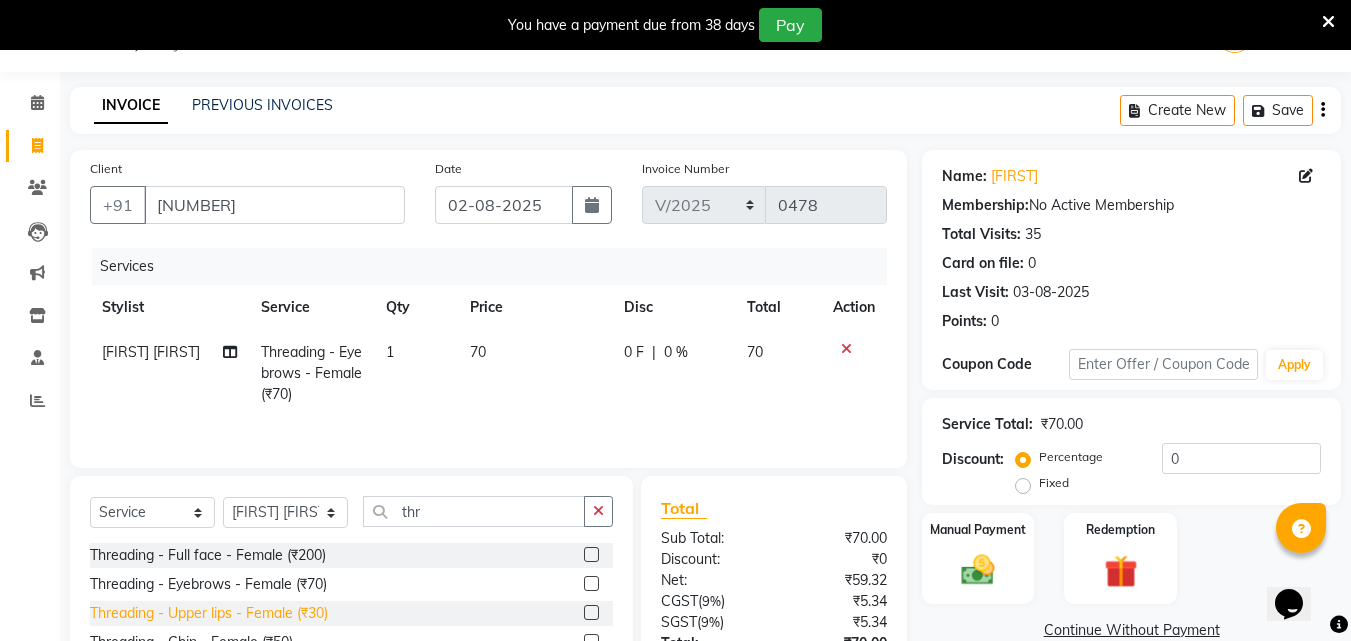 click on "Threading - Upper lips - Female (₹30)" 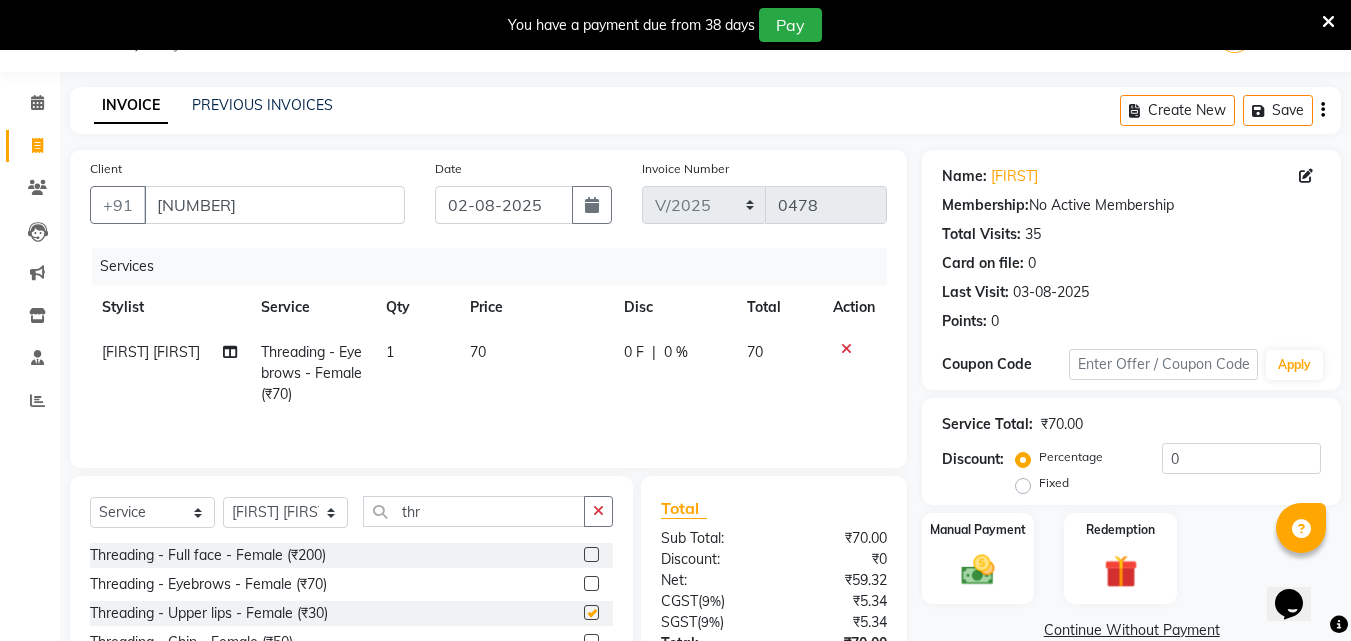 checkbox on "false" 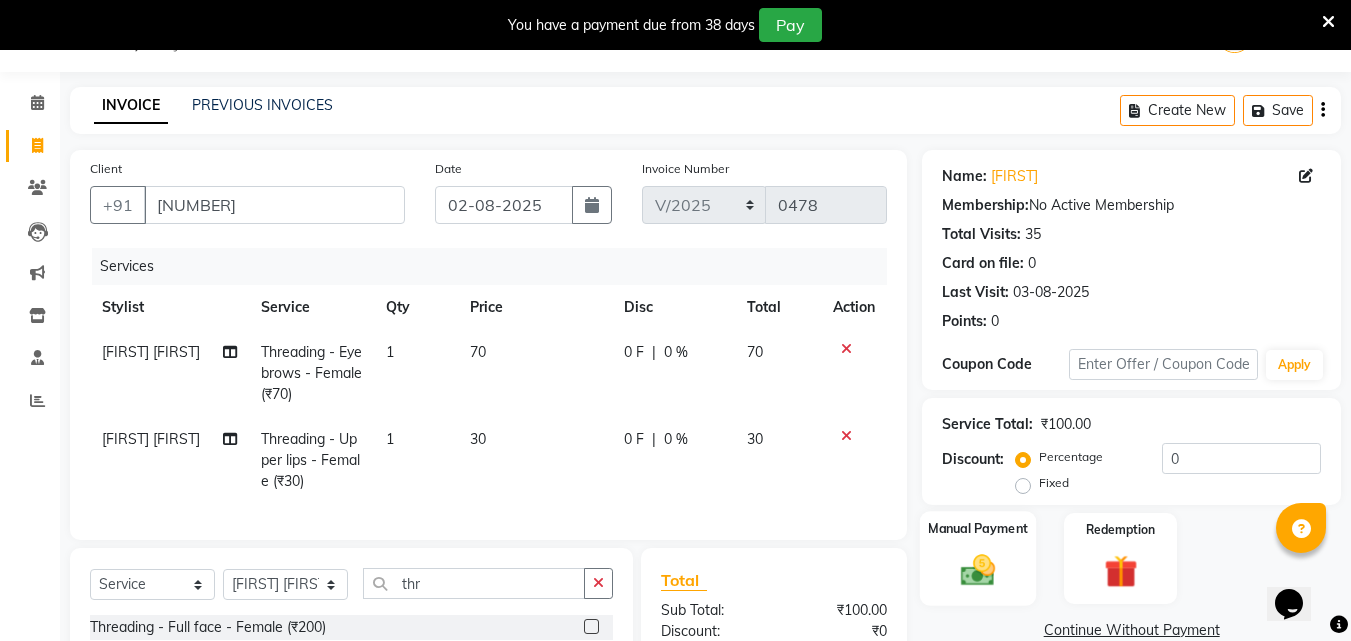 click 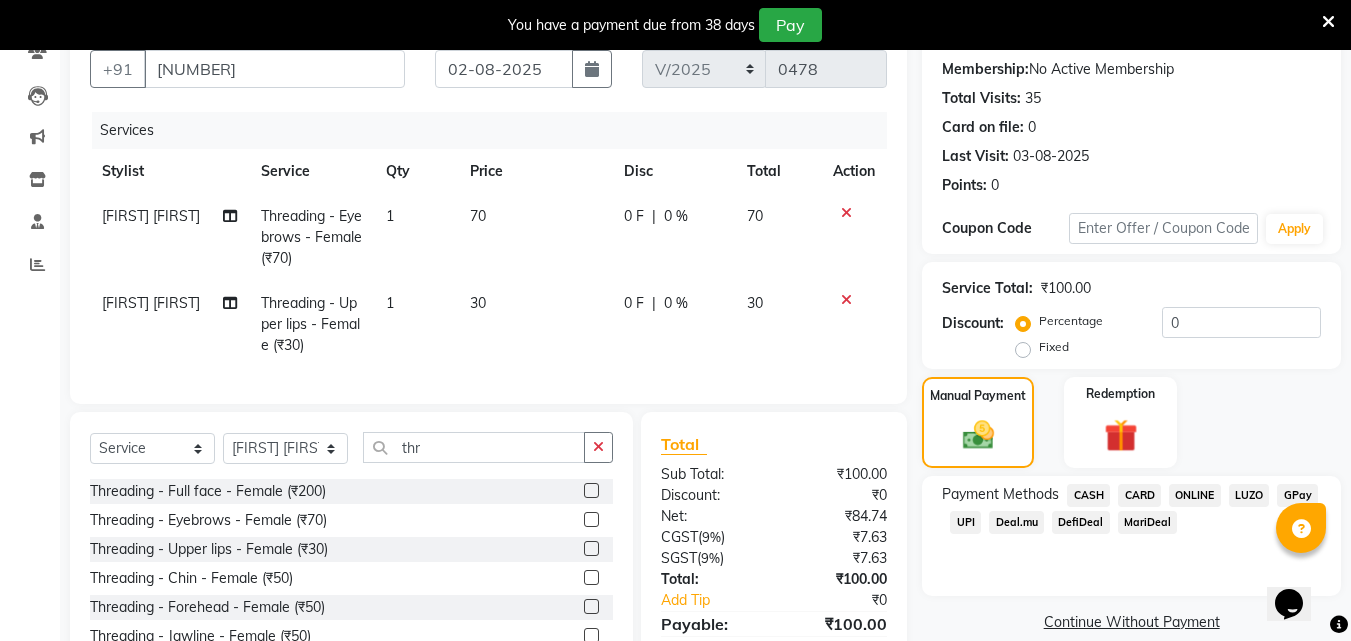 scroll, scrollTop: 297, scrollLeft: 0, axis: vertical 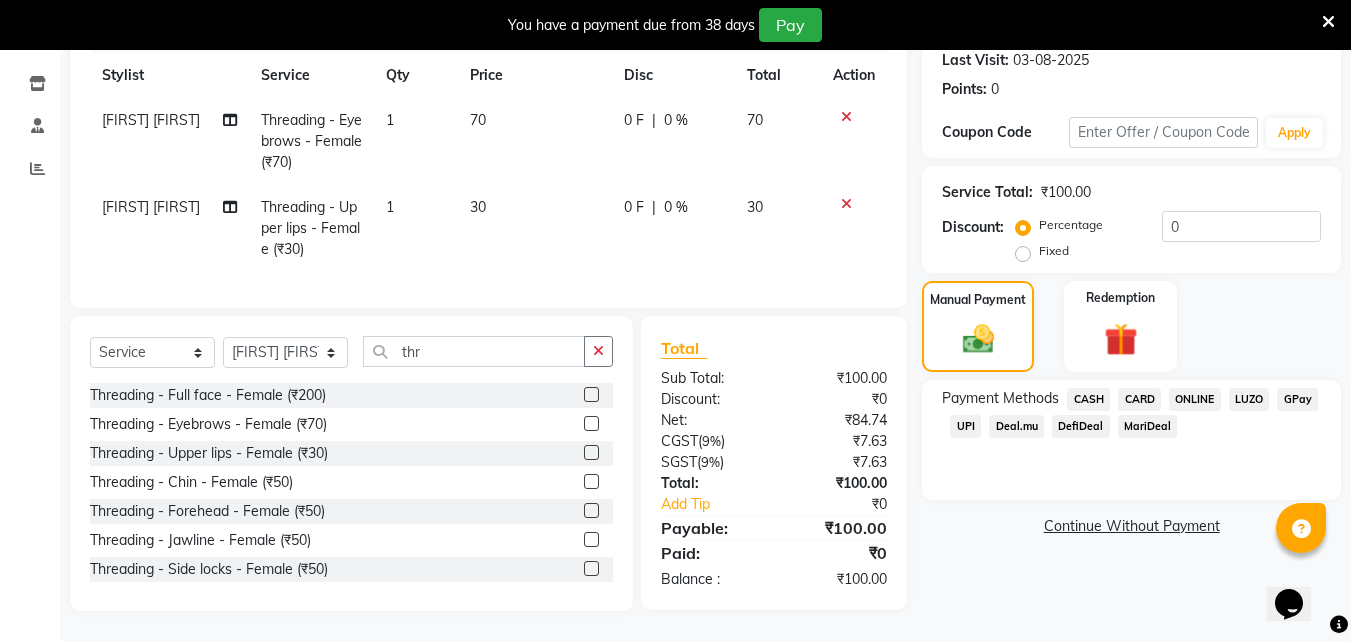 click on "CASH" 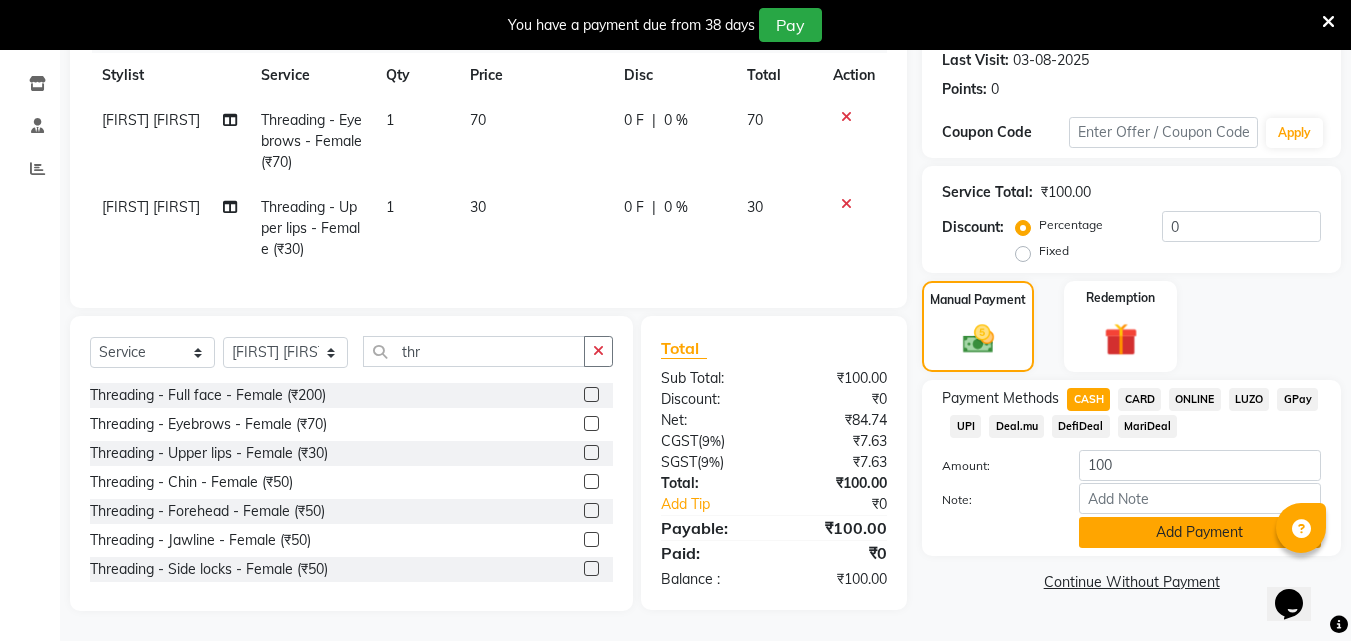 click on "Add Payment" 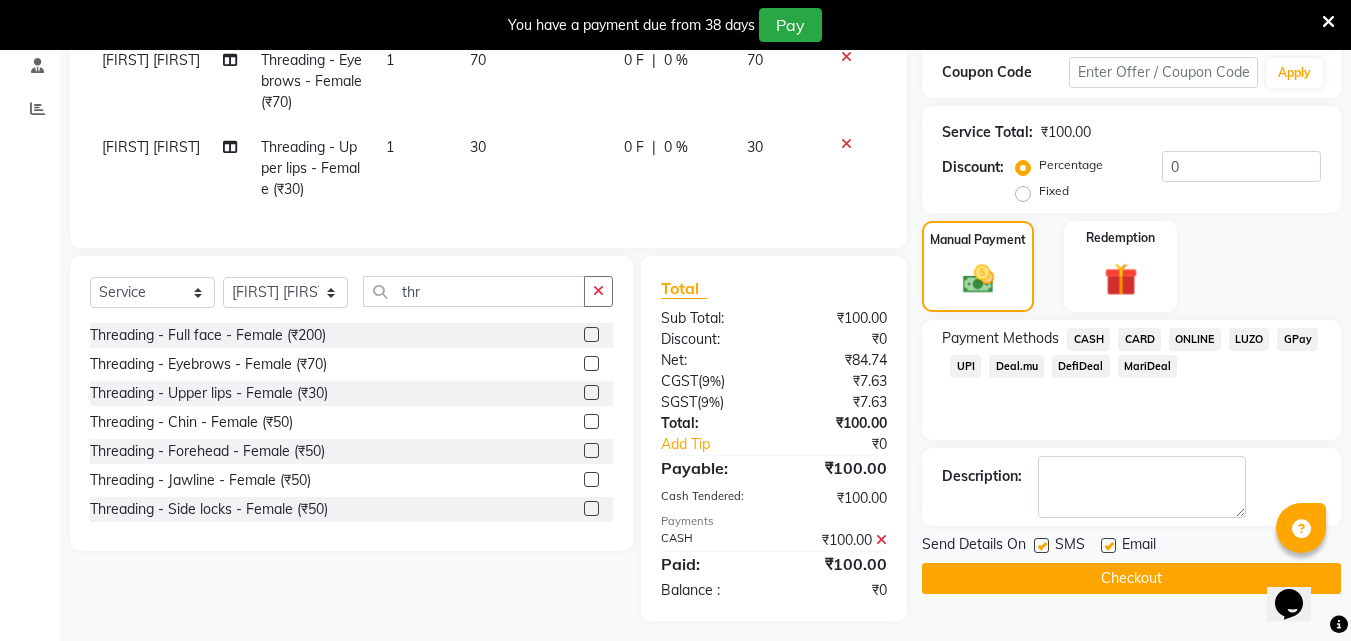 scroll, scrollTop: 367, scrollLeft: 0, axis: vertical 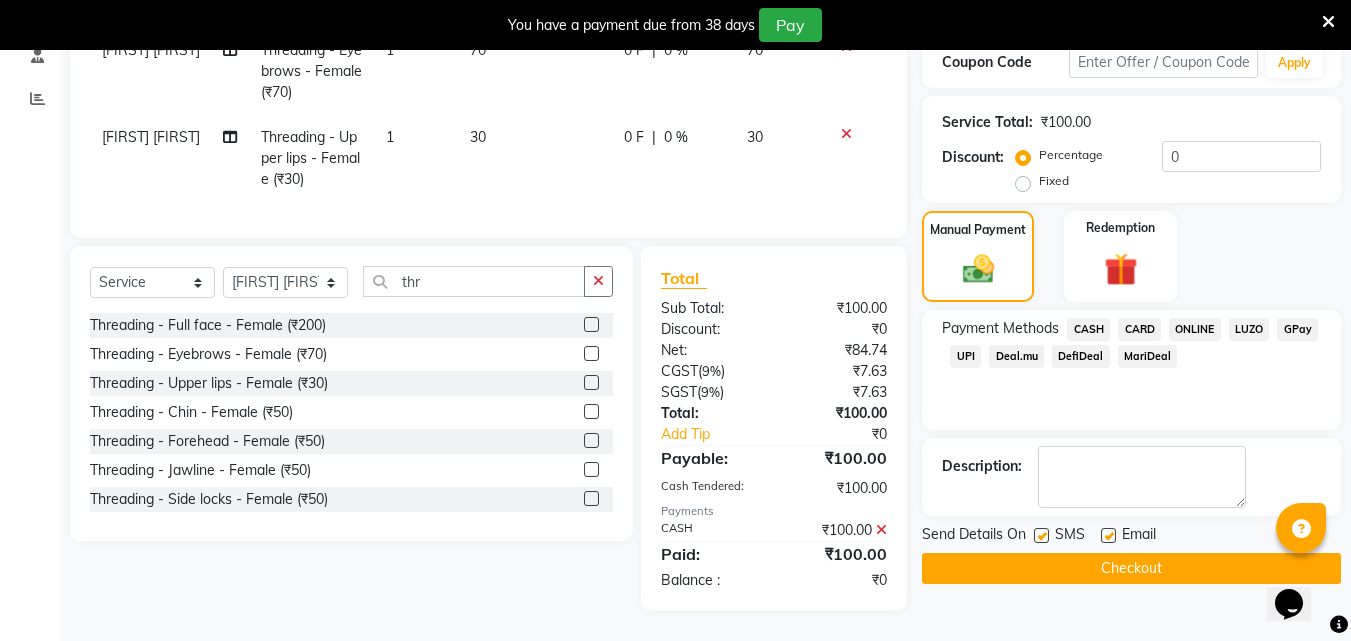 click on "Checkout" 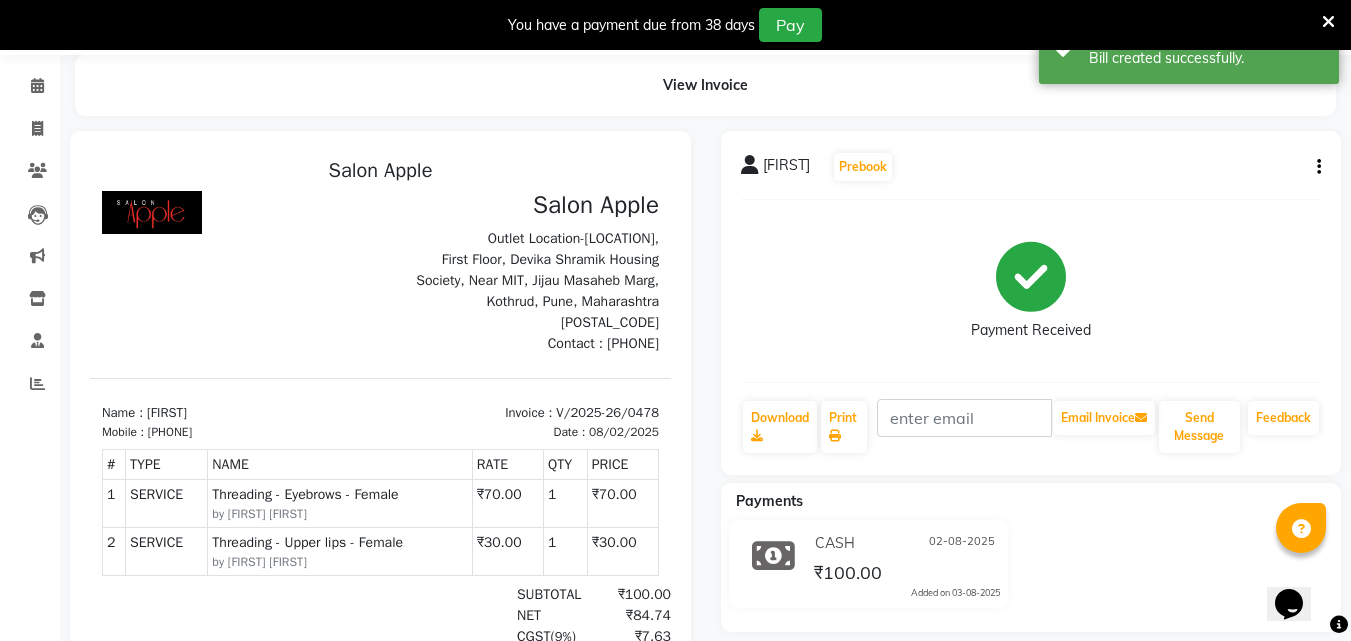 scroll, scrollTop: 0, scrollLeft: 0, axis: both 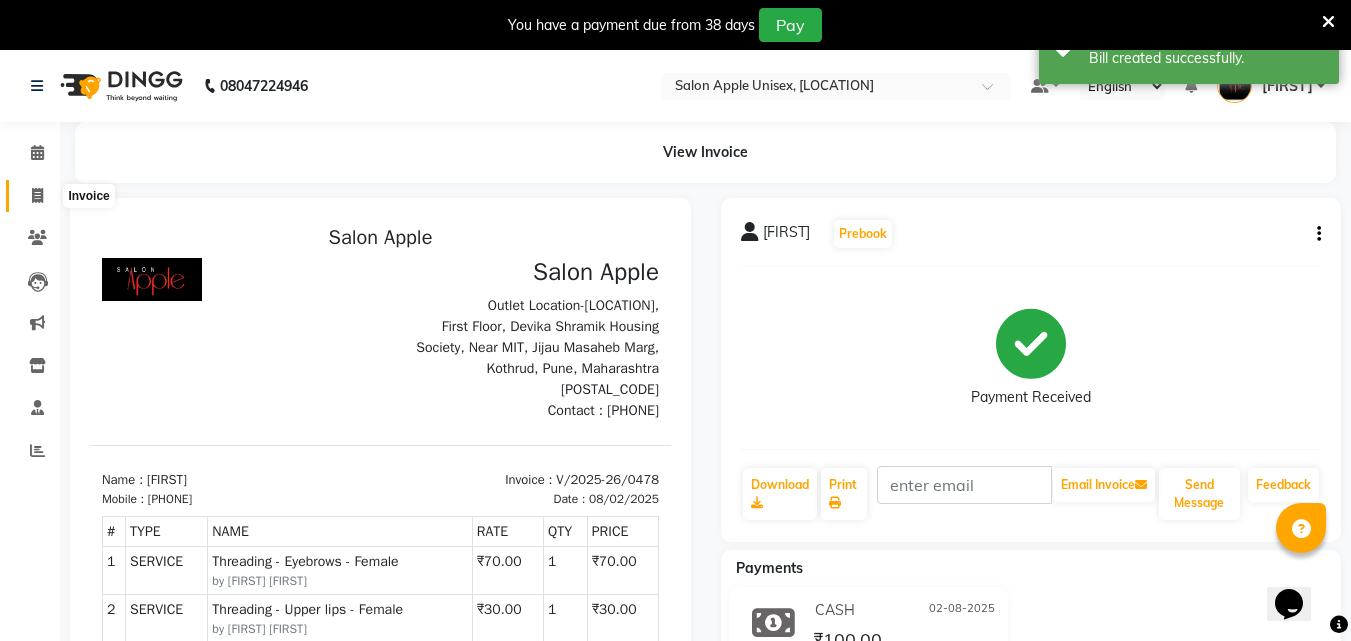 click 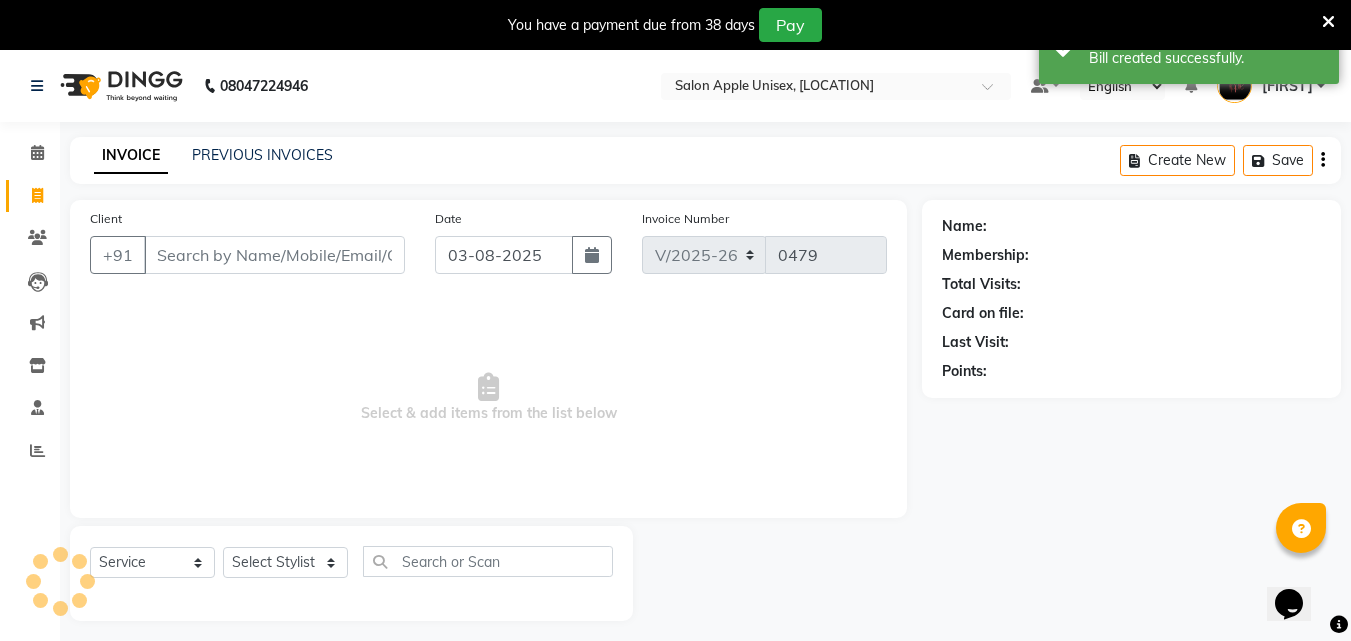 scroll, scrollTop: 50, scrollLeft: 0, axis: vertical 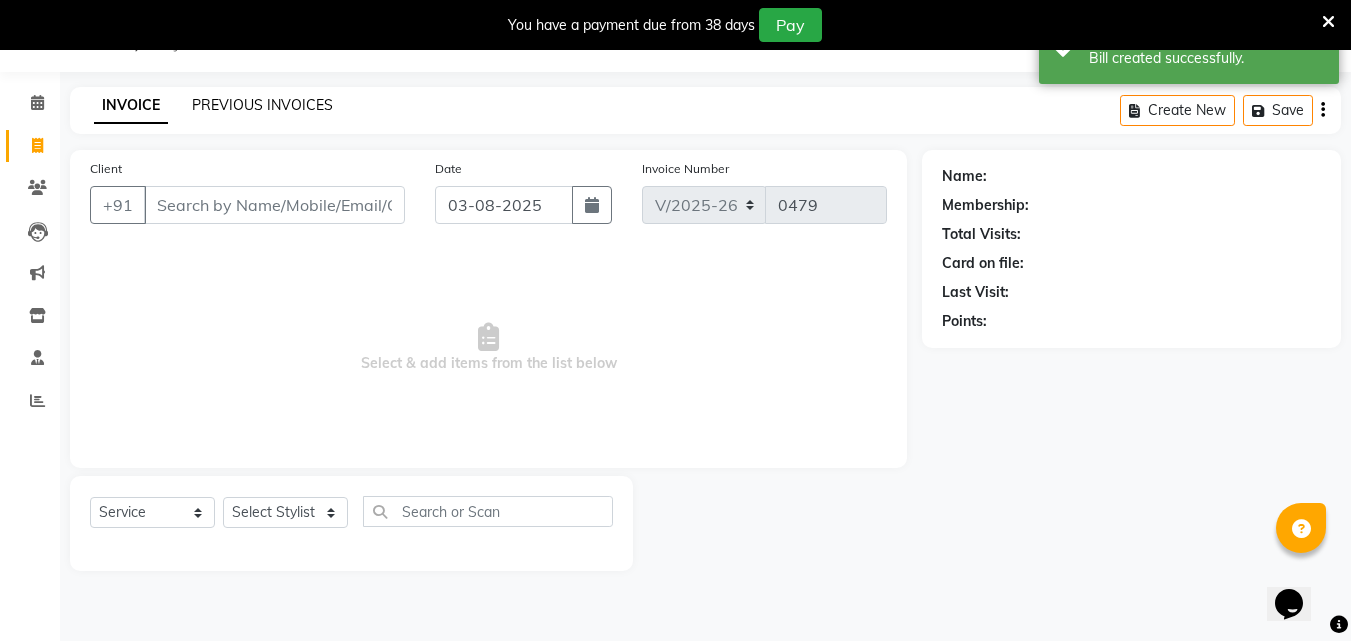 click on "PREVIOUS INVOICES" 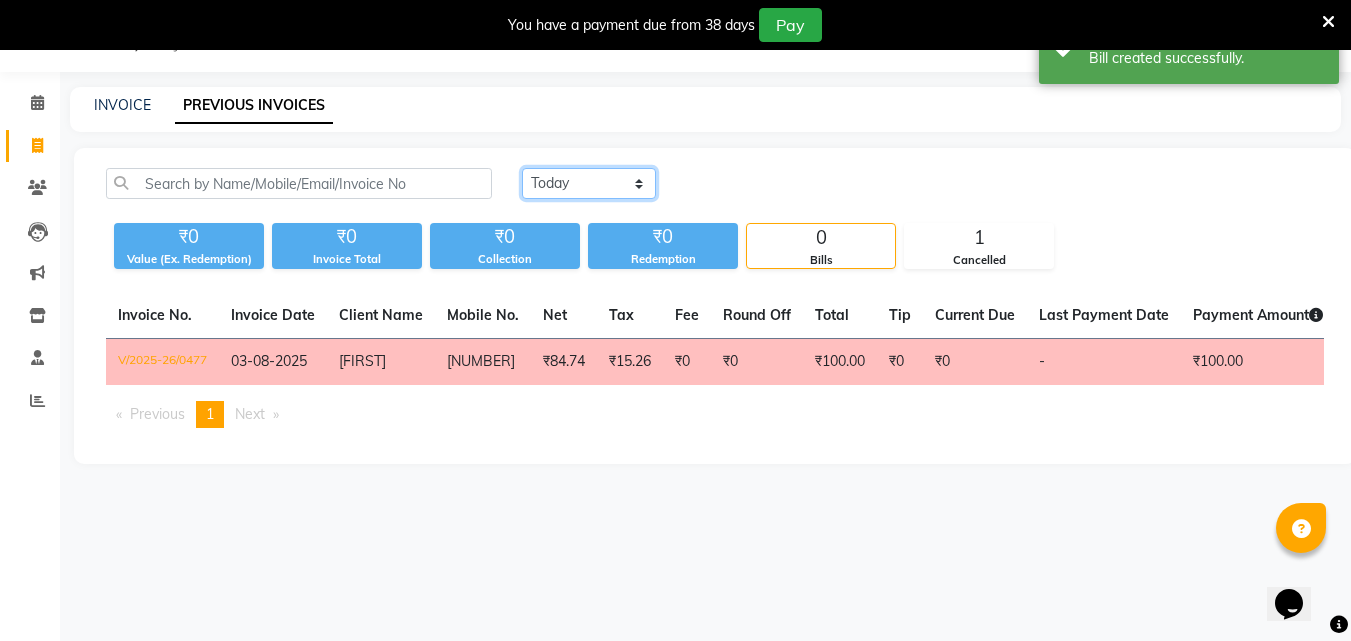 click on "Today Yesterday Custom Range" 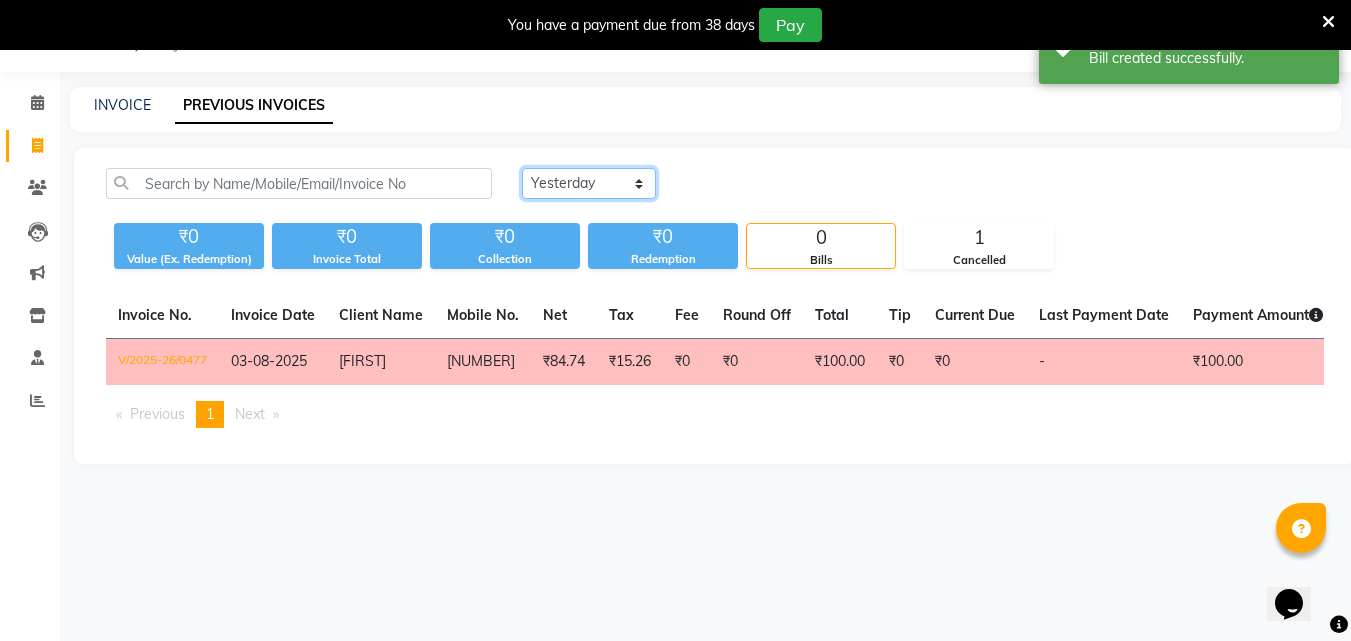 click on "Today Yesterday Custom Range" 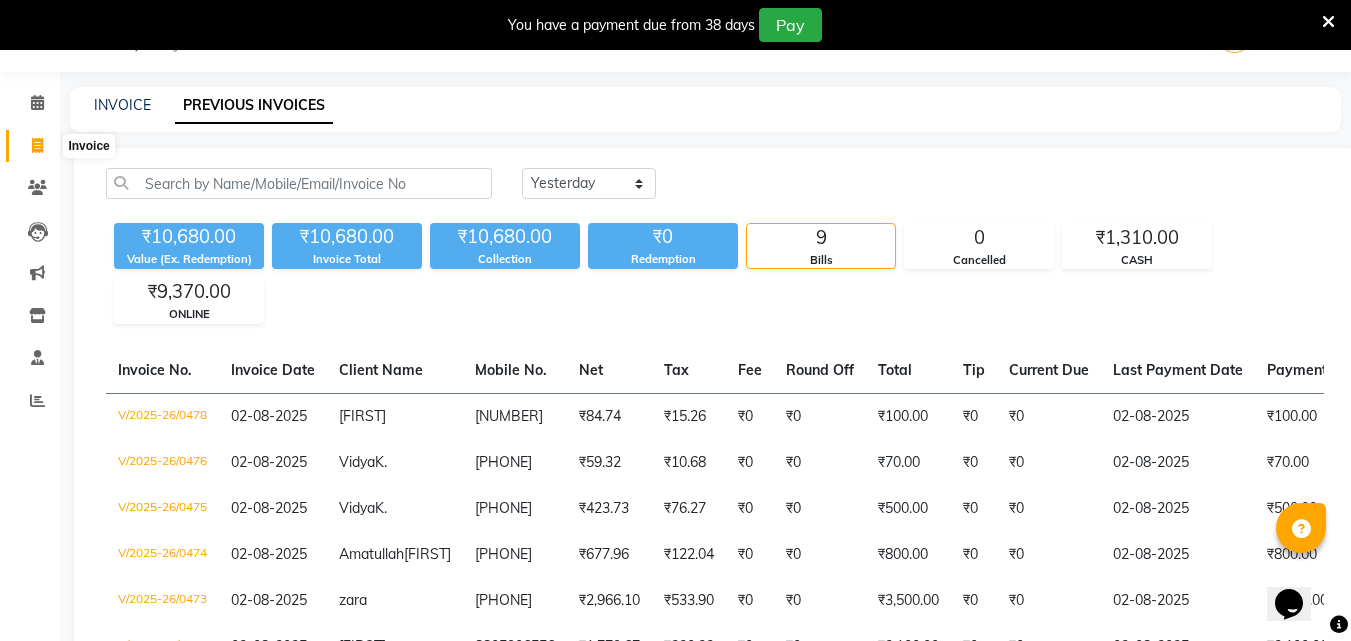 click 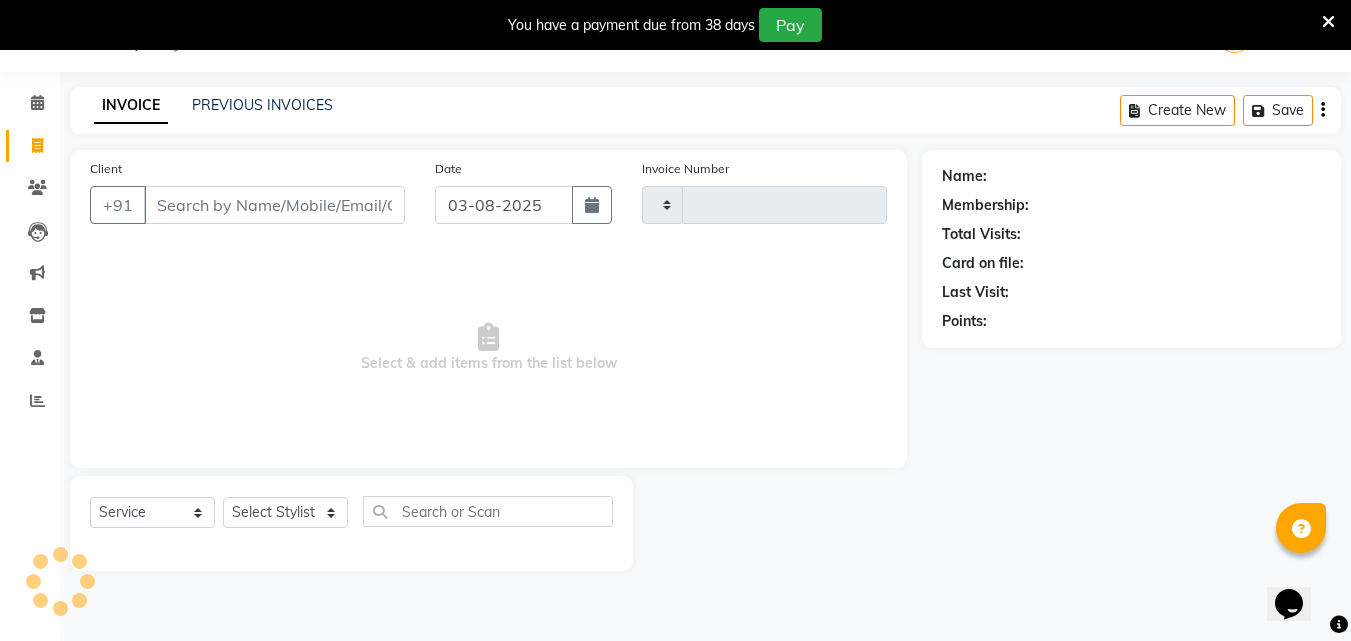 type on "0479" 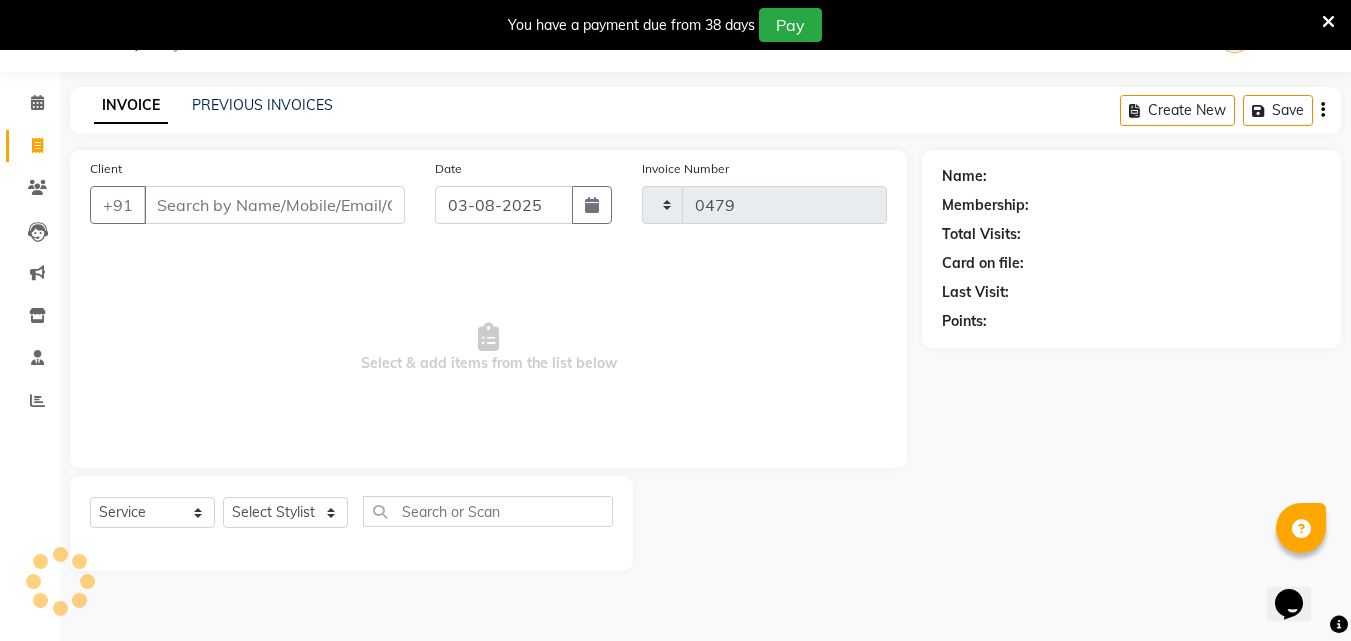 select on "133" 